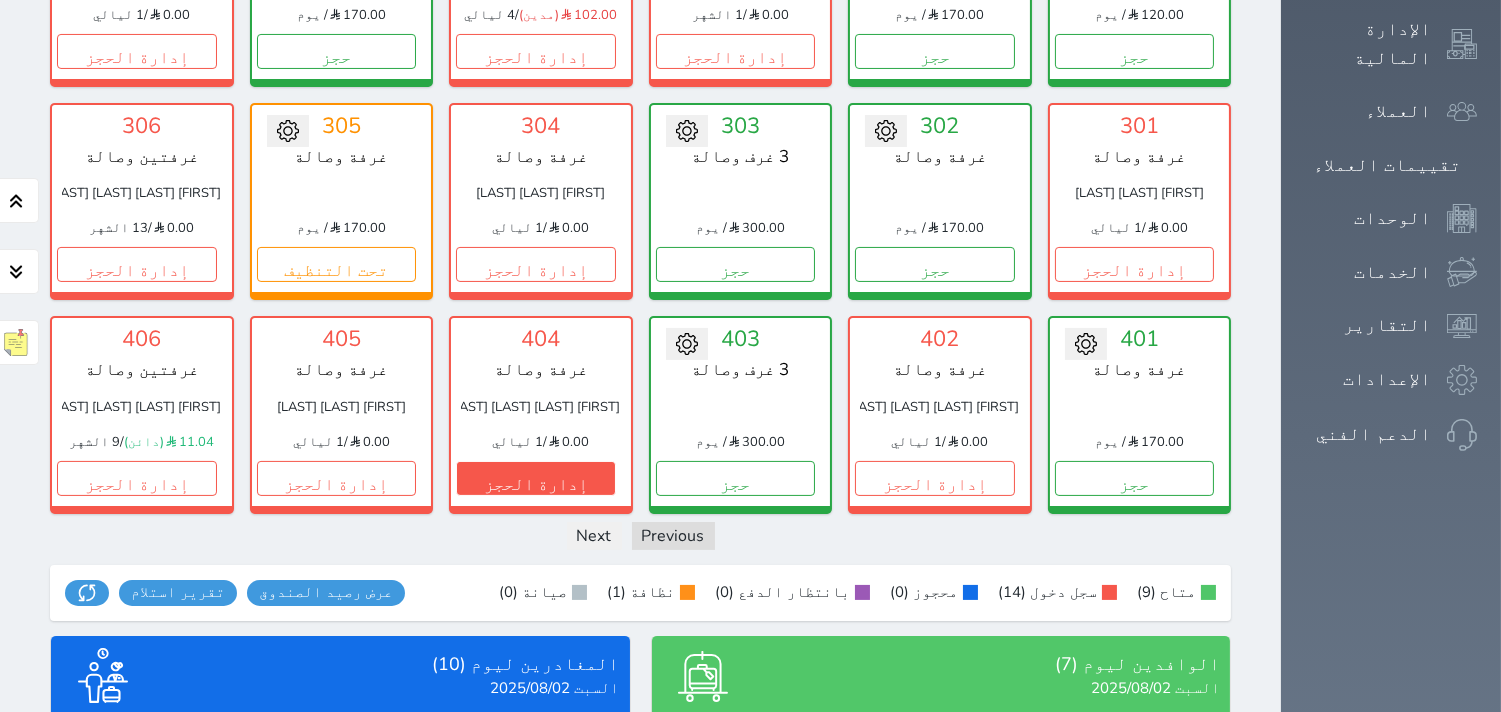 scroll, scrollTop: 511, scrollLeft: 0, axis: vertical 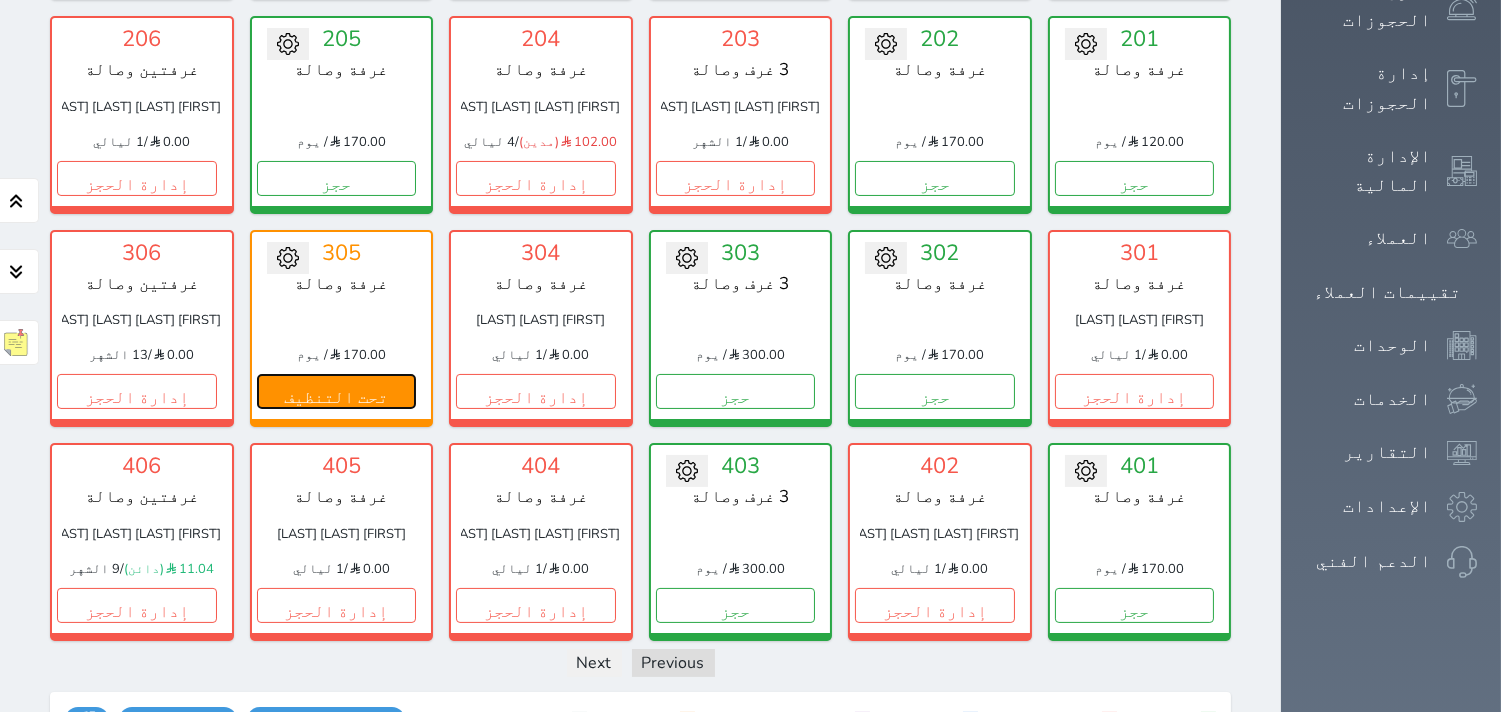 click on "تحت التنظيف" at bounding box center (337, 391) 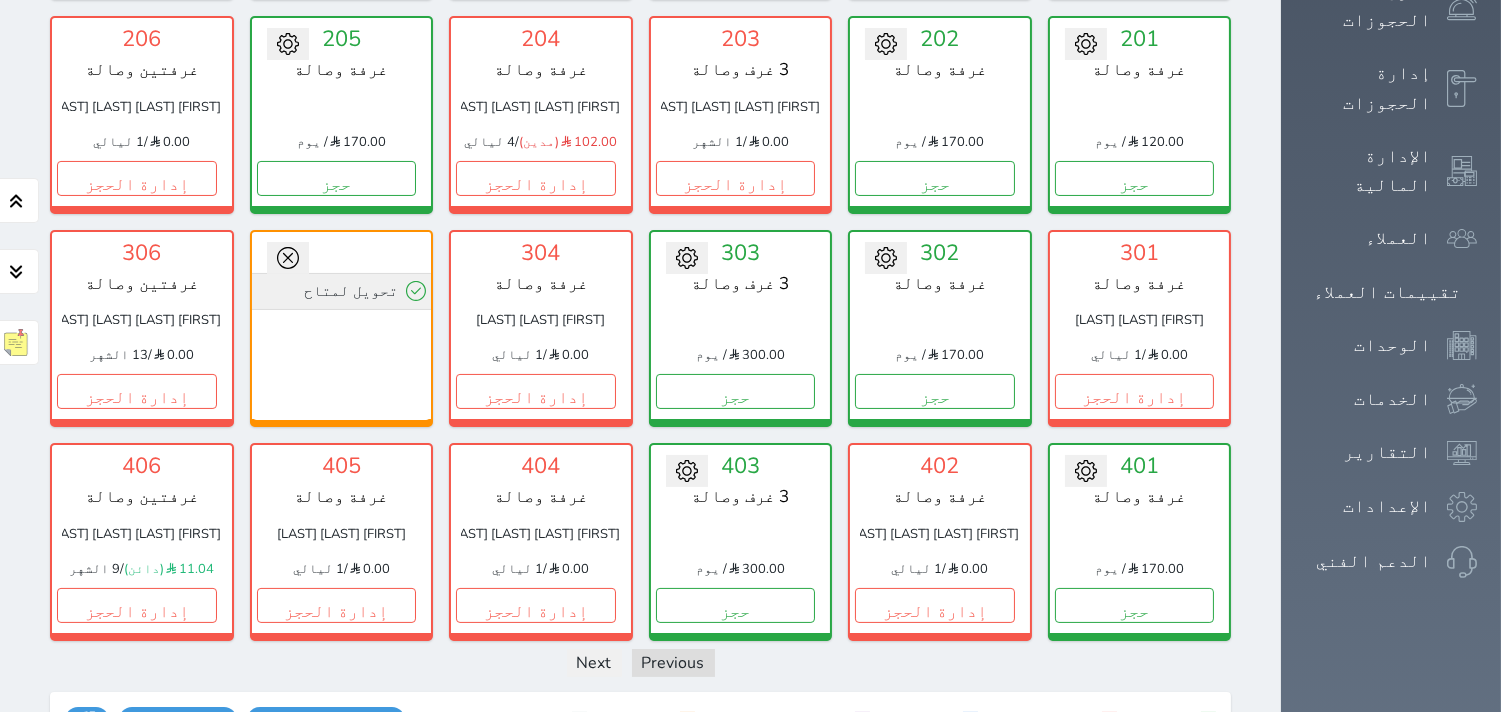 click 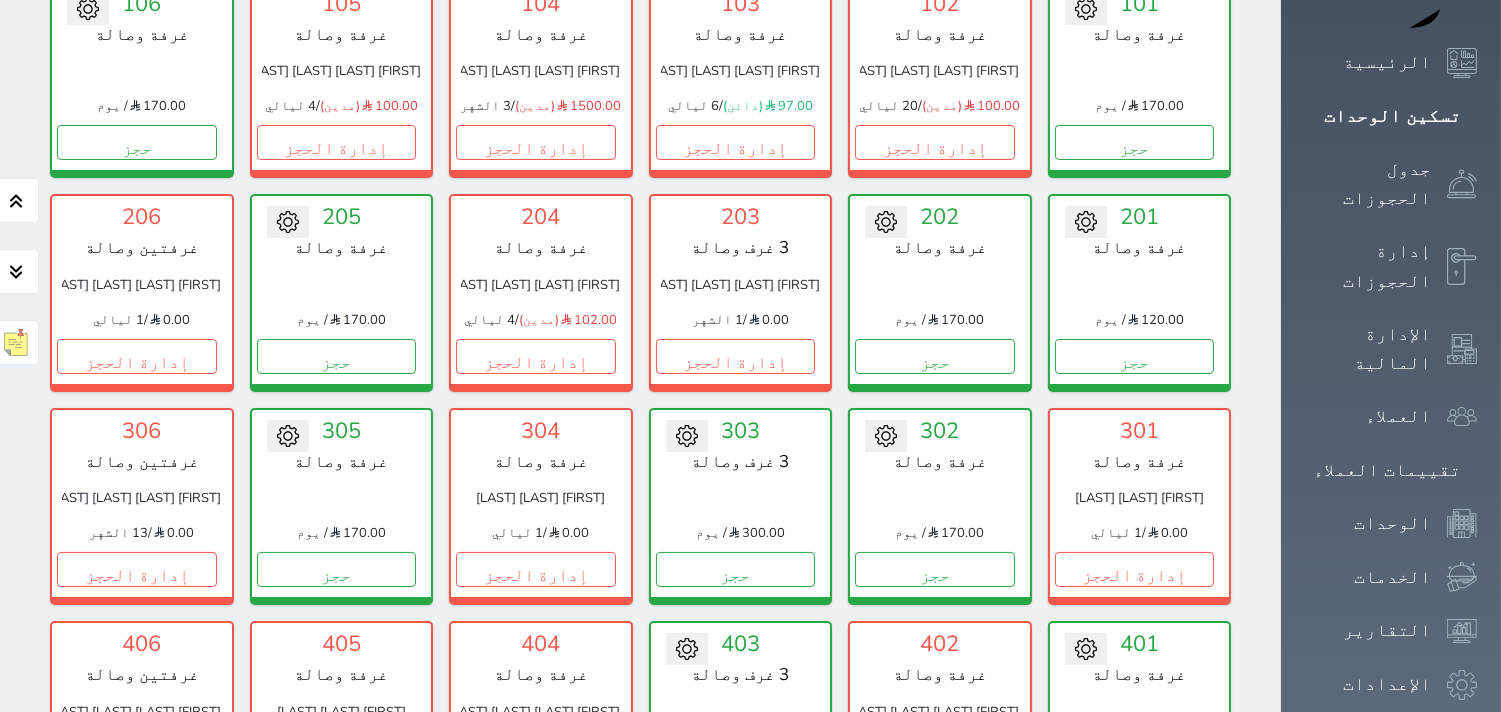 scroll, scrollTop: 444, scrollLeft: 0, axis: vertical 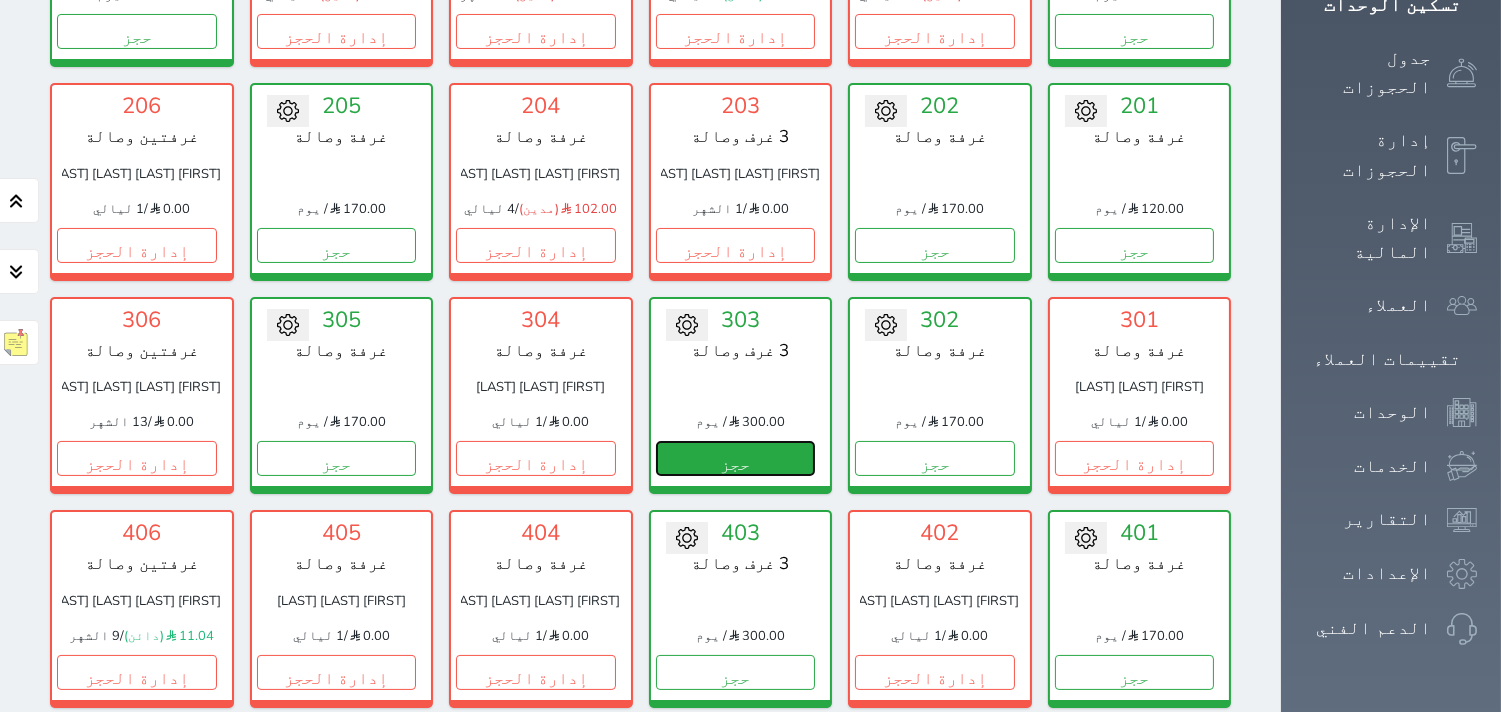 click on "حجز" at bounding box center (736, 458) 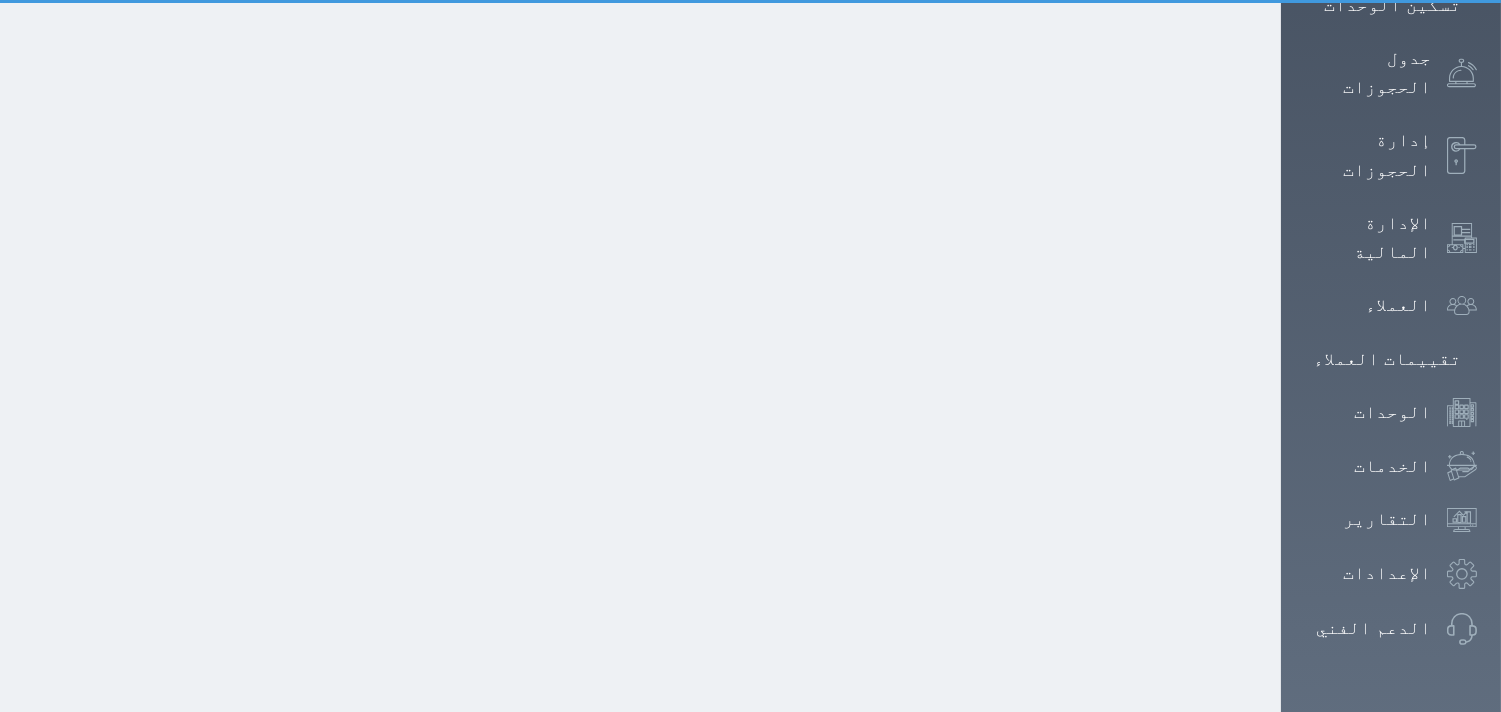scroll, scrollTop: 48, scrollLeft: 0, axis: vertical 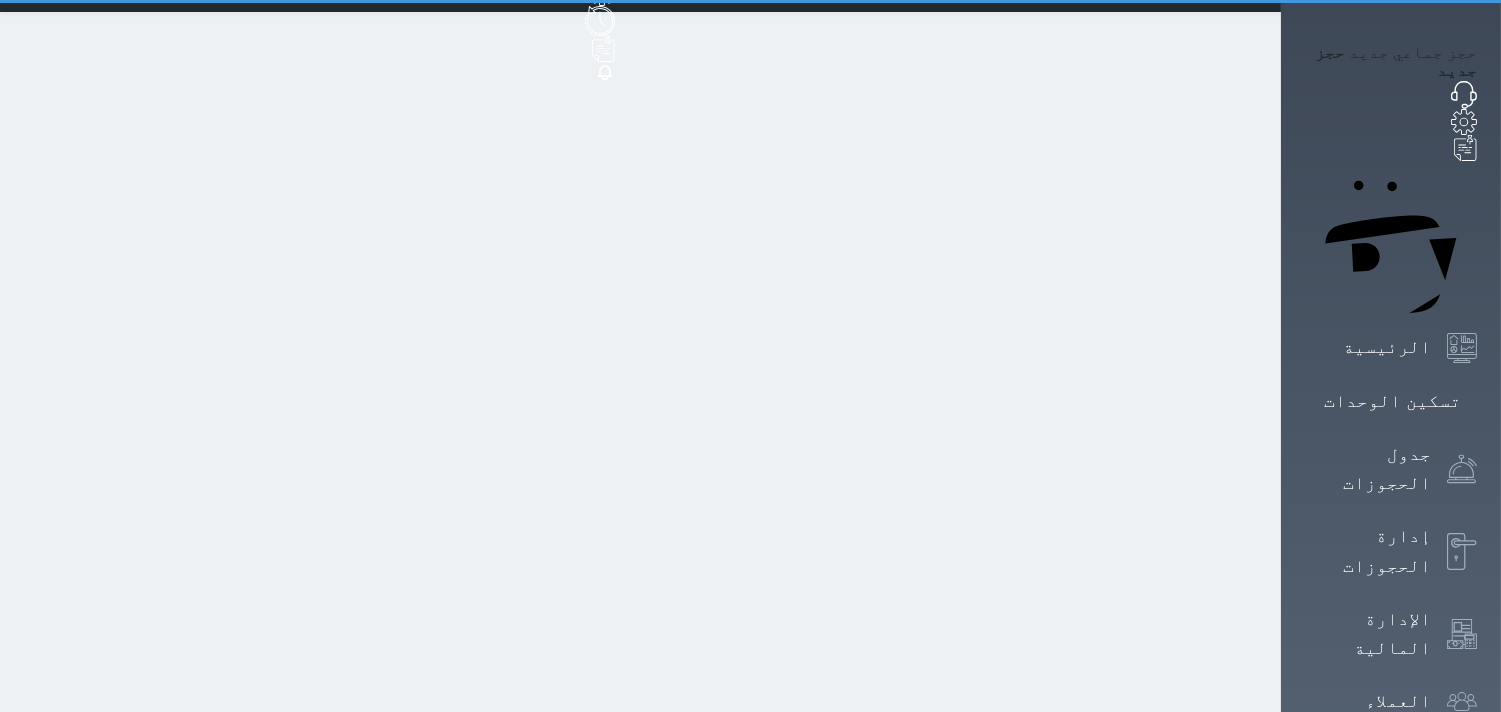 select on "1" 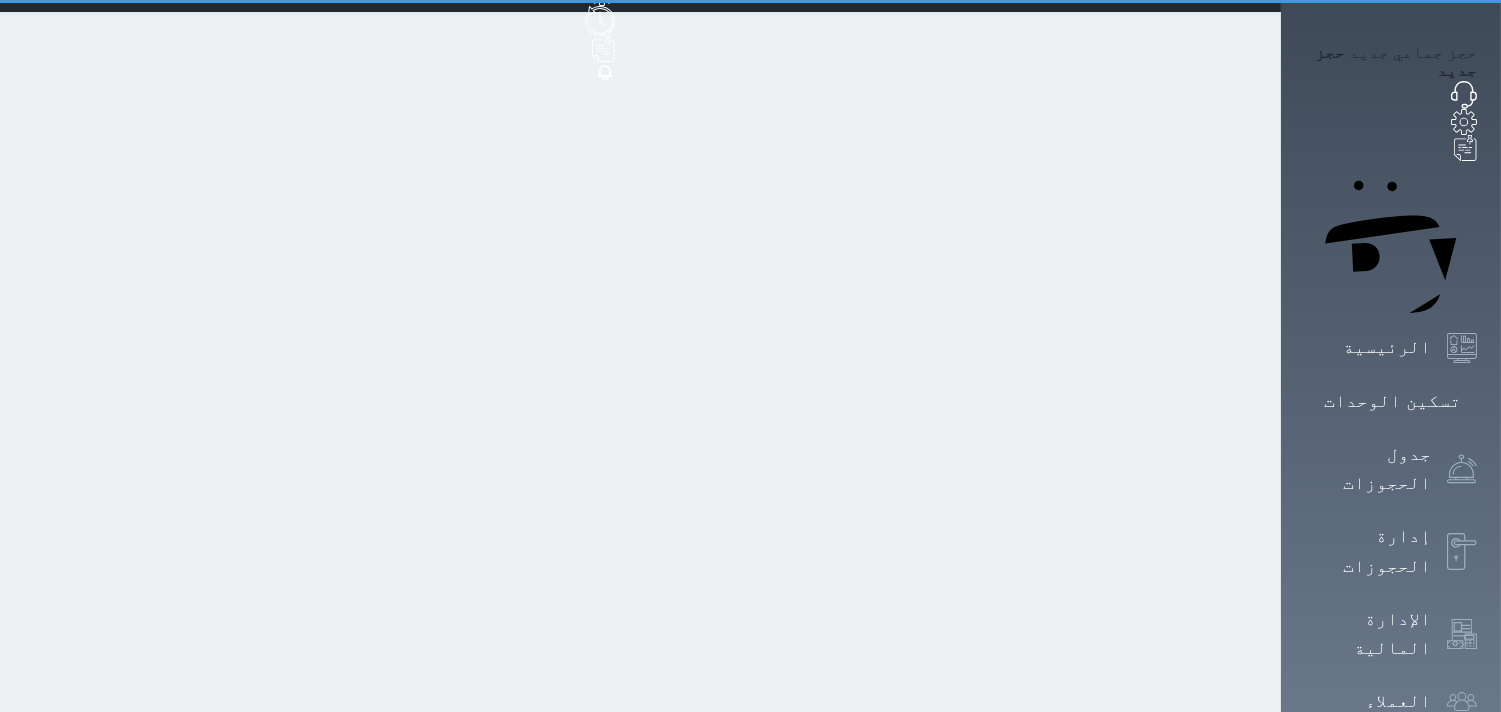 scroll, scrollTop: 0, scrollLeft: 0, axis: both 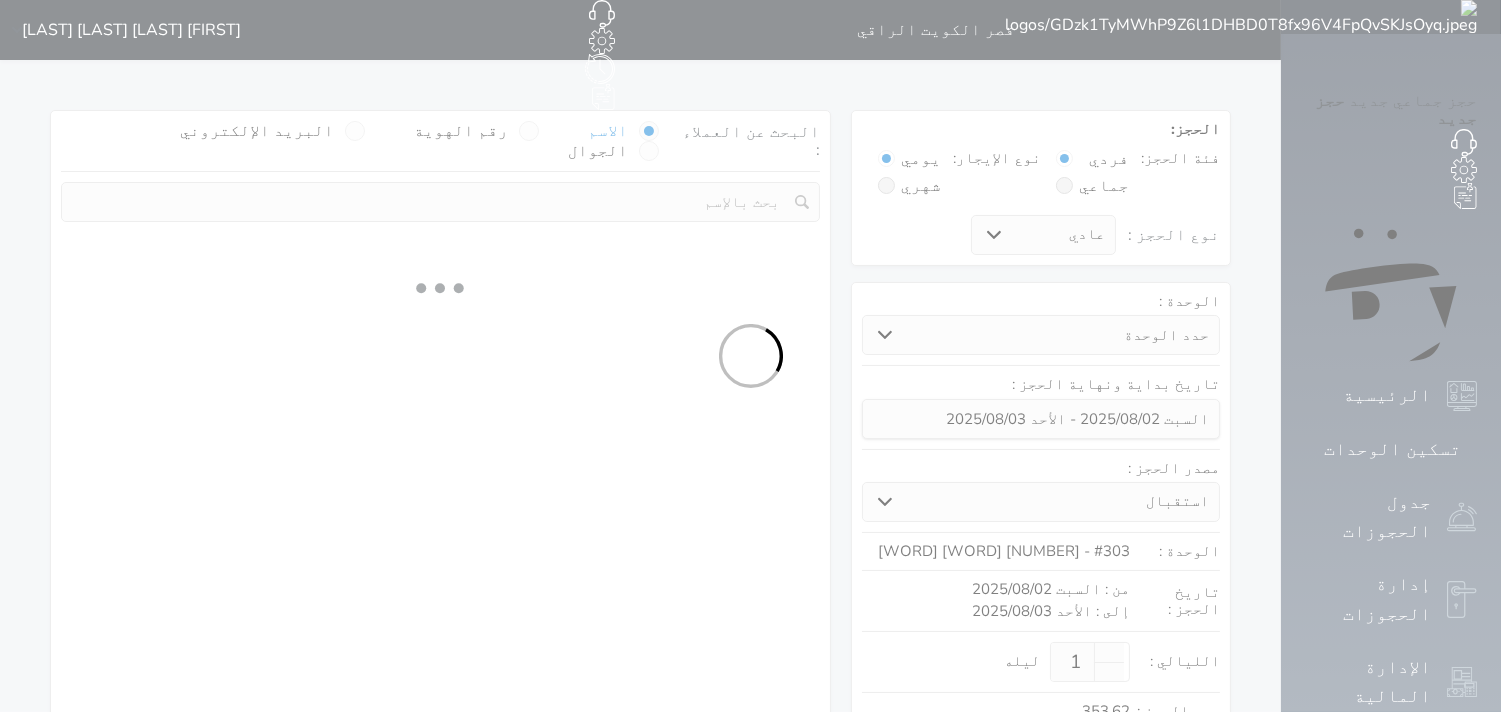 select 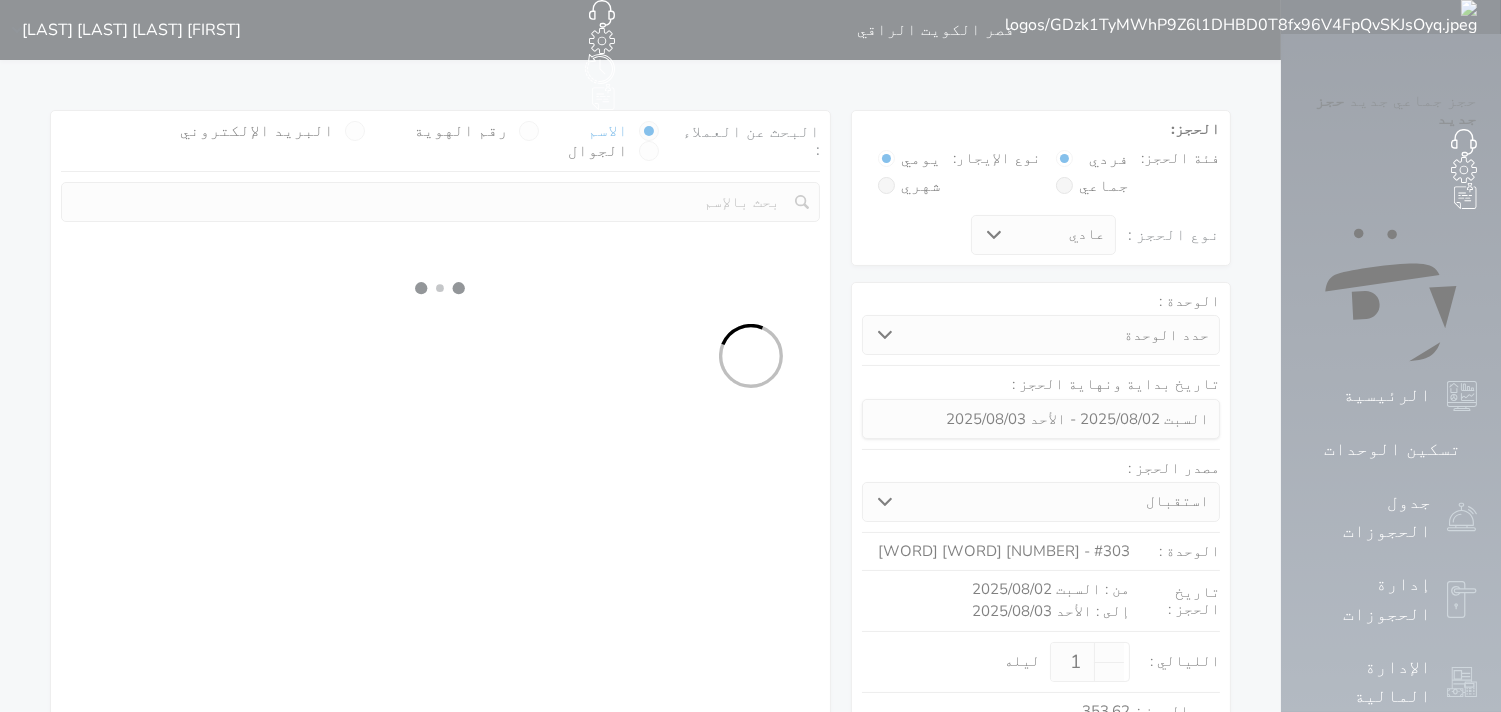 select on "1" 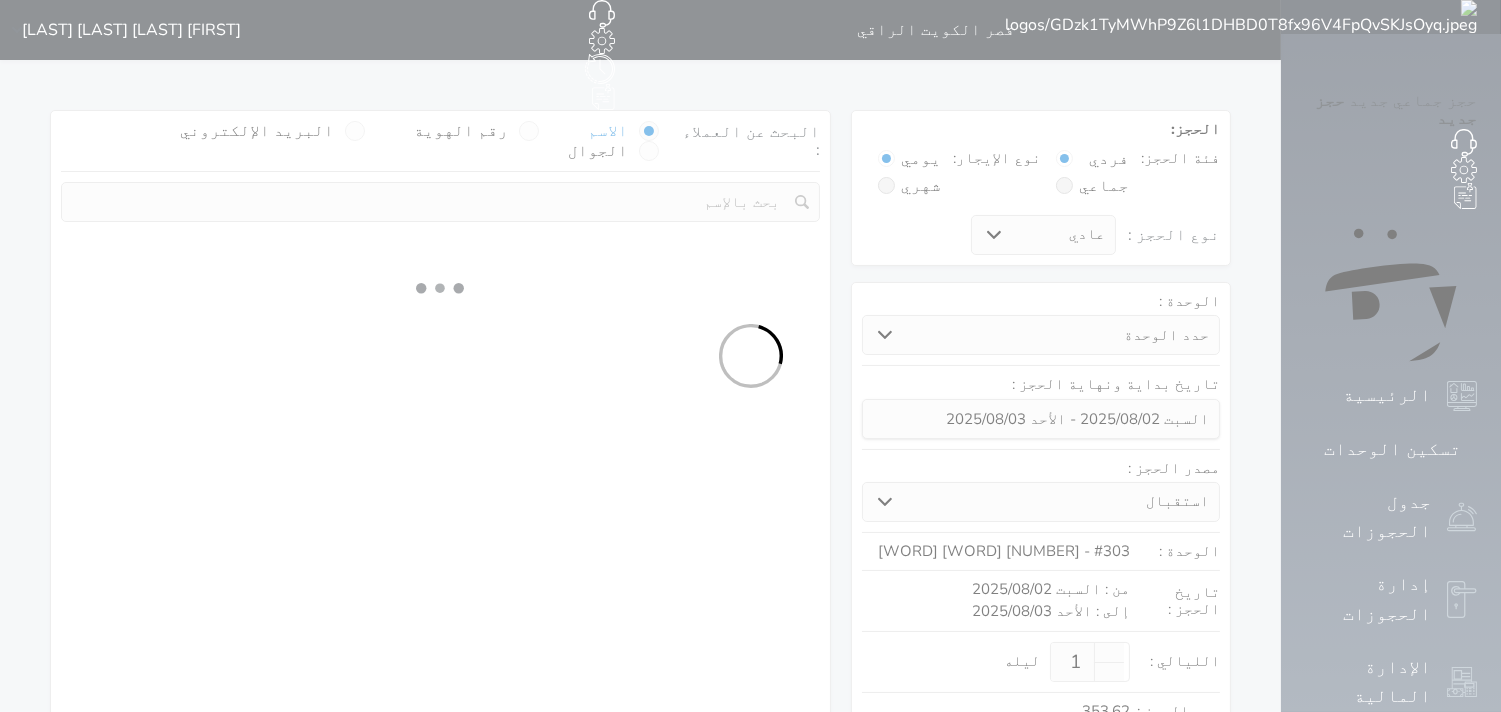 select on "113" 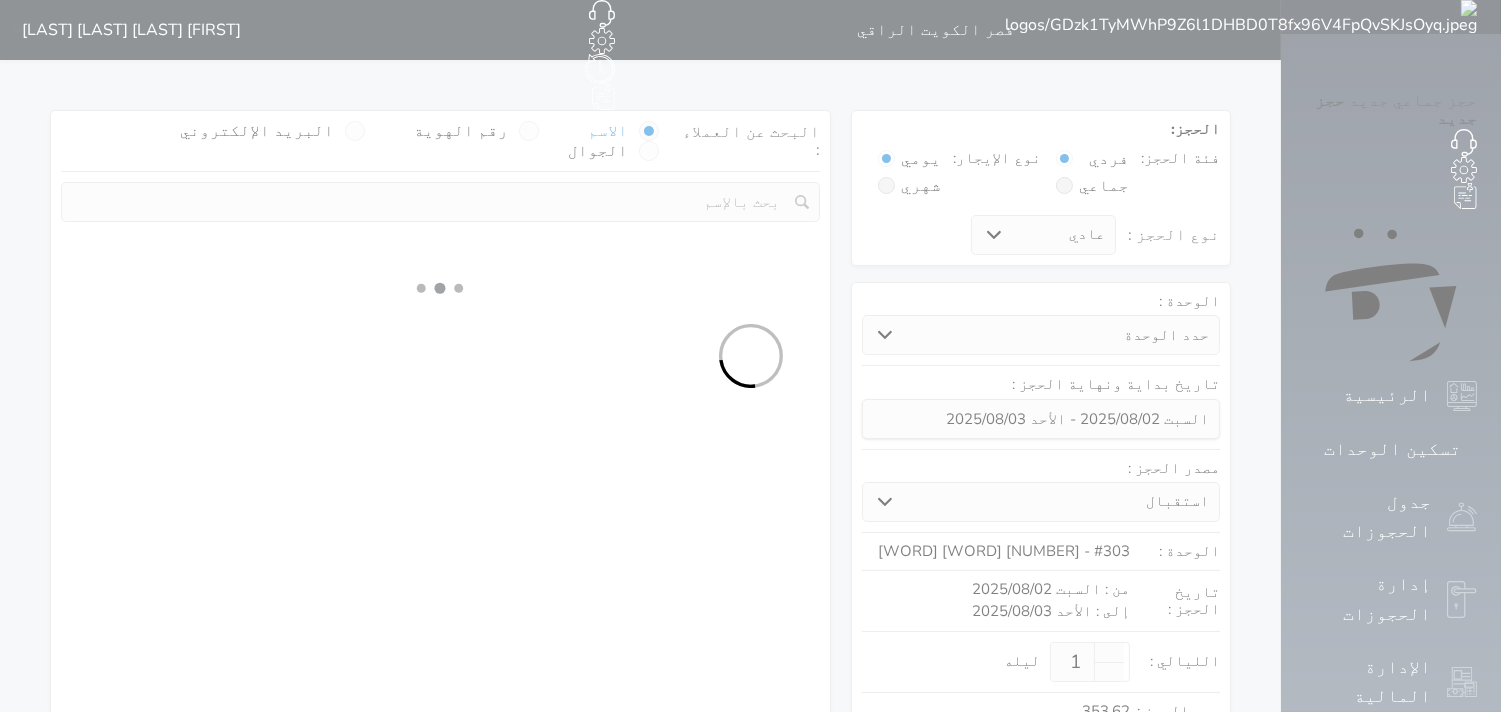 select on "1" 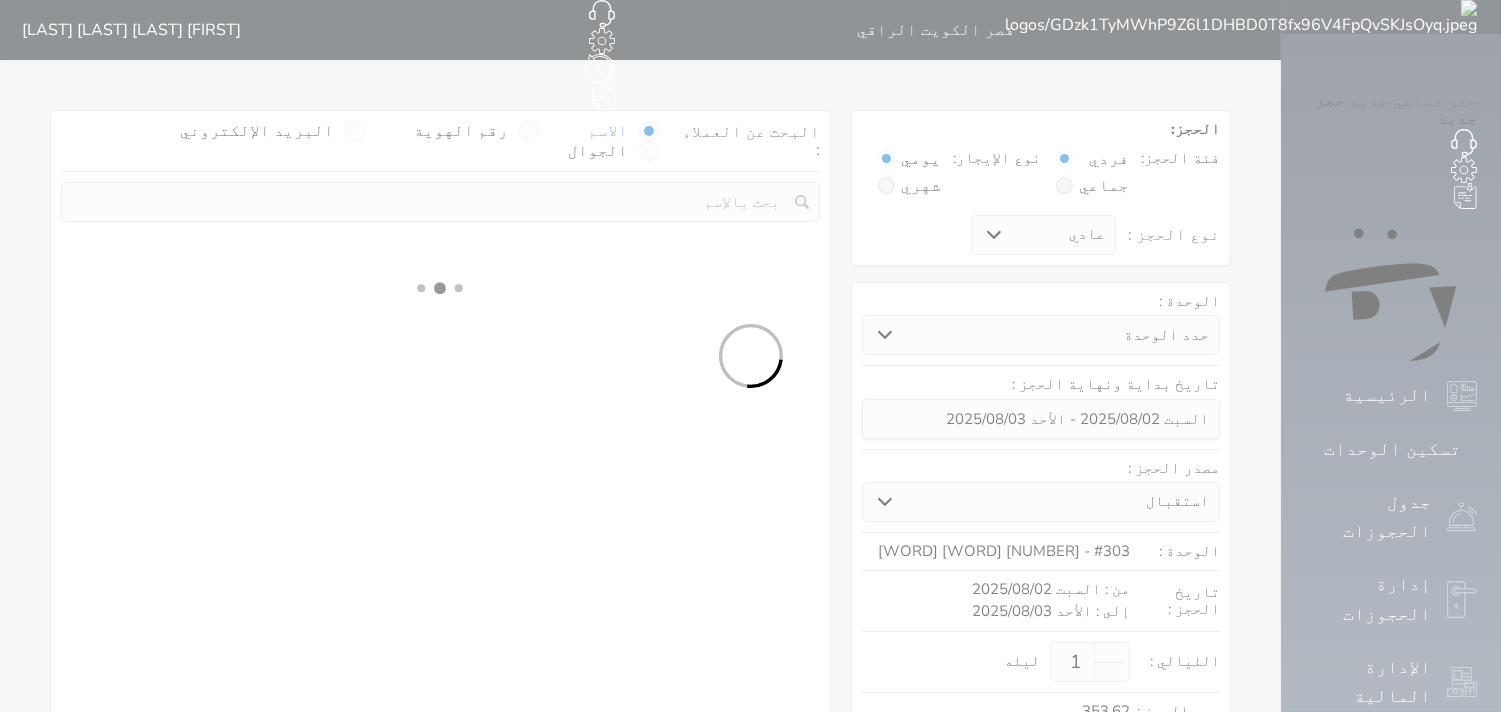 select 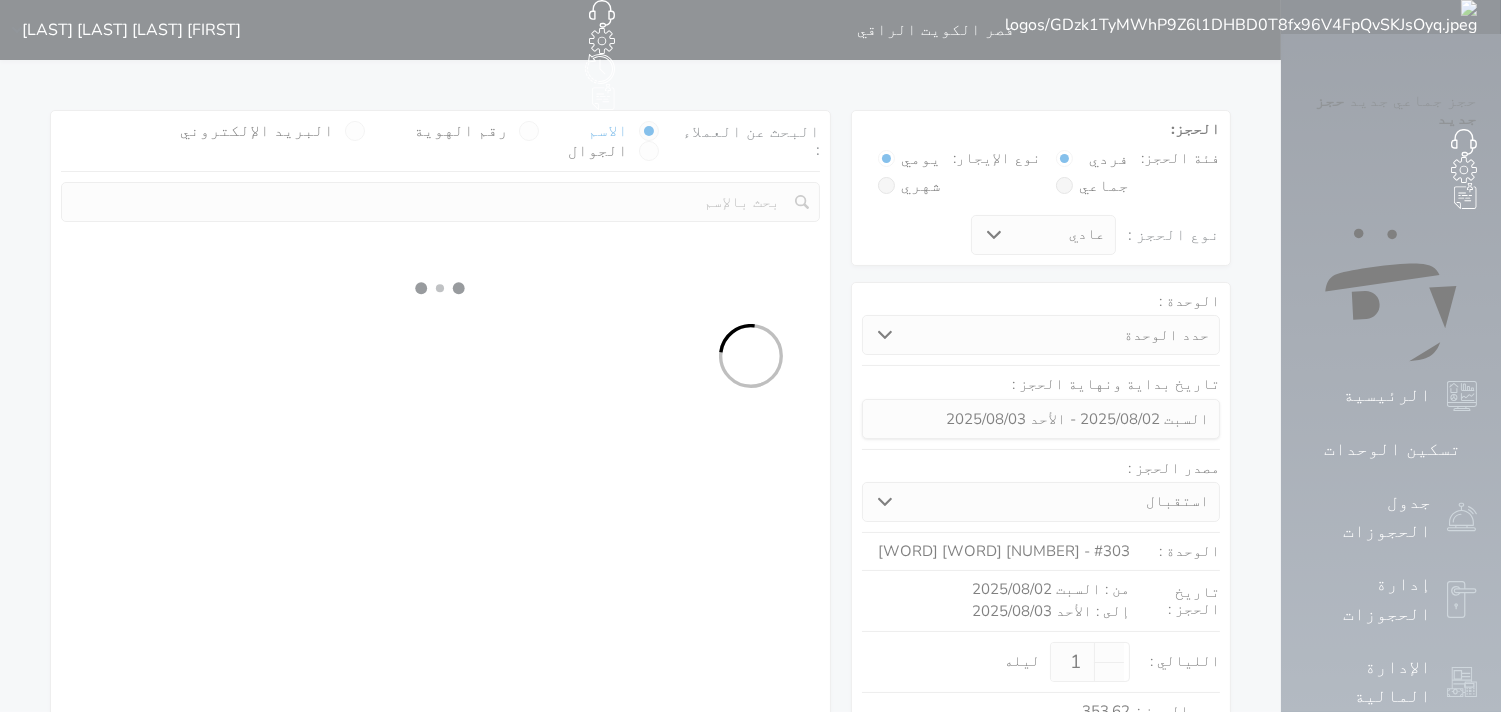 select on "7" 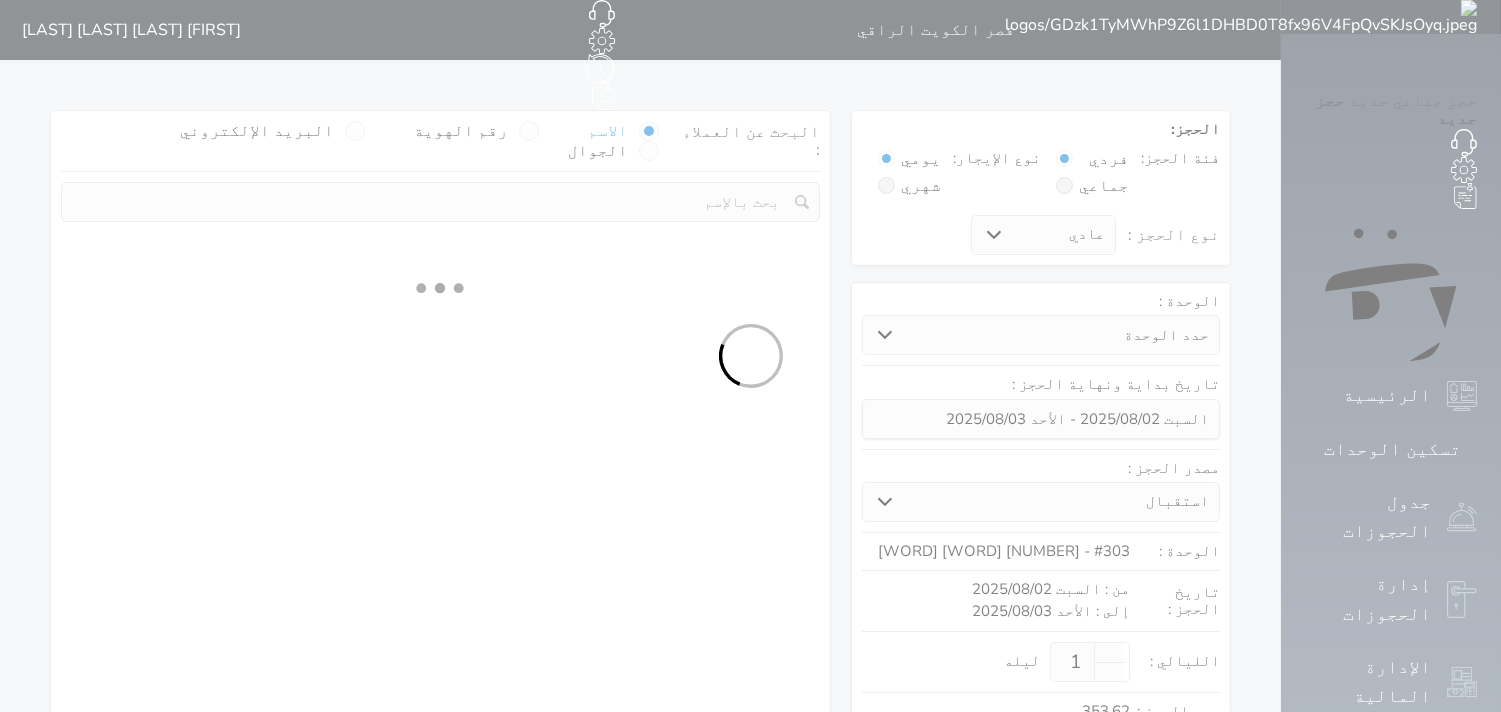 select 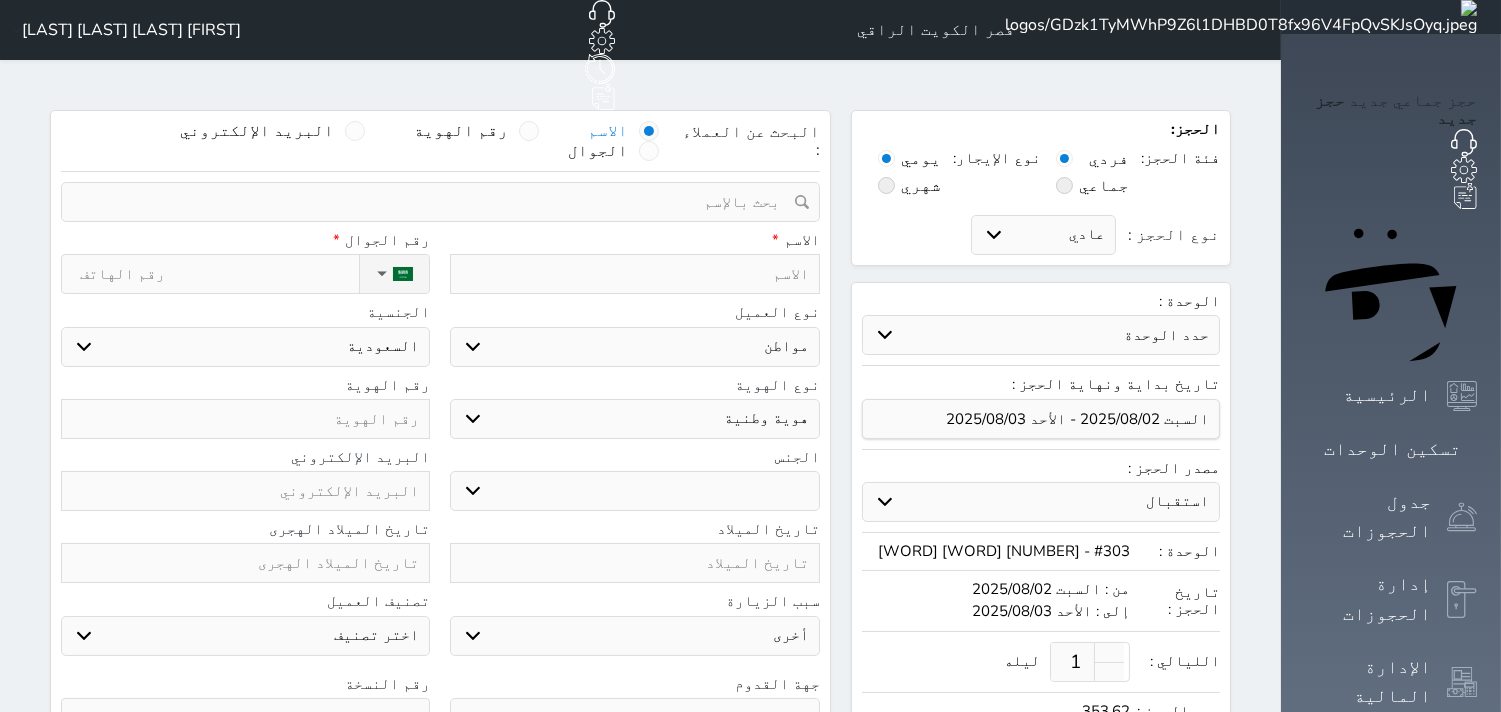 select 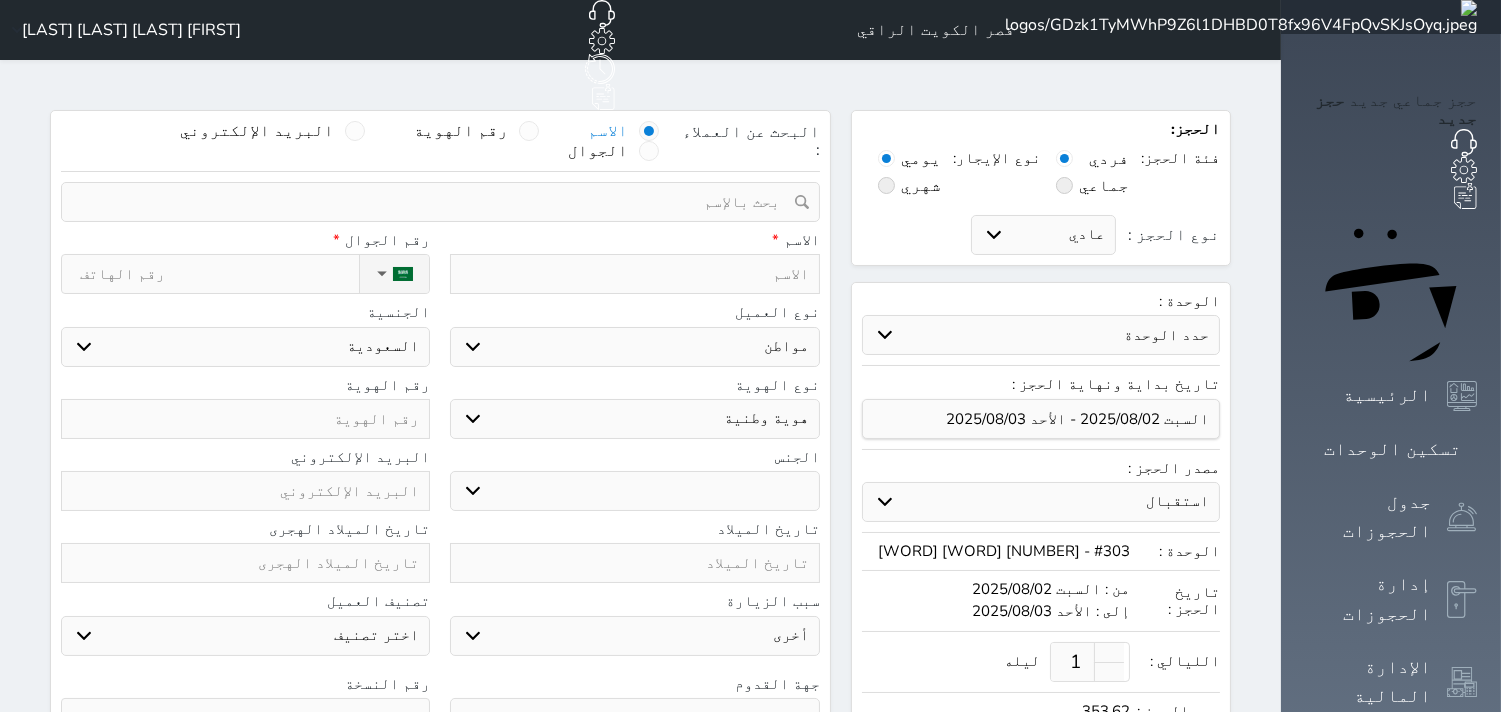 select 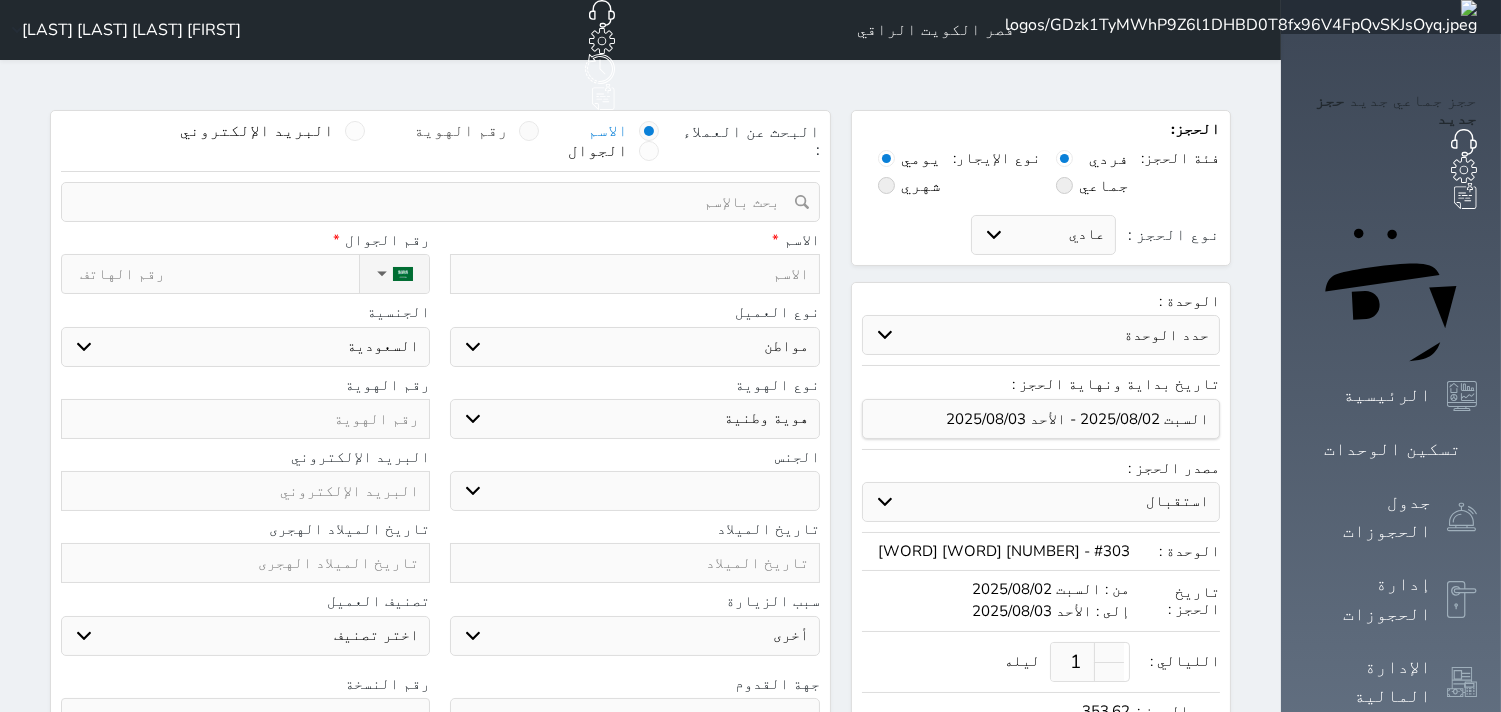 click on "رقم الهوية" at bounding box center [462, 131] 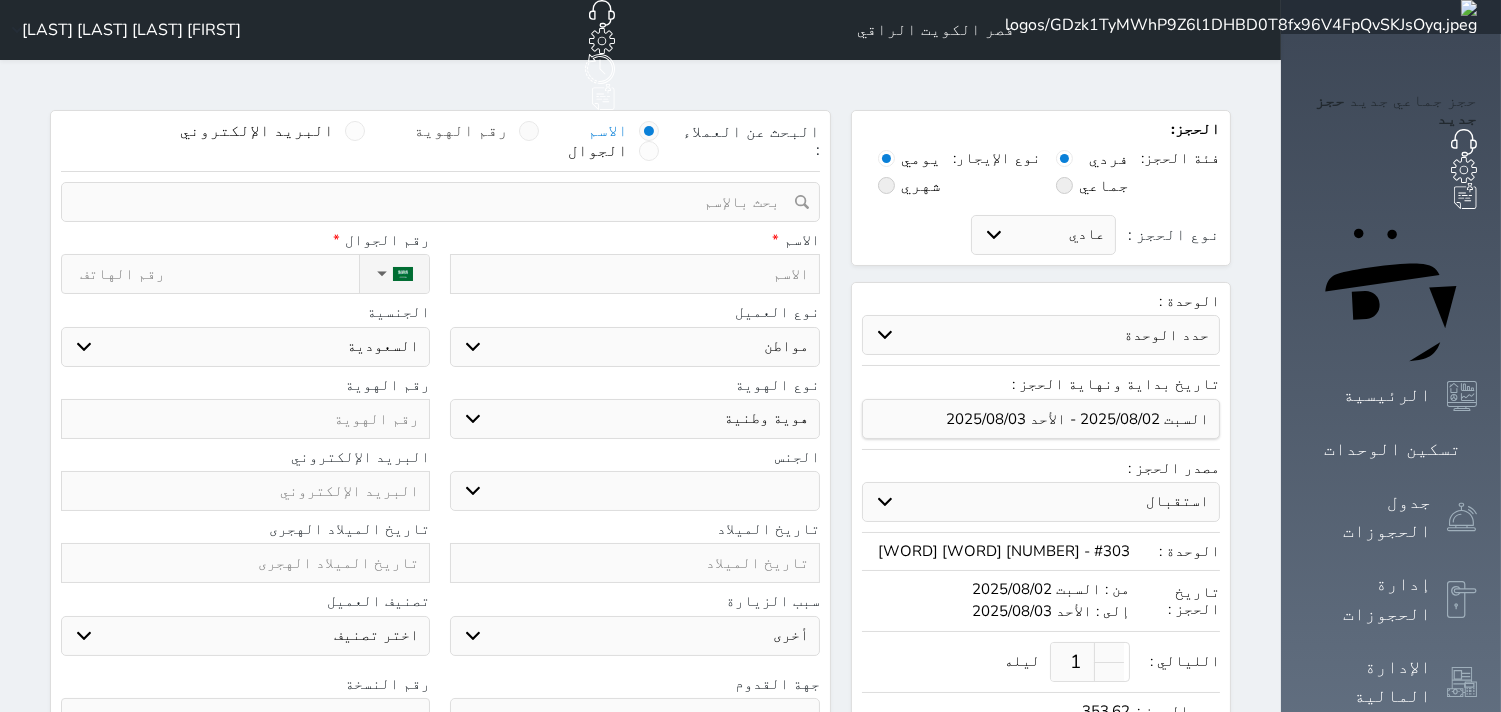 click on "رقم الهوية" at bounding box center [509, 141] 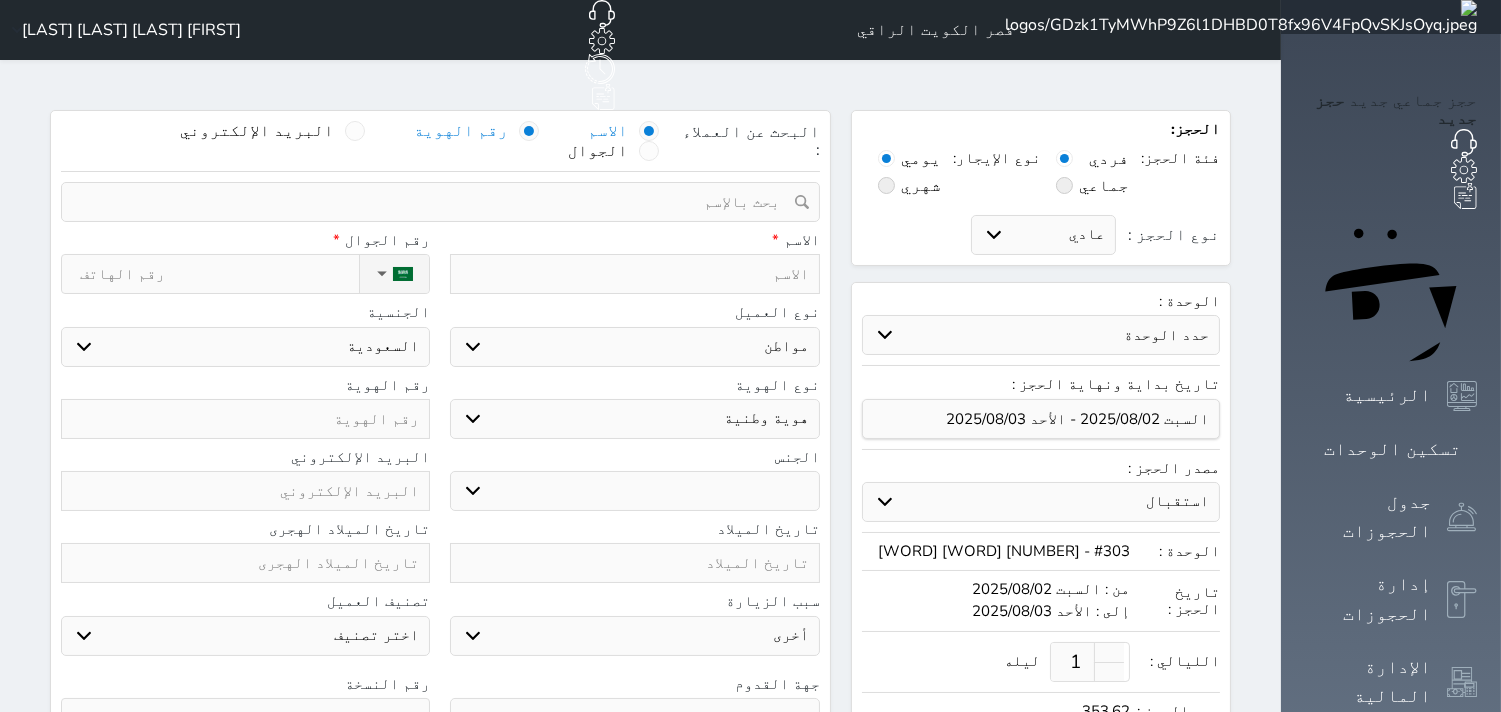 select 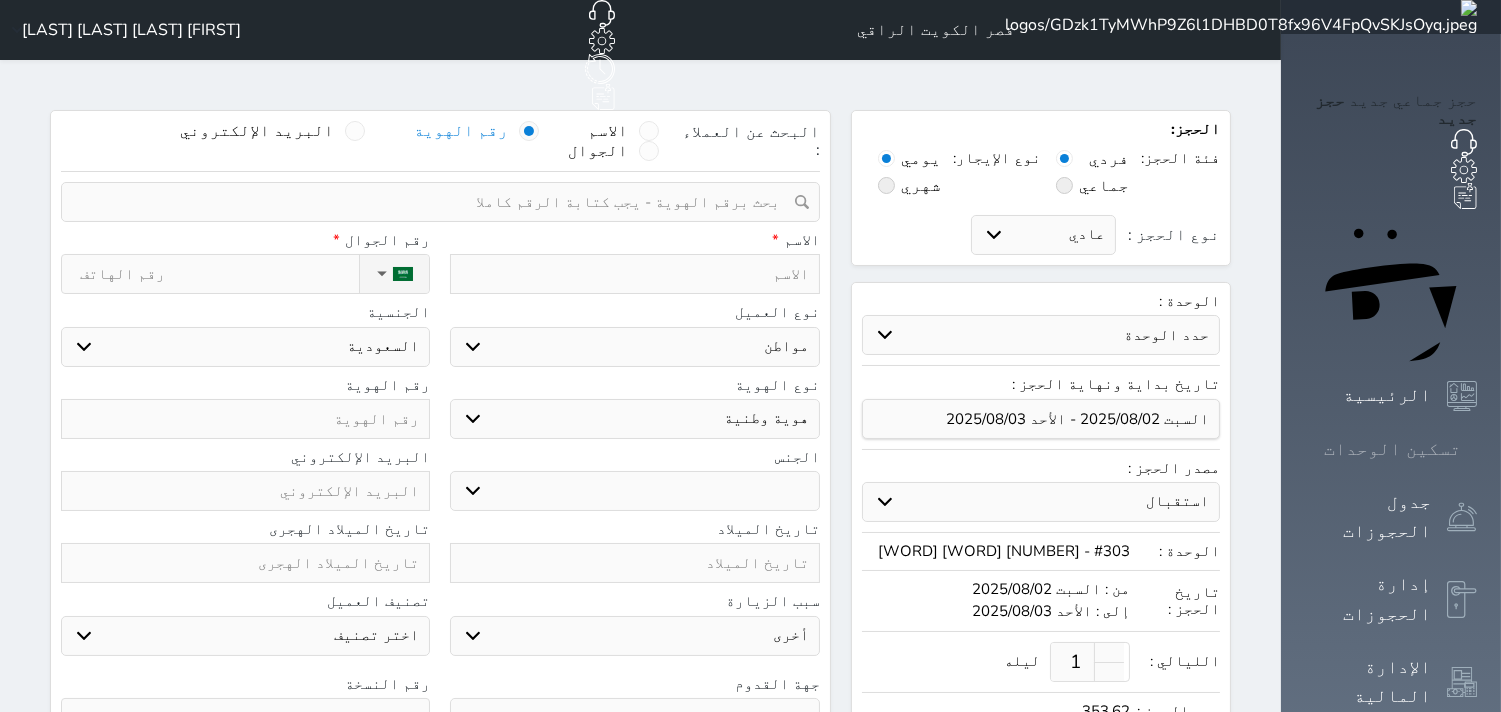 click at bounding box center [1477, 449] 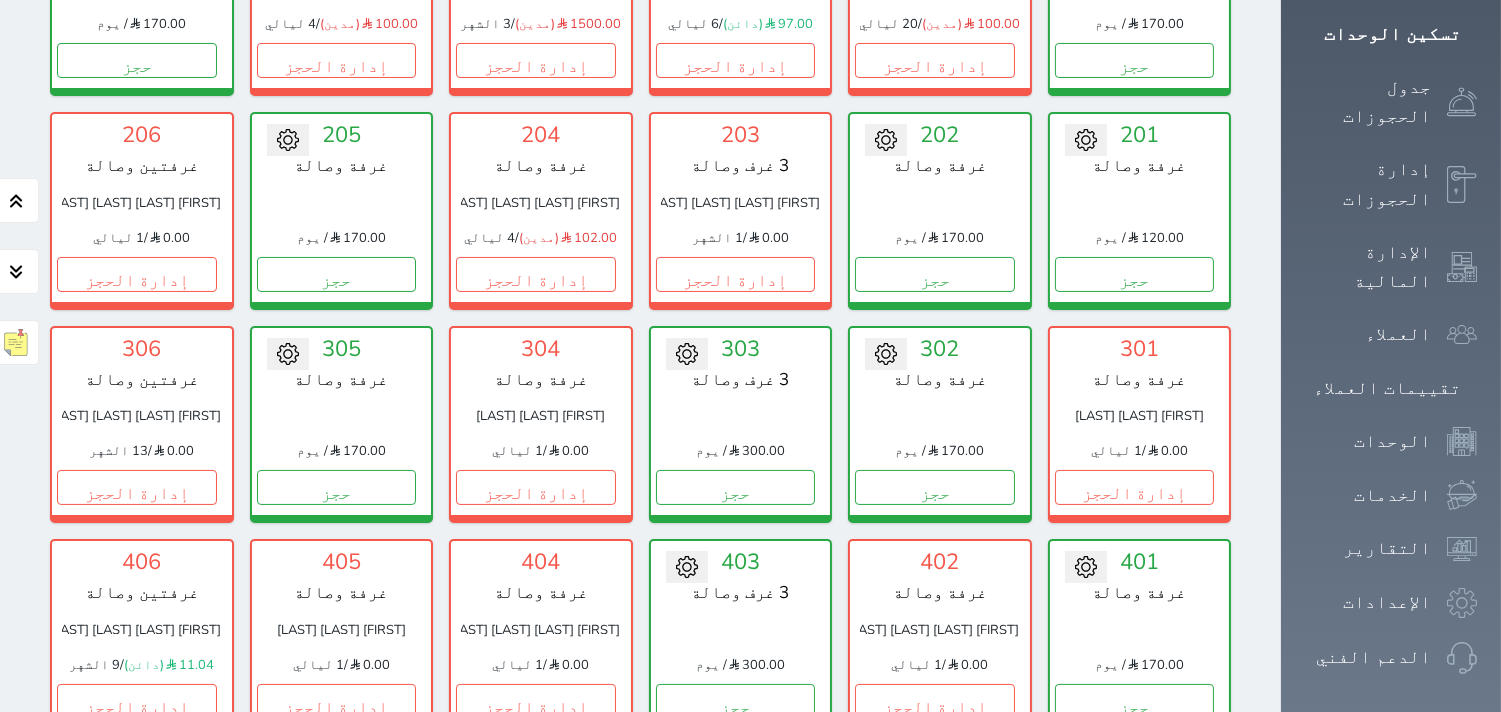 scroll, scrollTop: 522, scrollLeft: 0, axis: vertical 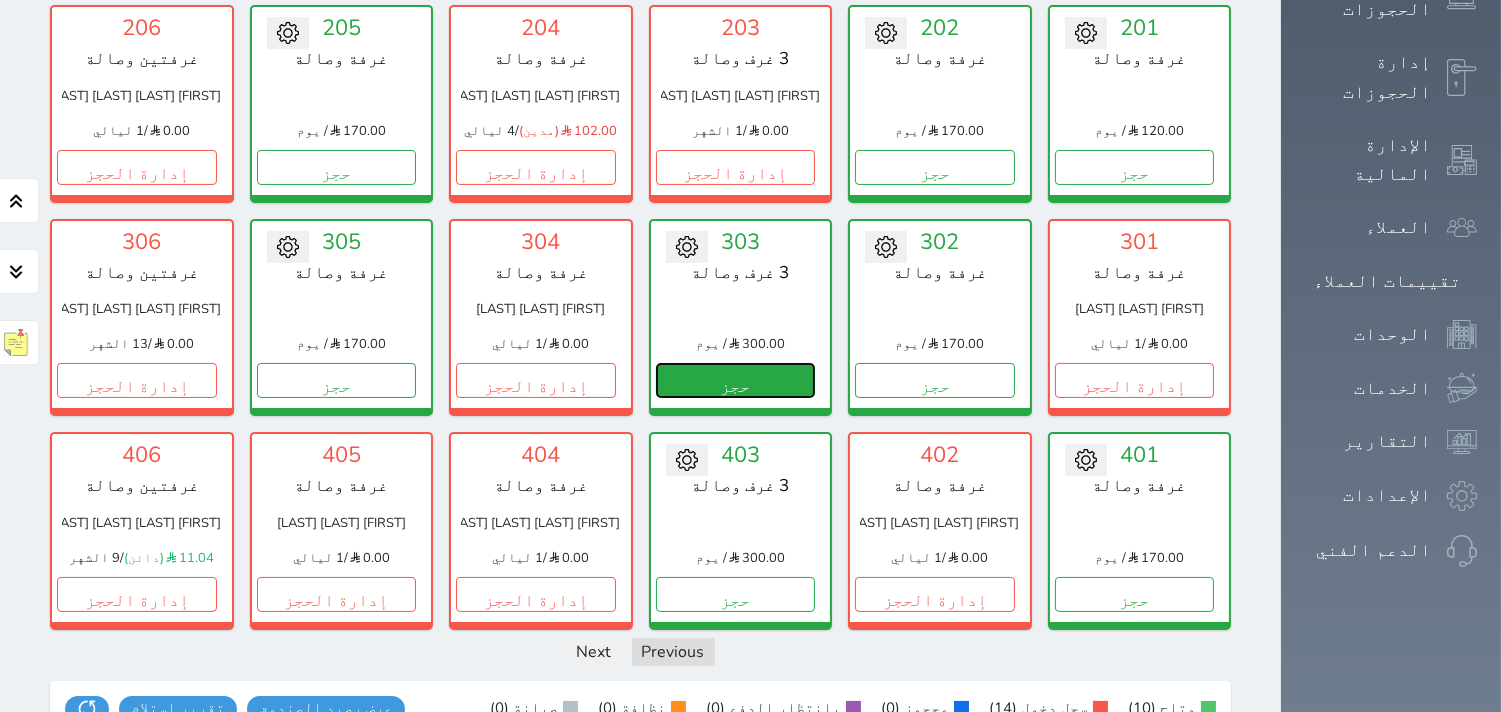 click on "حجز" at bounding box center [736, 380] 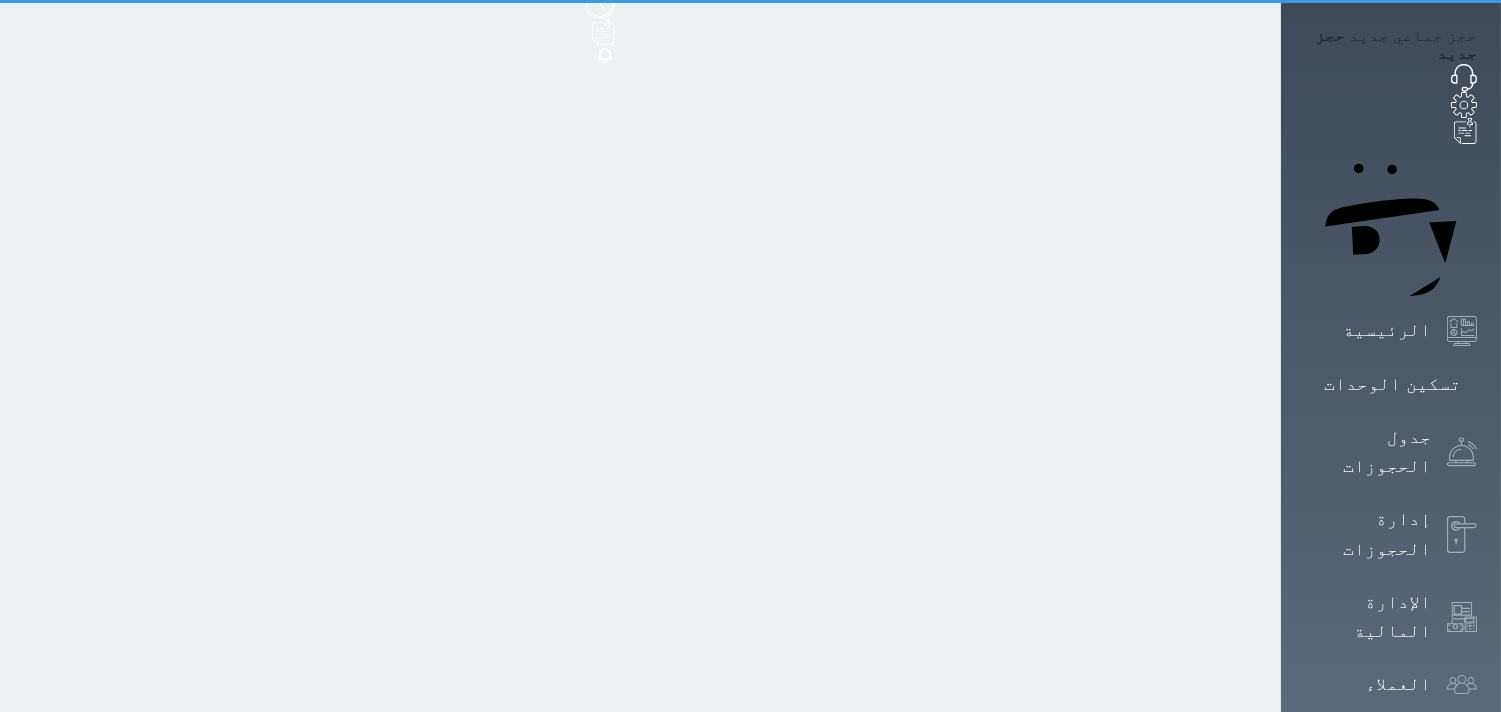 scroll, scrollTop: 0, scrollLeft: 0, axis: both 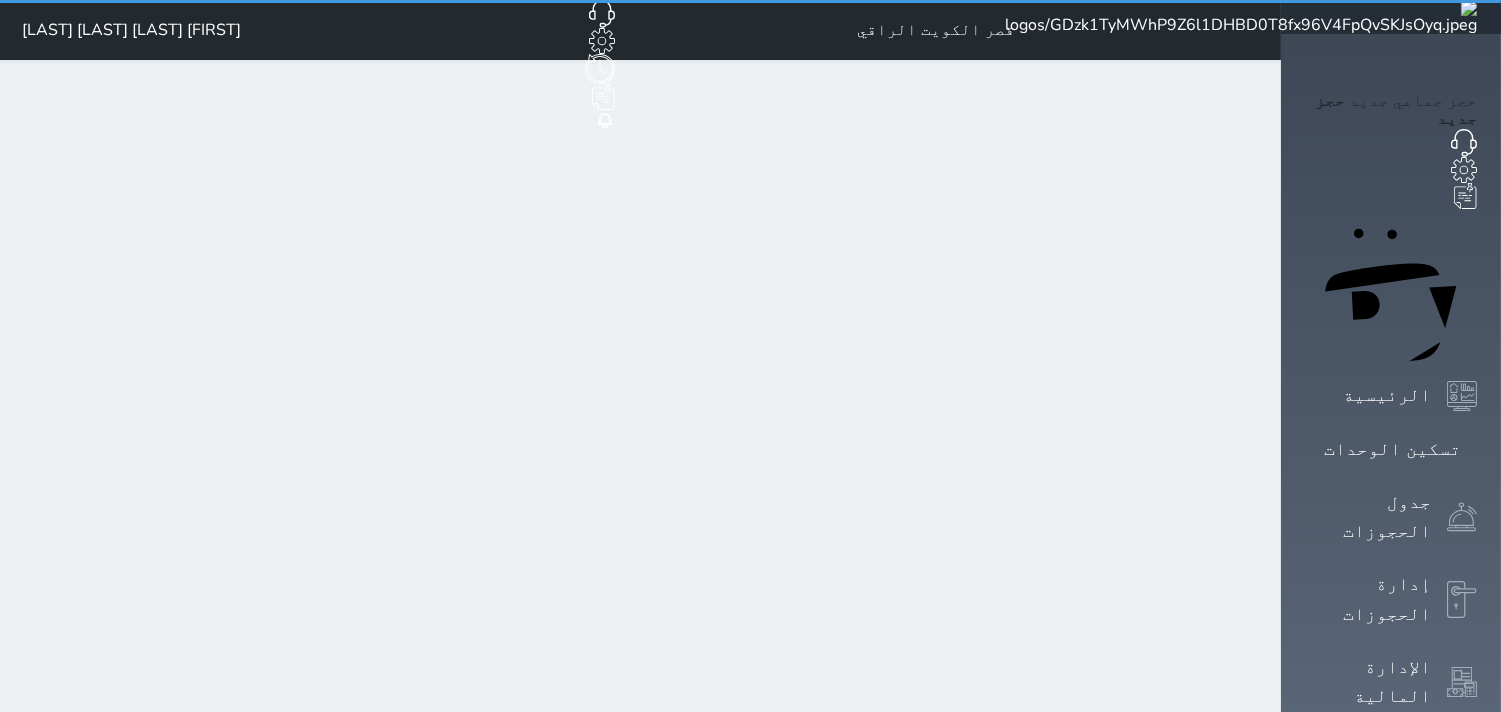 select on "1" 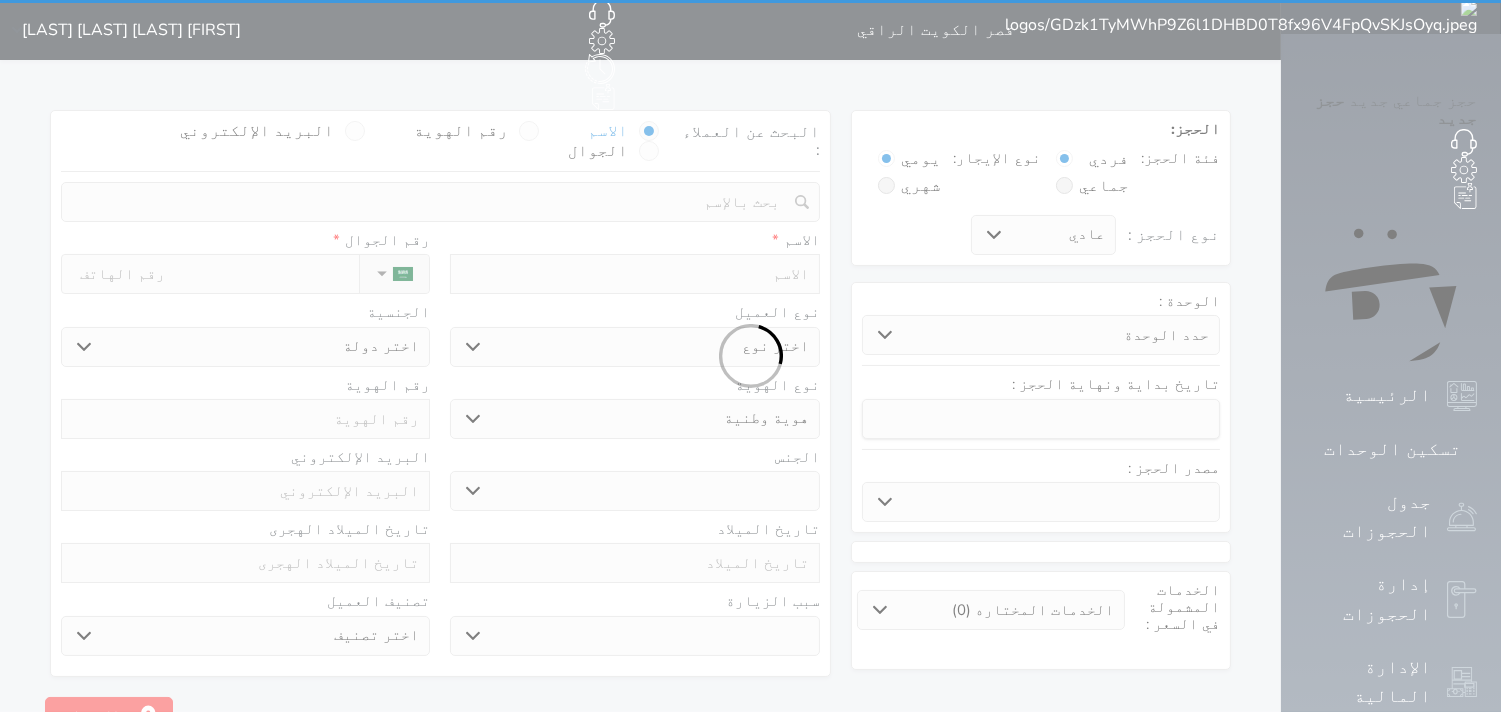 select 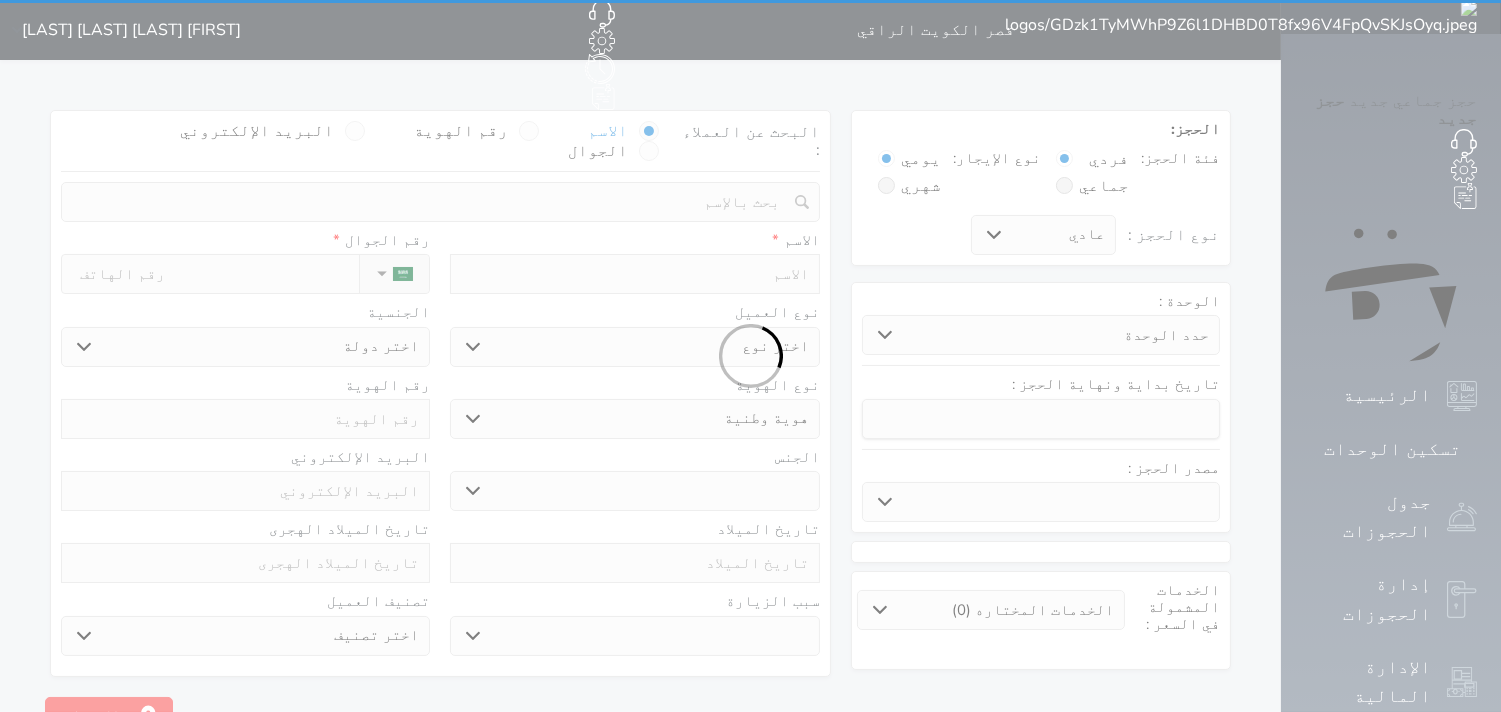 select 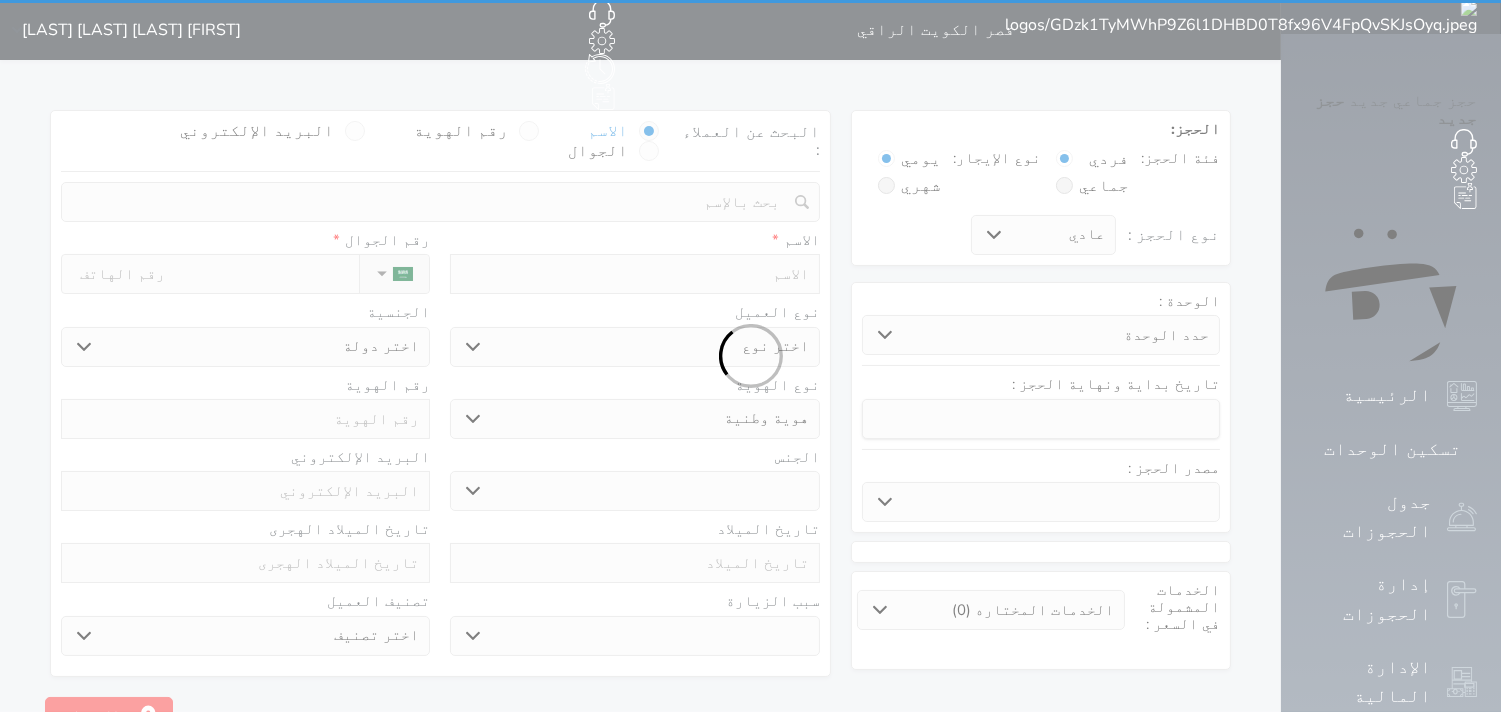 select 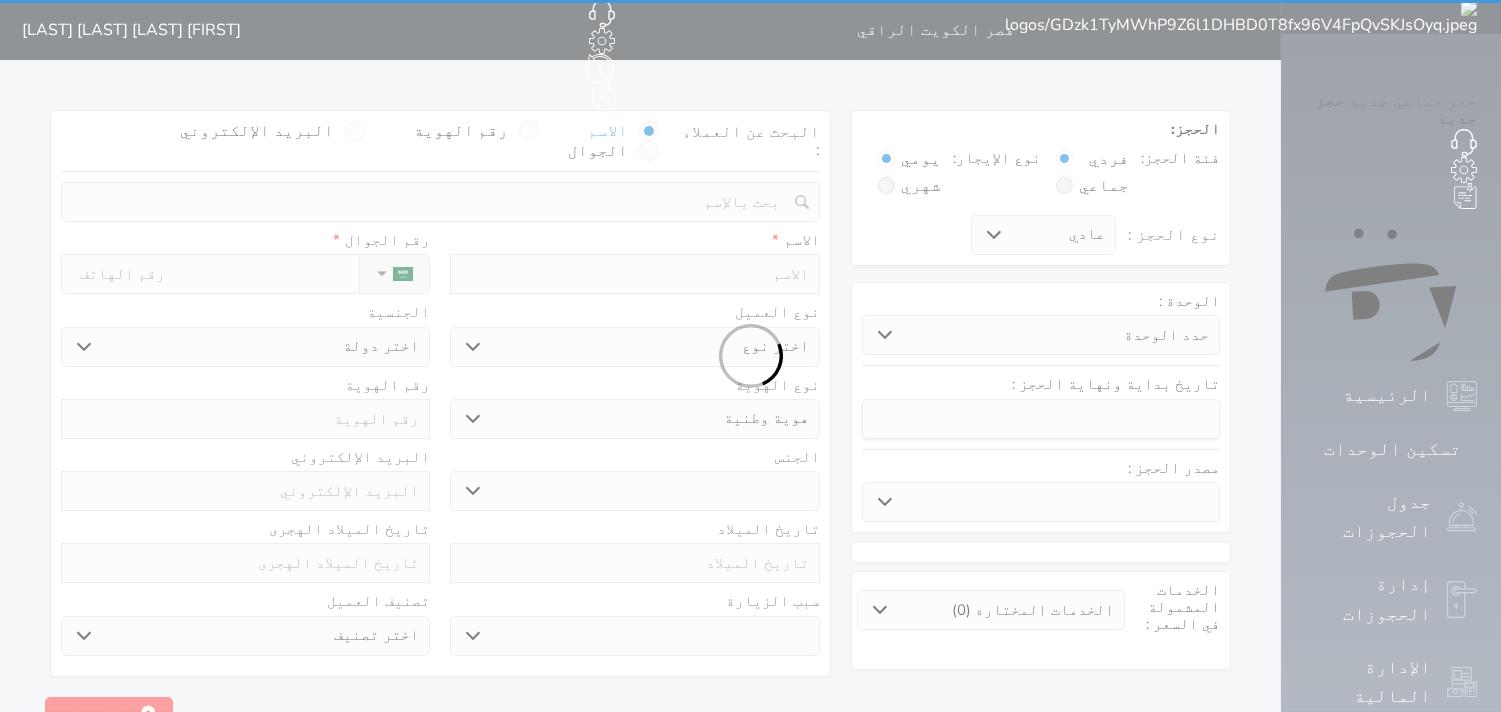 select 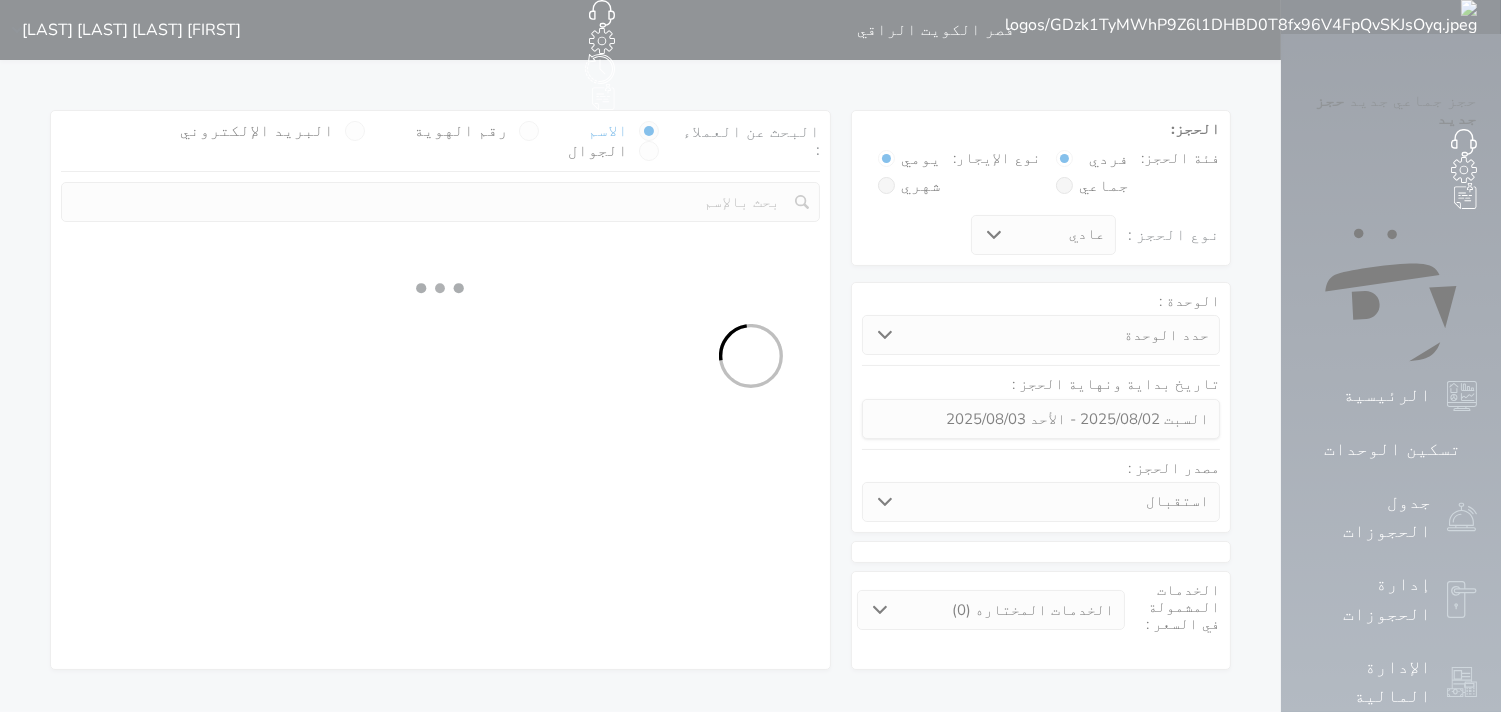 select 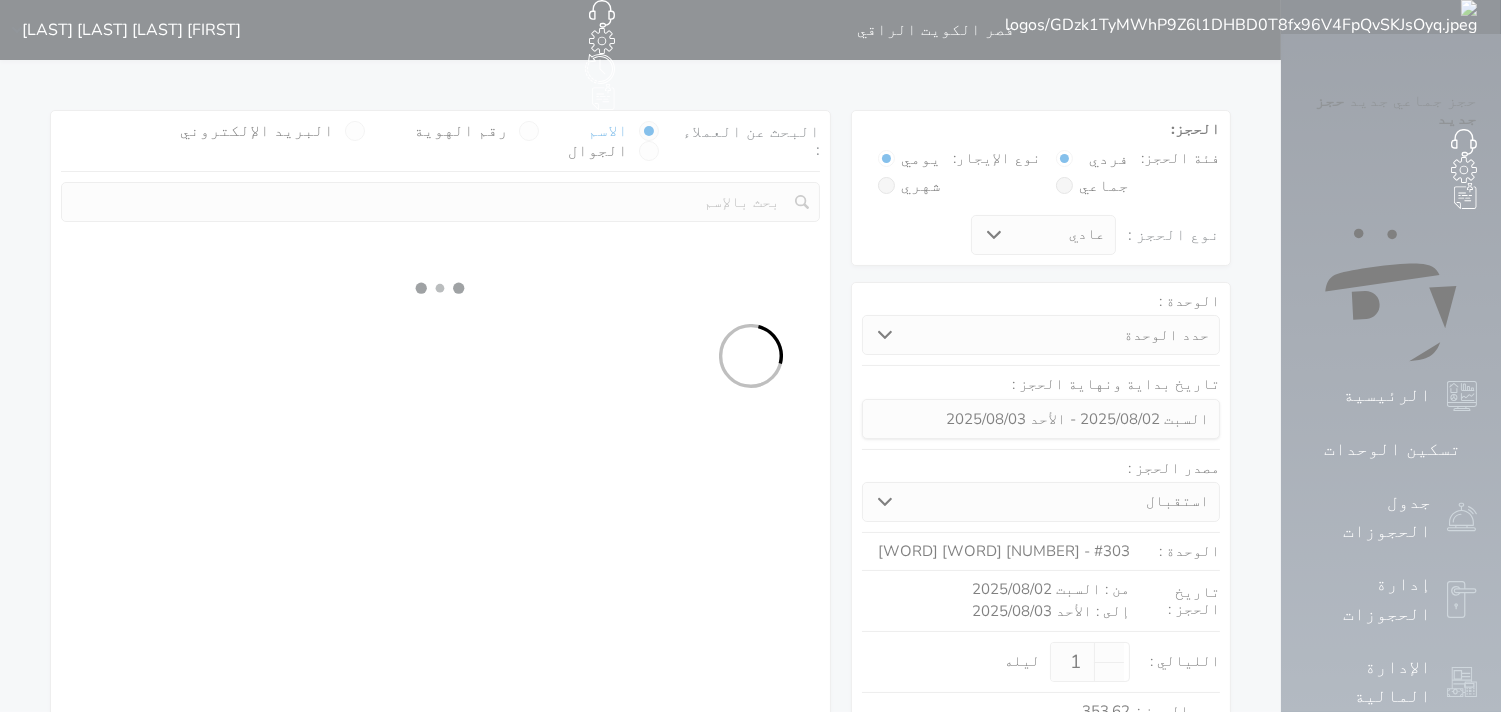 select on "1" 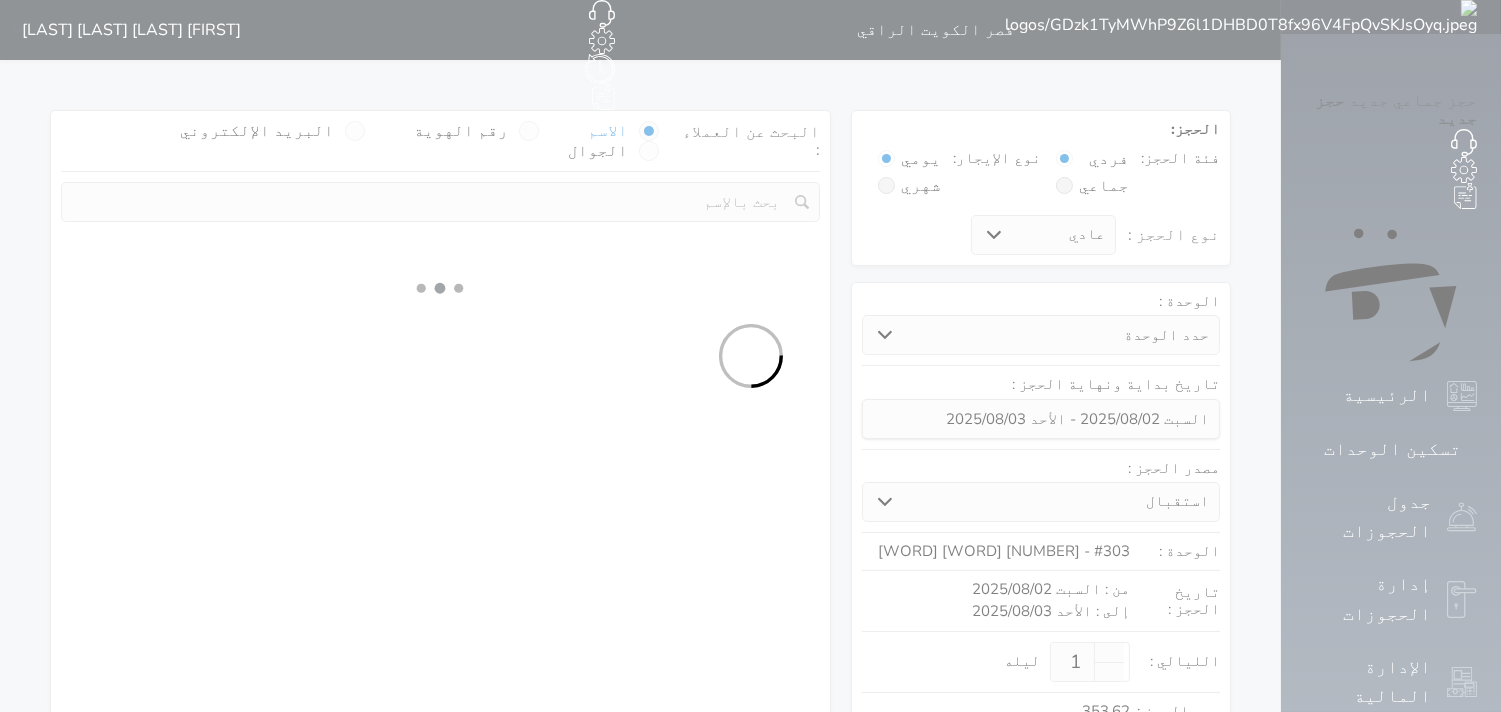 select on "113" 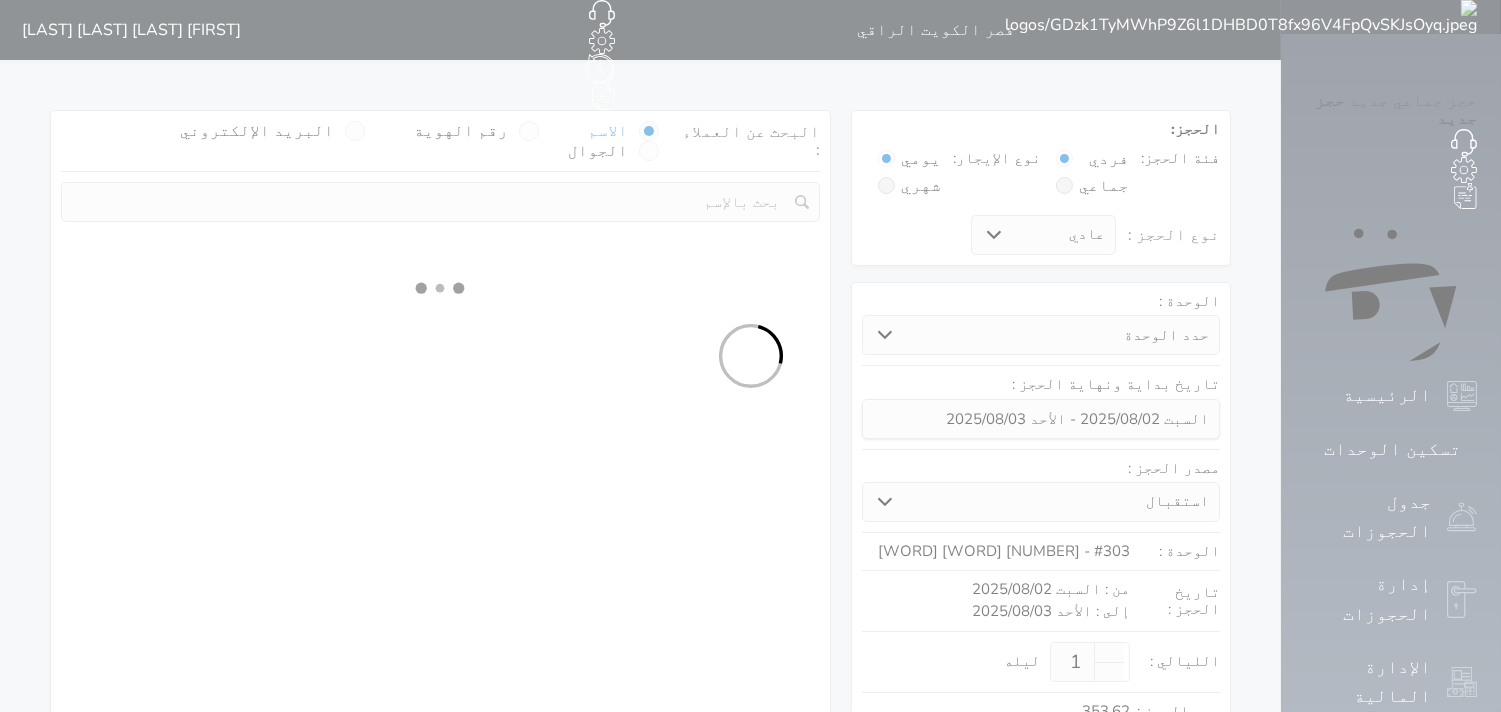 select on "1" 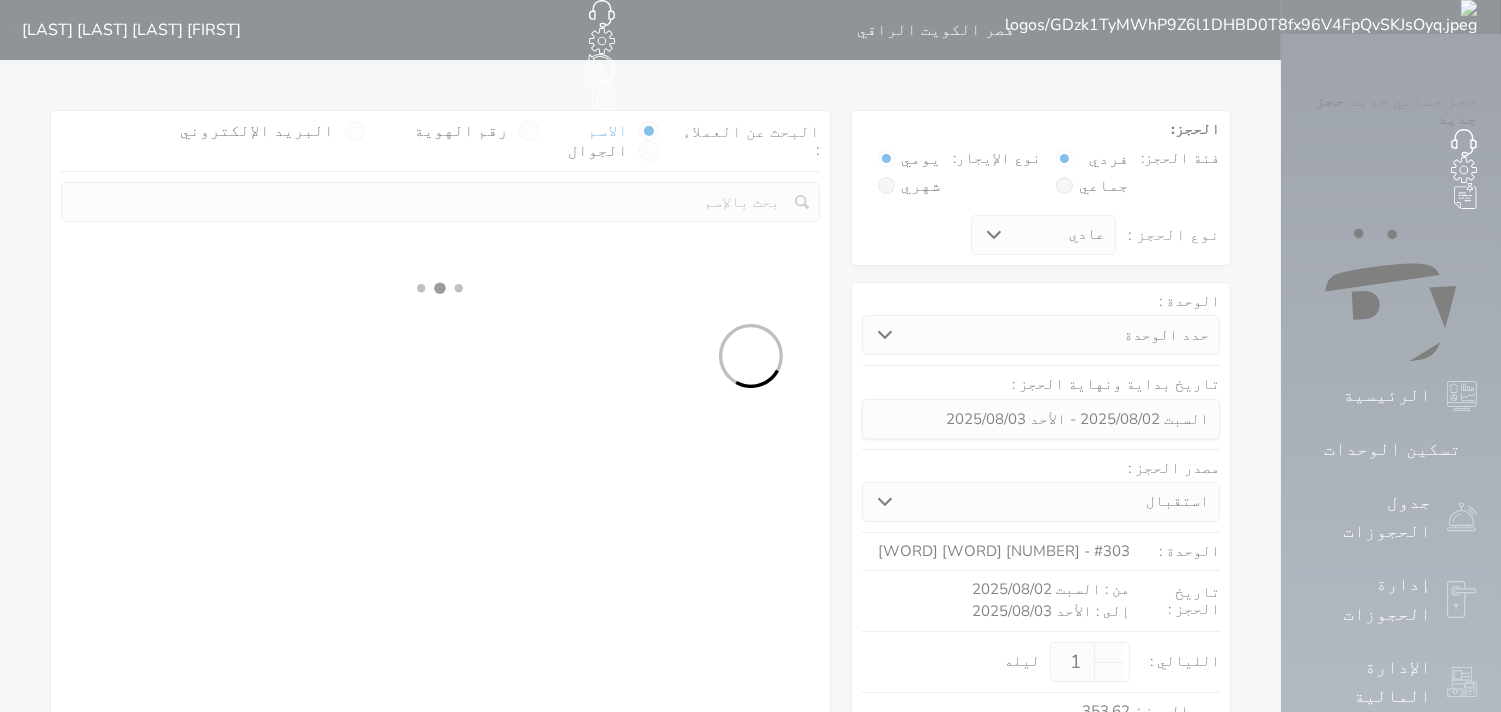 select 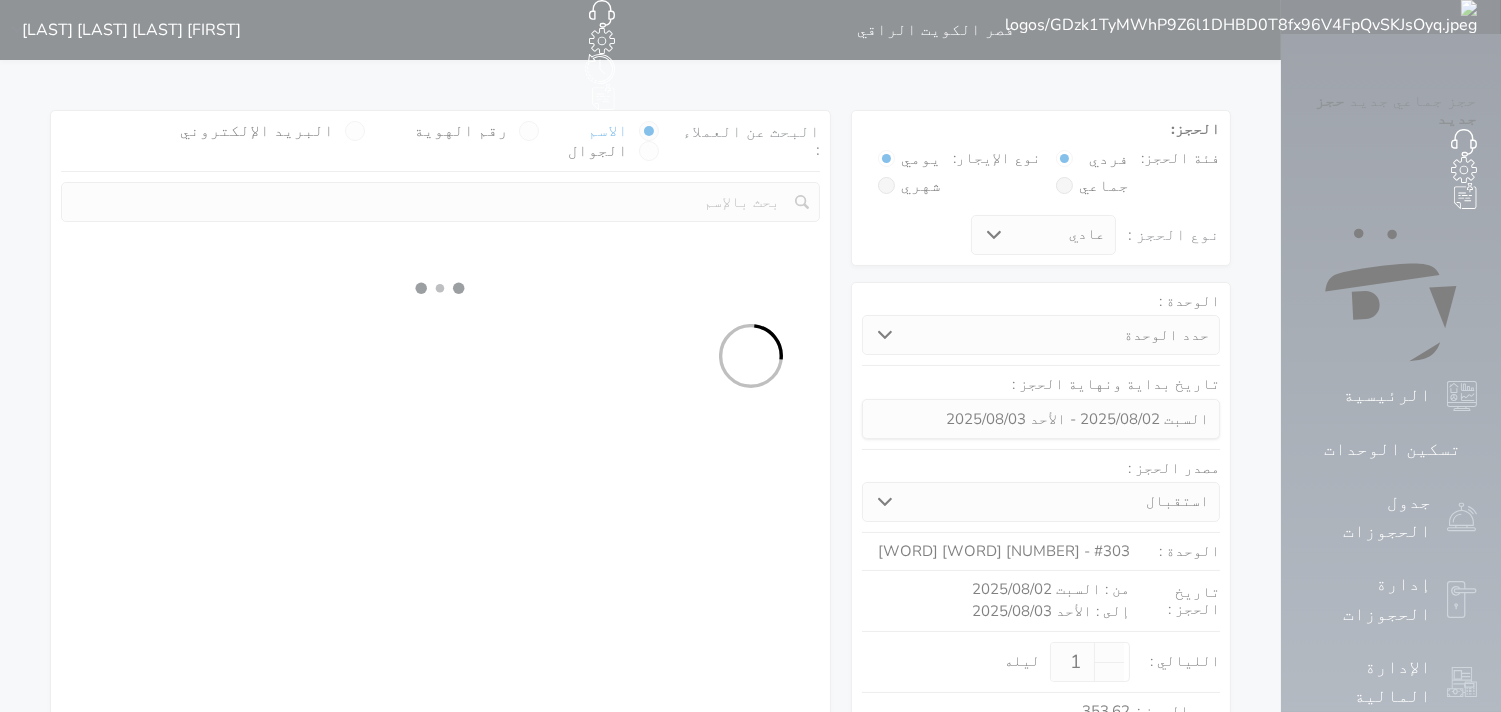 select on "7" 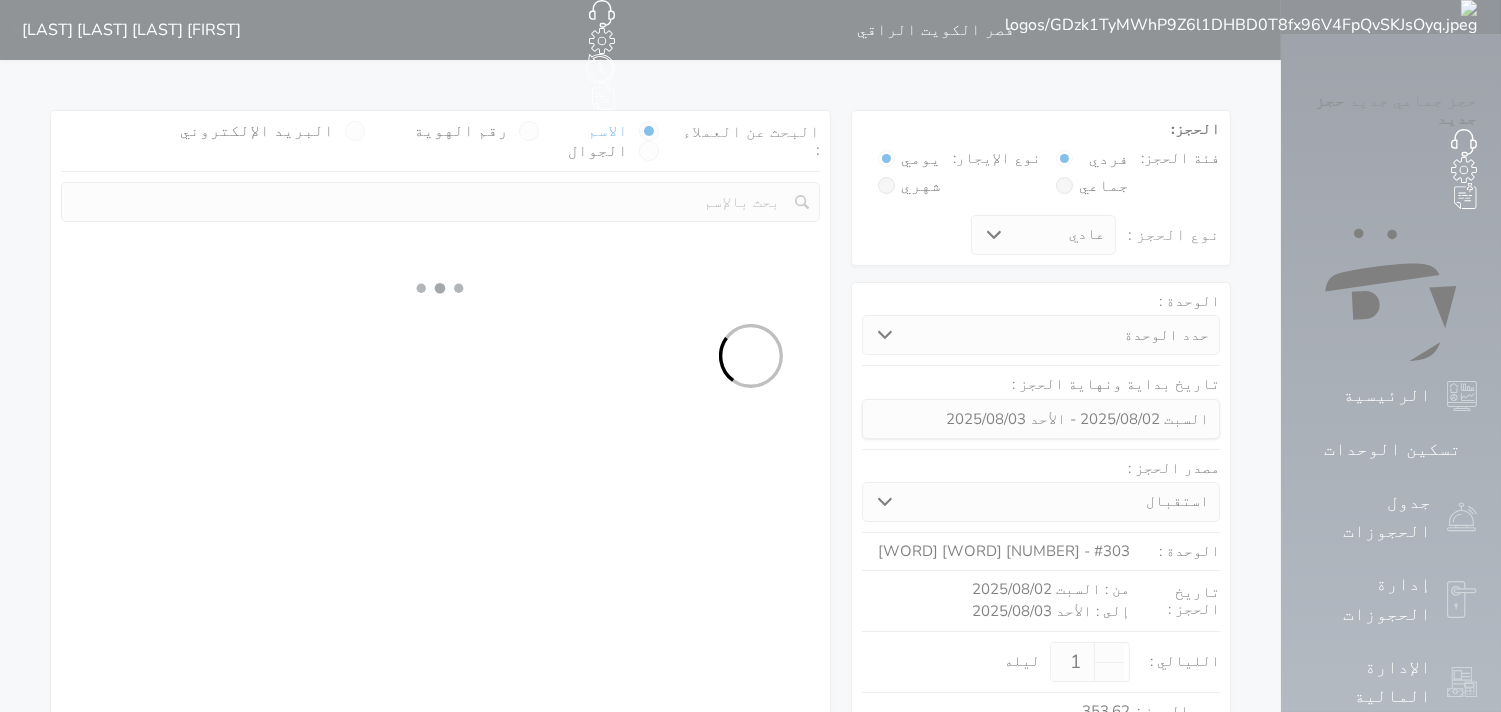 select 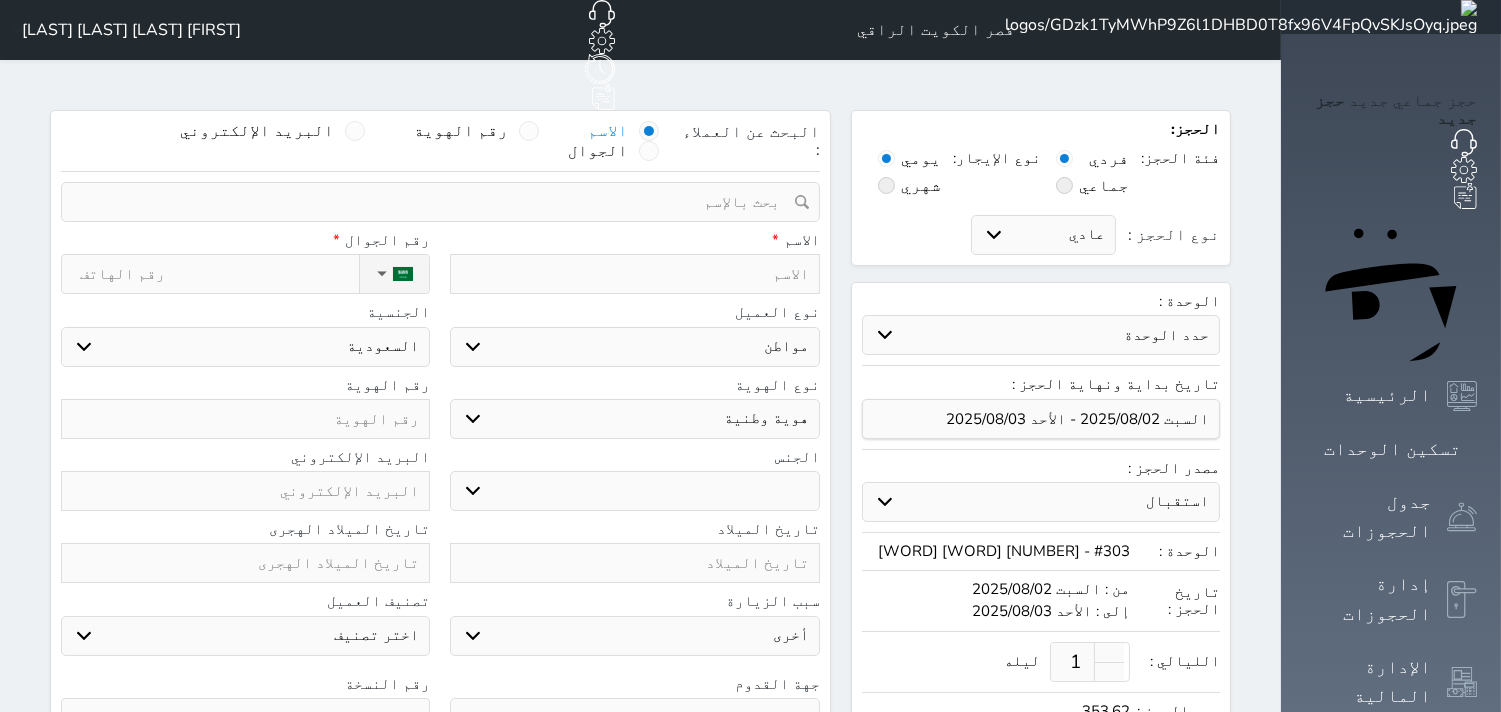 select 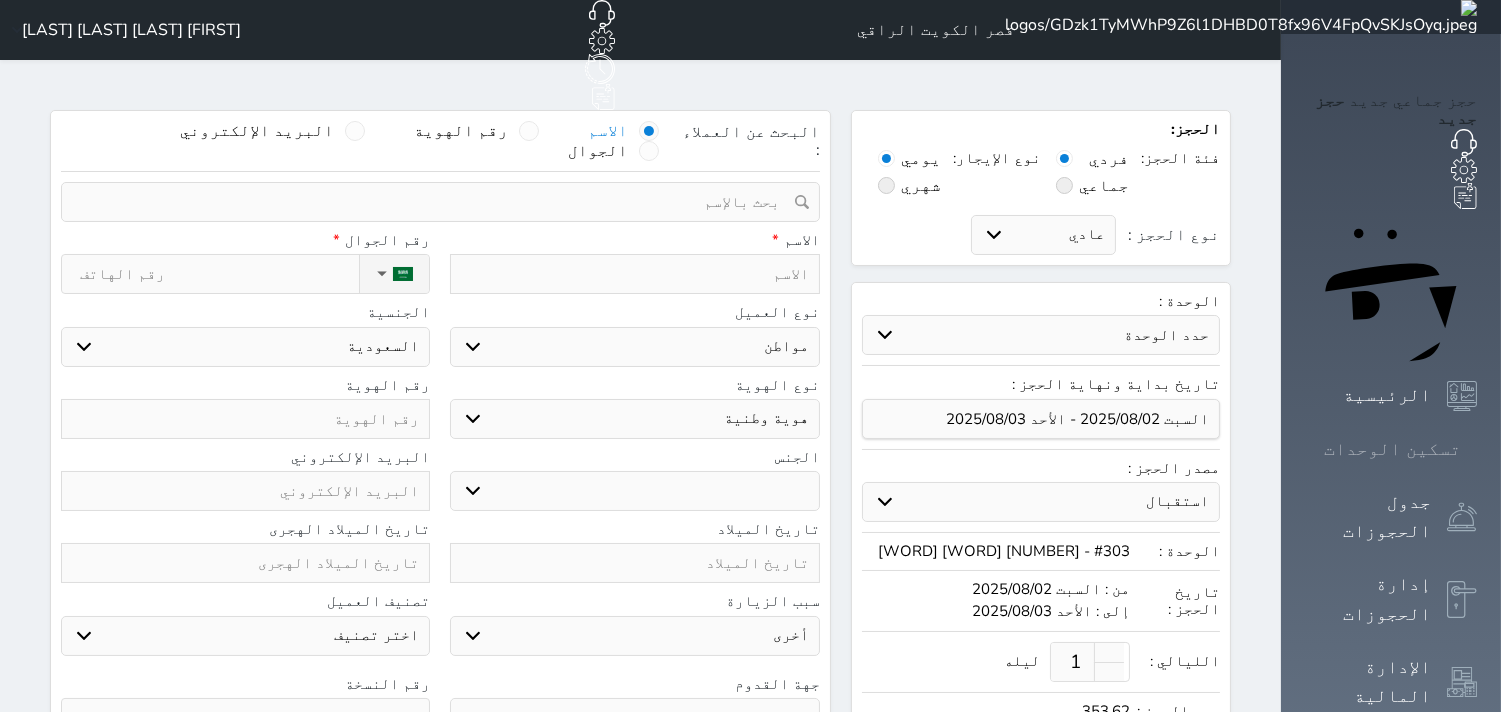 click 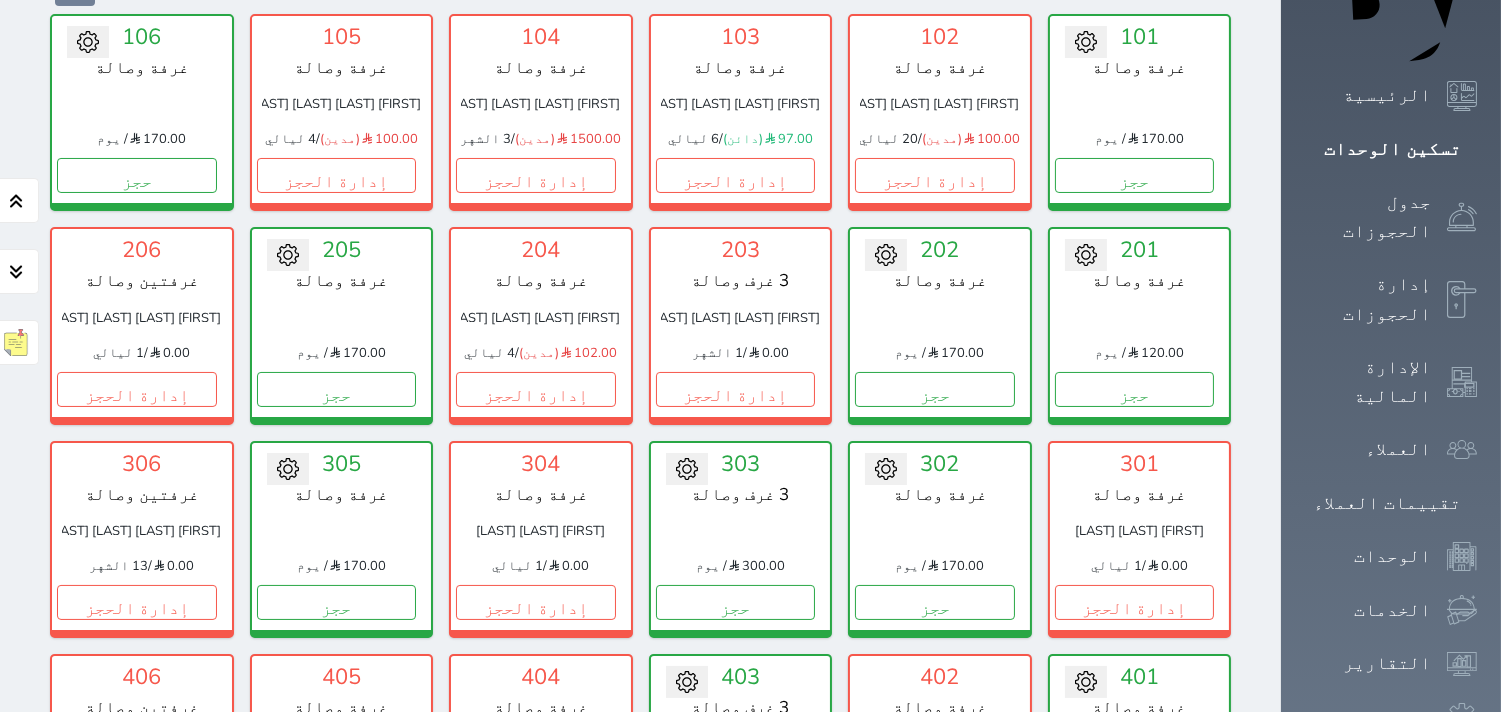 scroll, scrollTop: 411, scrollLeft: 0, axis: vertical 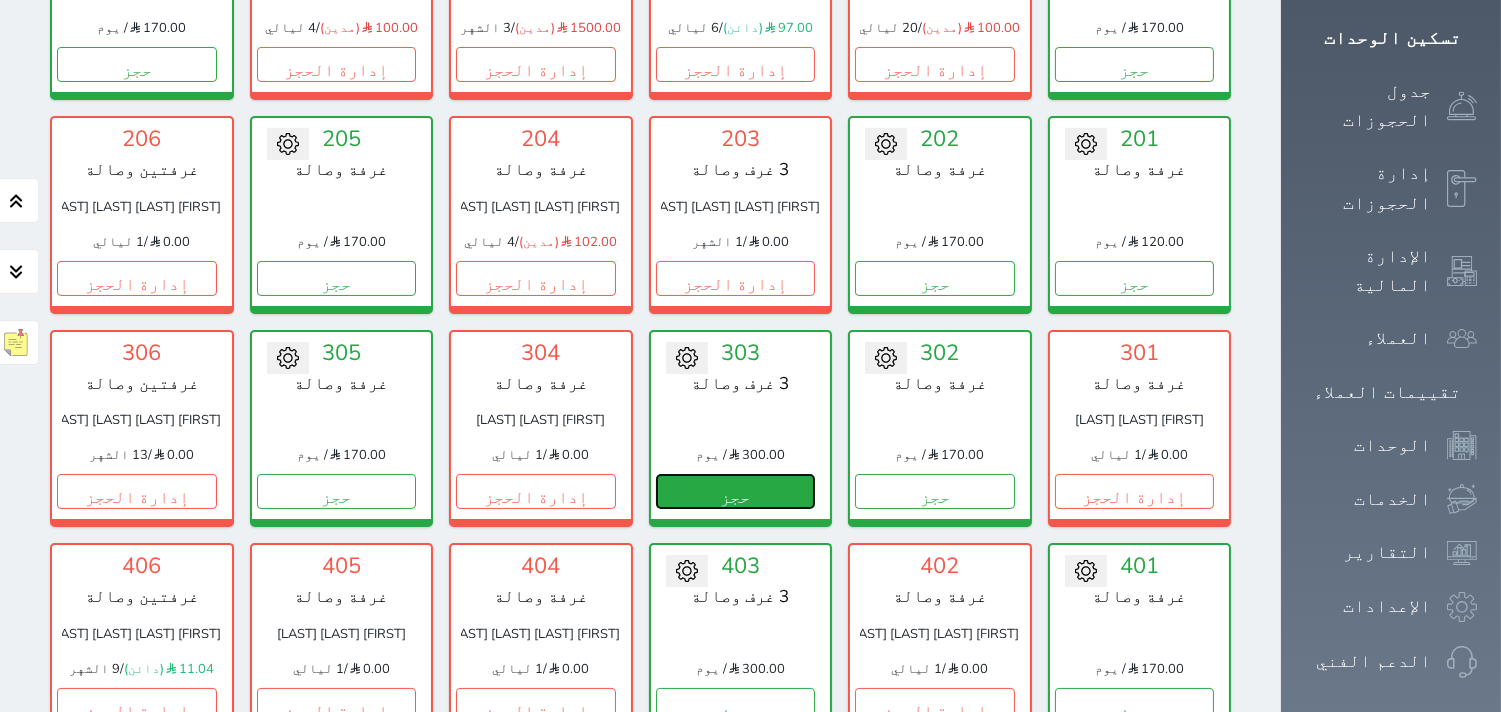 click on "حجز" at bounding box center (736, 491) 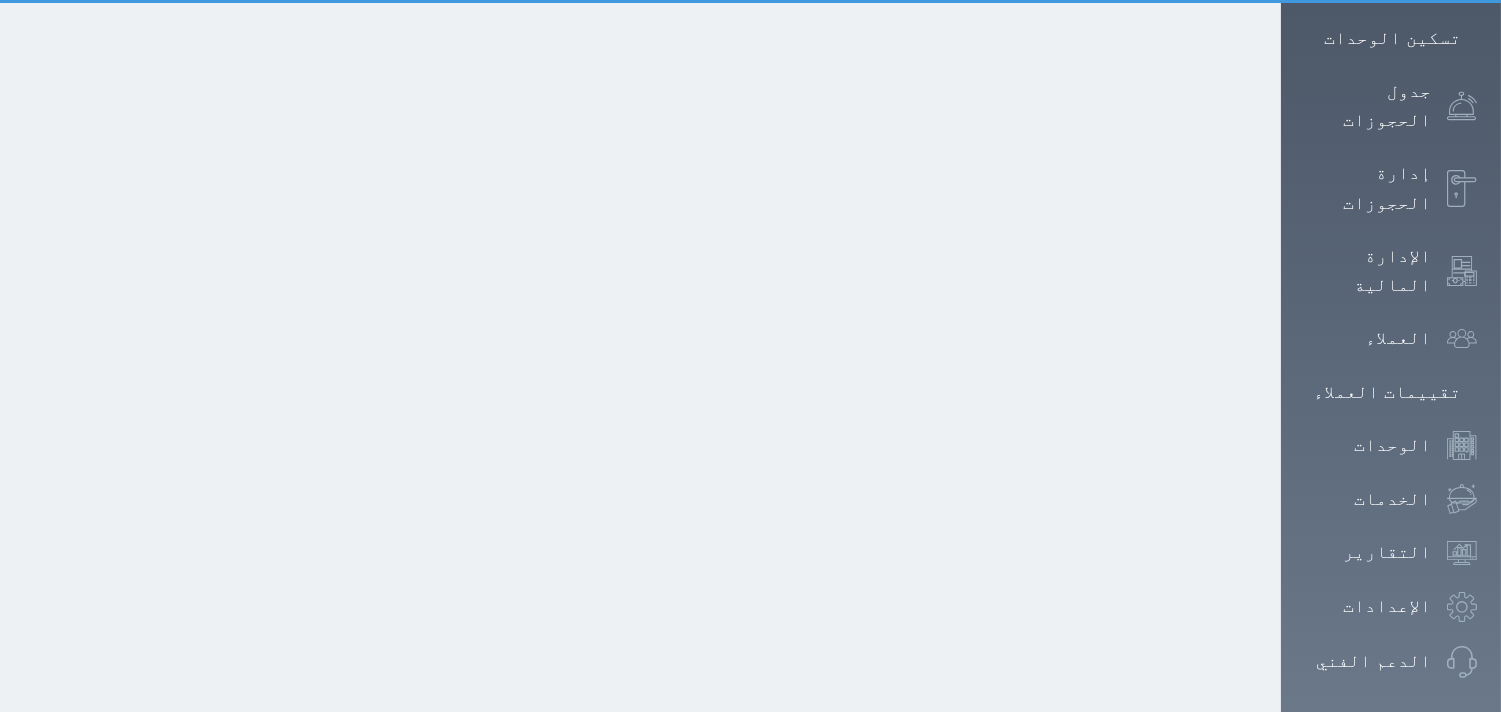 scroll, scrollTop: 45, scrollLeft: 0, axis: vertical 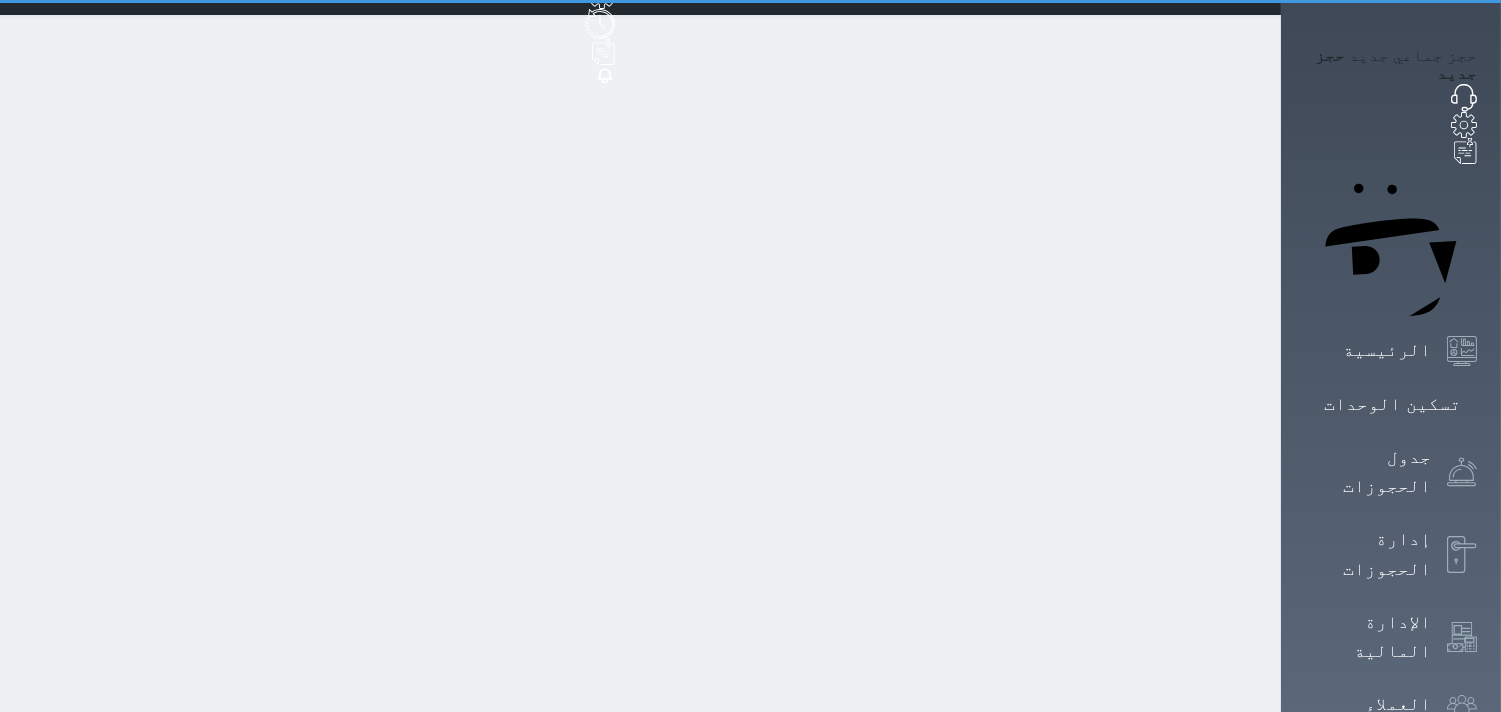 select on "1" 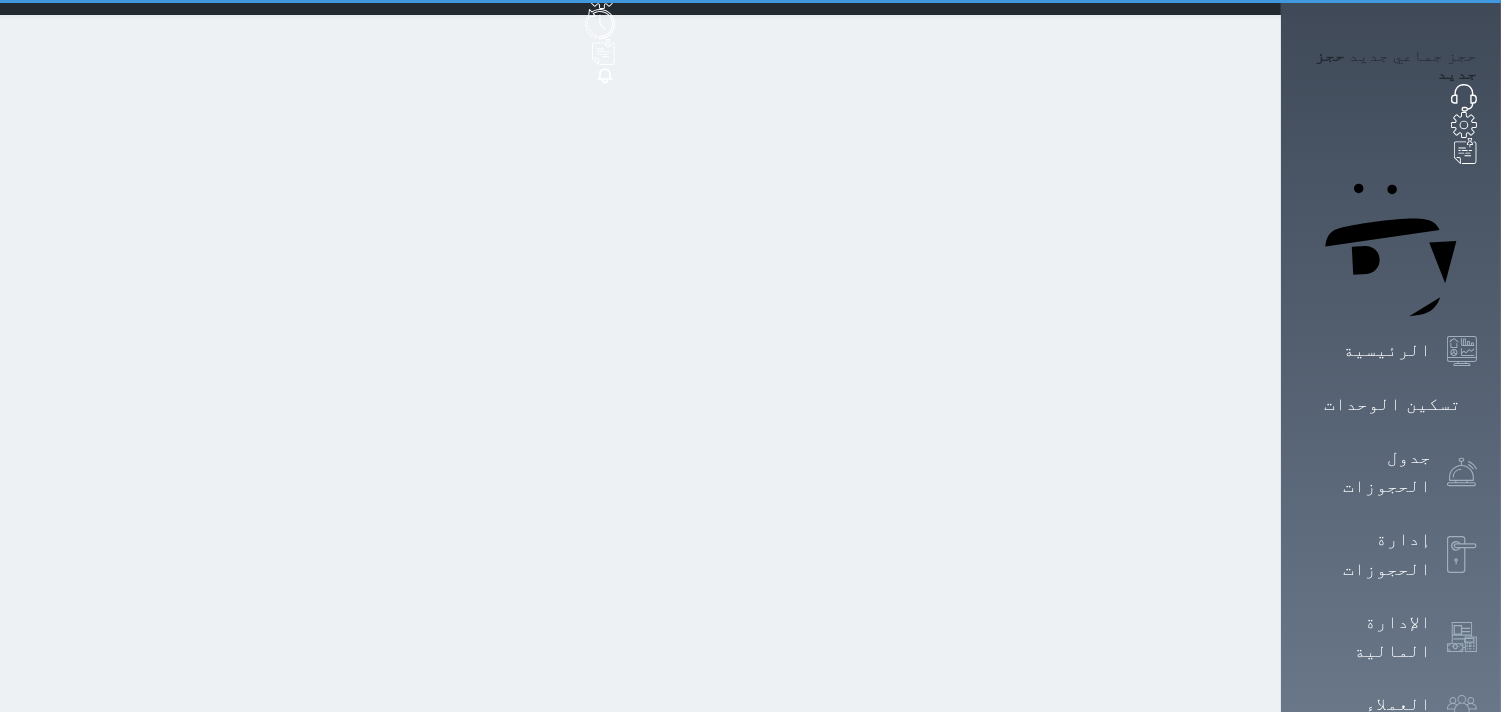 scroll, scrollTop: 0, scrollLeft: 0, axis: both 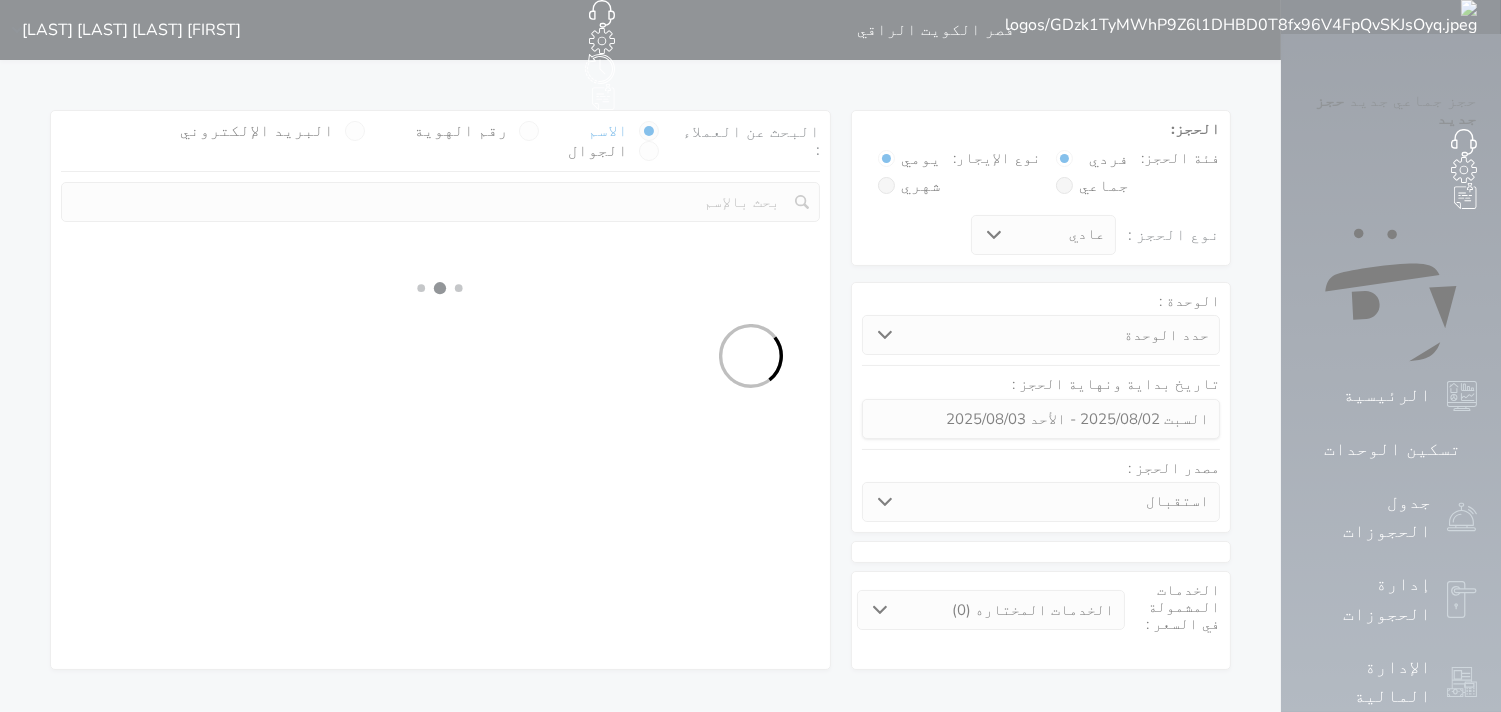 select 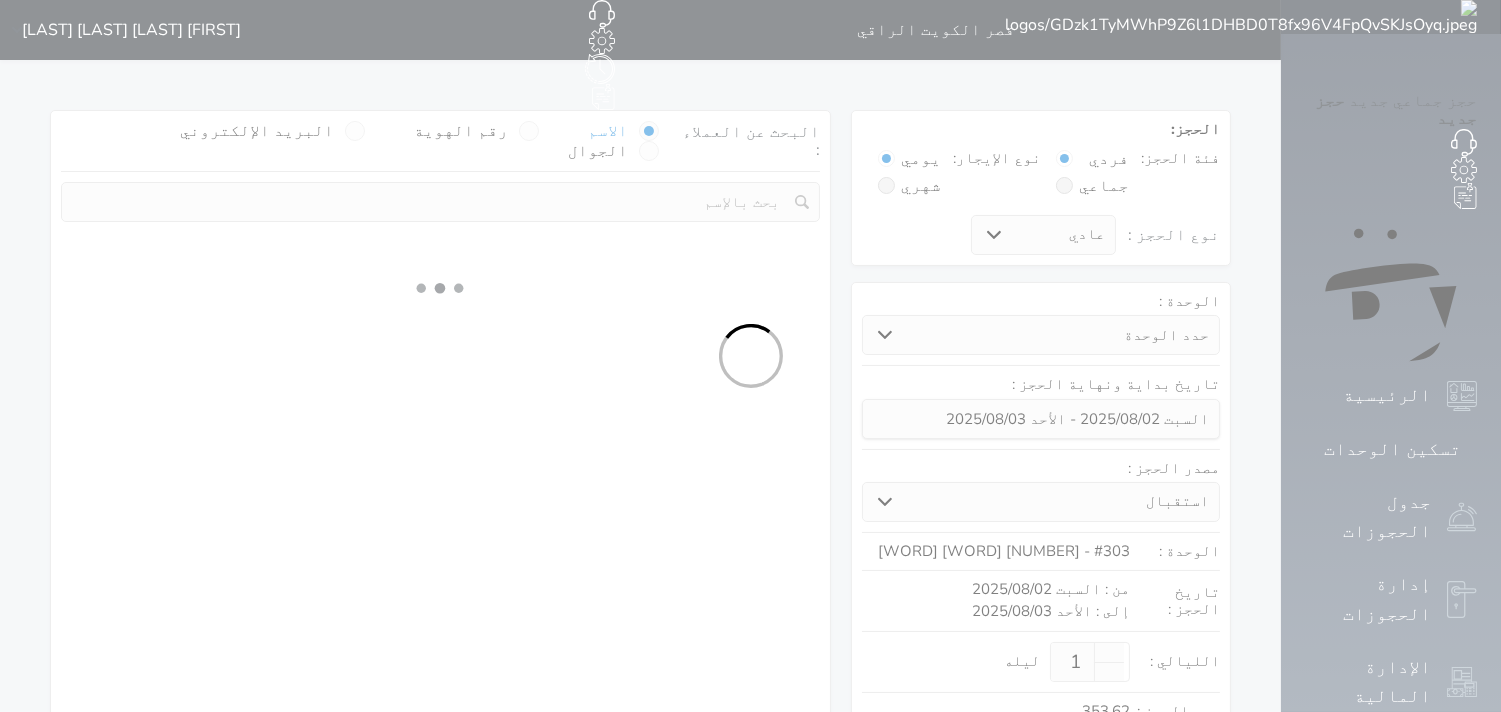 select on "1" 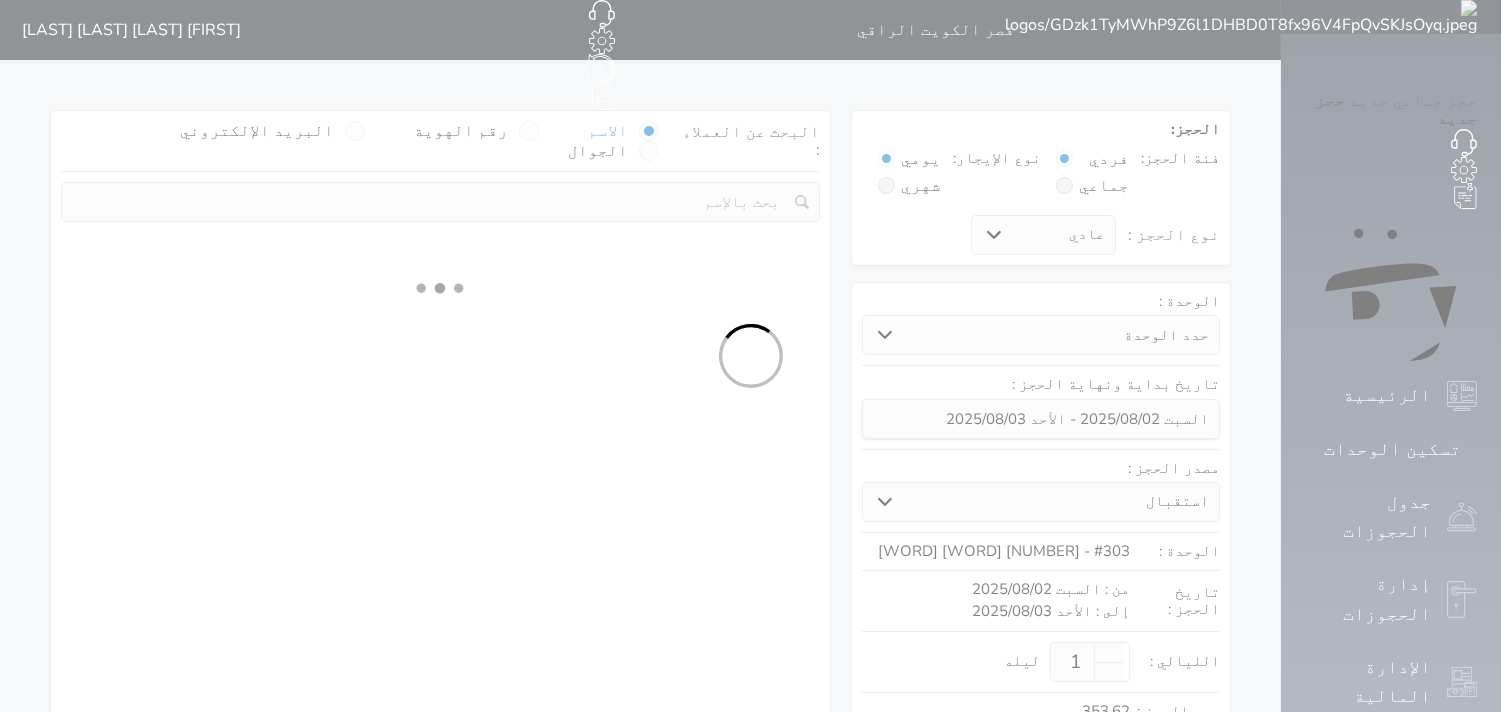 select on "113" 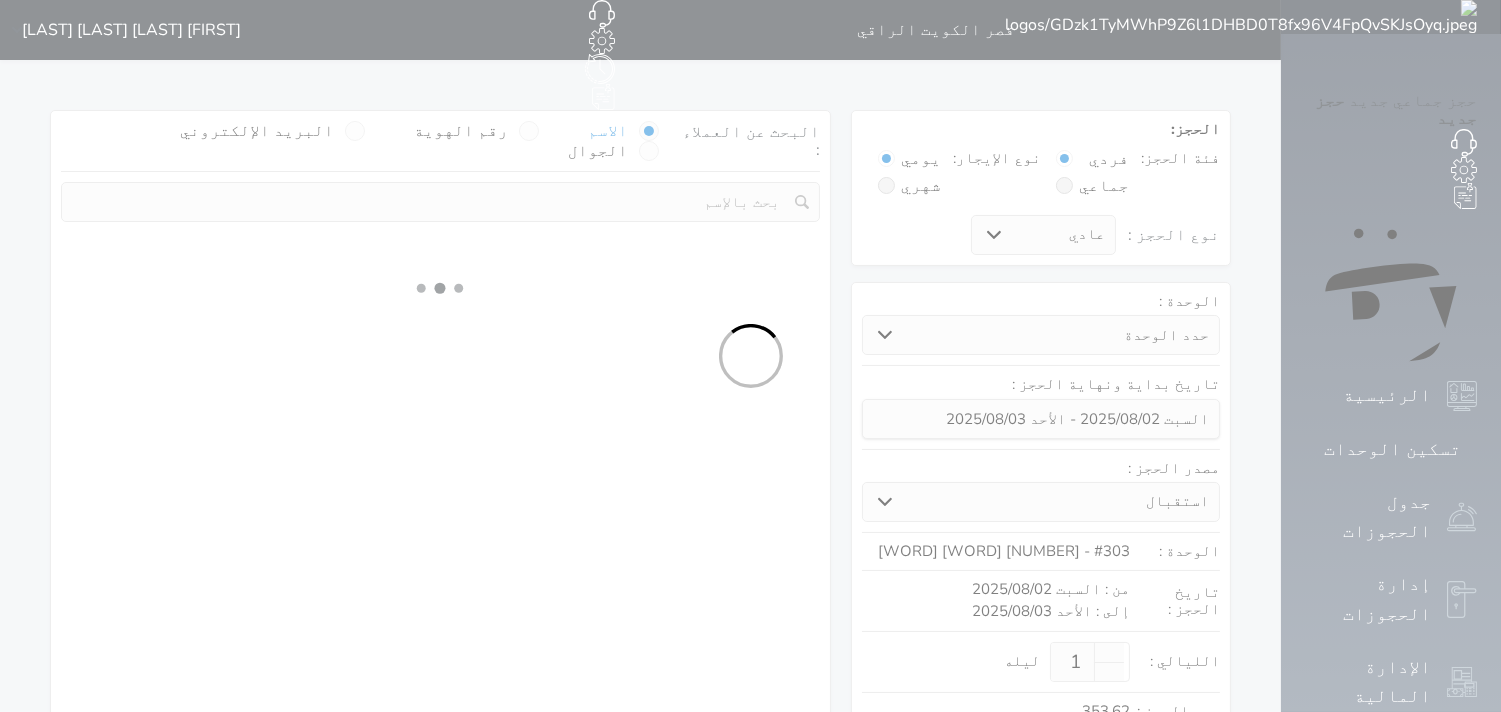 select on "1" 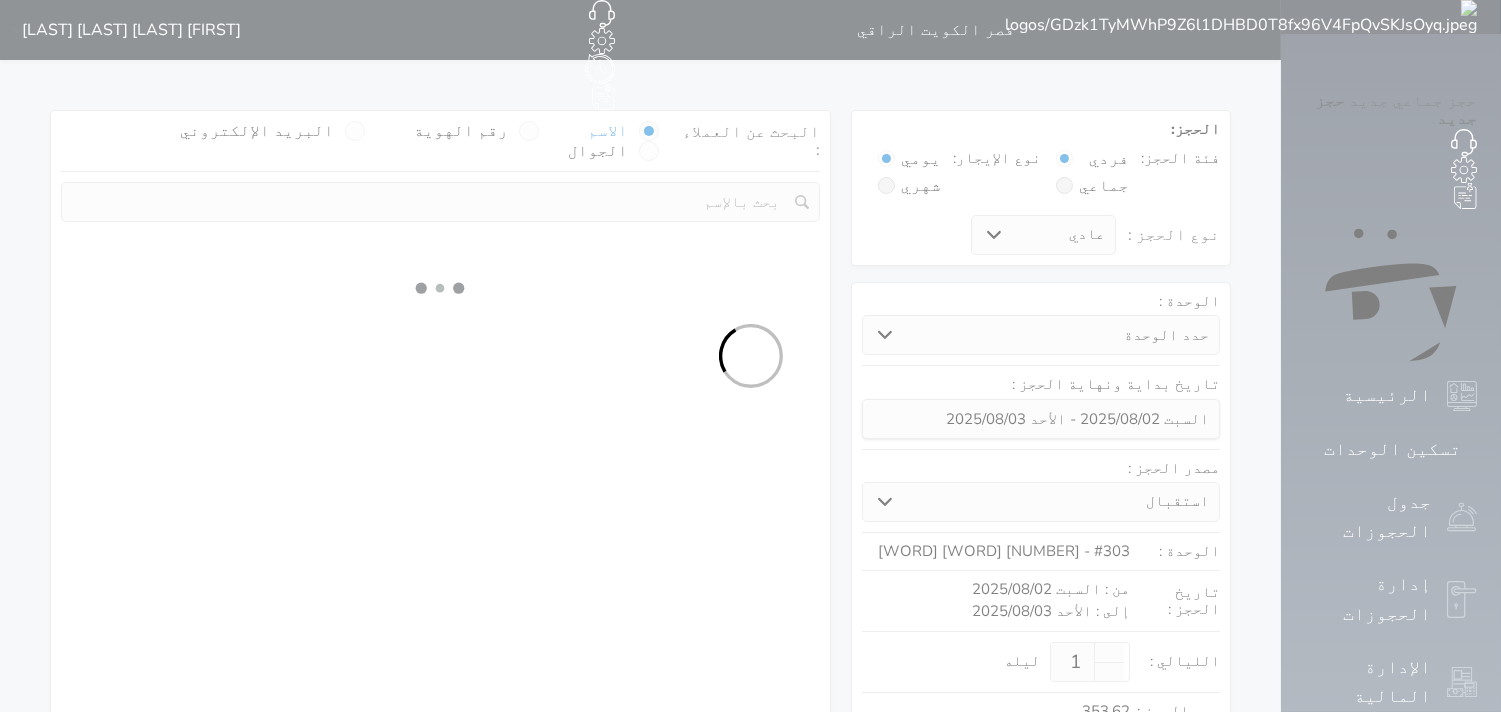 select 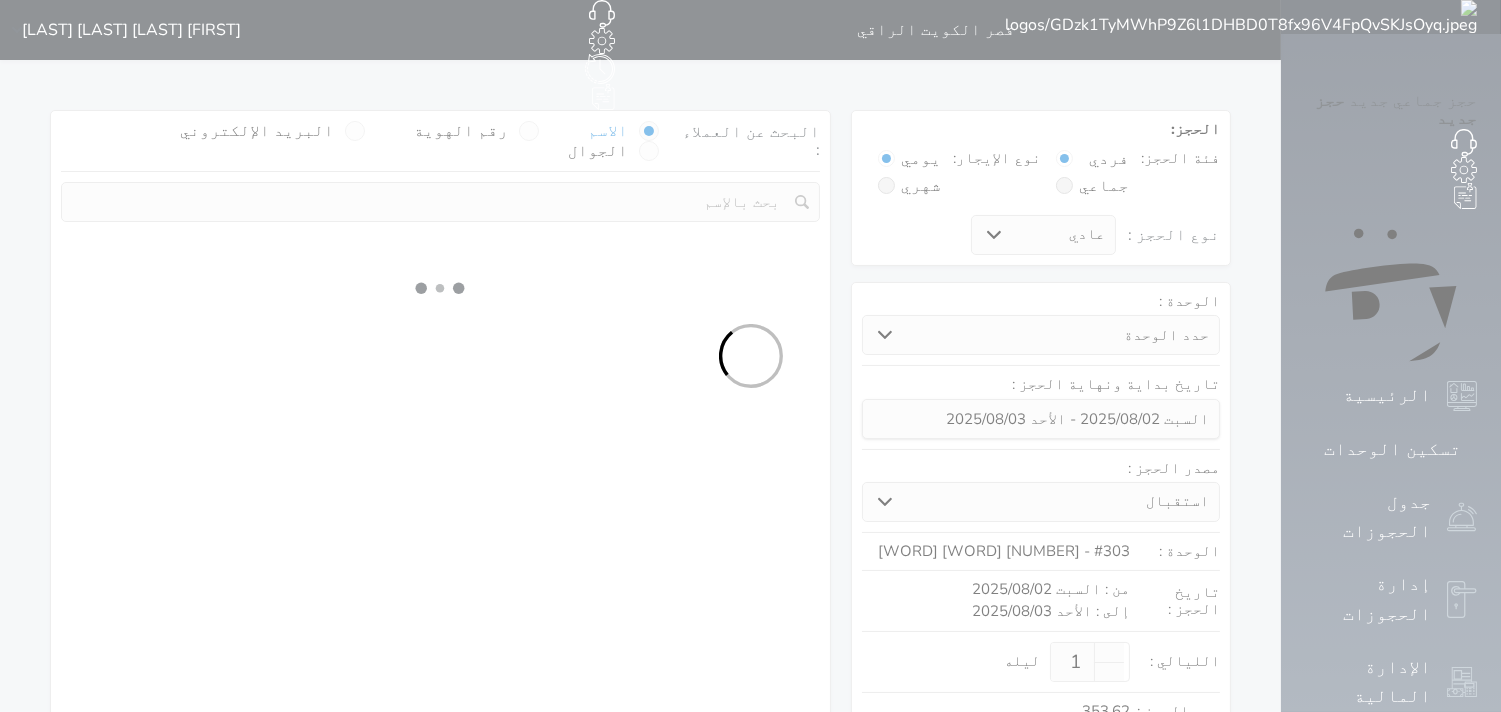 select on "7" 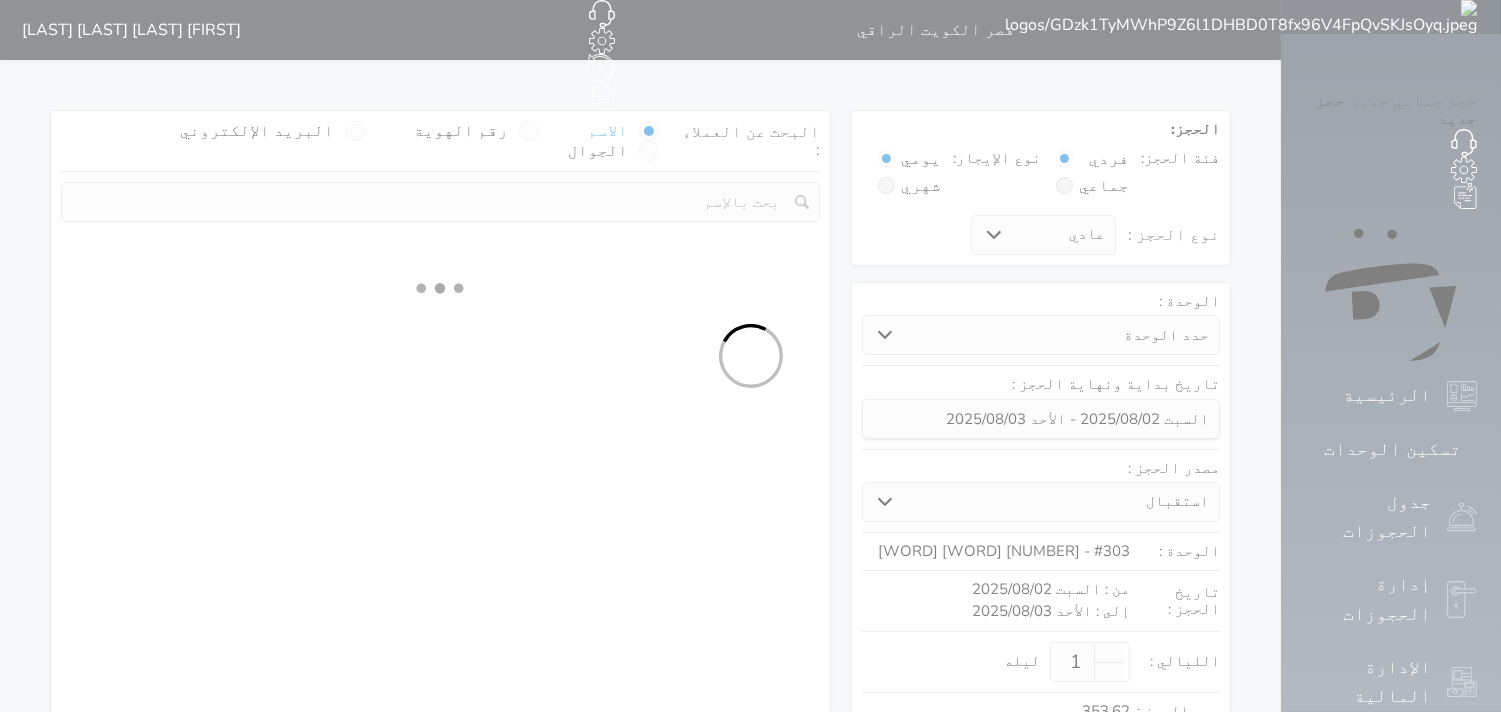 select 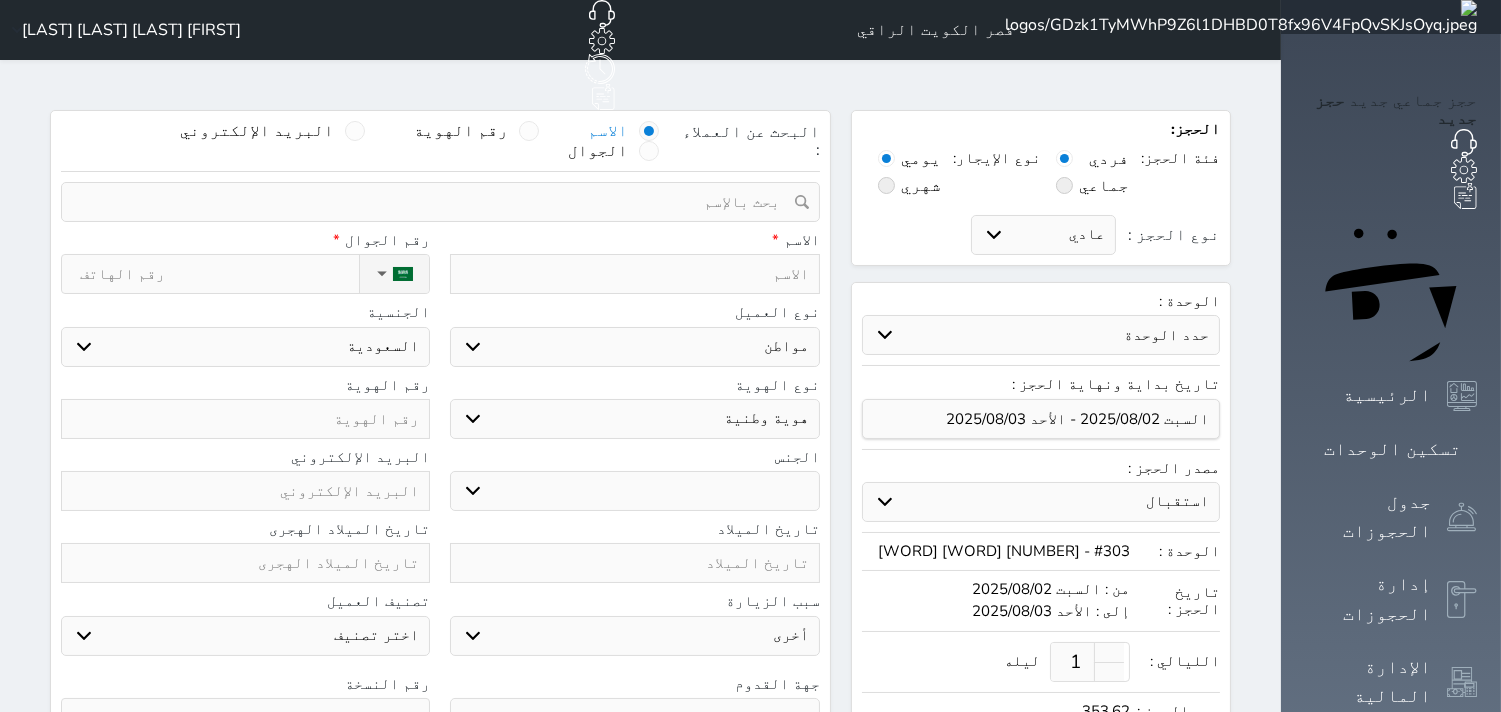 select 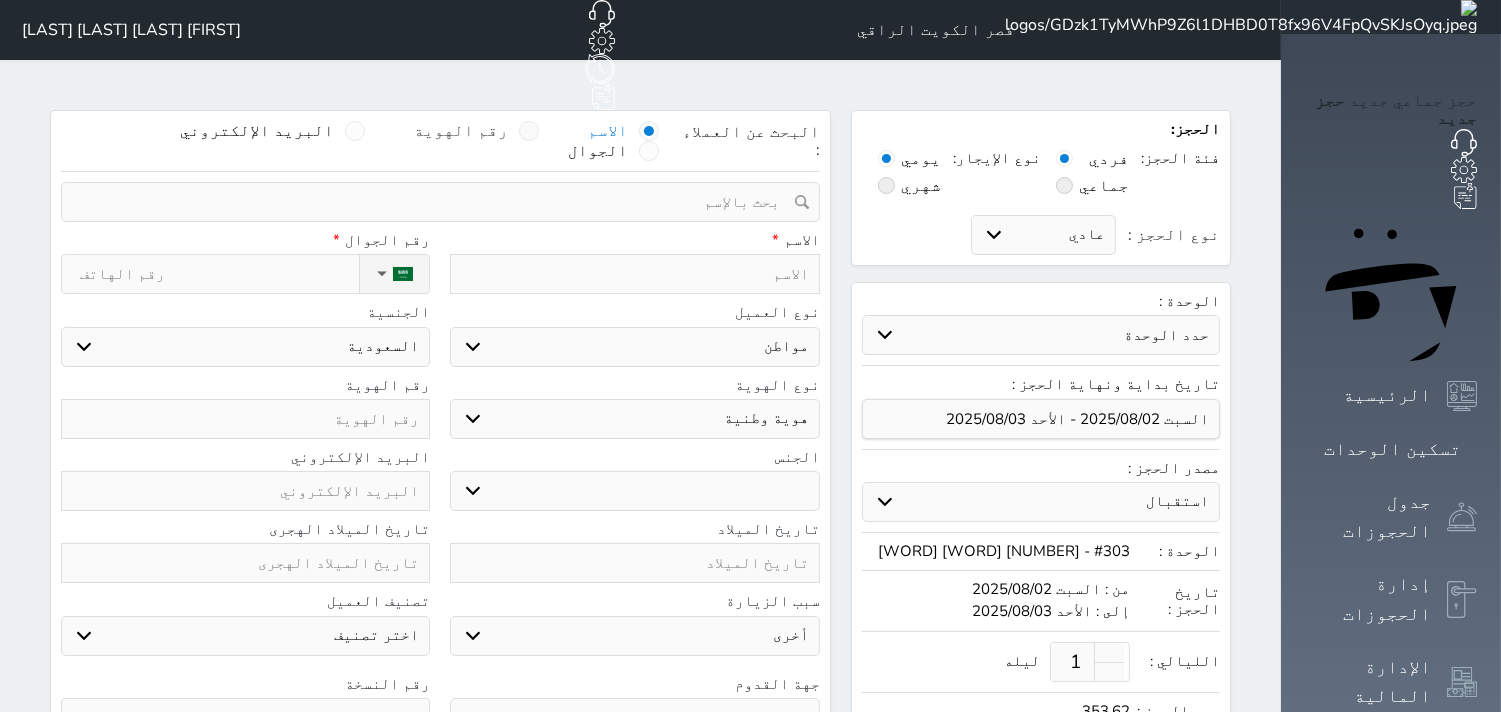 click on "رقم الهوية" at bounding box center (462, 131) 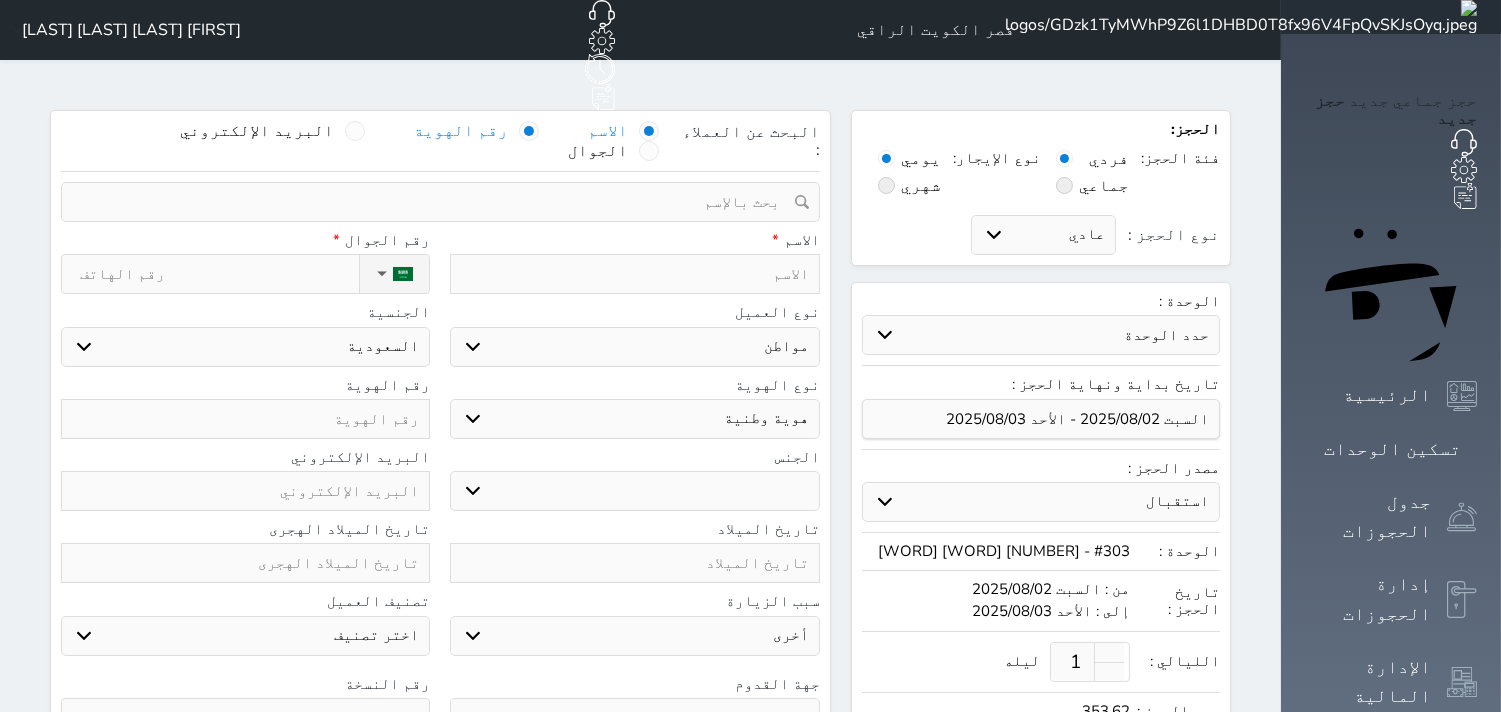 select 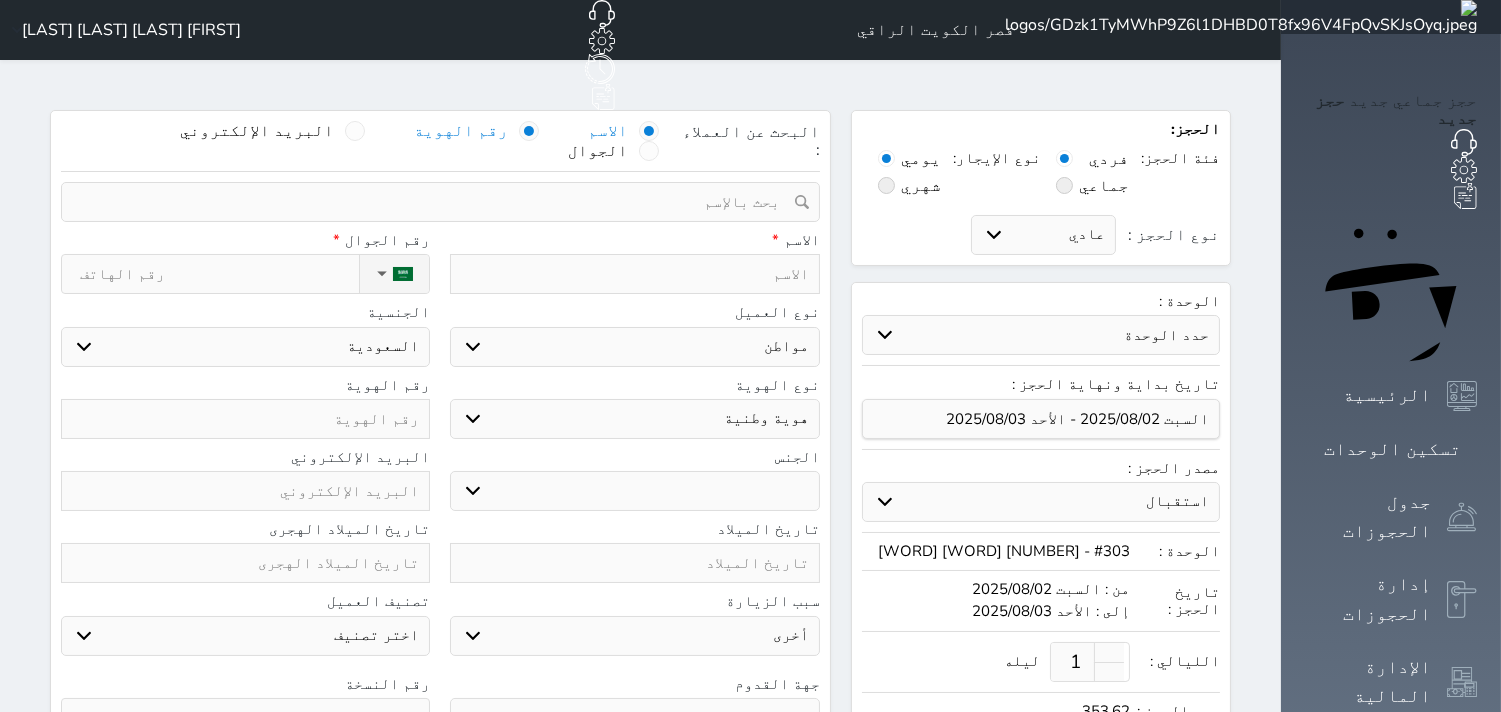 select 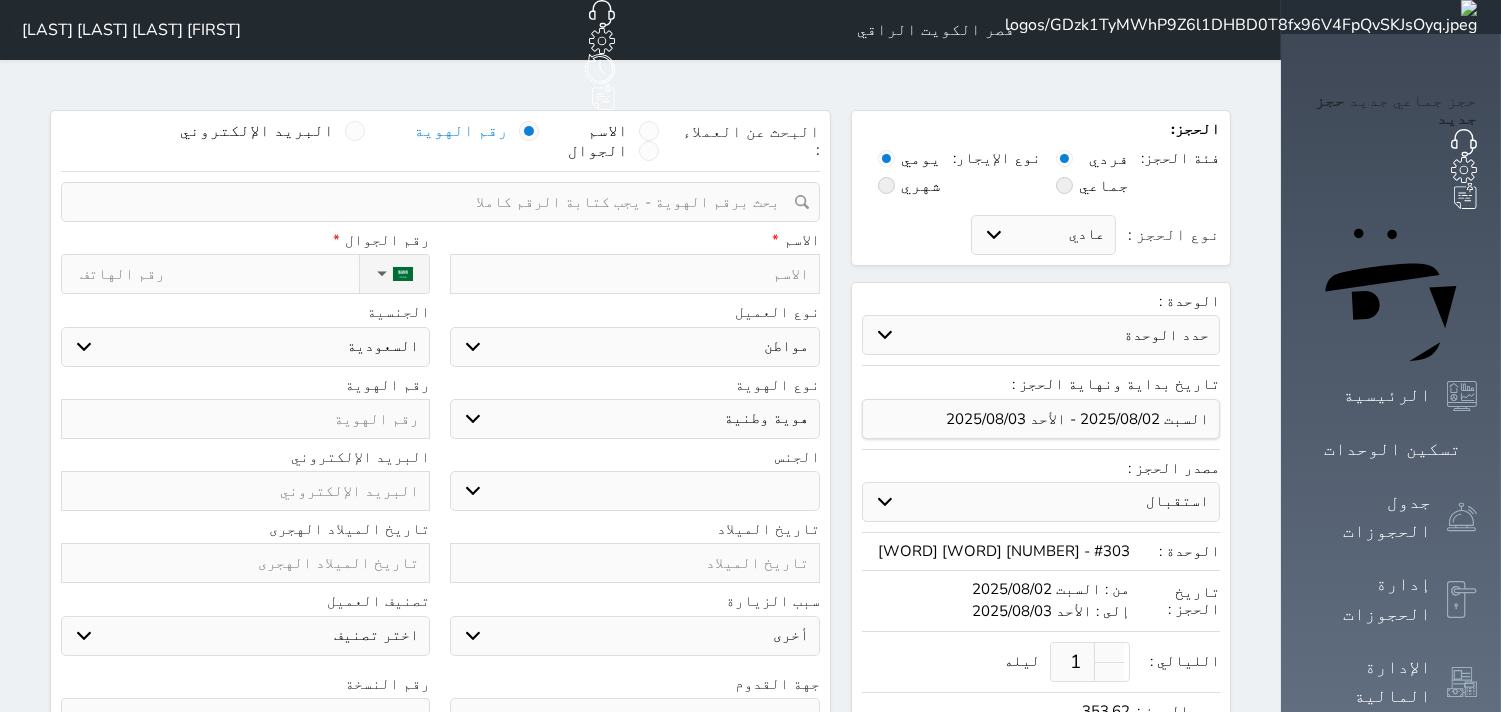 click at bounding box center [433, 202] 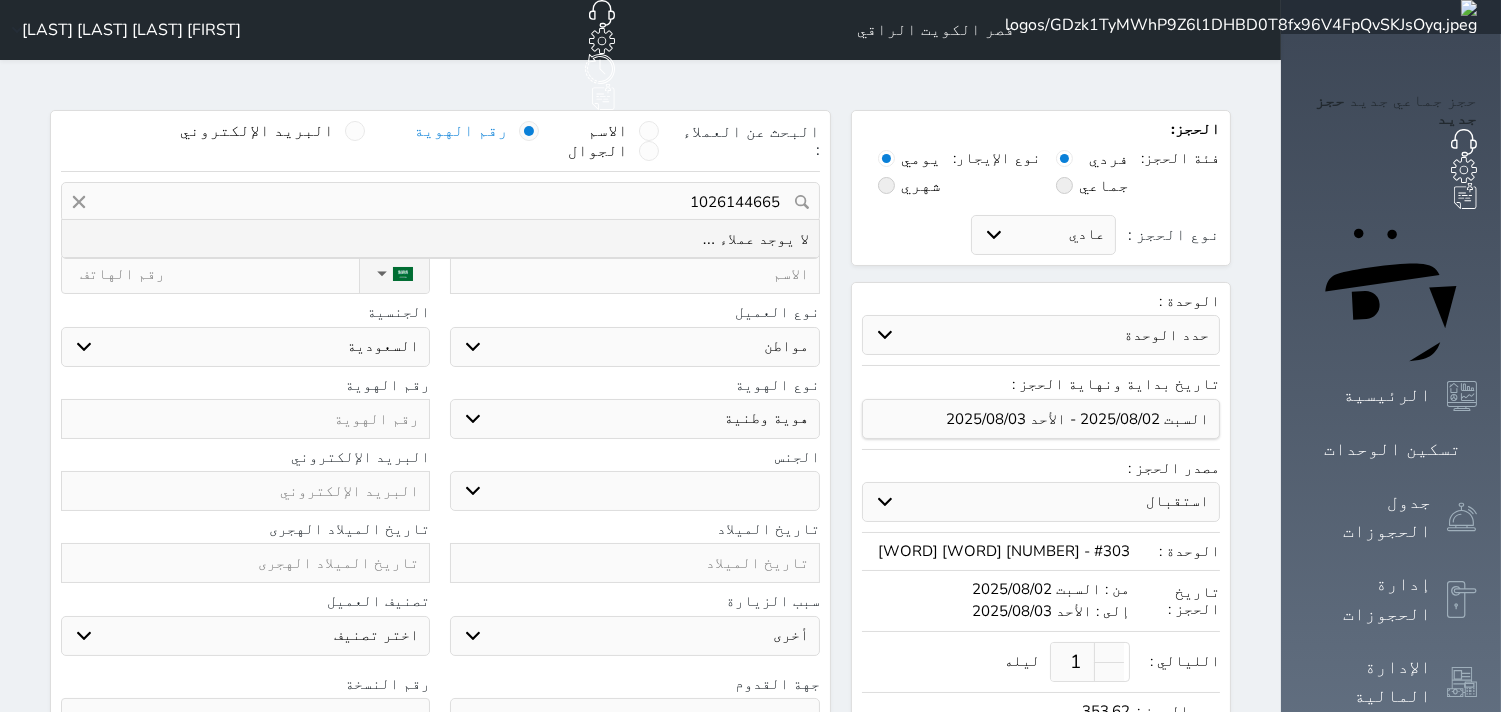 click on "1026144665" at bounding box center [440, 202] 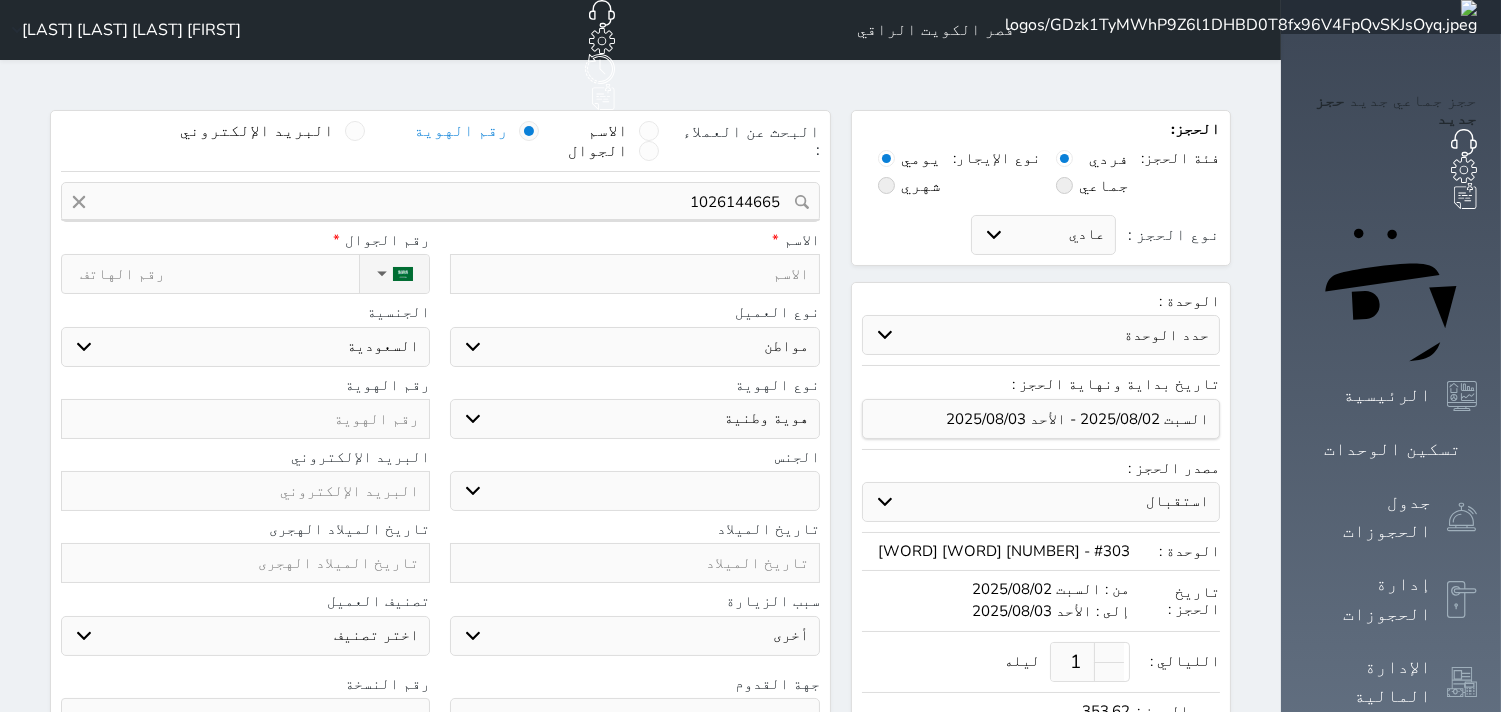 click at bounding box center [245, 419] 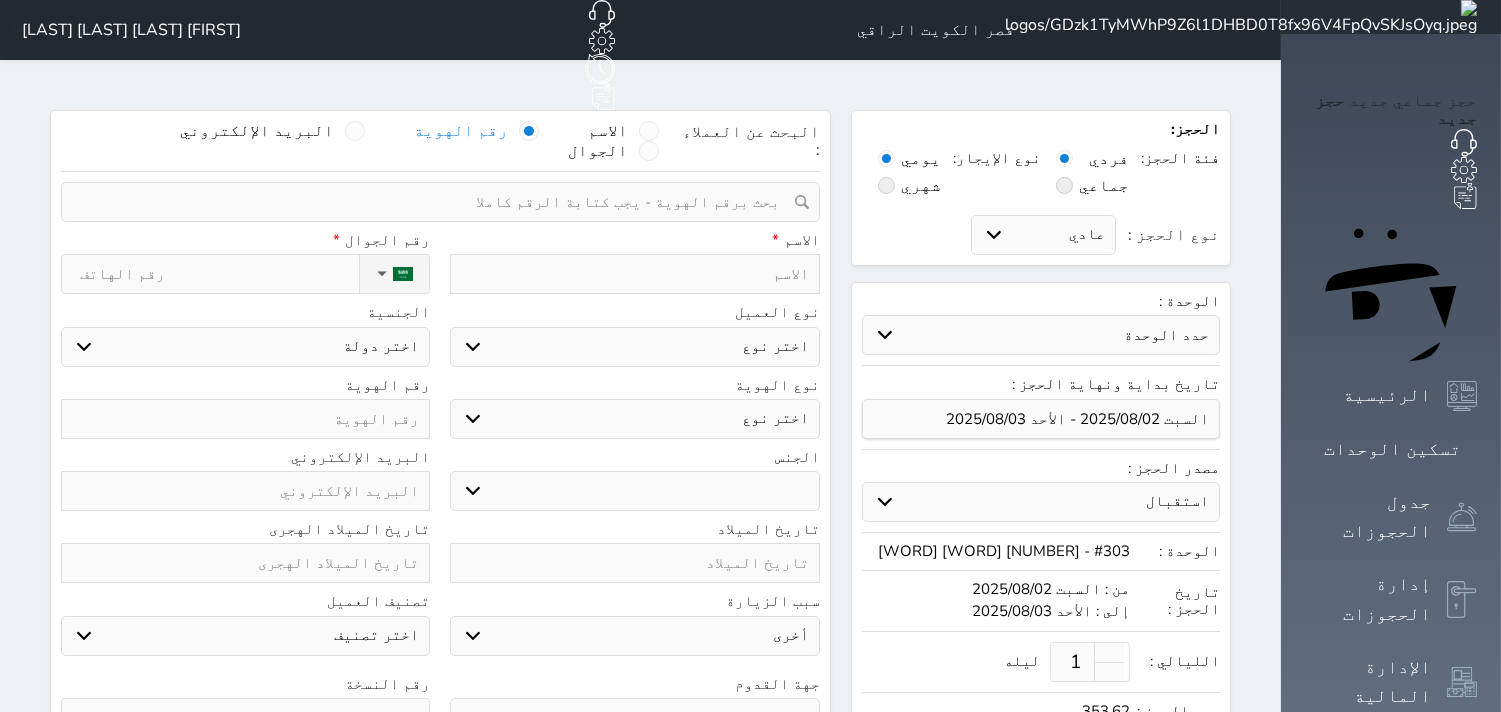 paste on "1026144665" 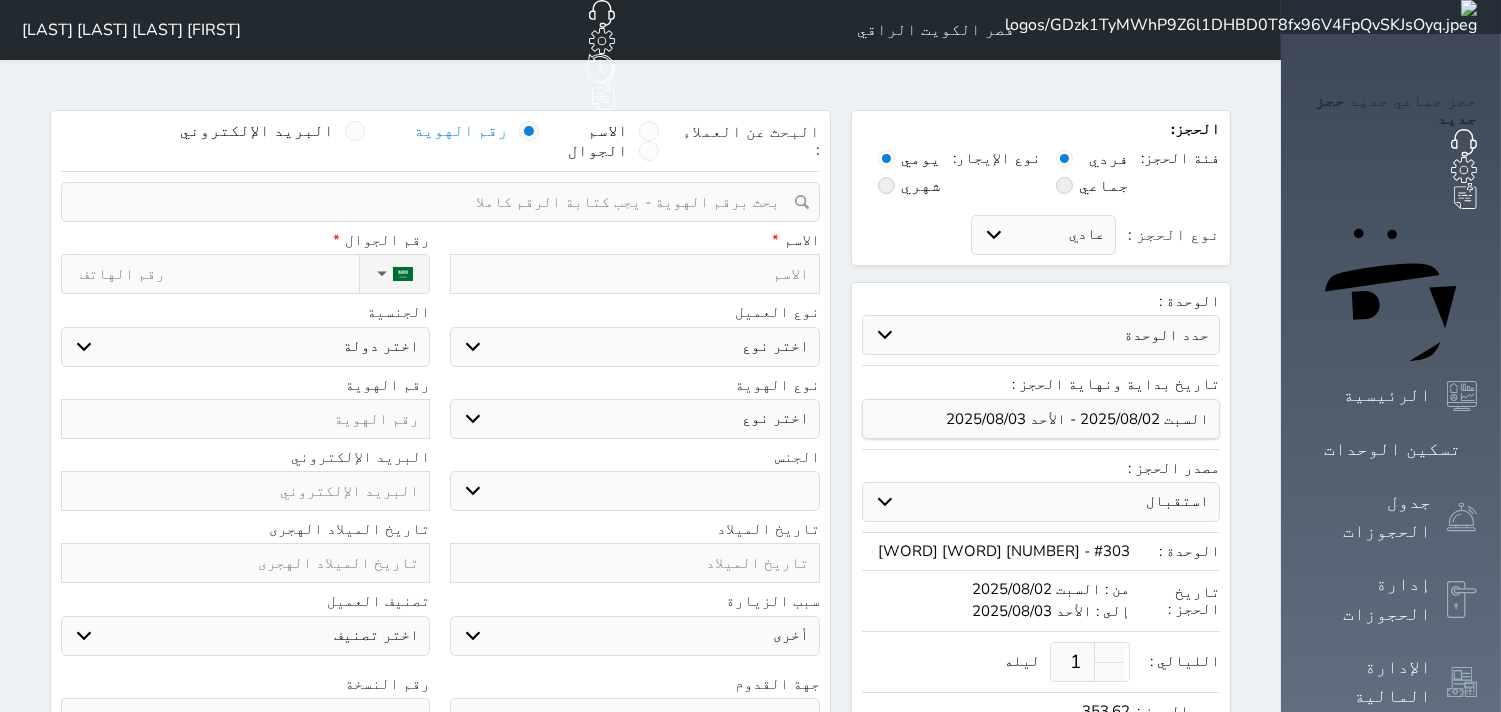 select 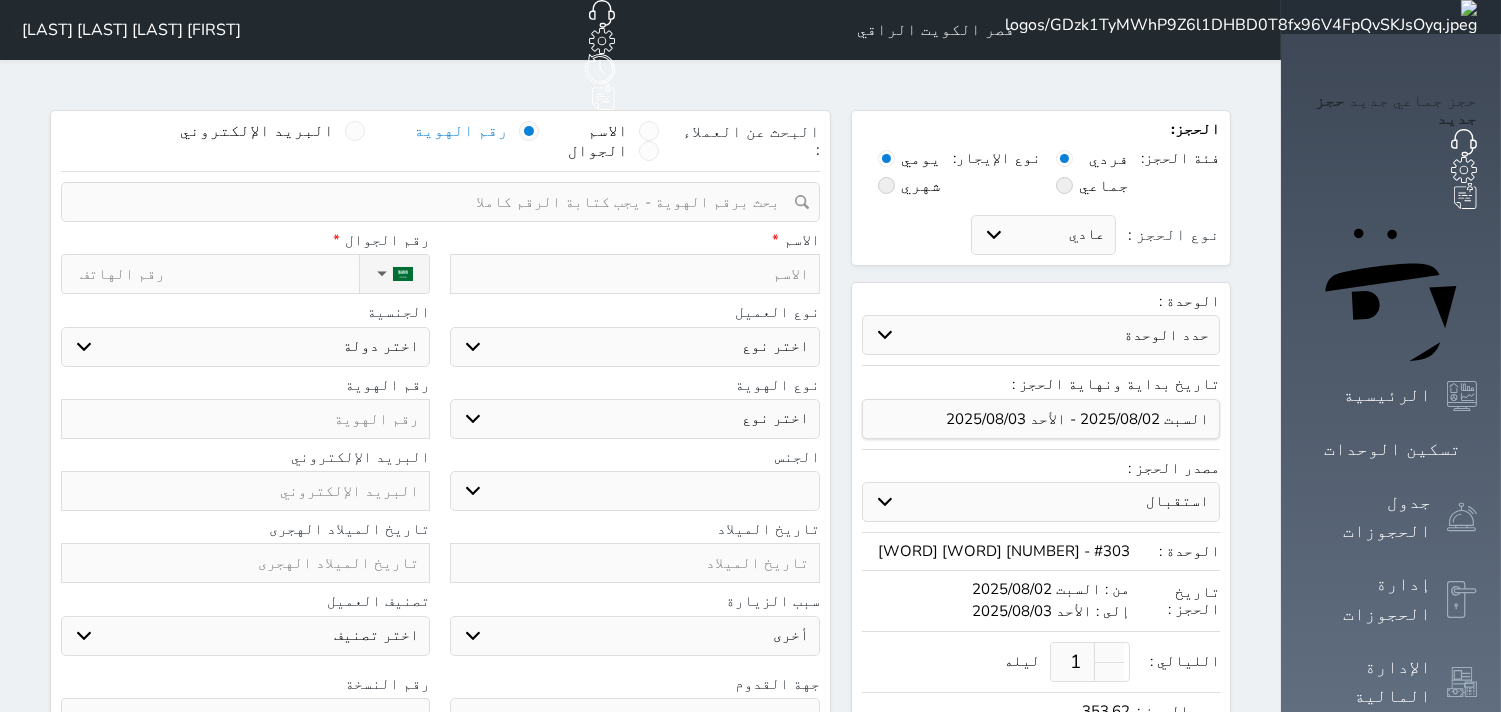 select 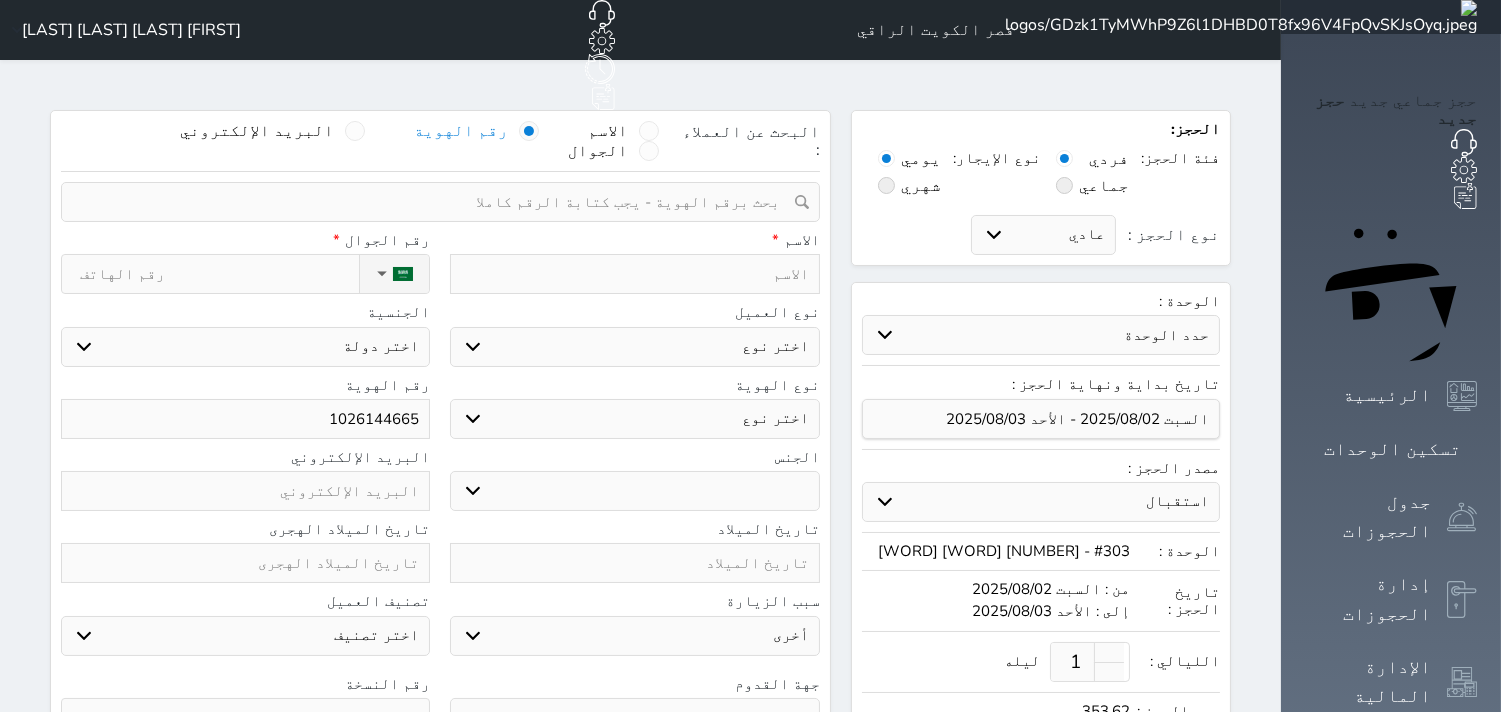 type on "1026144665" 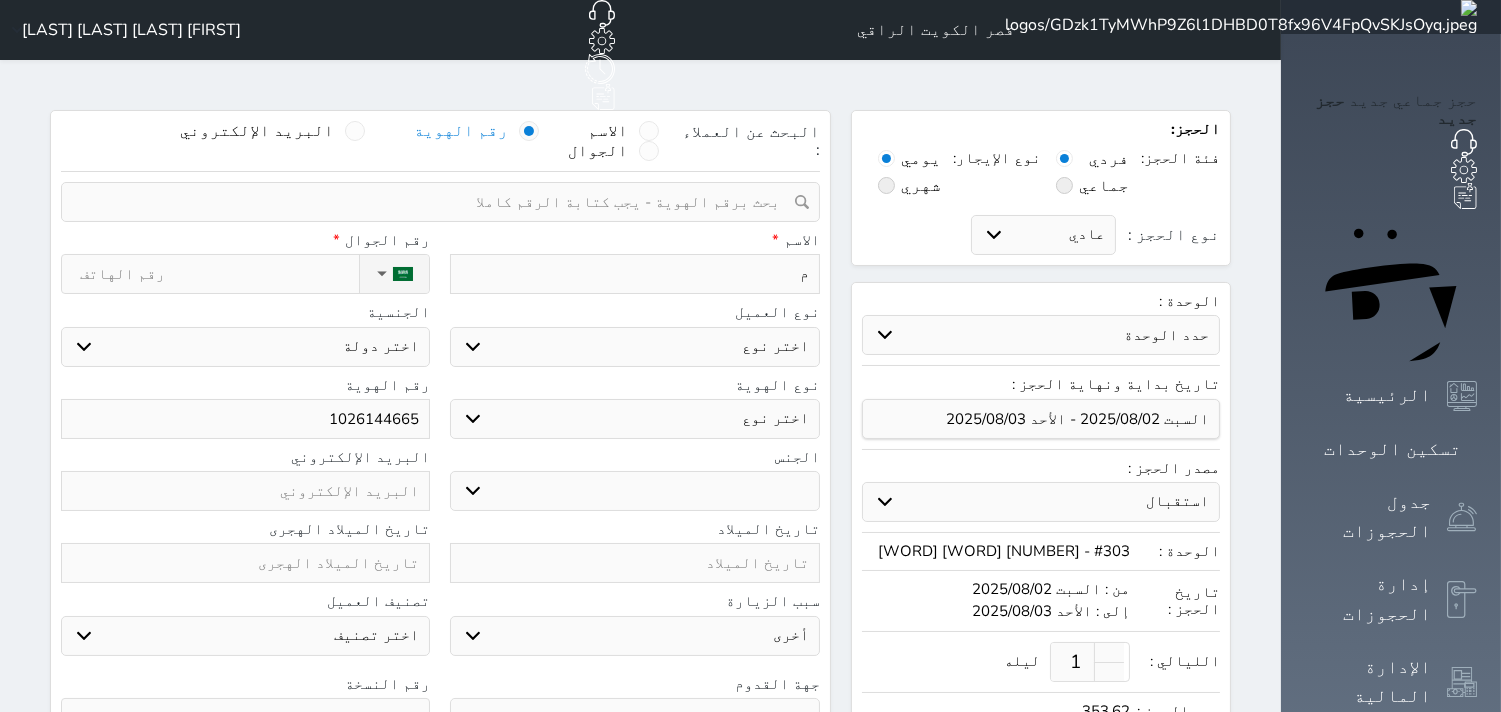 type on "مح" 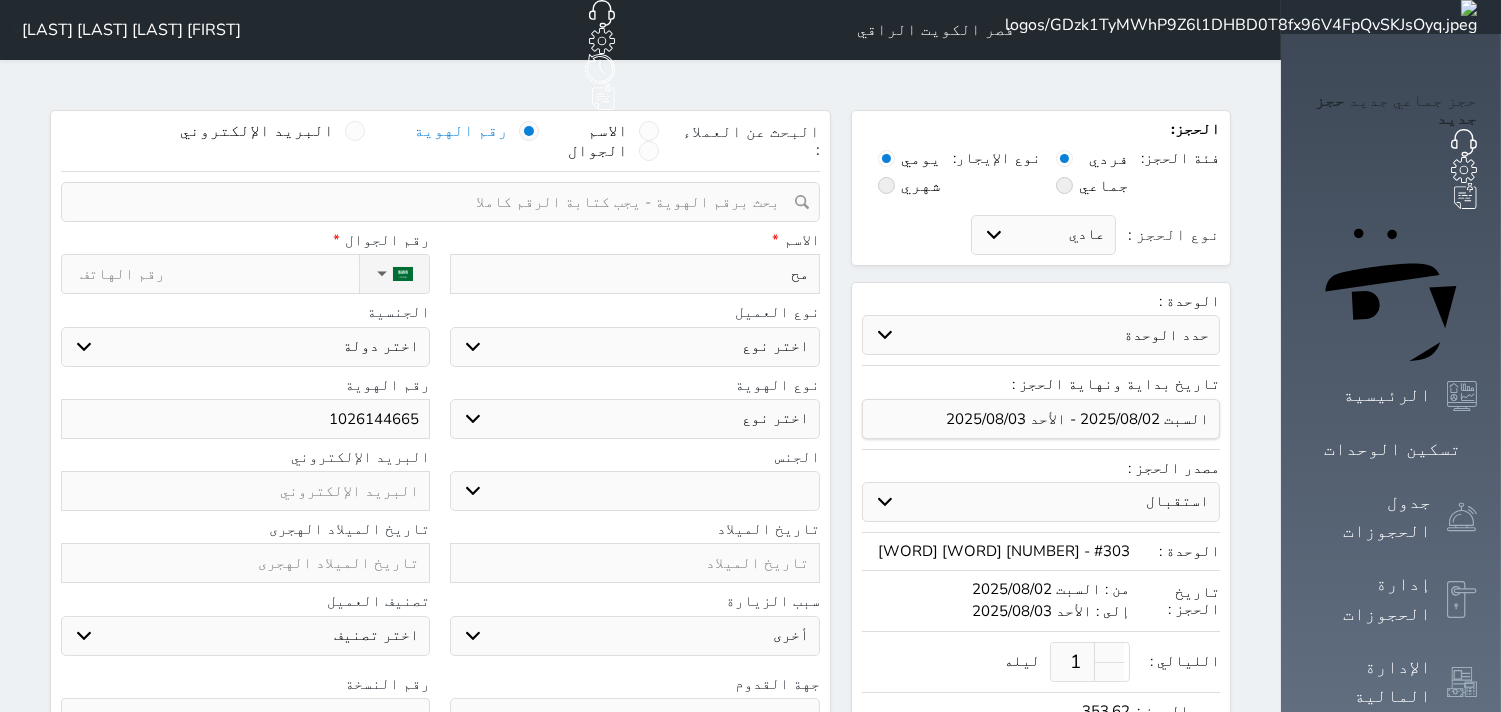type on "محم" 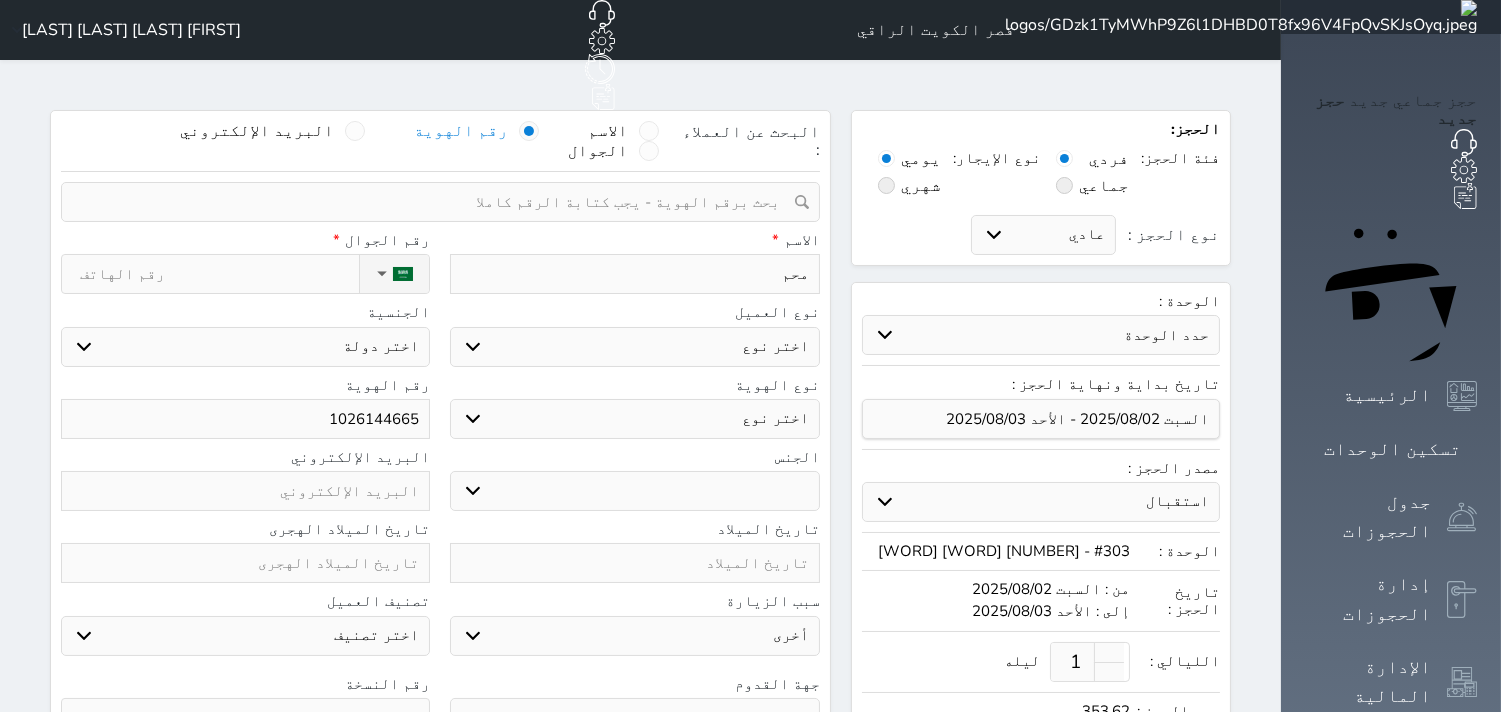type on "محمد" 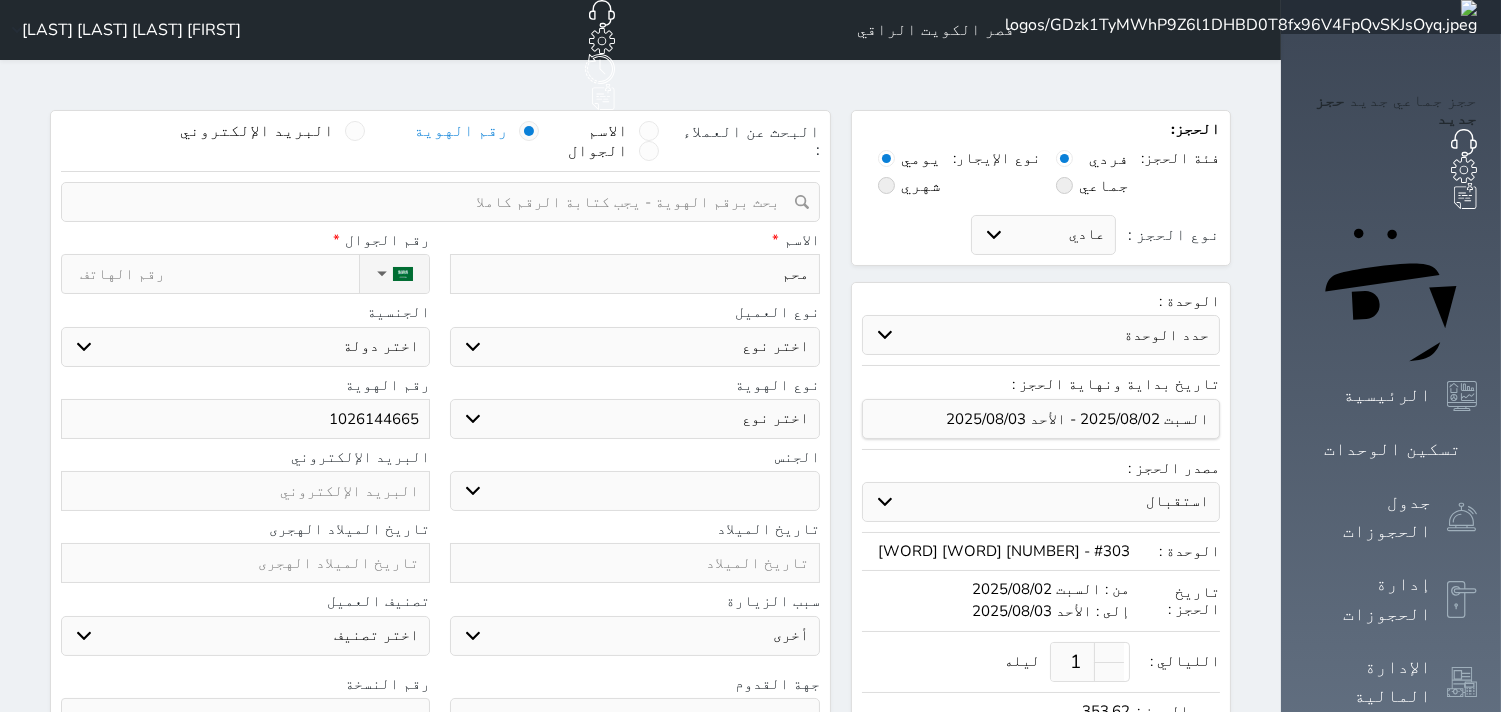 select 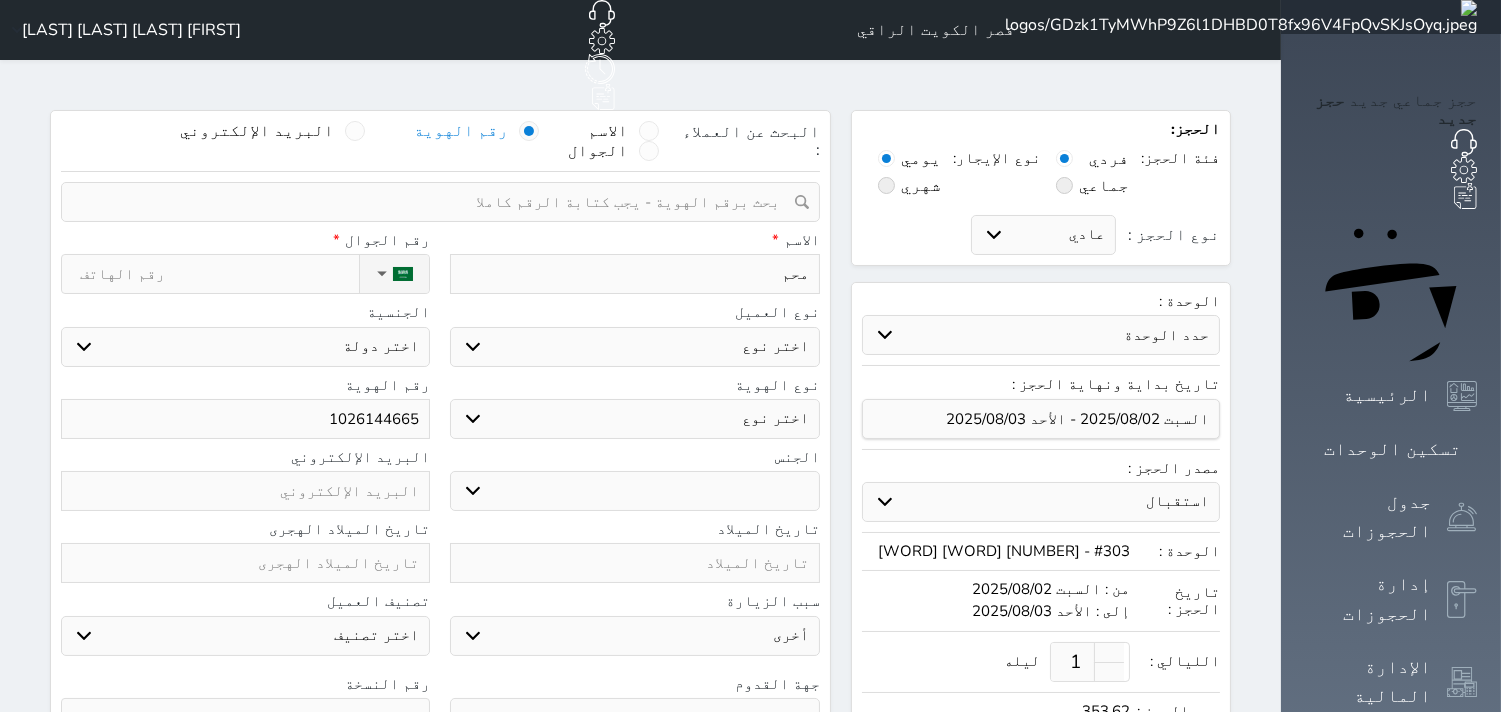 select 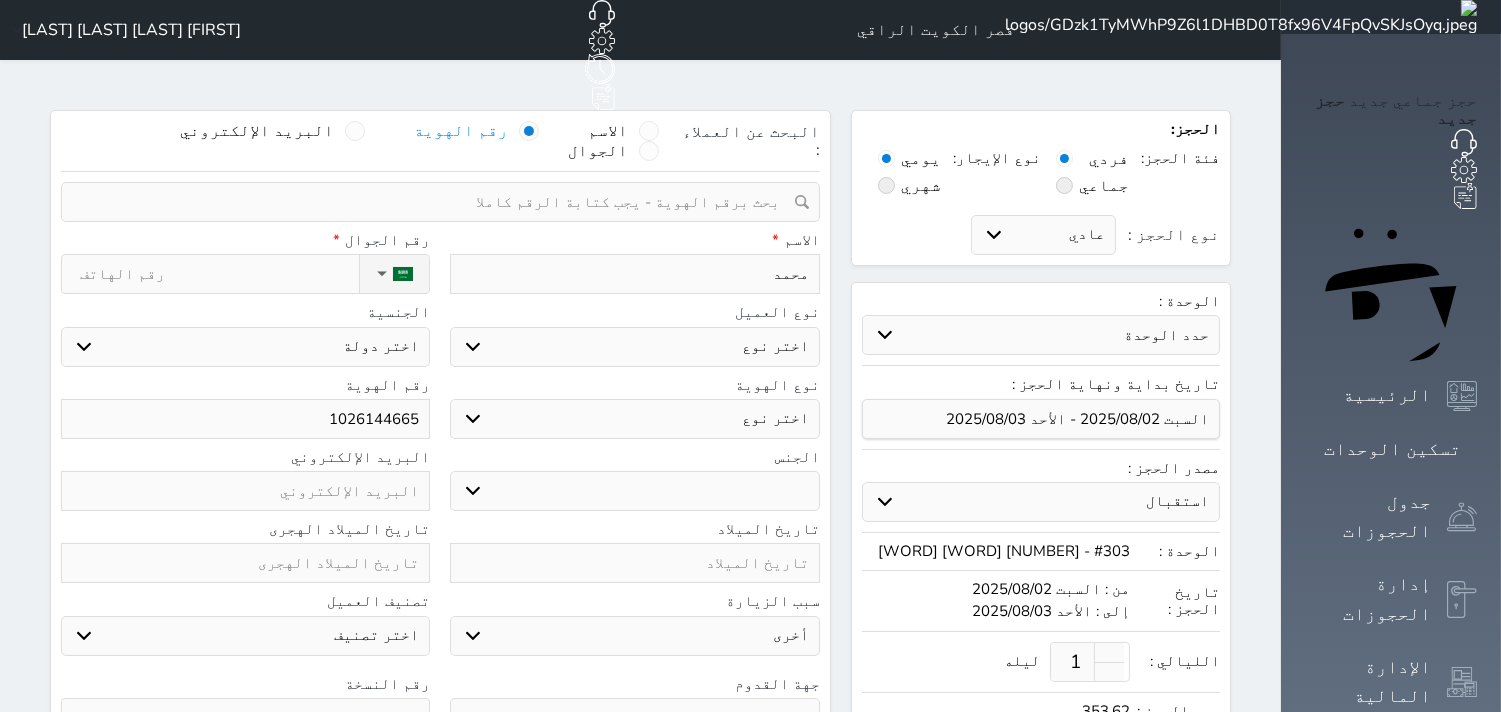 type on "محمد" 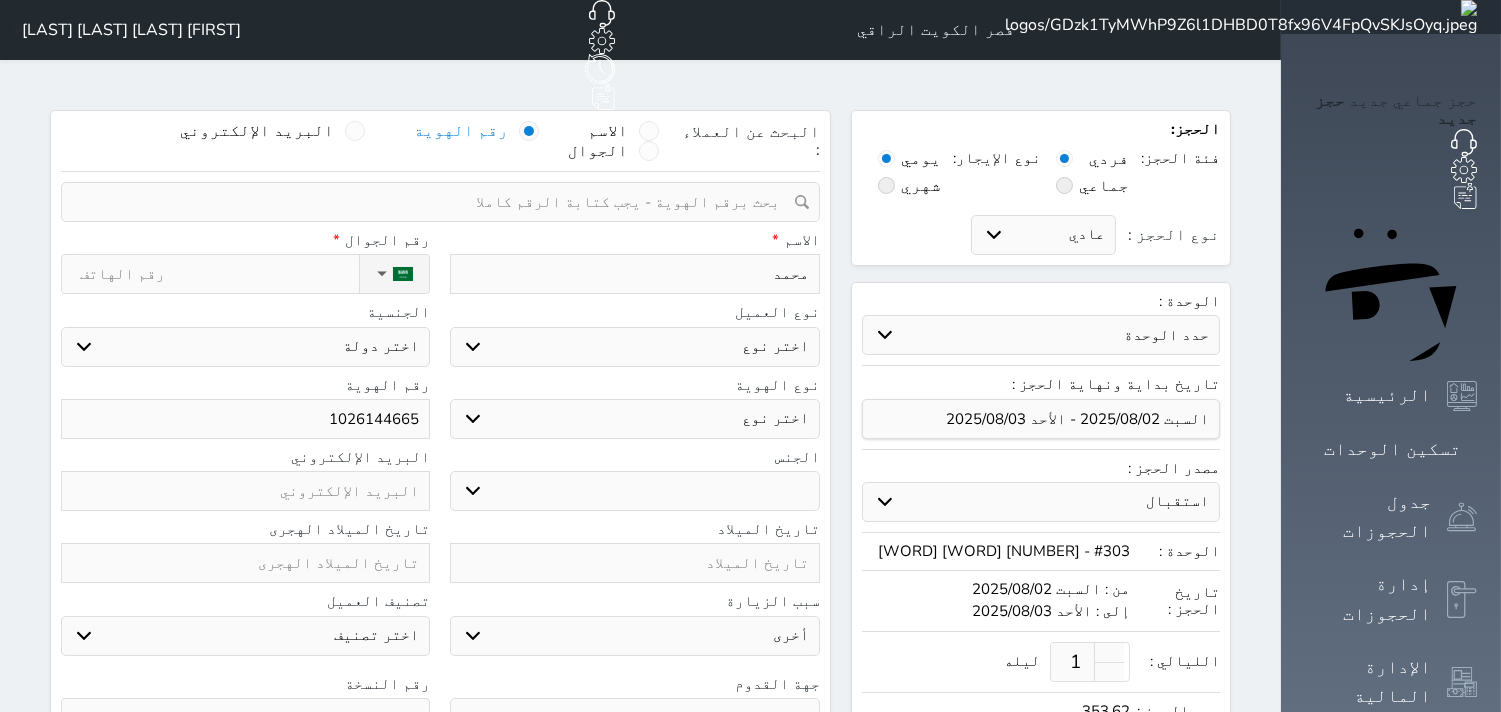 select 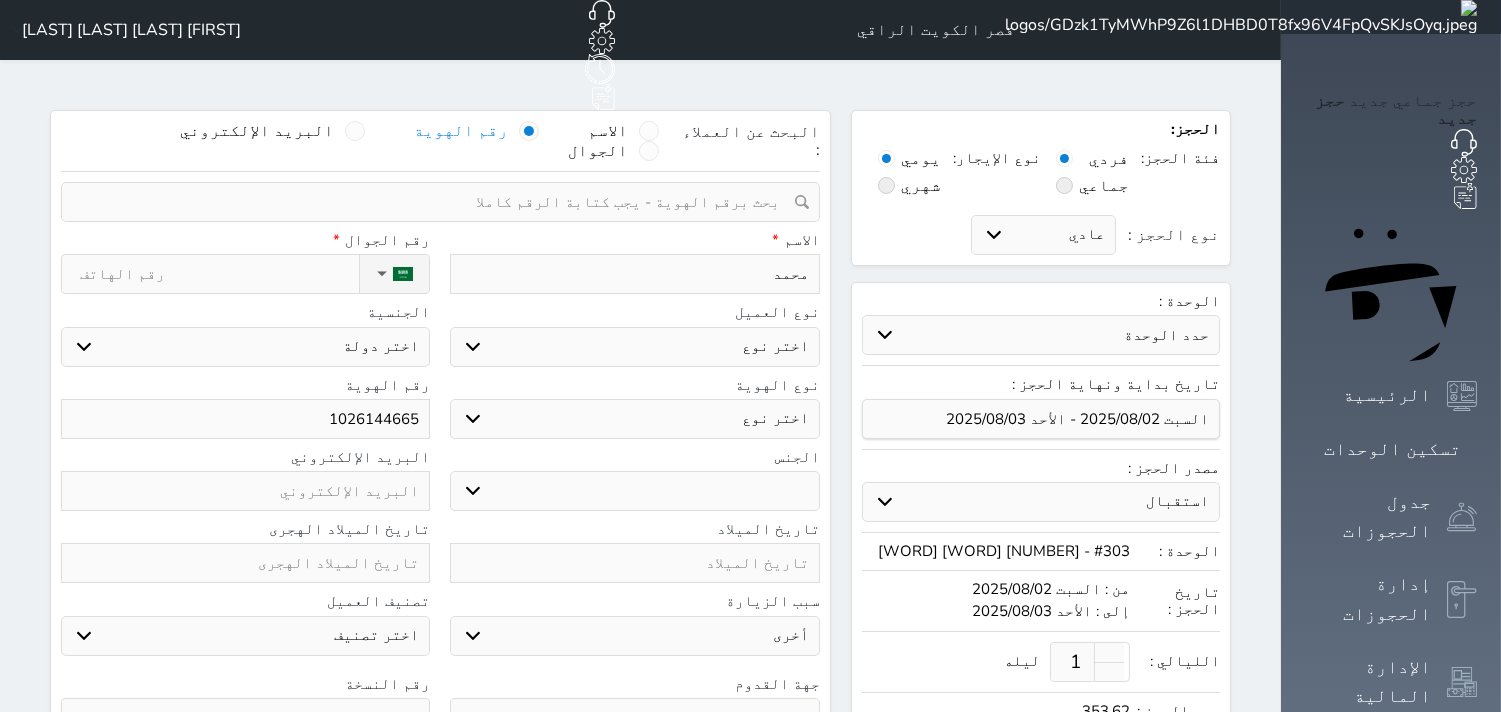 select 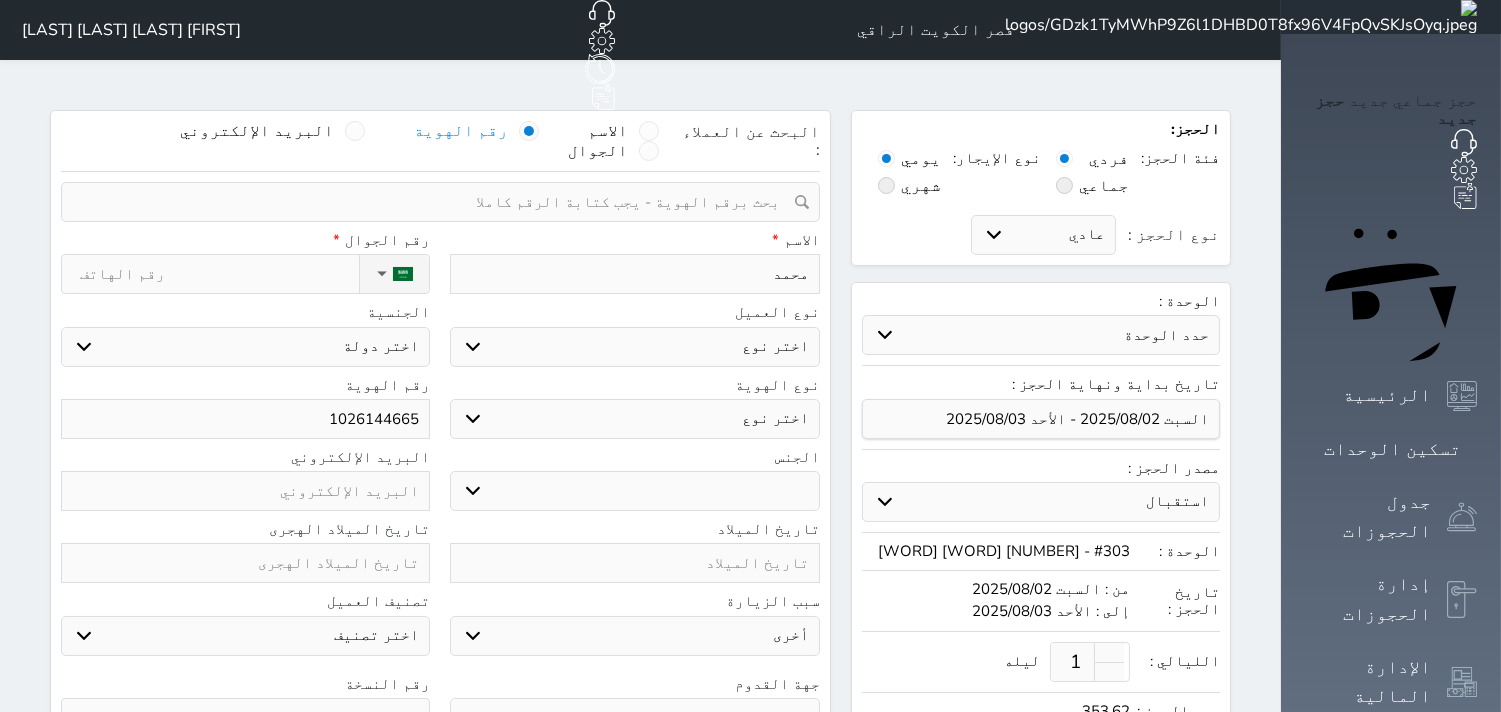 select 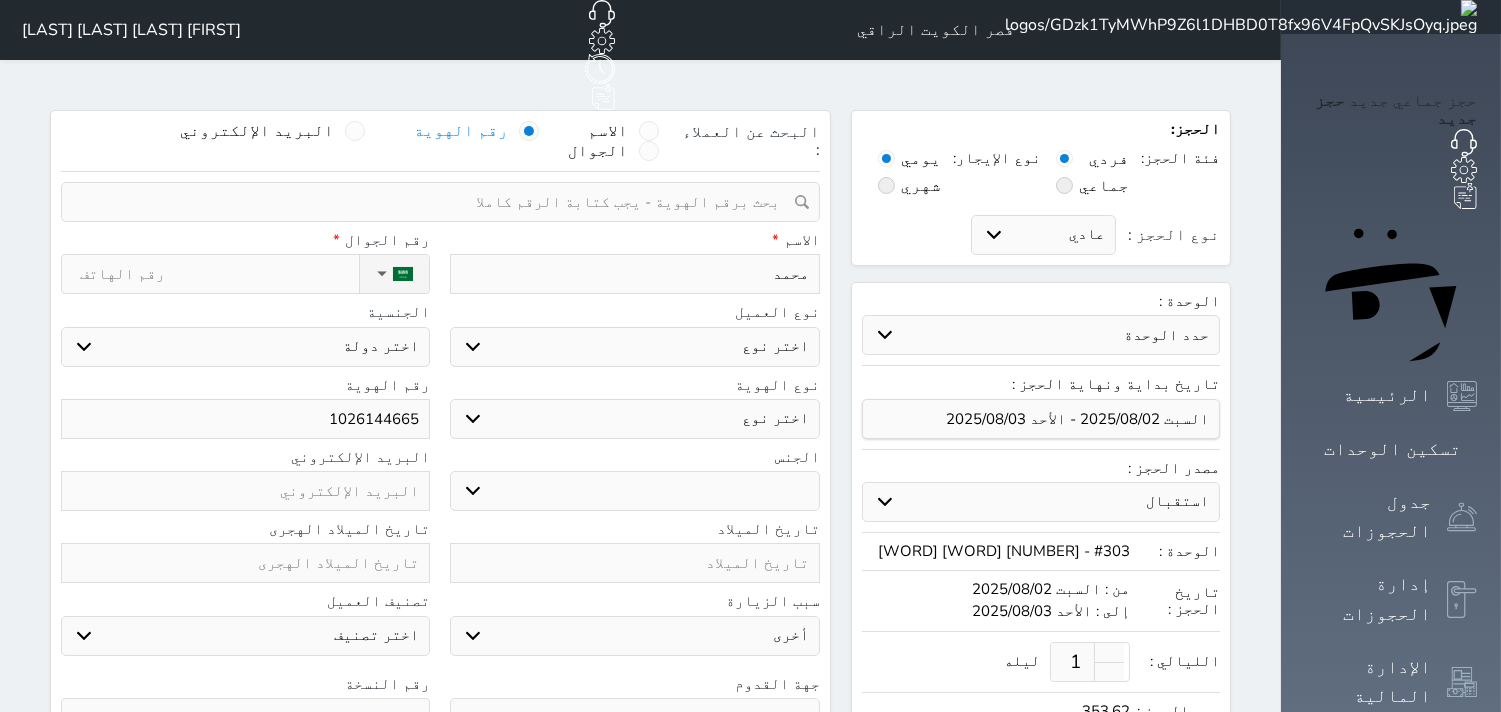 select 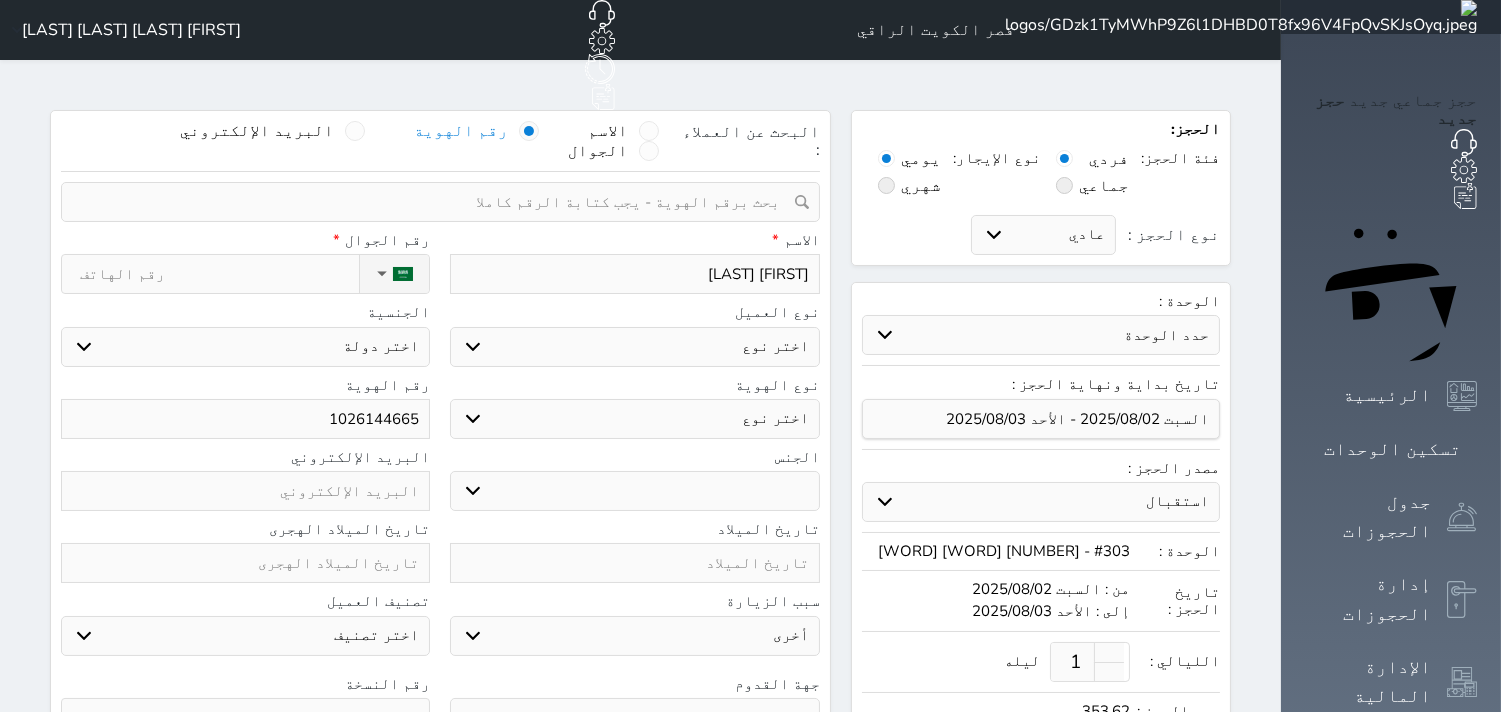 select 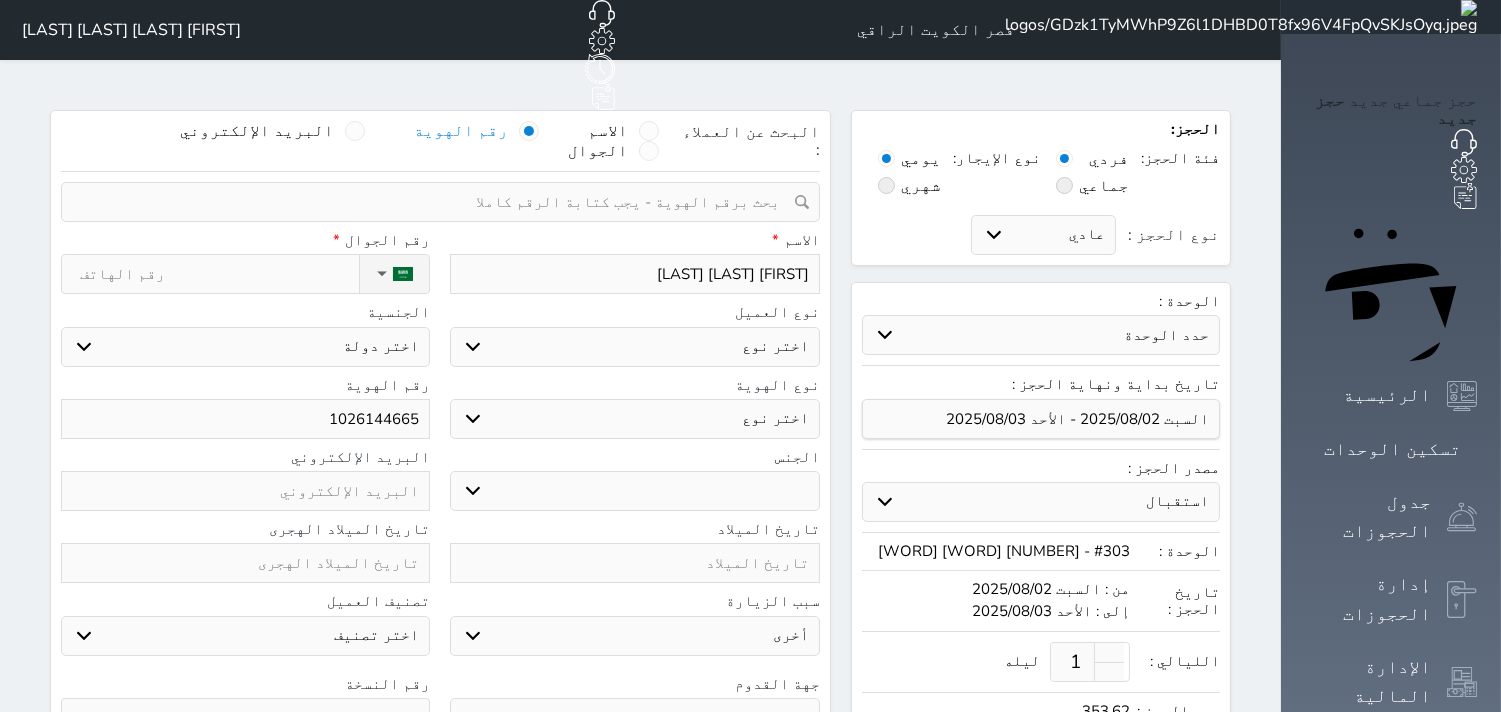 type on "[FIRST] [LAST]" 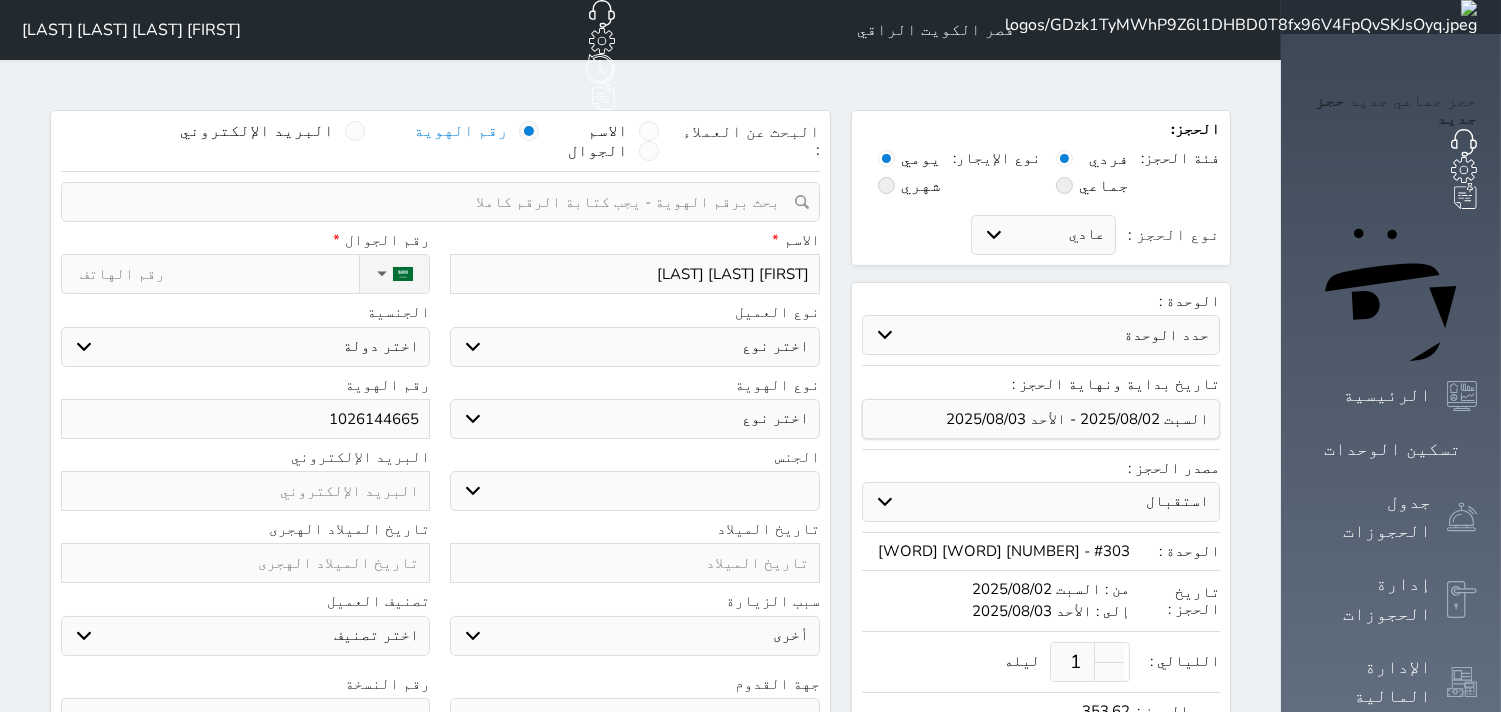 select 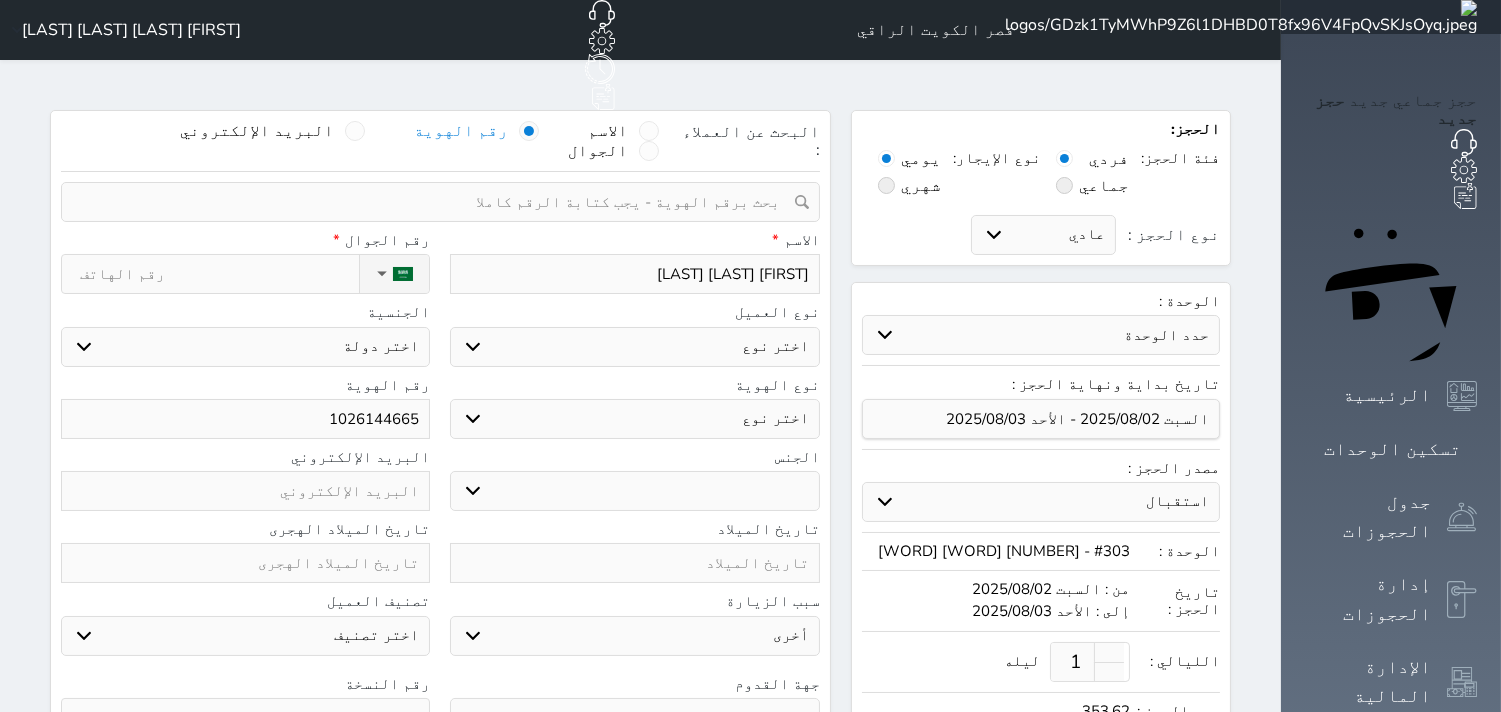 select 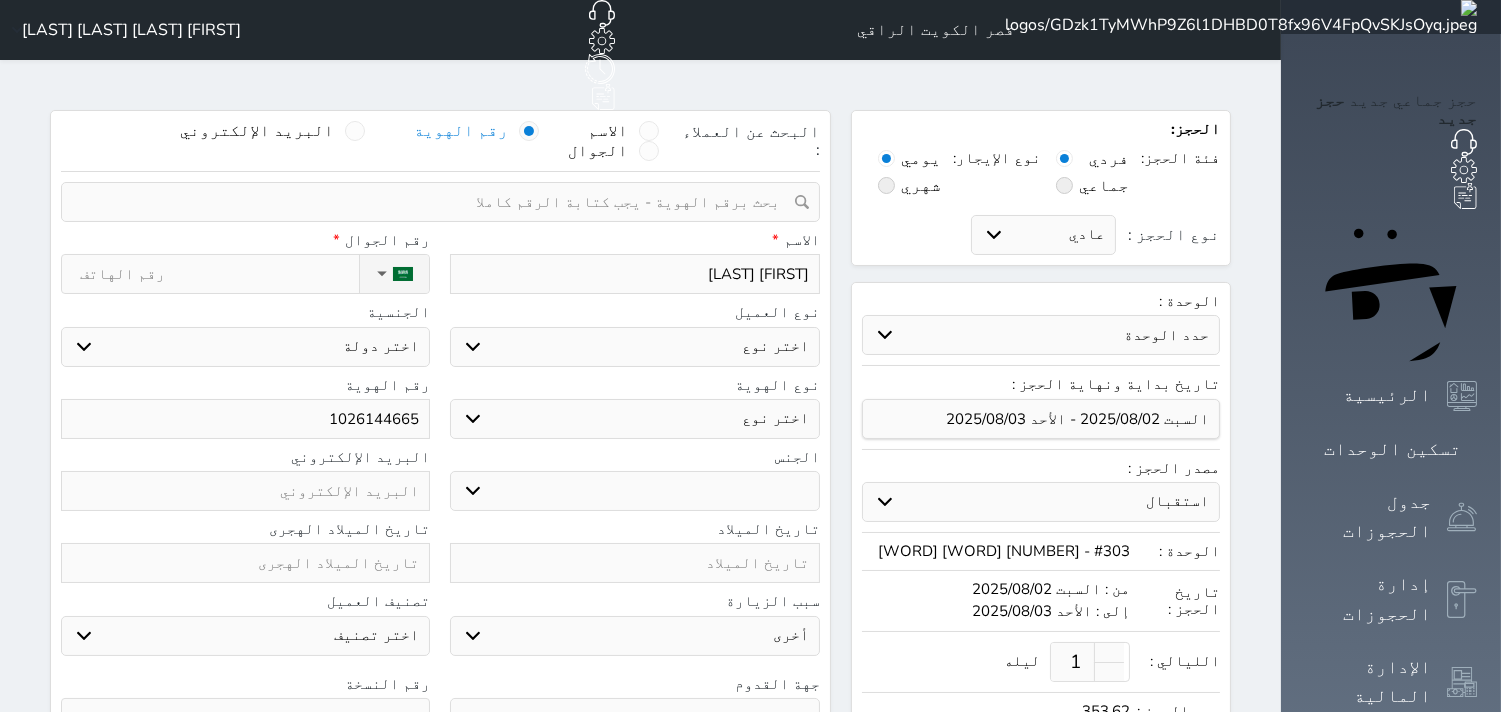type on "[FIRST] [LAST]" 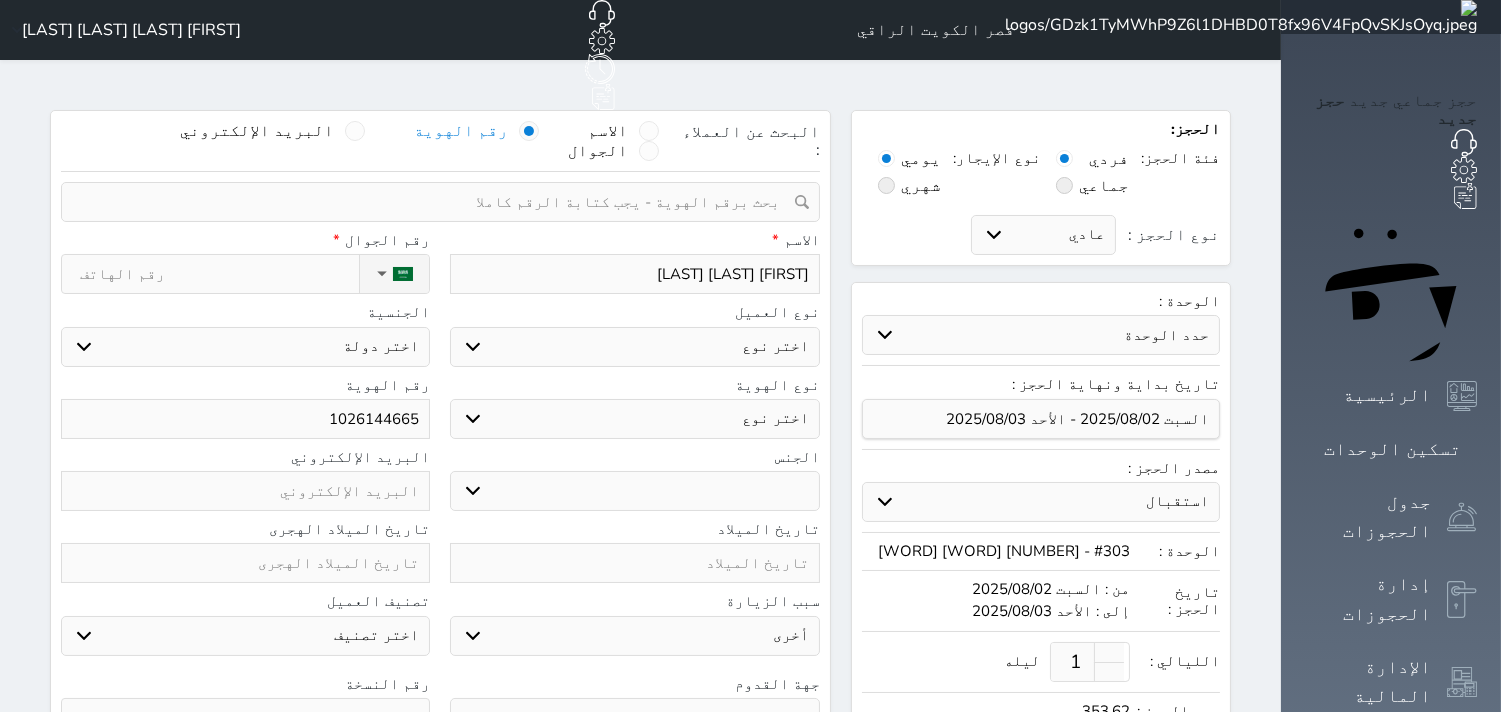 type on "[FIRST] [LAST] [LAST]" 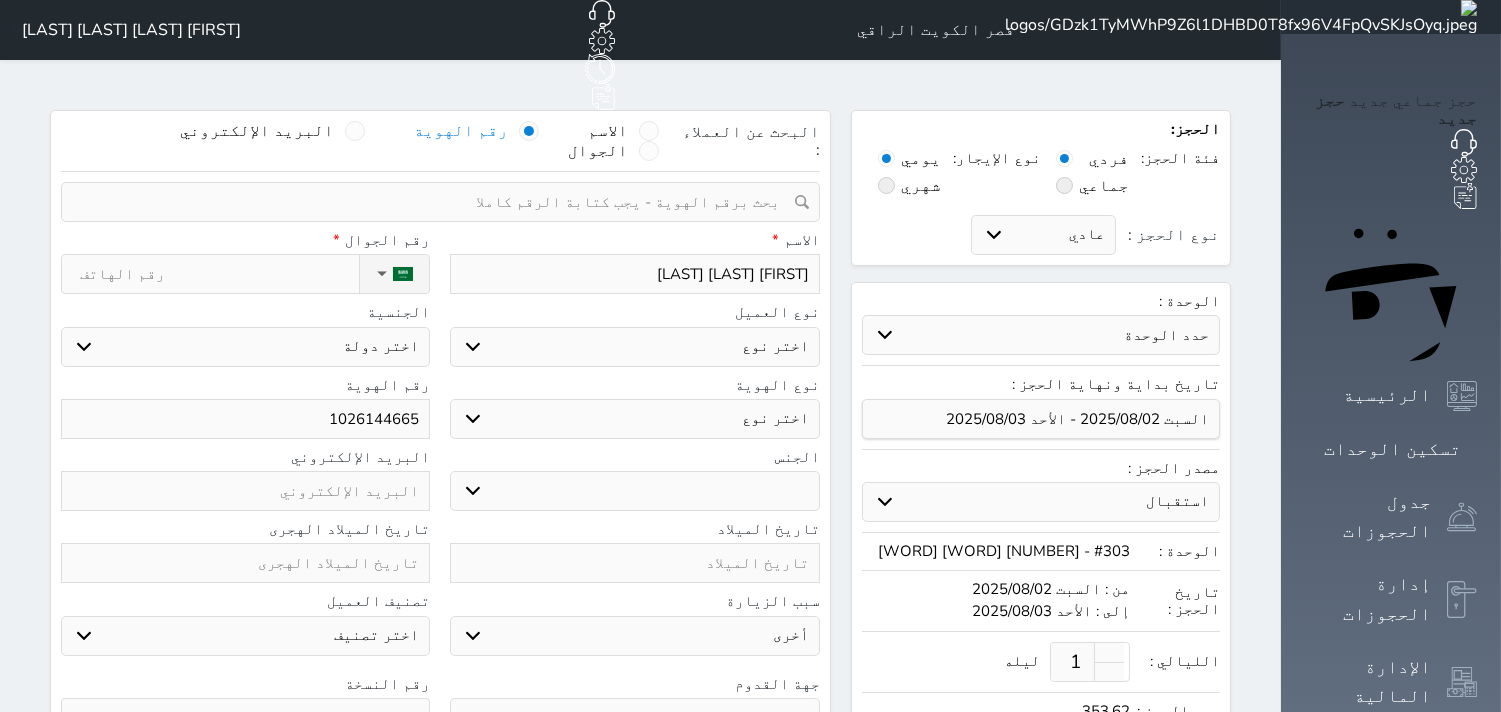 select 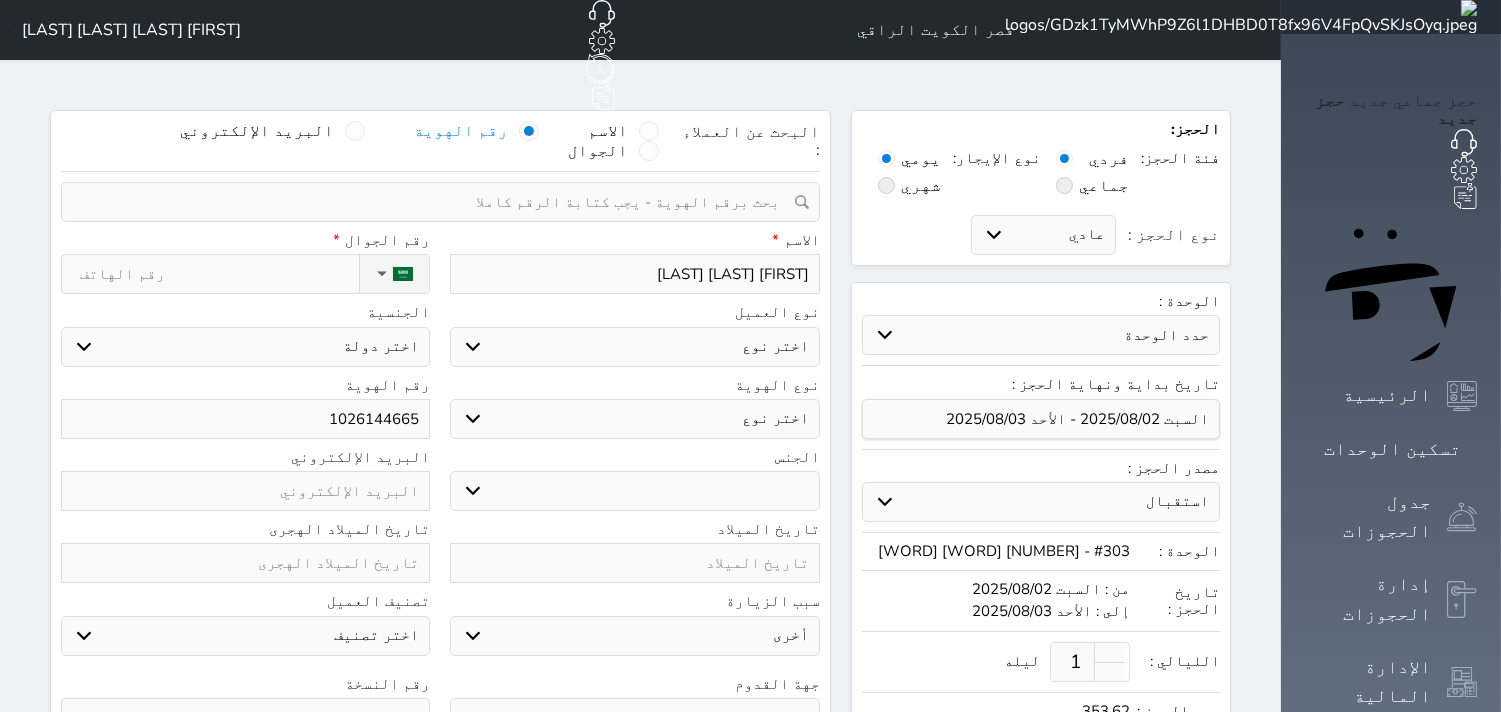 select 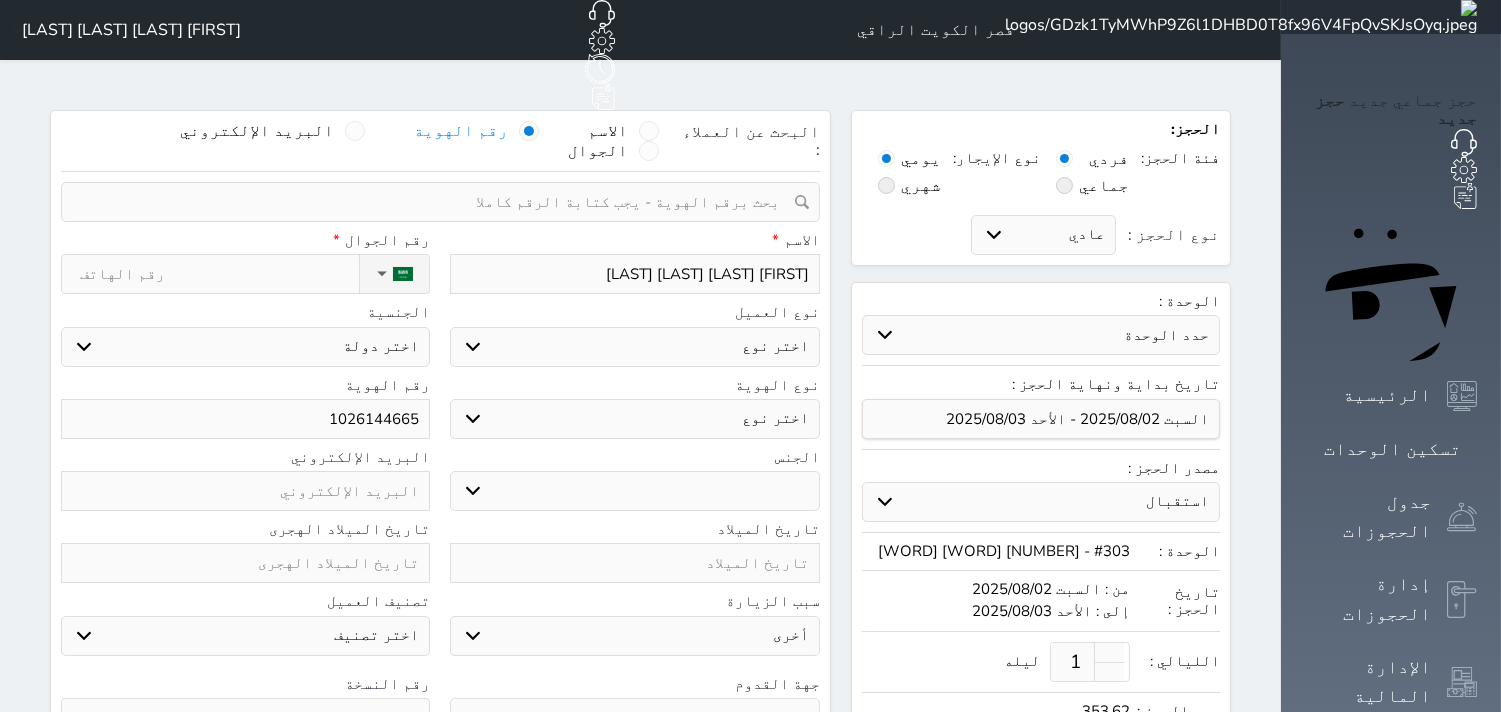 select 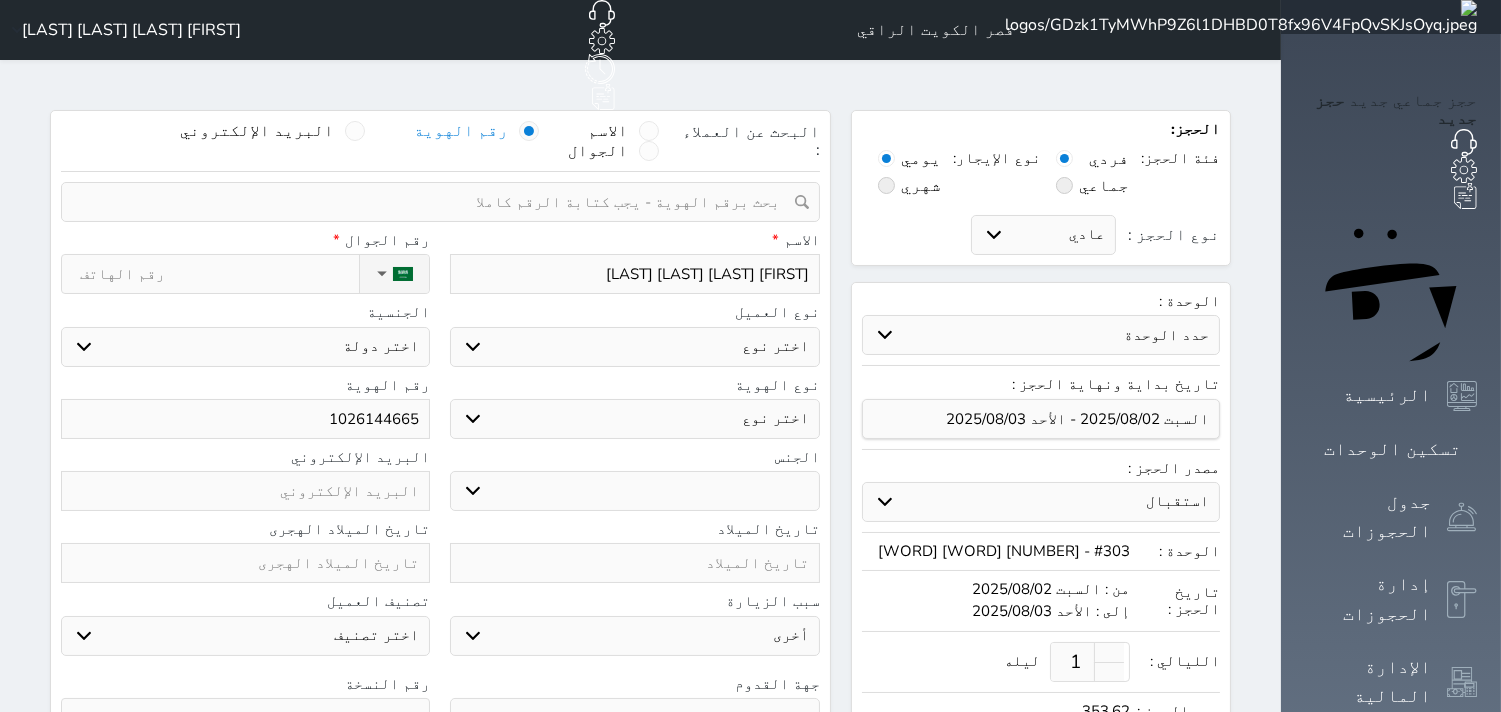 select 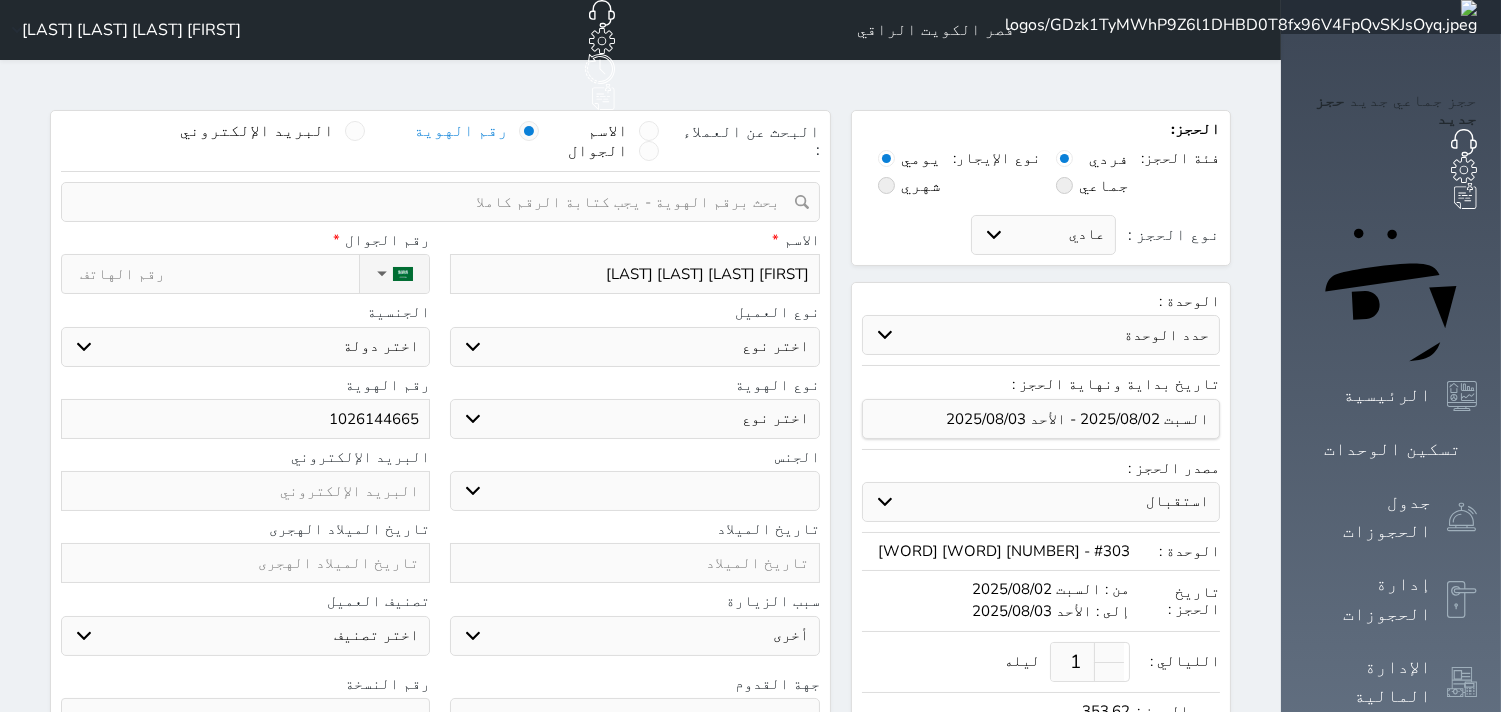 select 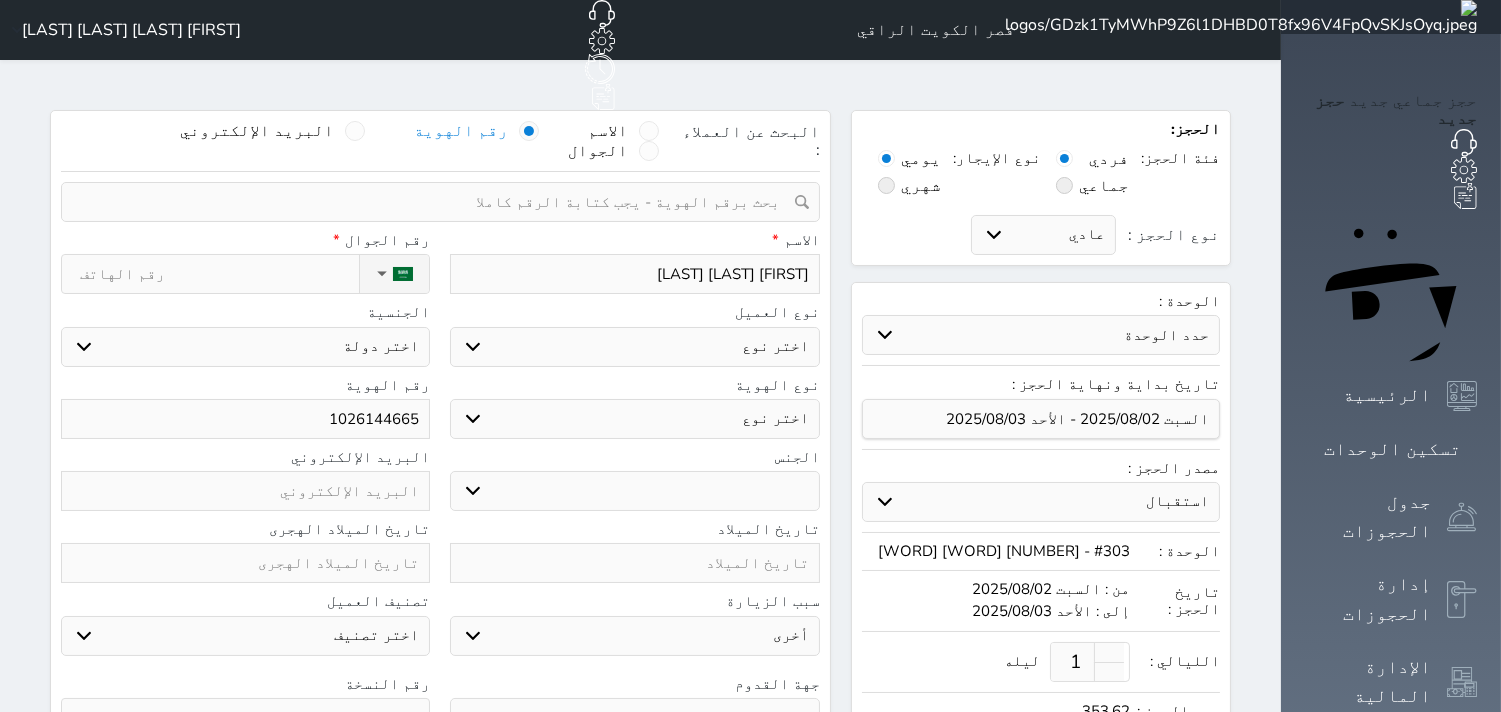 type on "[FIRST] [LAST] [LAST]" 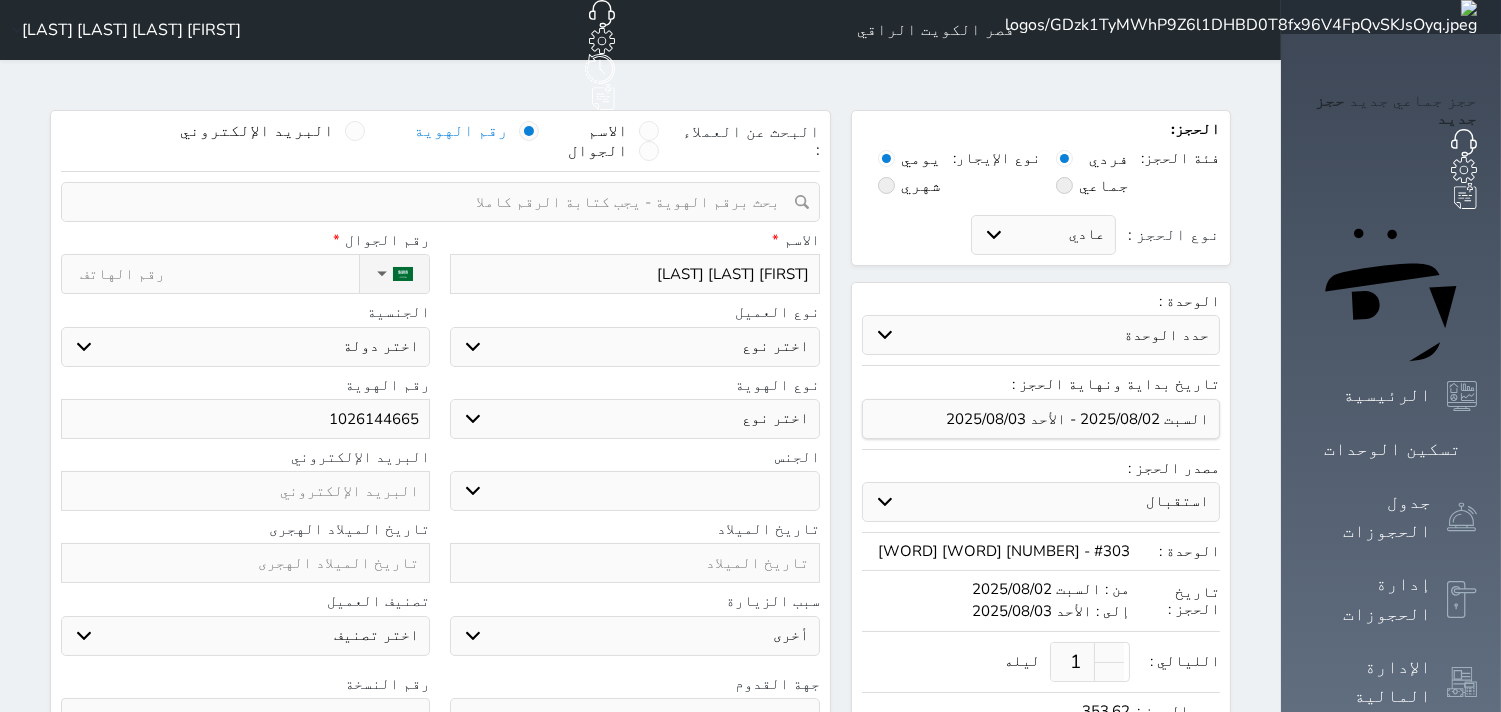 select 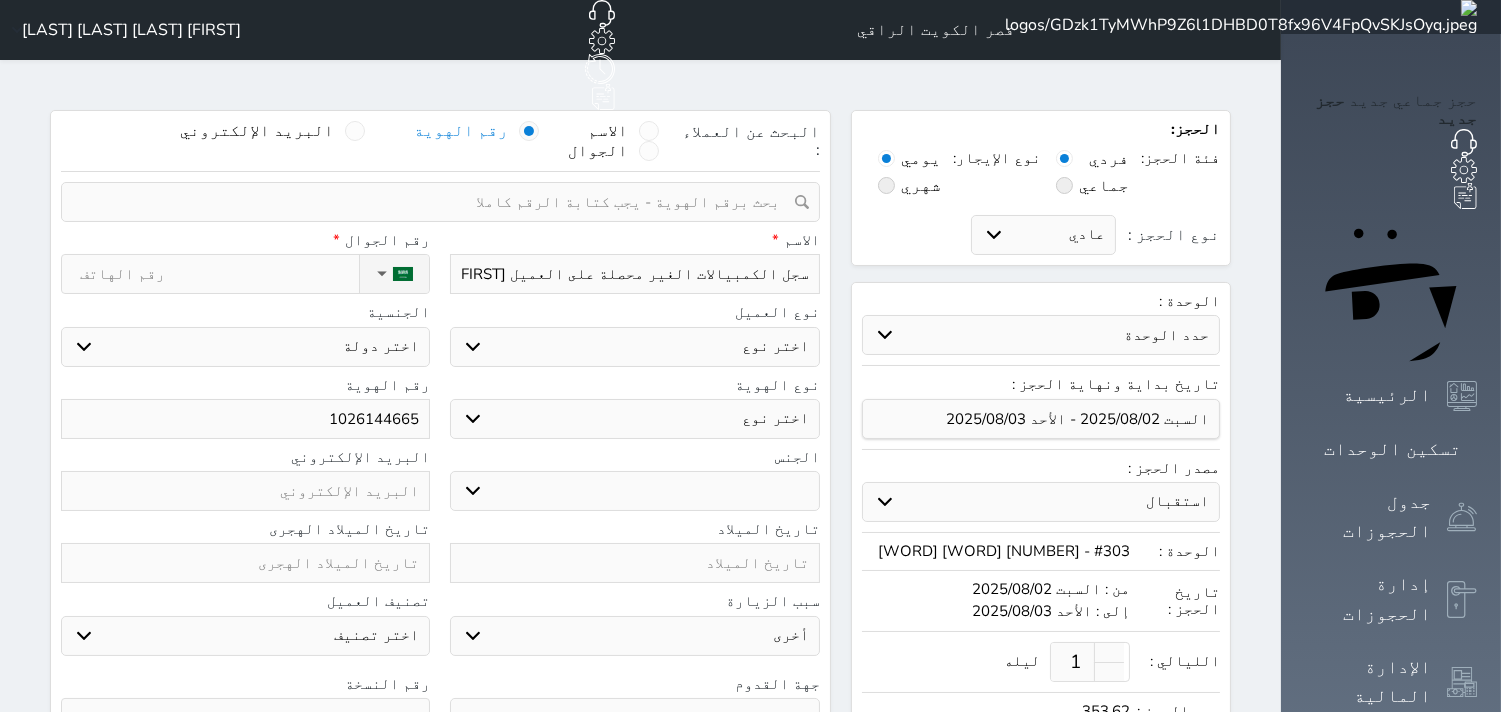 type on "[FIRST] [LAST] [LAST] [LAST]" 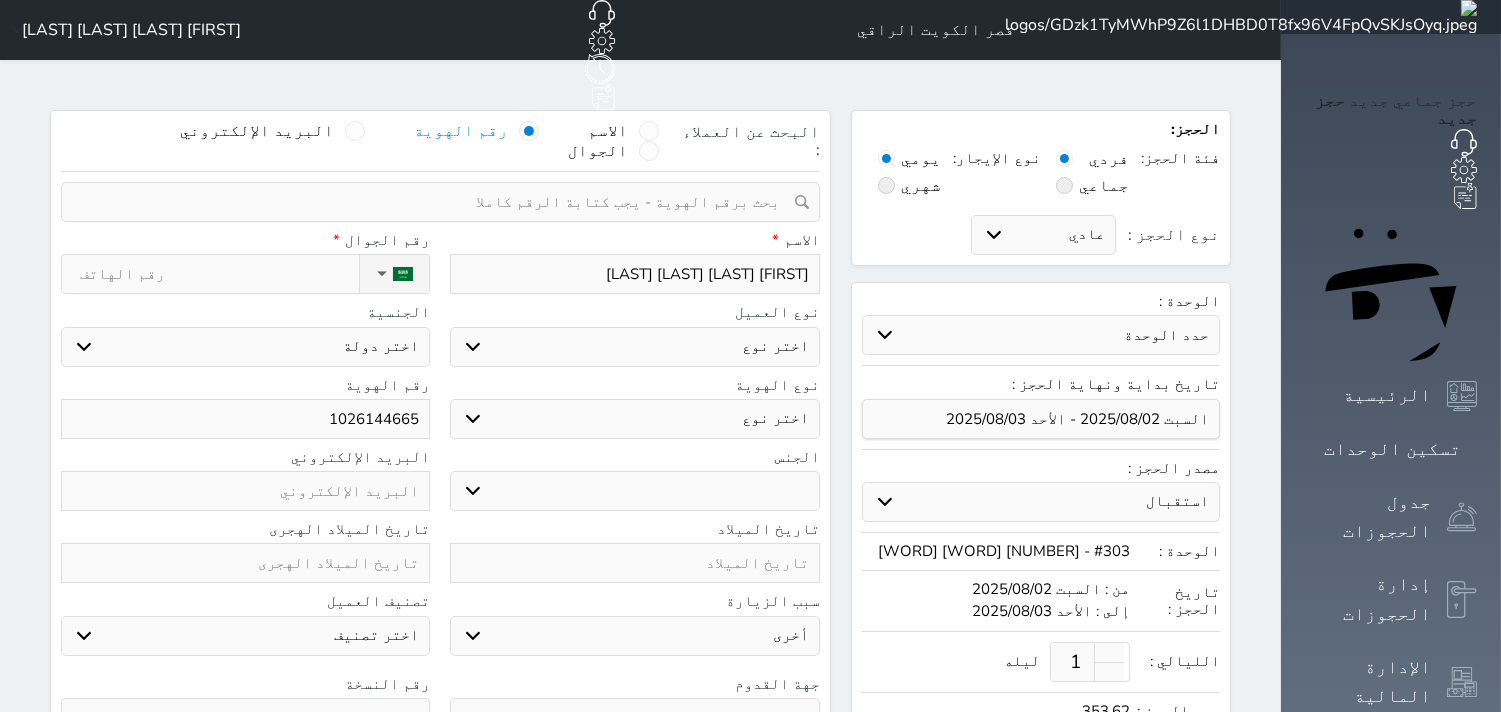 type on "[FIRST] [LAST] [LAST] [LAST]" 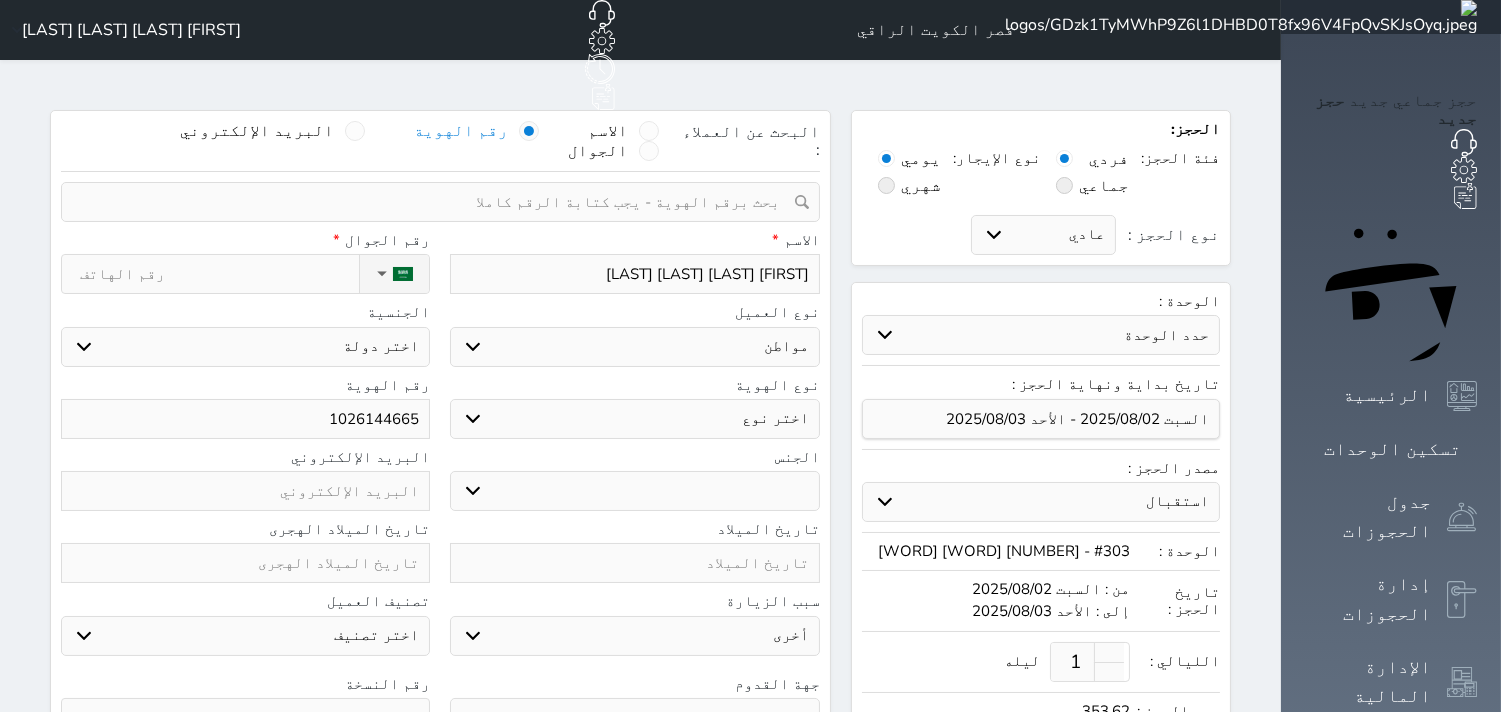 click on "اختر نوع   مواطن مواطن خليجي زائر مقيم" at bounding box center [634, 347] 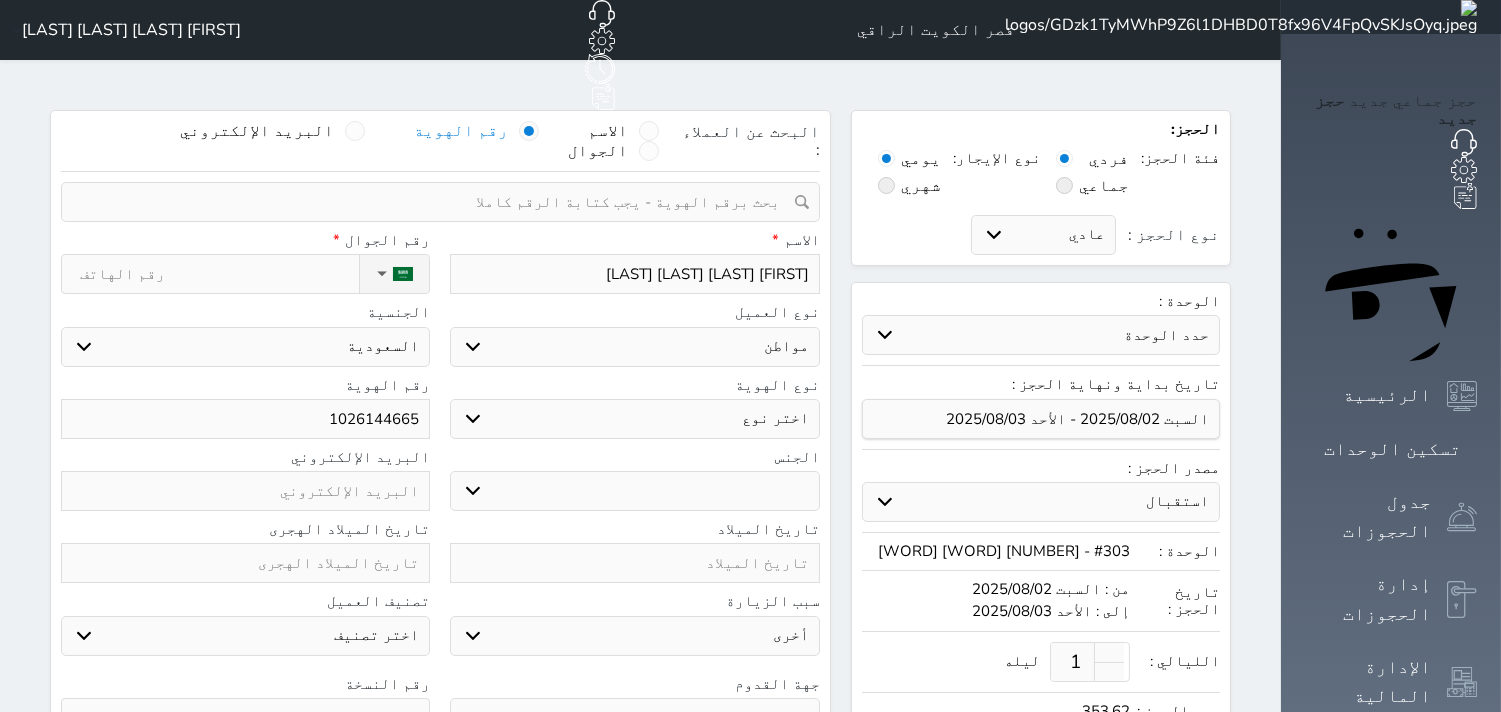 click on "اختر نوع   هوية وطنية هوية عائلية جواز السفر" at bounding box center [634, 419] 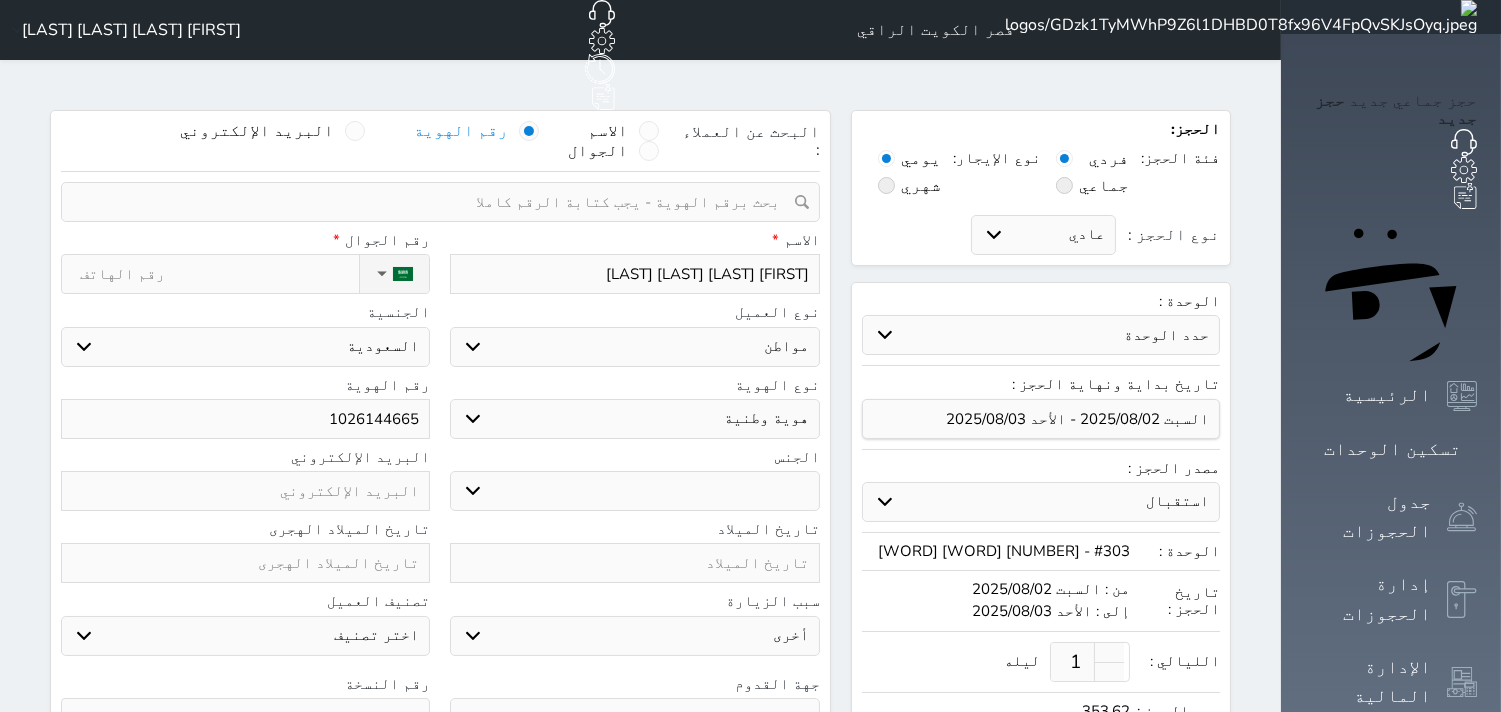 click on "اختر نوع   هوية وطنية هوية عائلية جواز السفر" at bounding box center [634, 419] 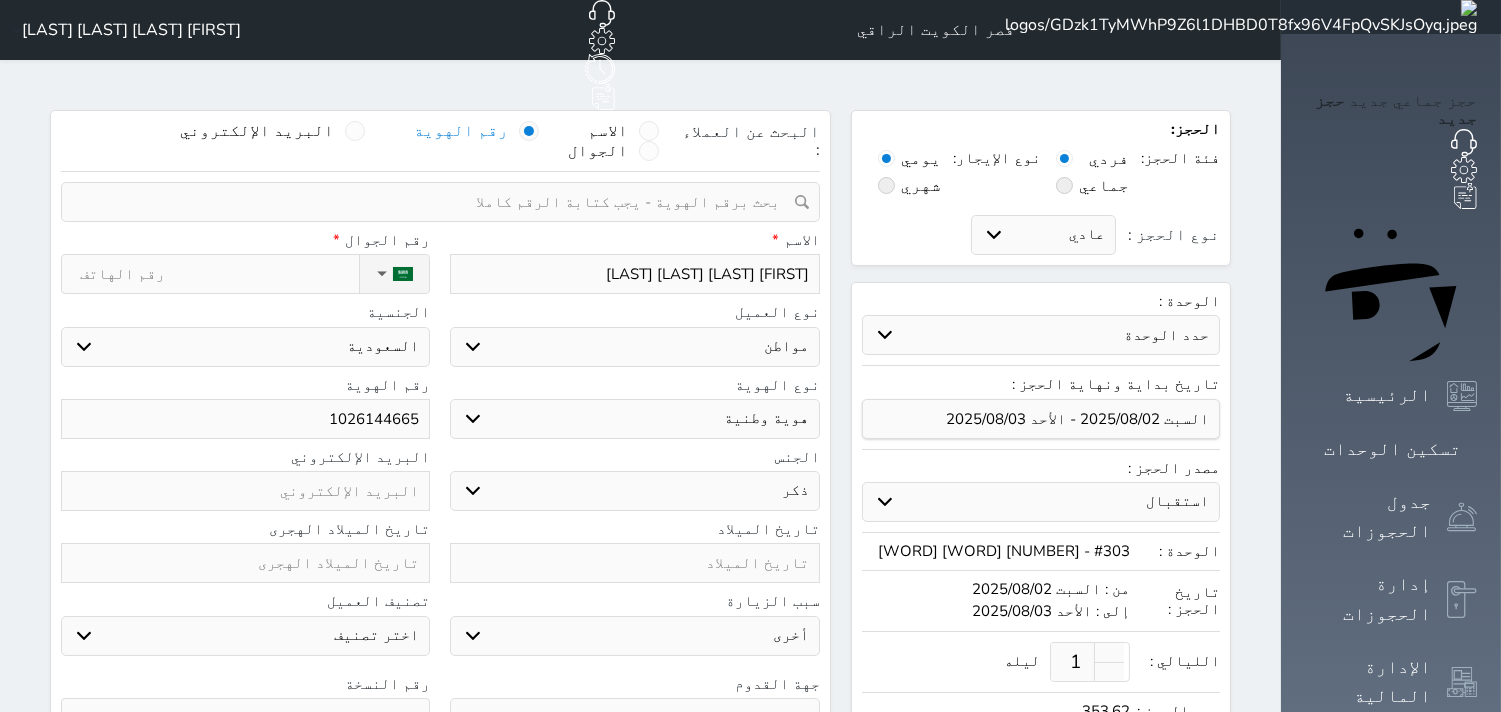 click on "ذكر   انثى" at bounding box center [634, 491] 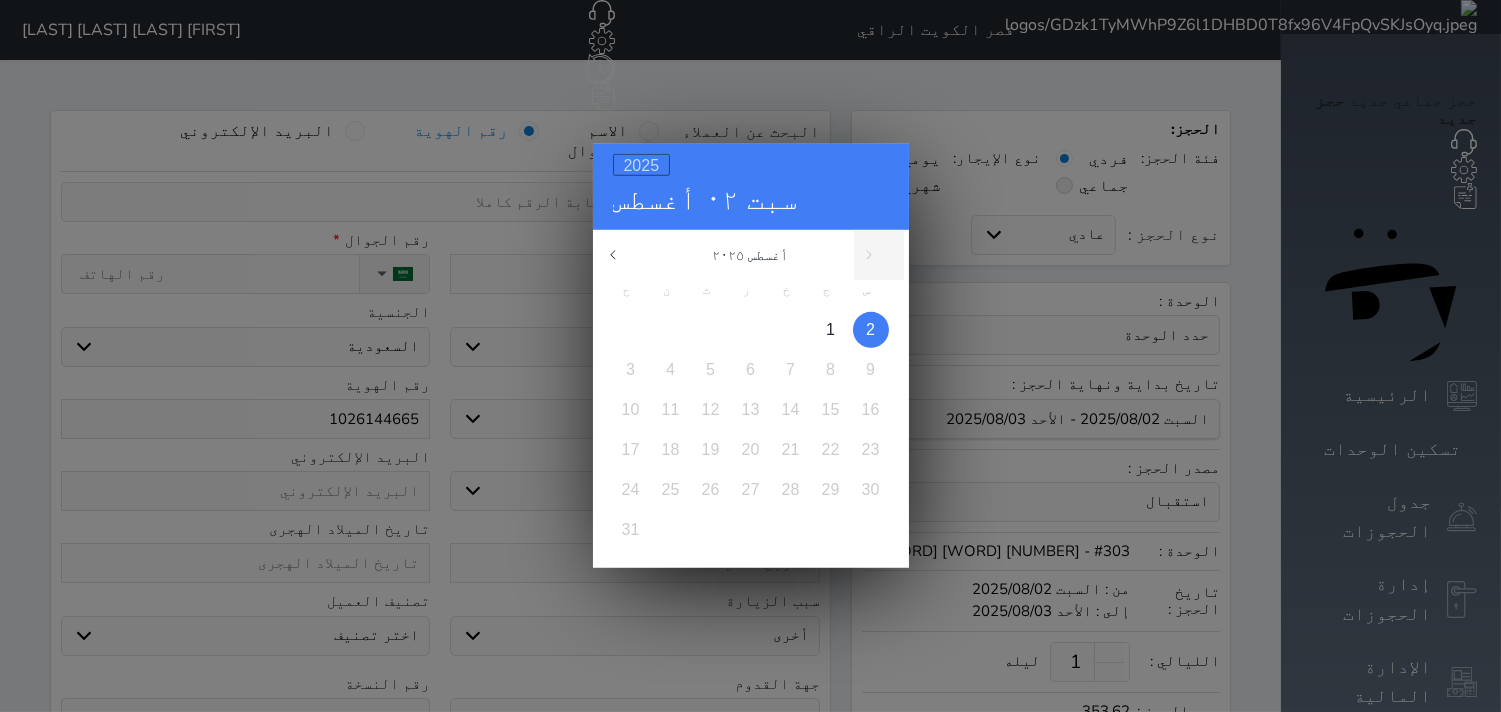 click on "2025" at bounding box center (642, 165) 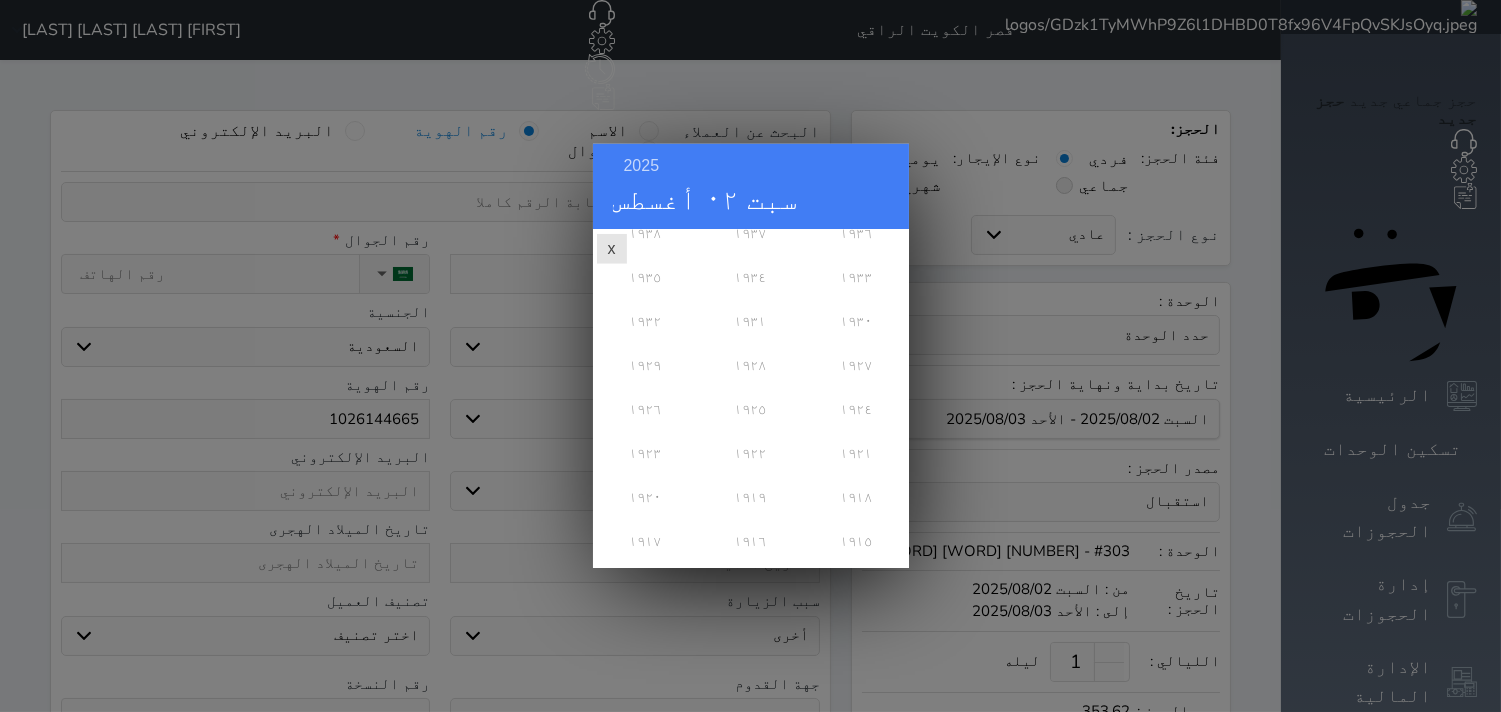 scroll, scrollTop: 1317, scrollLeft: 0, axis: vertical 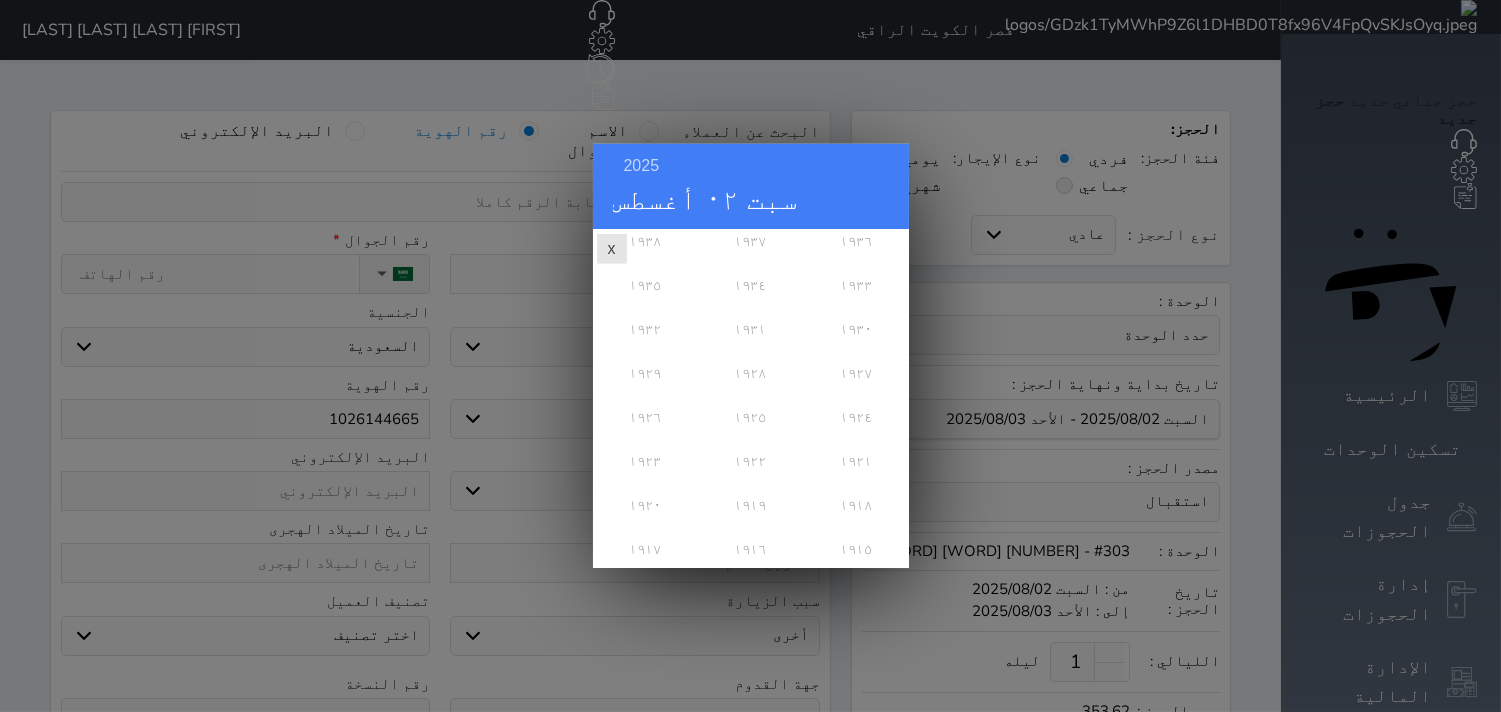 click on "2025   سبت ٠٢ أغسطس         أغسطس ٢٠٢٥
ح
ن
ث
ر
خ
ج
س
1   2   3   4   5   6   7   8   9   10   11   12   13   14   15   16   17   18   19   20   21   22   23   24   25   26   27   28   29   30   31
٢٠٢٥
٢٠٢٤
٢٠٢٣
٢٠٢٢
٢٠٢١
٢٠٢٠
٢٠١٩
٢٠١٨
٢٠١٧
٢٠١٦
x" at bounding box center (750, 356) 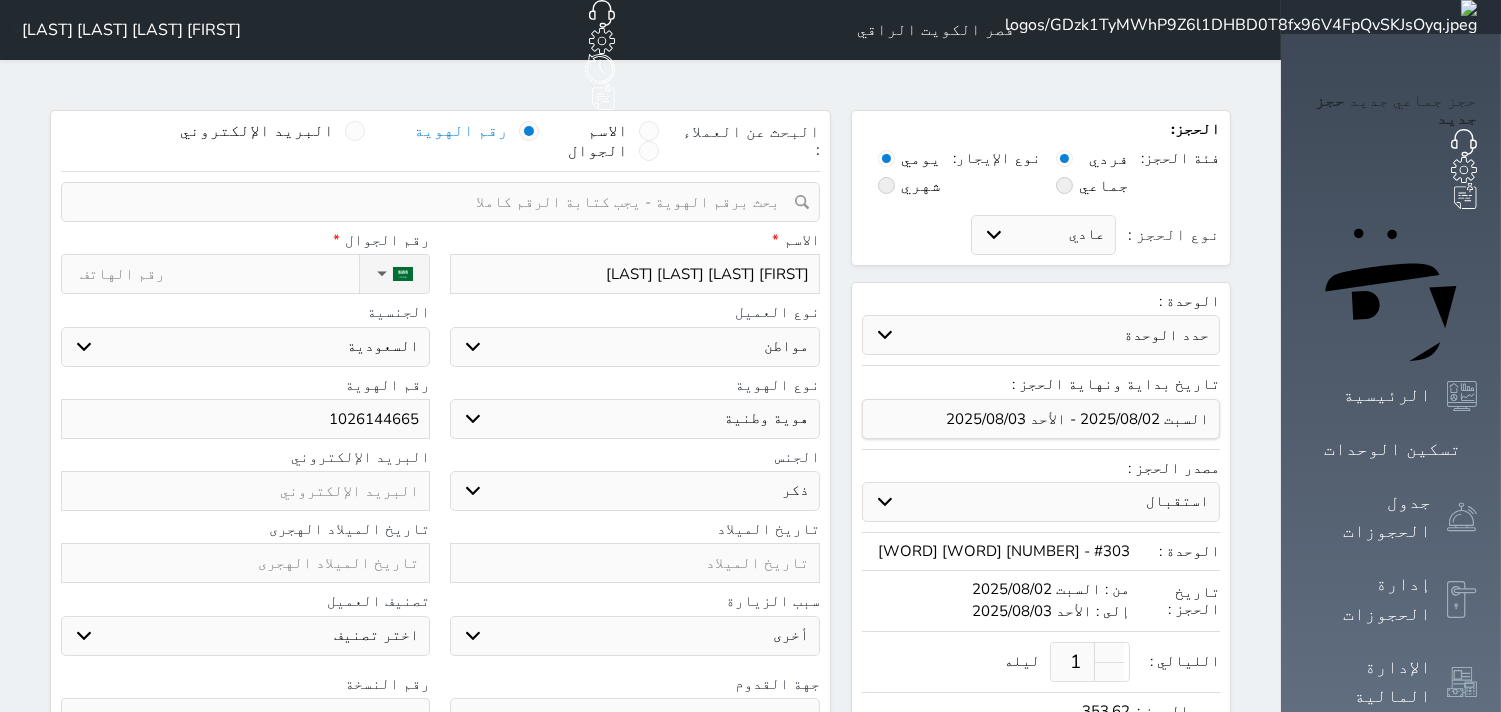 click at bounding box center [245, 563] 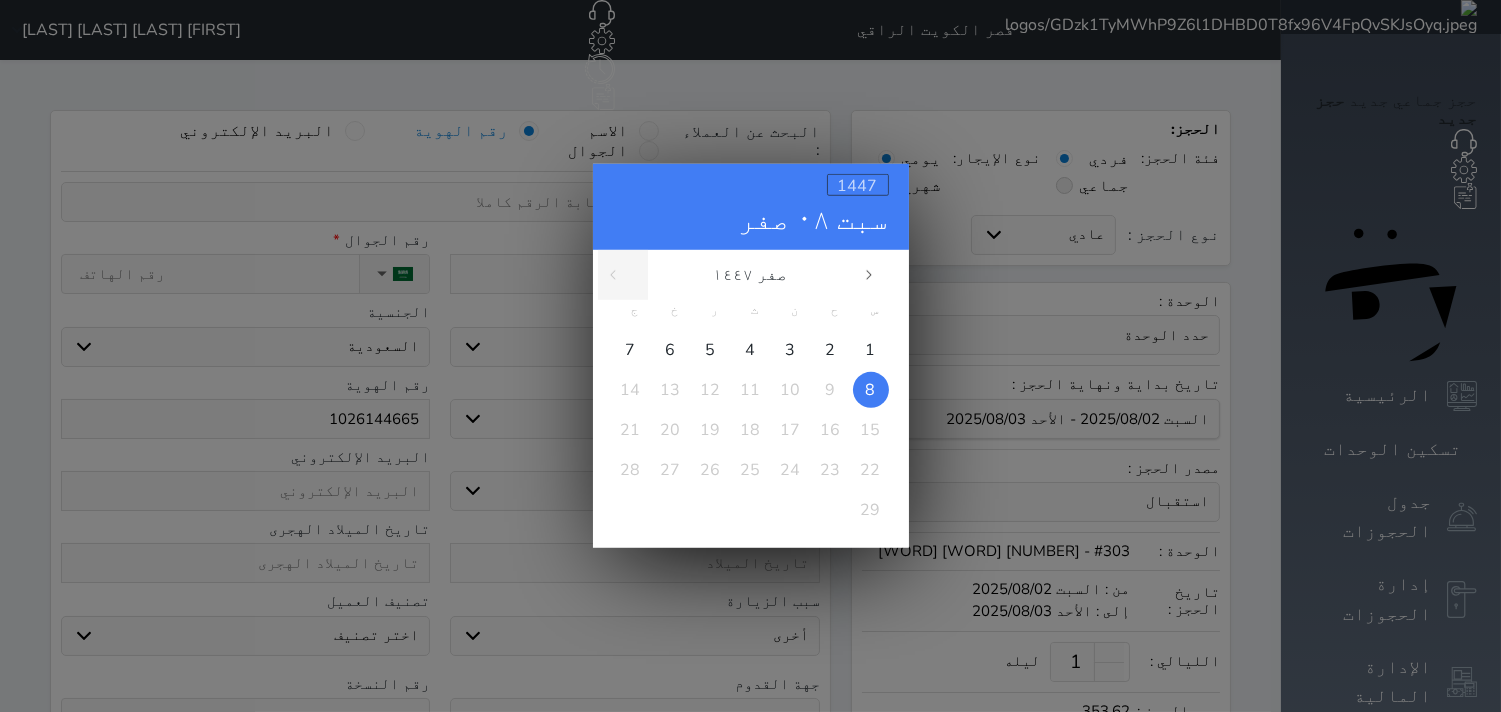 click on "1447" at bounding box center (858, 186) 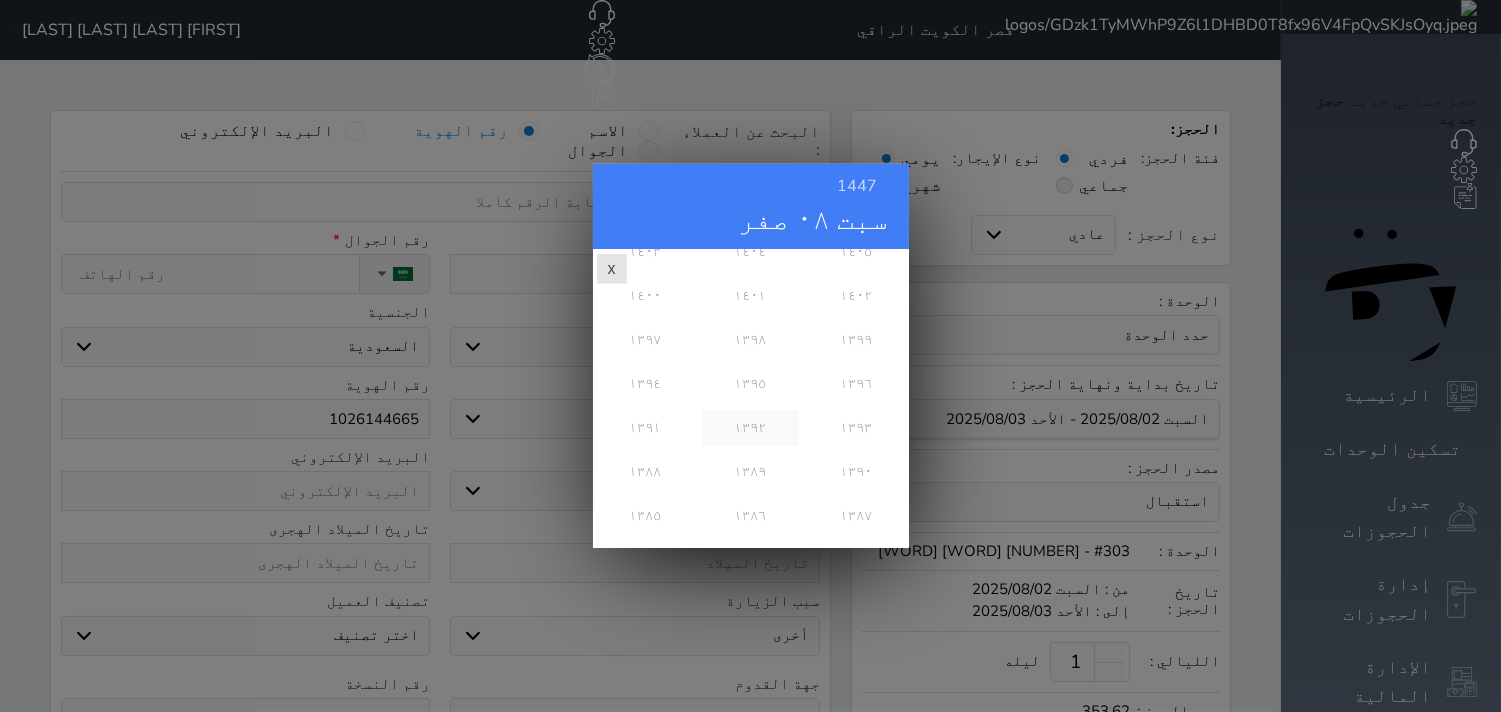 scroll, scrollTop: 555, scrollLeft: 0, axis: vertical 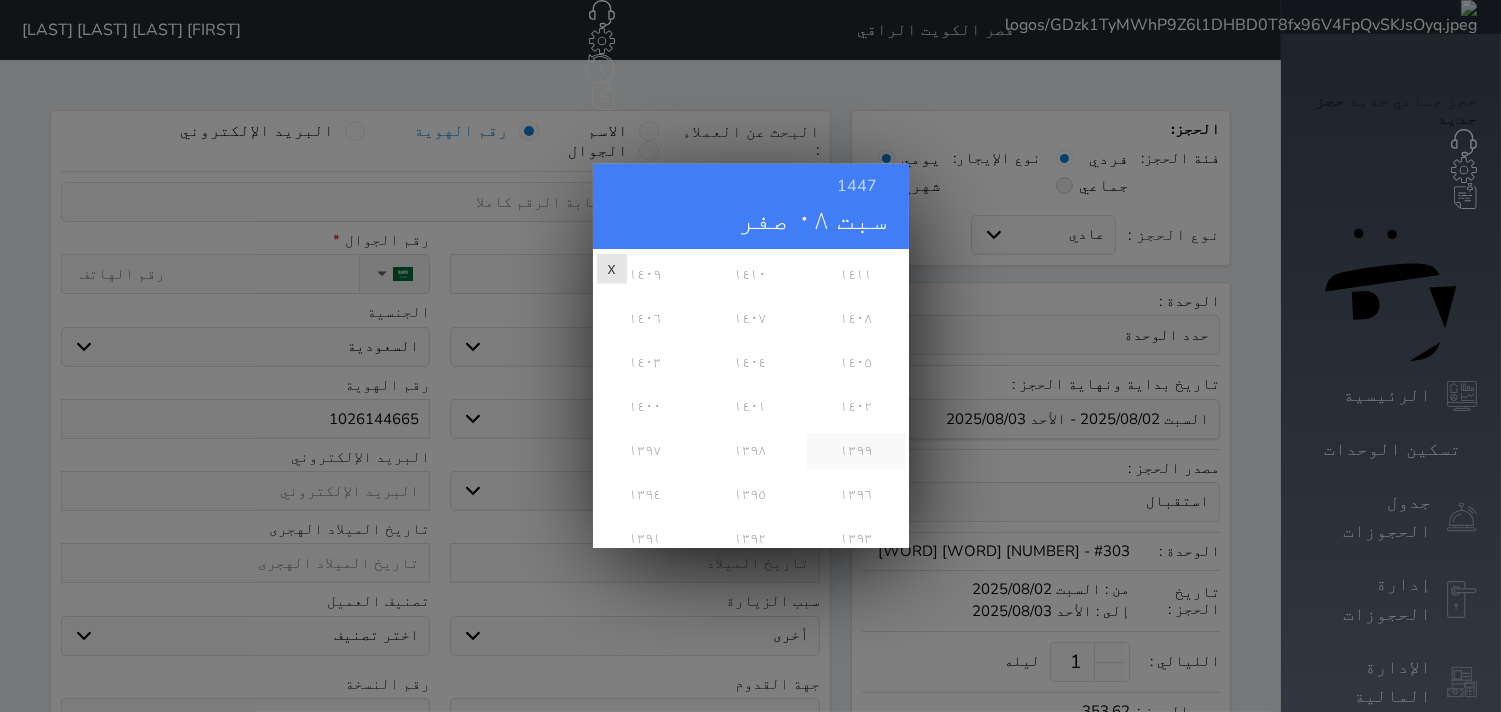 click on "١٣٩٩" at bounding box center [855, 451] 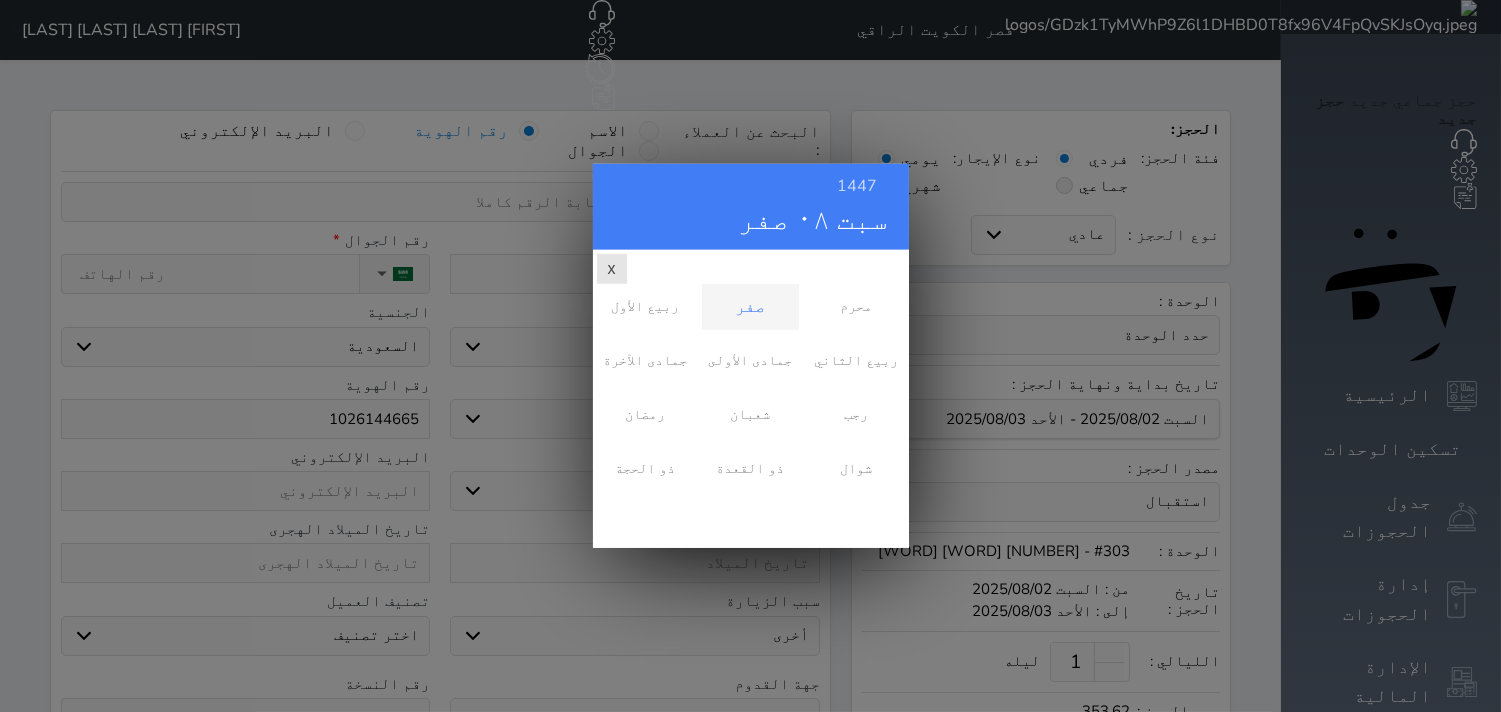scroll, scrollTop: 0, scrollLeft: 0, axis: both 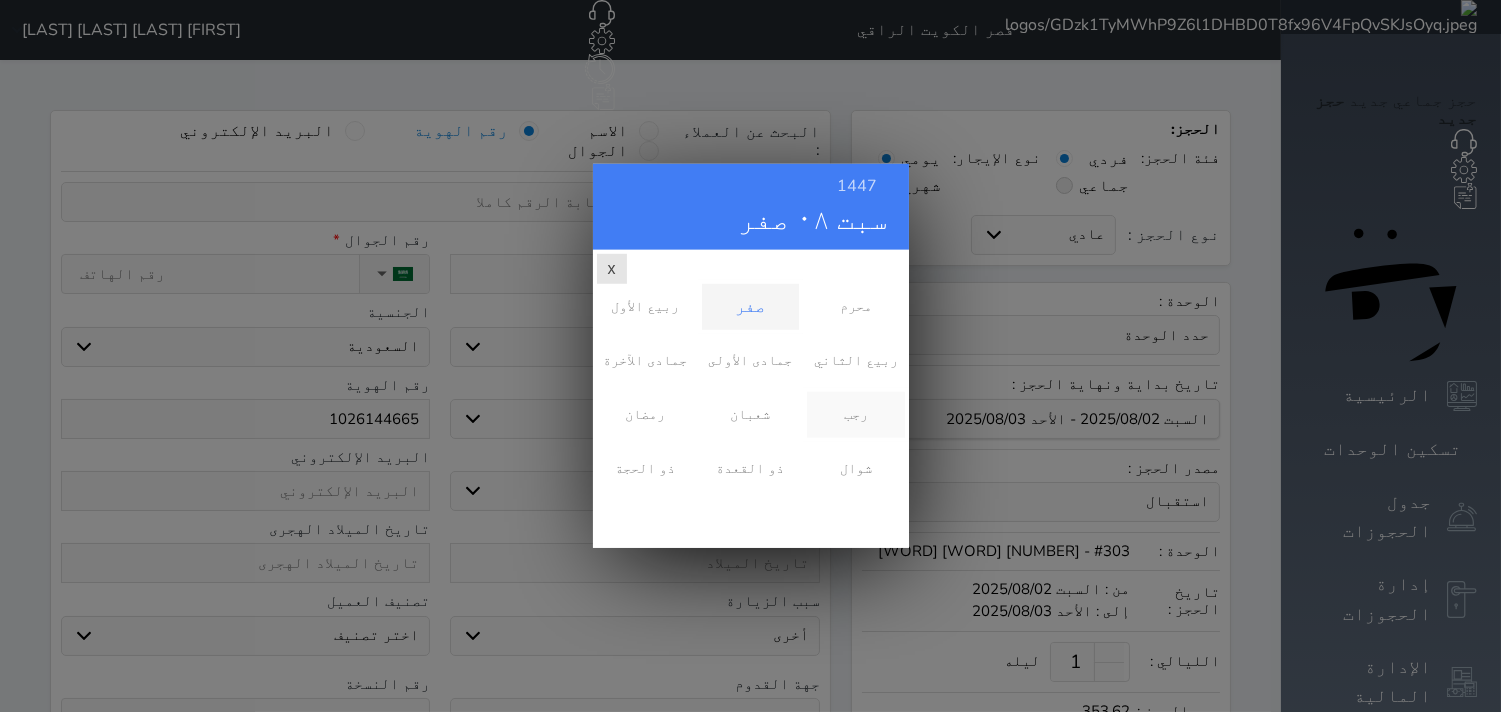 click on "رجب" at bounding box center [855, 415] 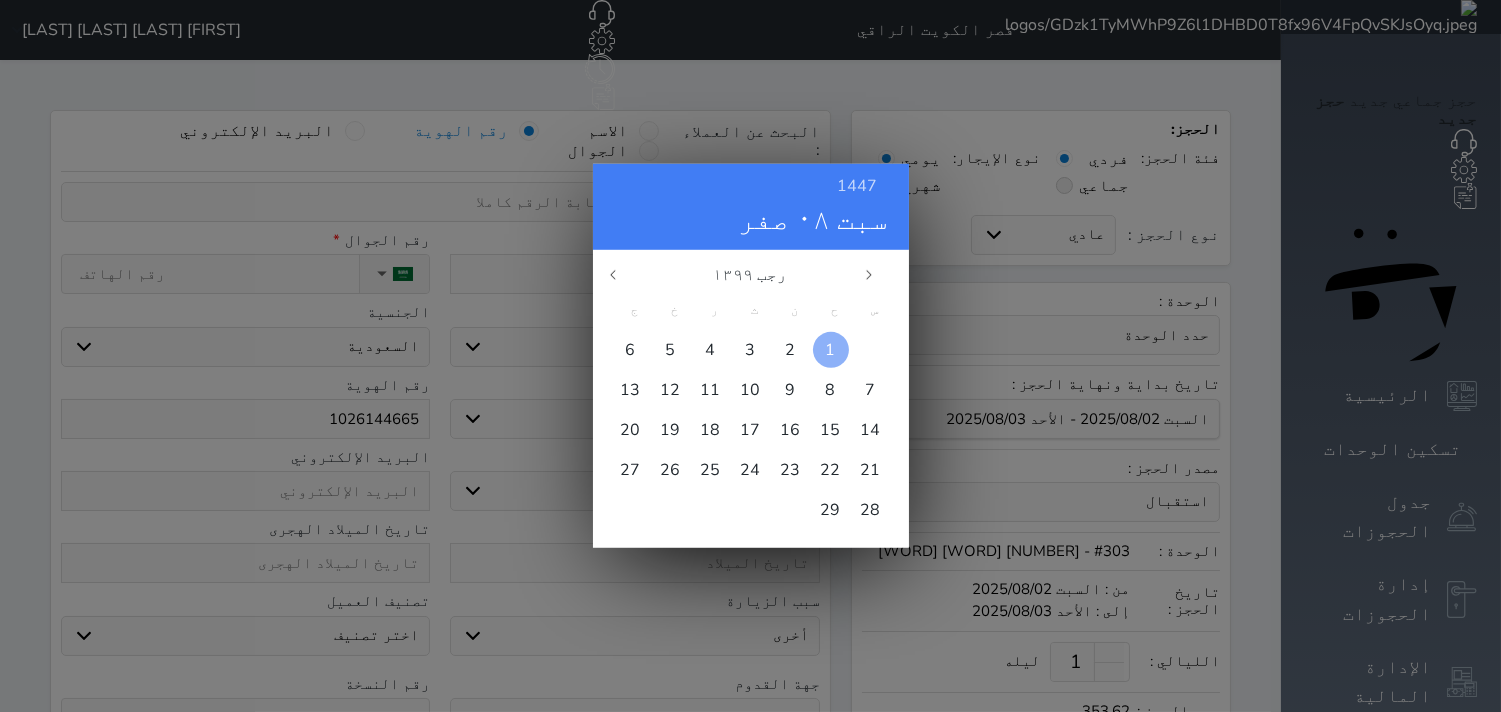 click at bounding box center (831, 350) 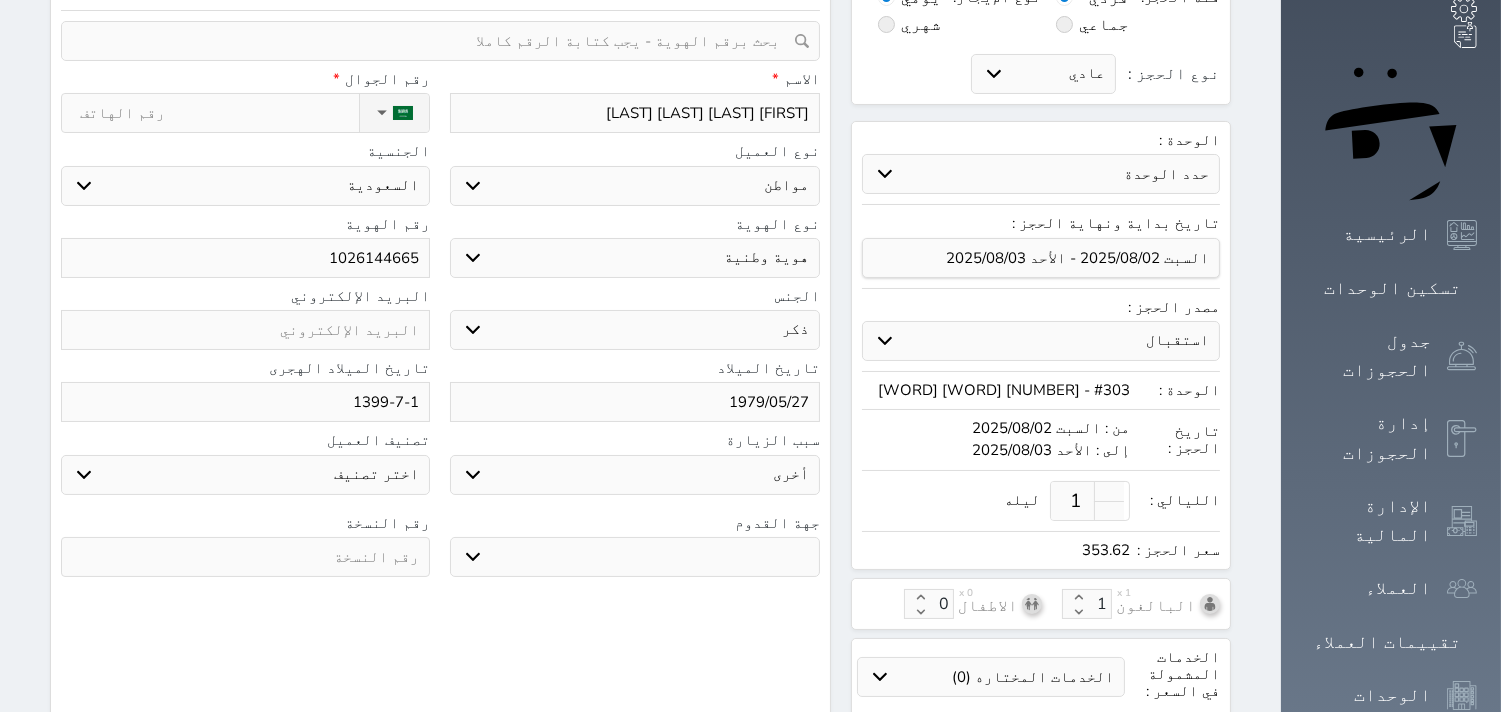 scroll, scrollTop: 222, scrollLeft: 0, axis: vertical 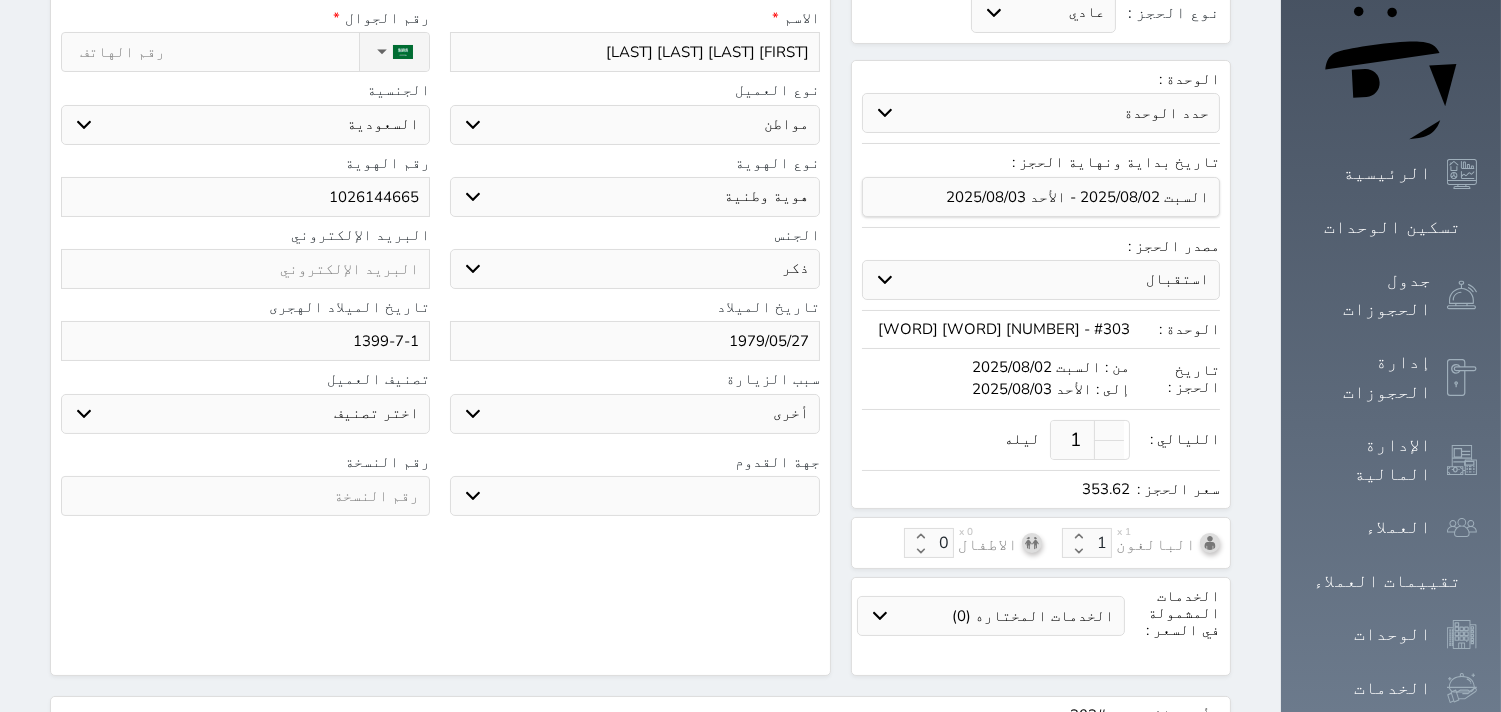click on "جو بحر ارض" at bounding box center (634, 496) 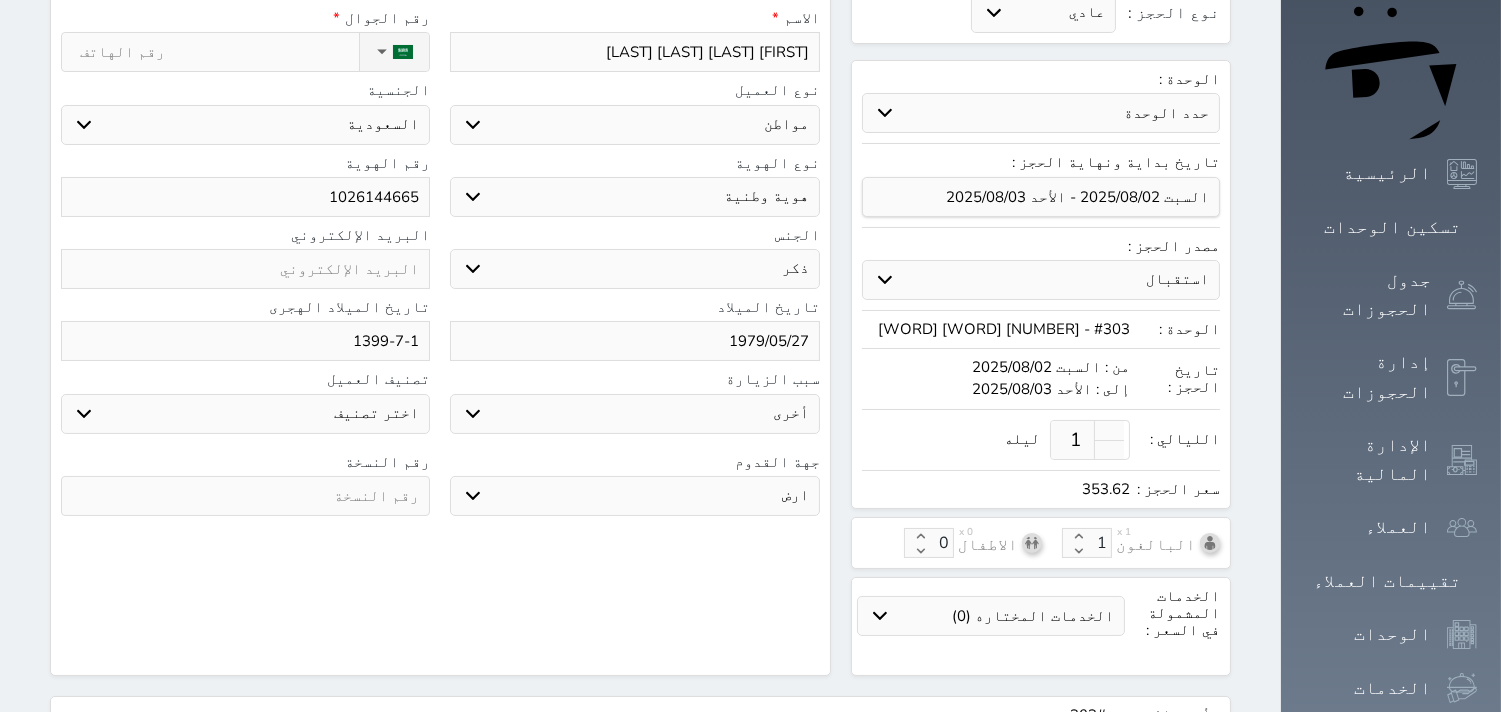 click on "جو بحر ارض" at bounding box center (634, 496) 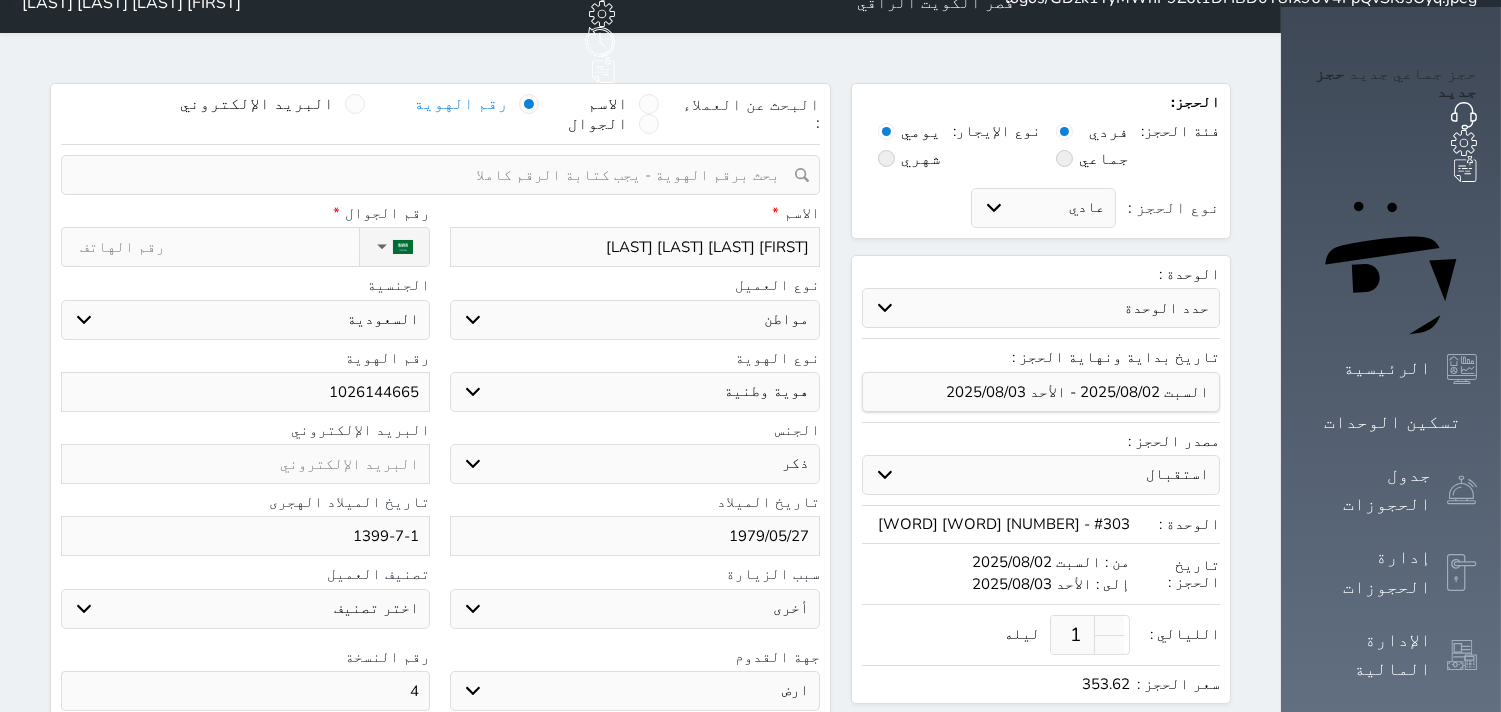 scroll, scrollTop: 0, scrollLeft: 0, axis: both 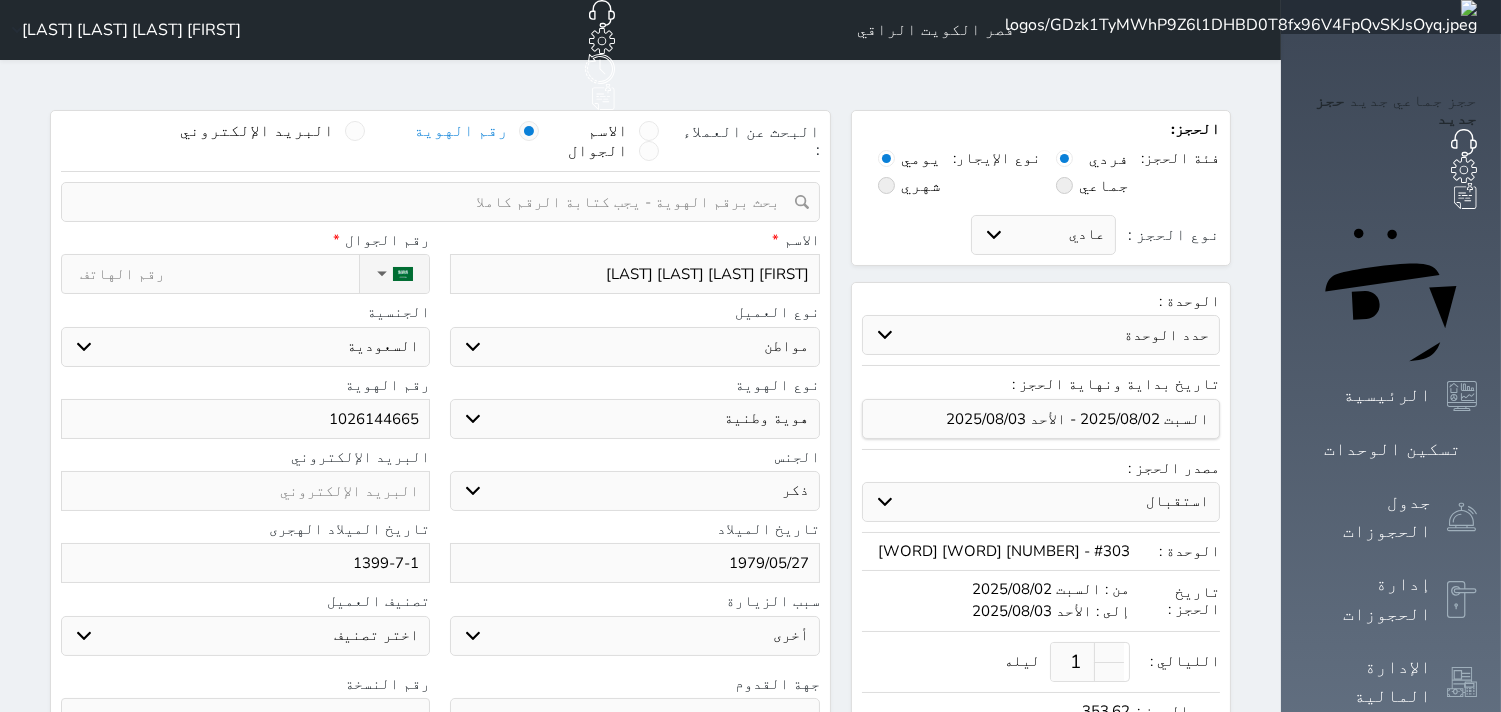 click on "نوع الحجز :" at bounding box center (219, 274) 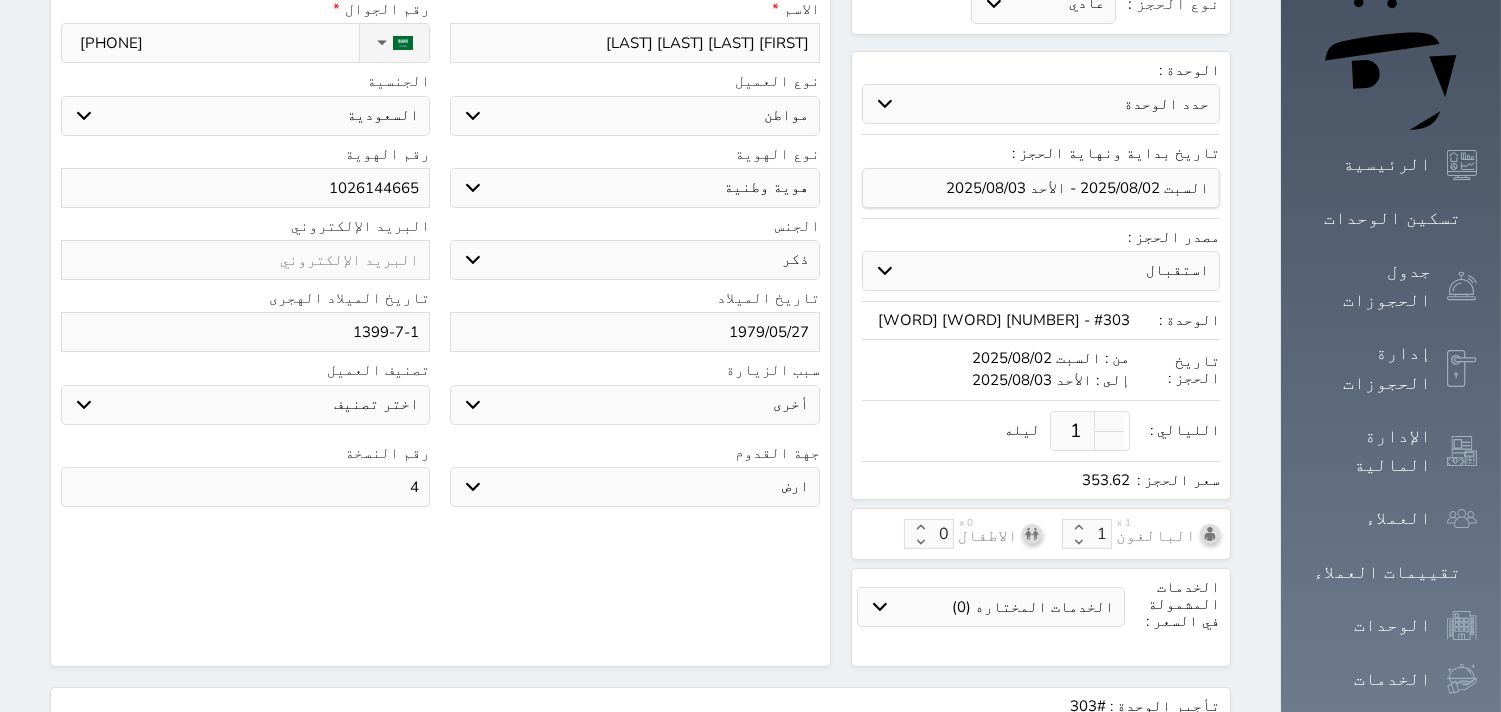 scroll, scrollTop: 517, scrollLeft: 0, axis: vertical 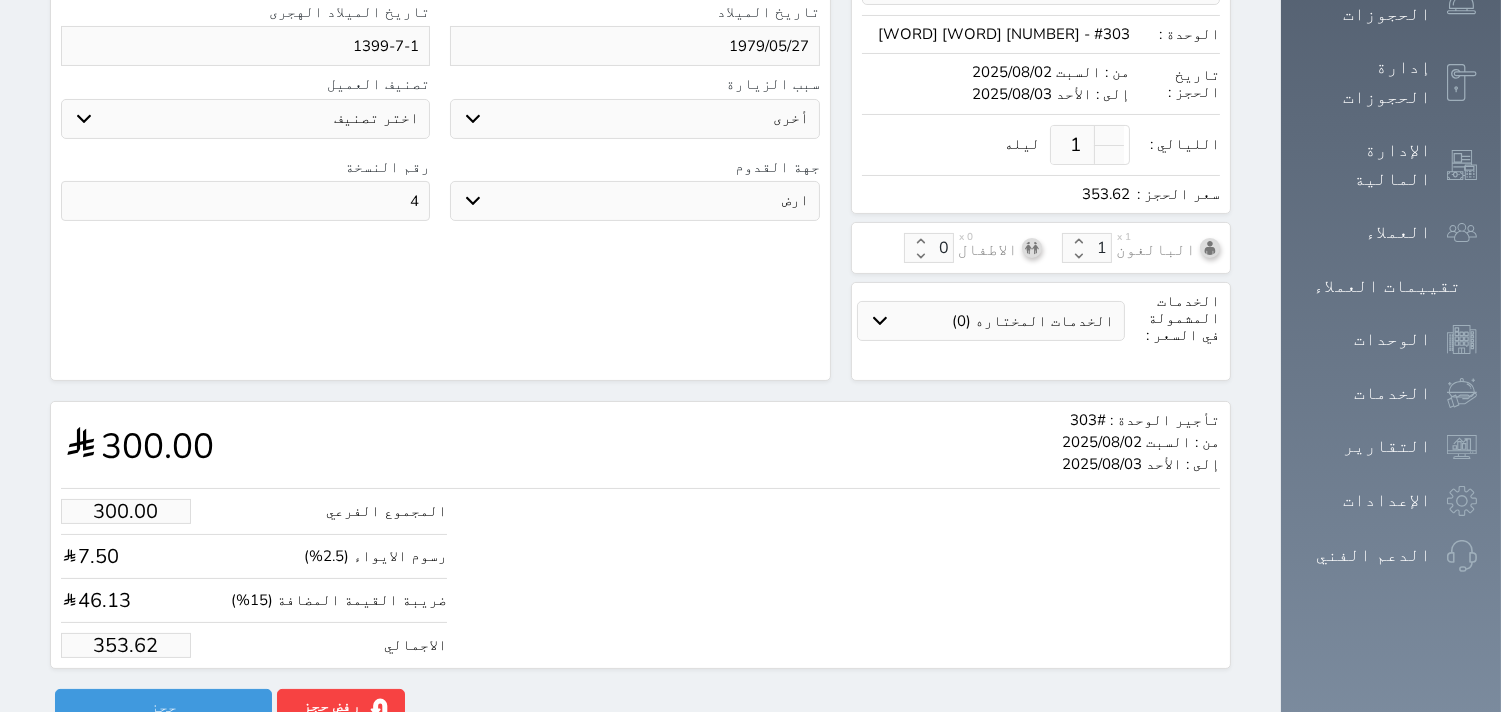 click on "353.62" at bounding box center [126, 645] 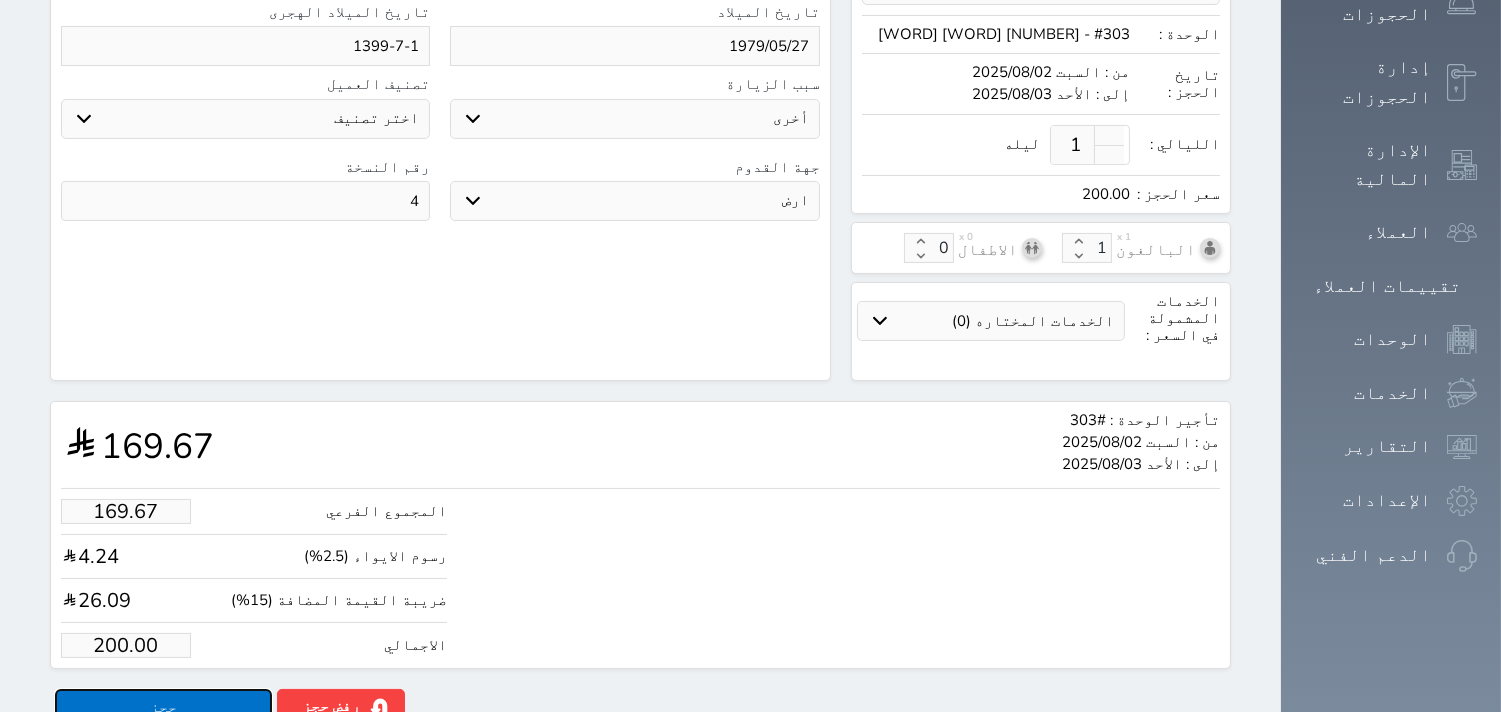 click on "حجز" at bounding box center (163, 706) 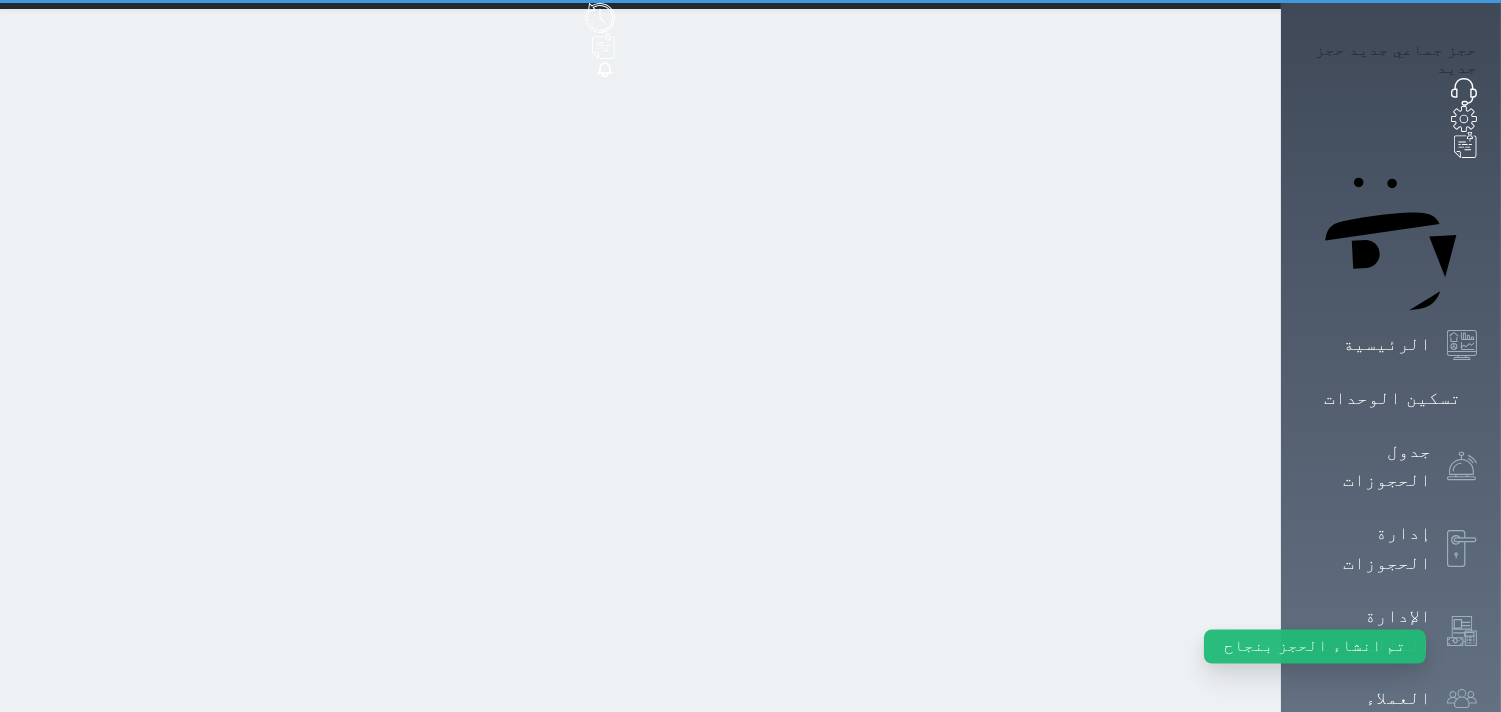 scroll, scrollTop: 0, scrollLeft: 0, axis: both 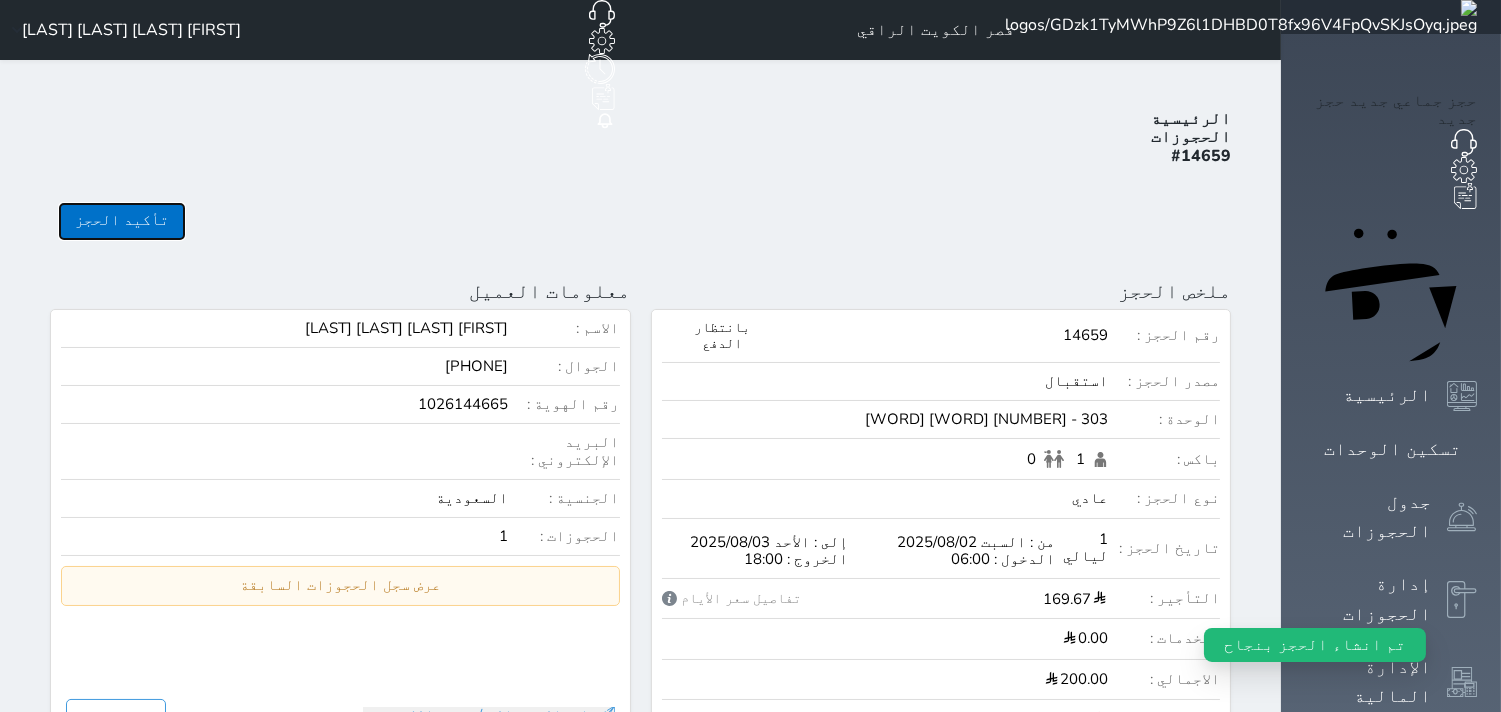 click on "تأكيد الحجز" at bounding box center [122, 221] 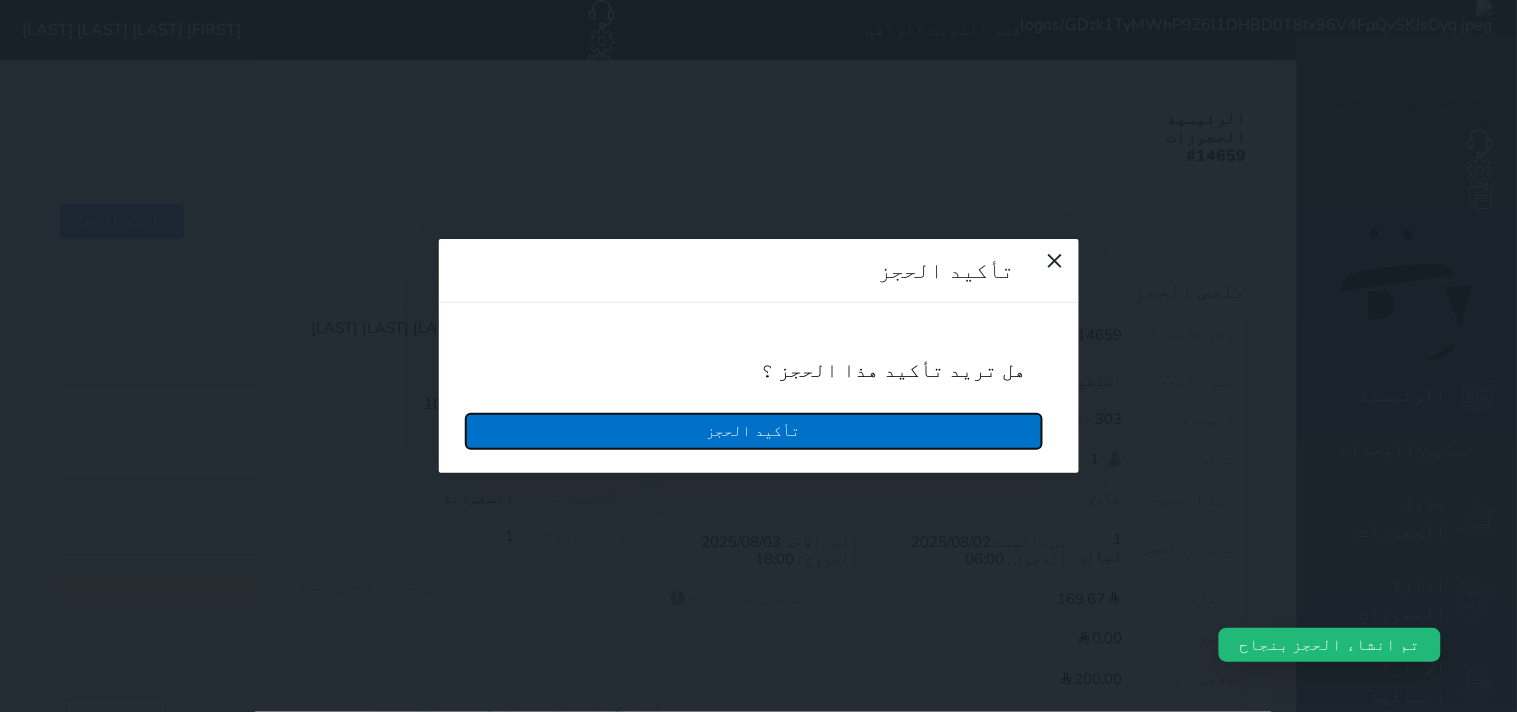 click on "تأكيد الحجز" at bounding box center (754, 431) 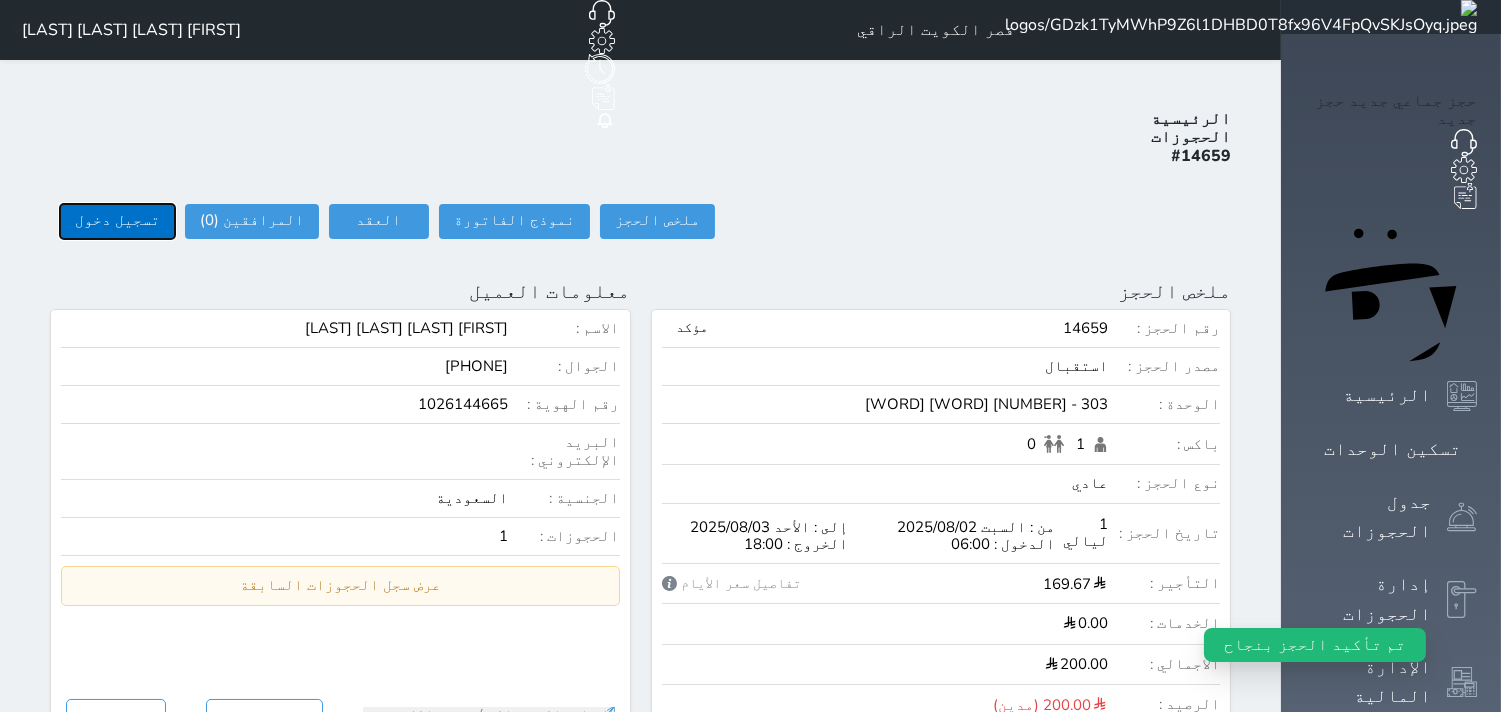 click on "تسجيل دخول" at bounding box center (117, 221) 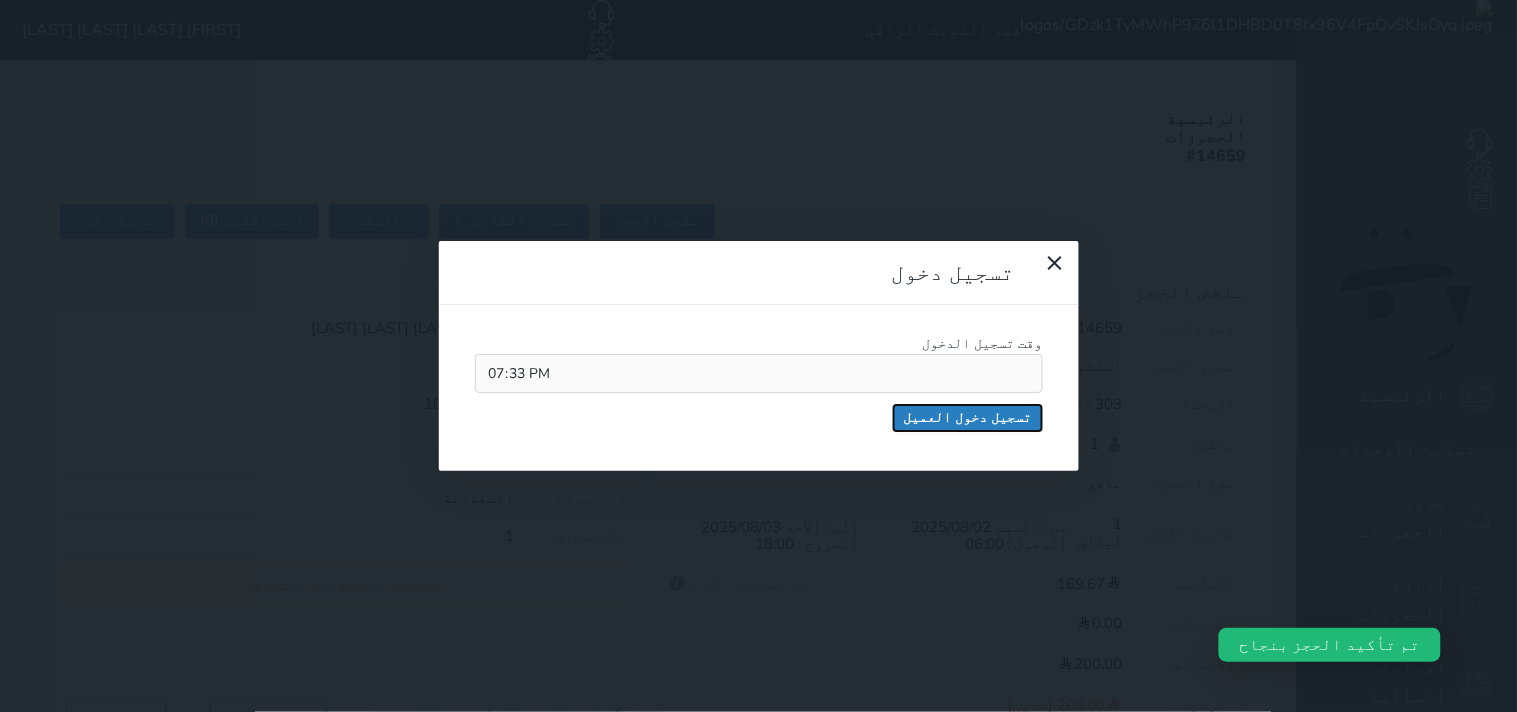 click on "تسجيل دخول العميل" at bounding box center [968, 418] 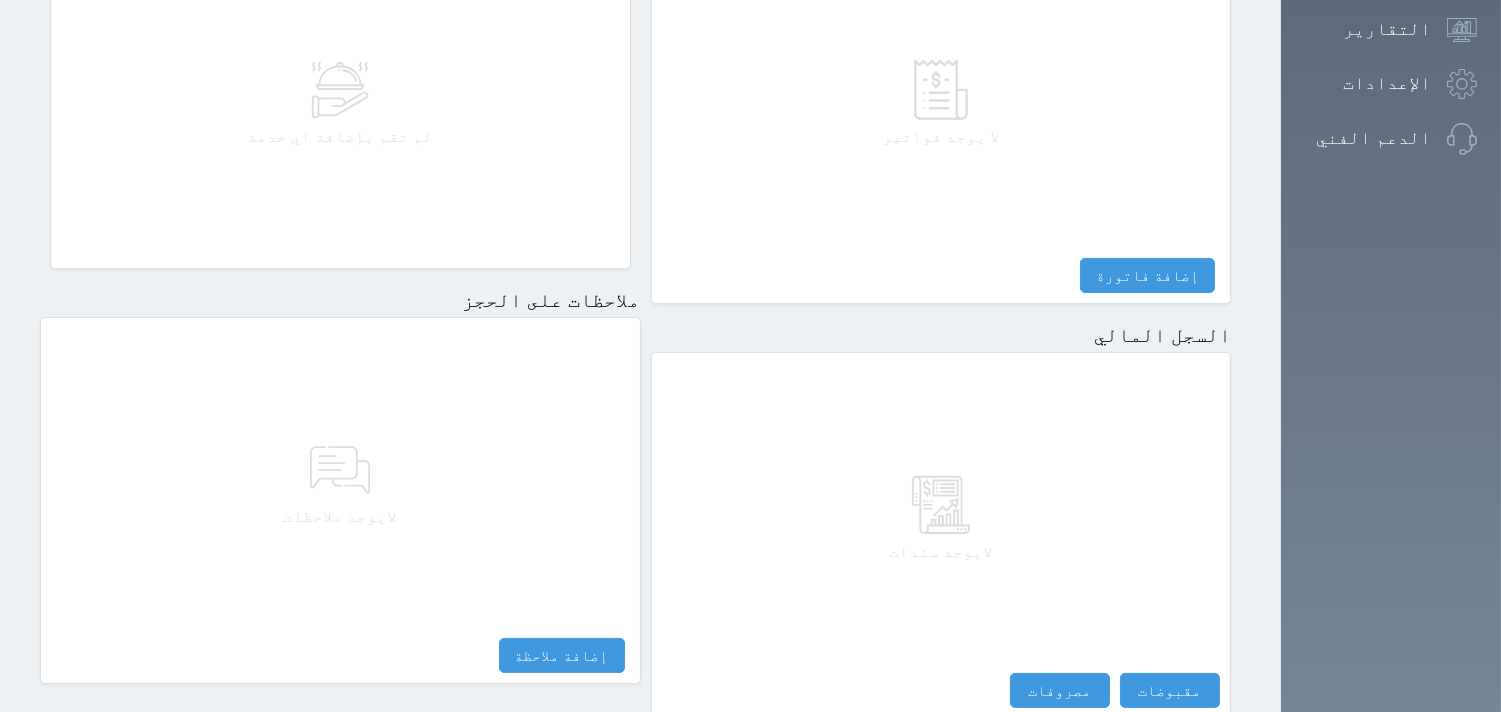 scroll, scrollTop: 1068, scrollLeft: 0, axis: vertical 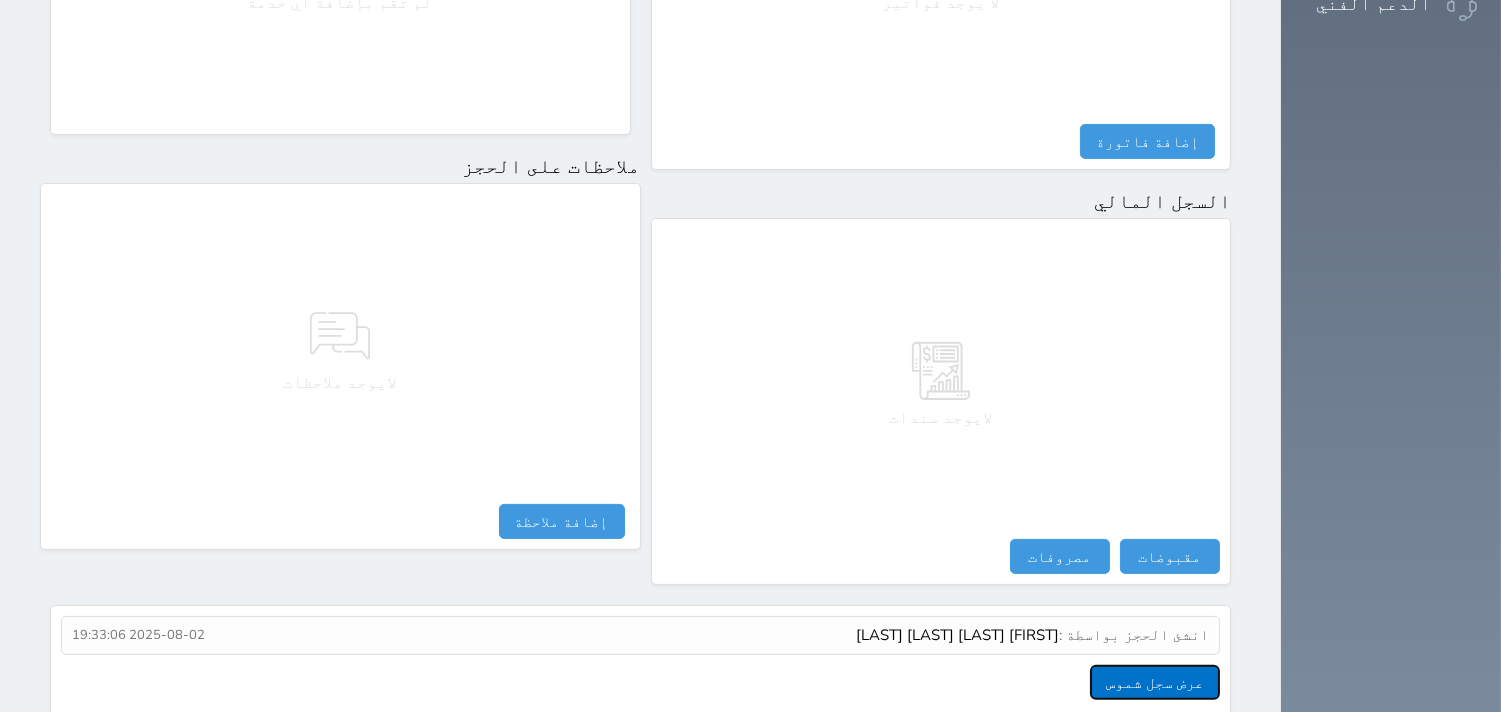click on "عرض سجل شموس" at bounding box center (1155, 682) 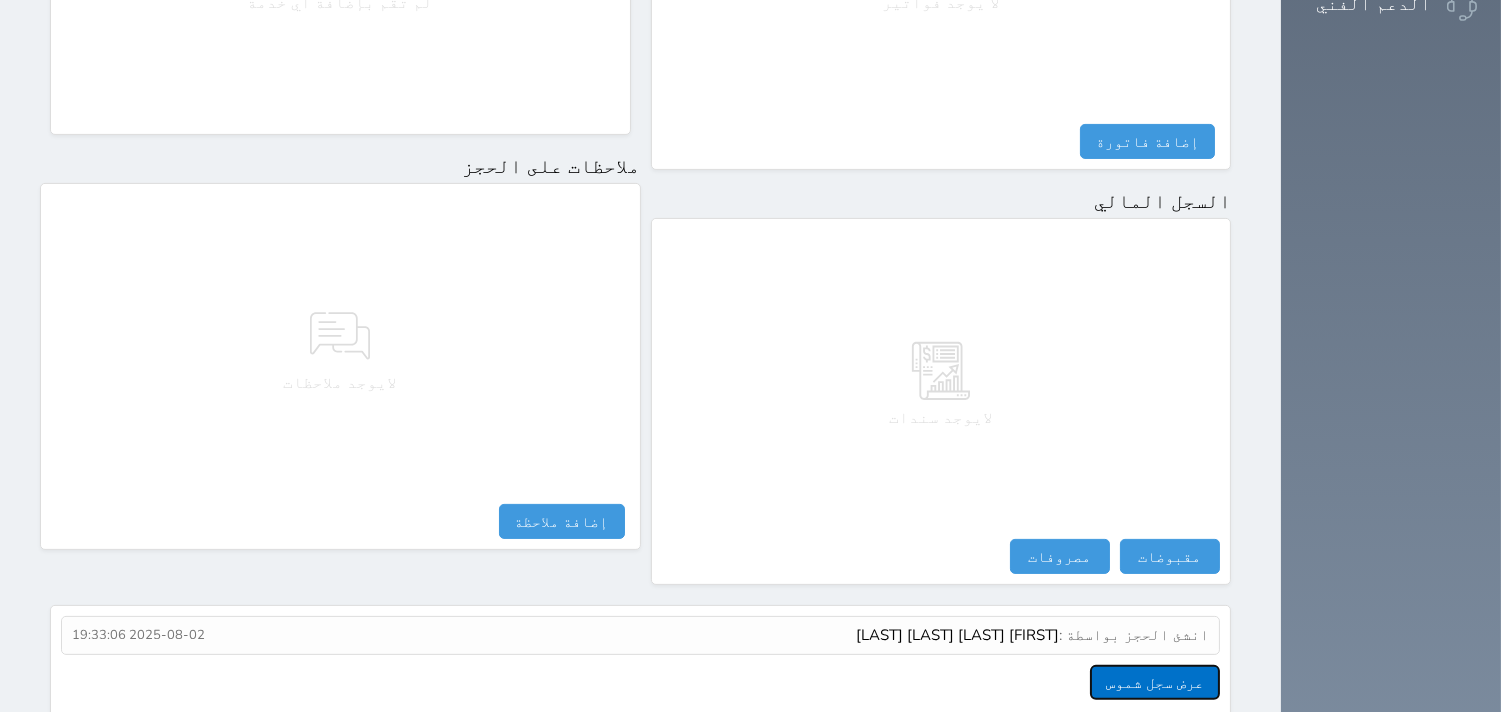 click on "عرض سجل شموس" at bounding box center (1155, 682) 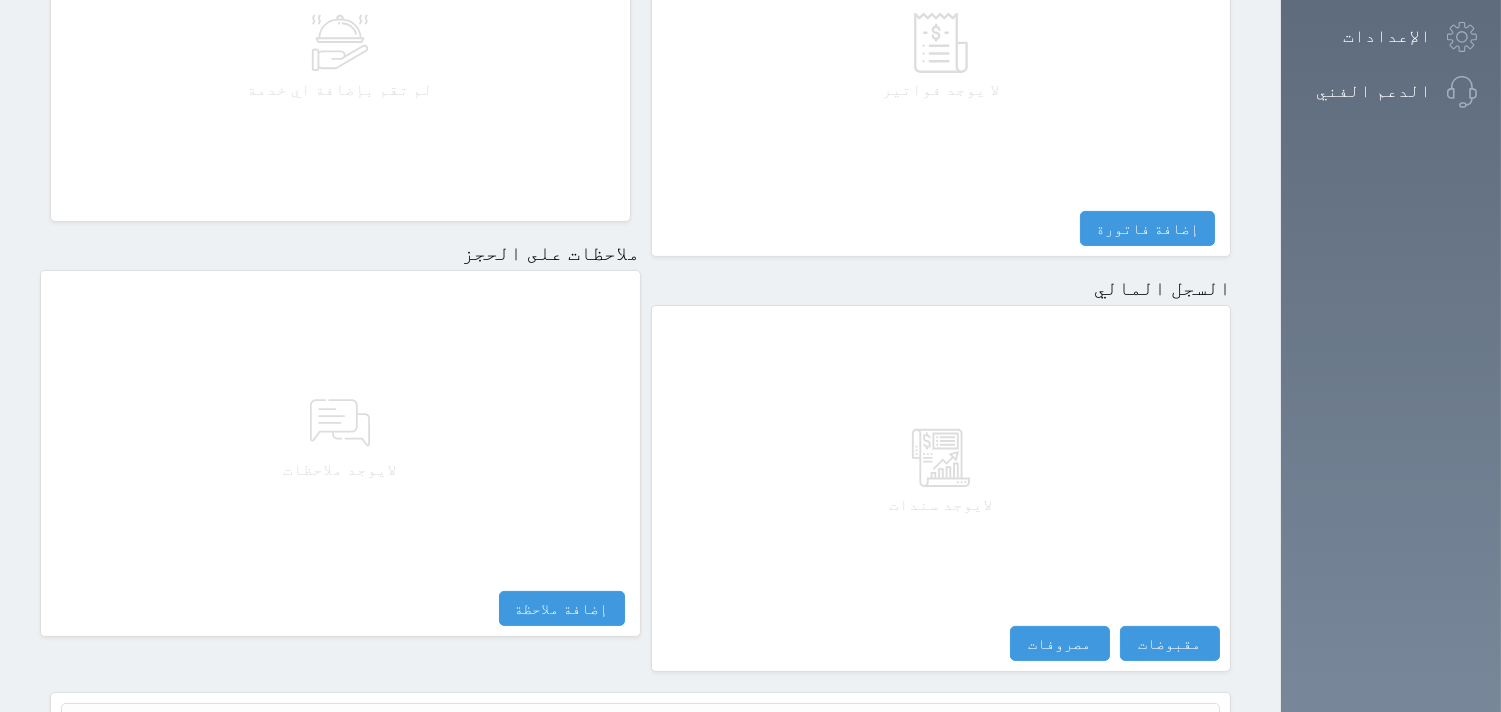 scroll, scrollTop: 1068, scrollLeft: 0, axis: vertical 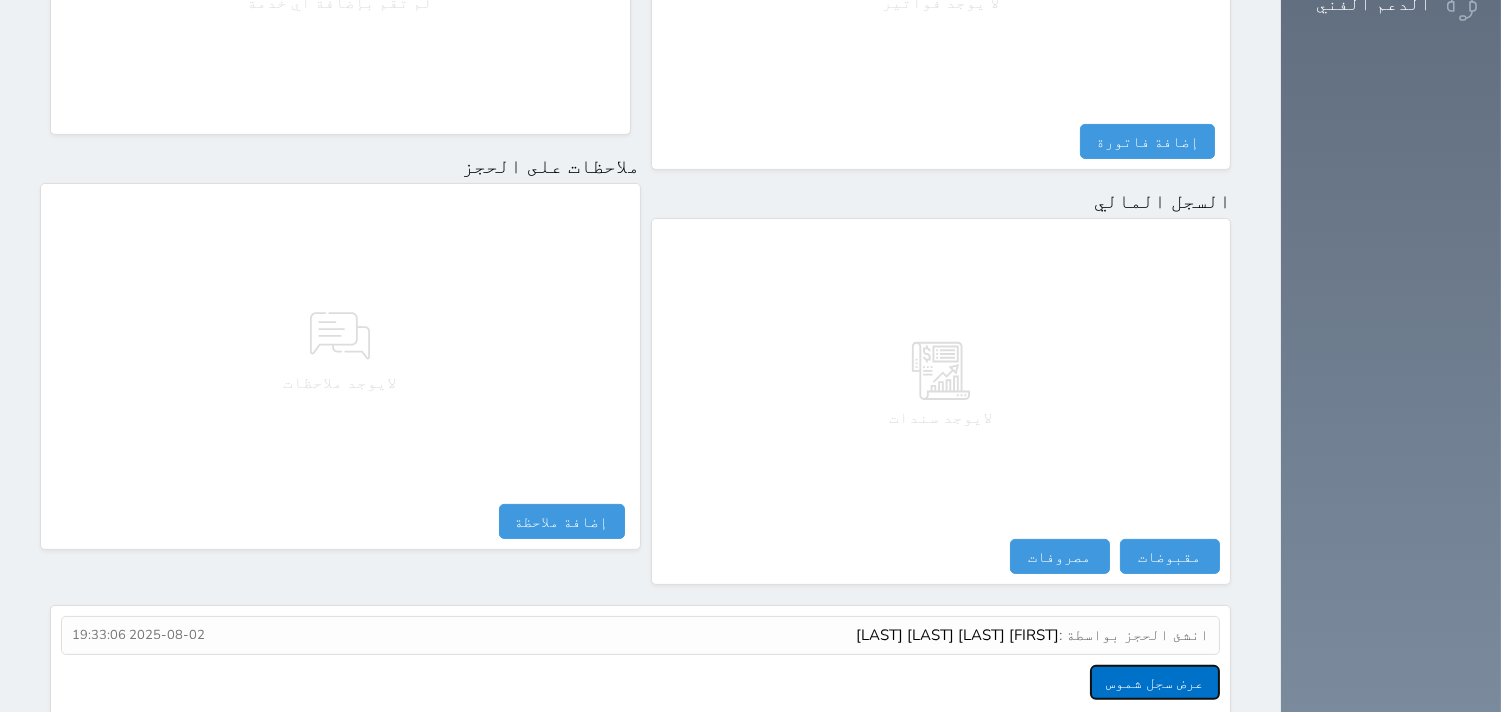click on "عرض سجل شموس" at bounding box center (1155, 682) 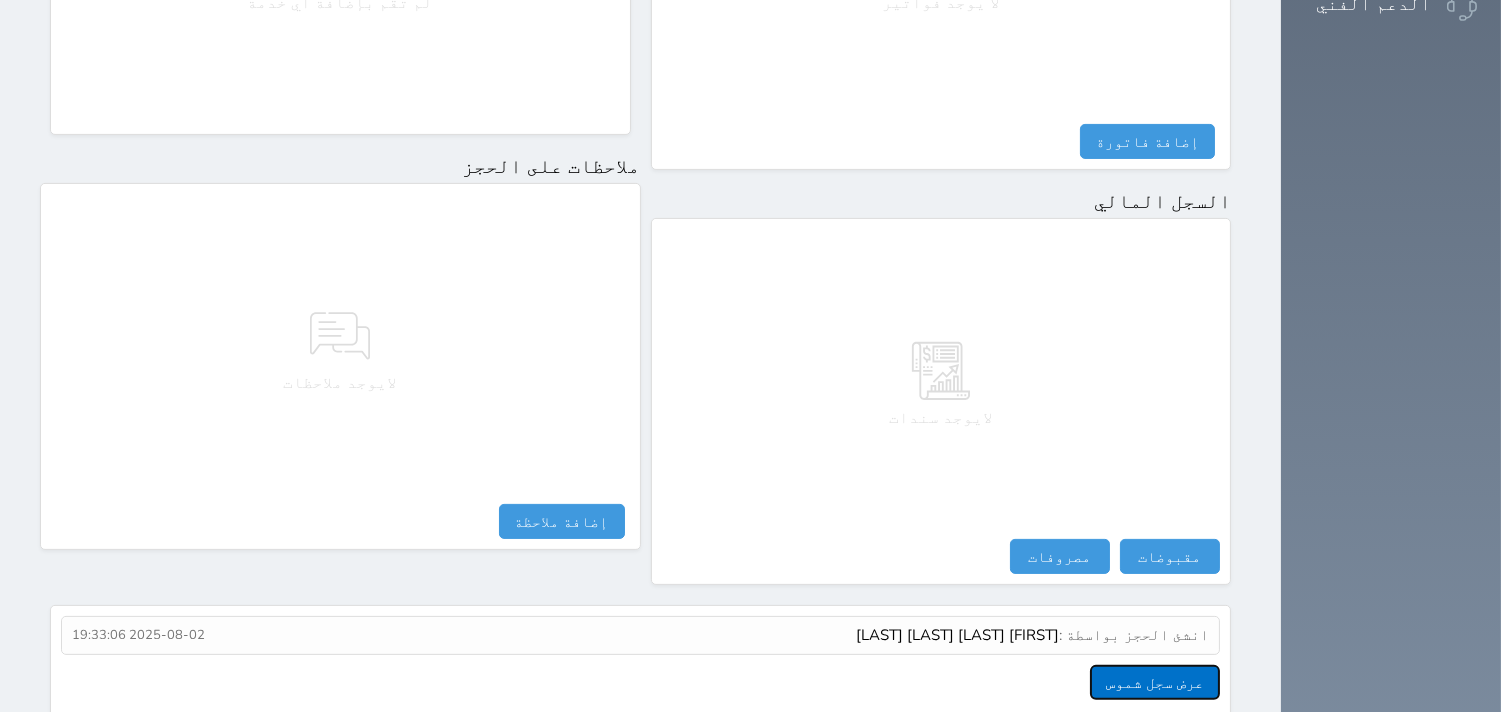 drag, startPoint x: 1212, startPoint y: 610, endPoint x: 1308, endPoint y: 605, distance: 96.13012 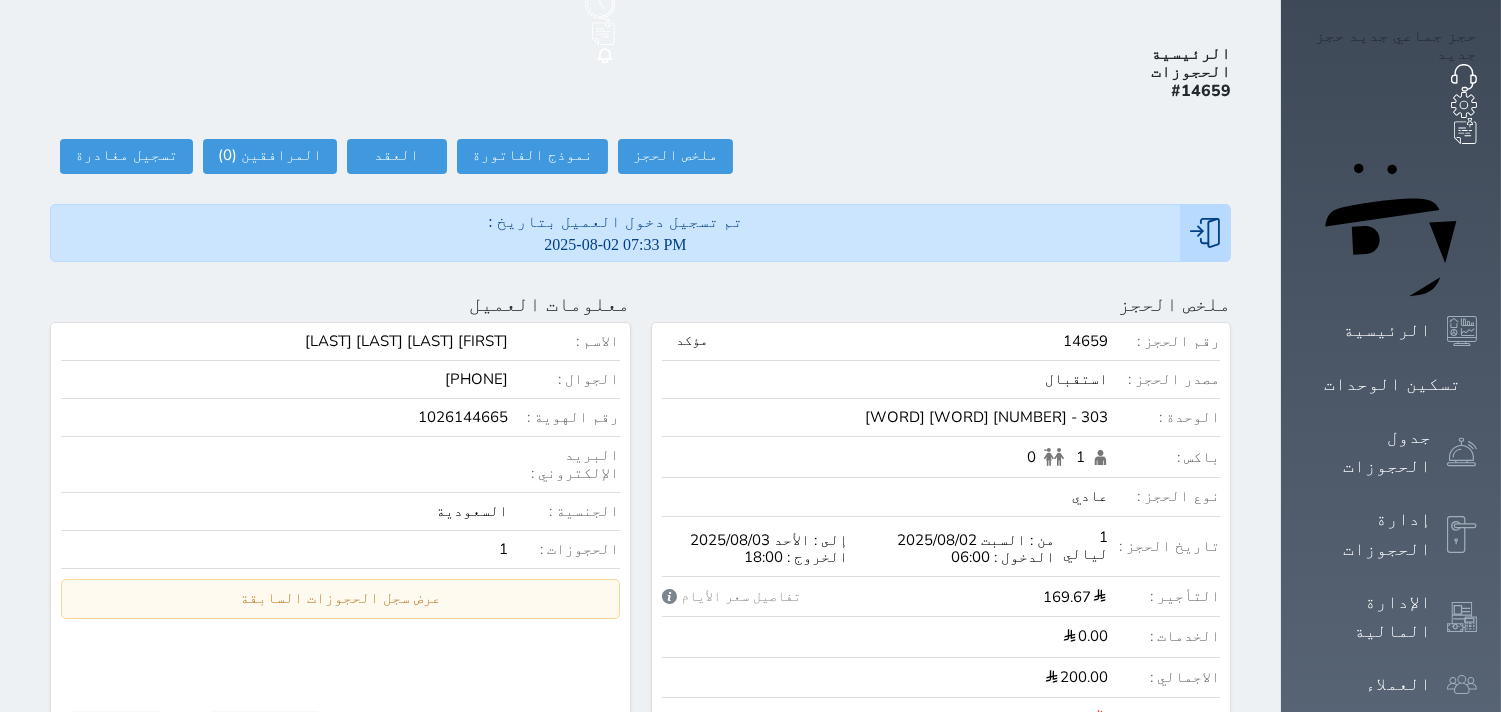 scroll, scrollTop: 0, scrollLeft: 0, axis: both 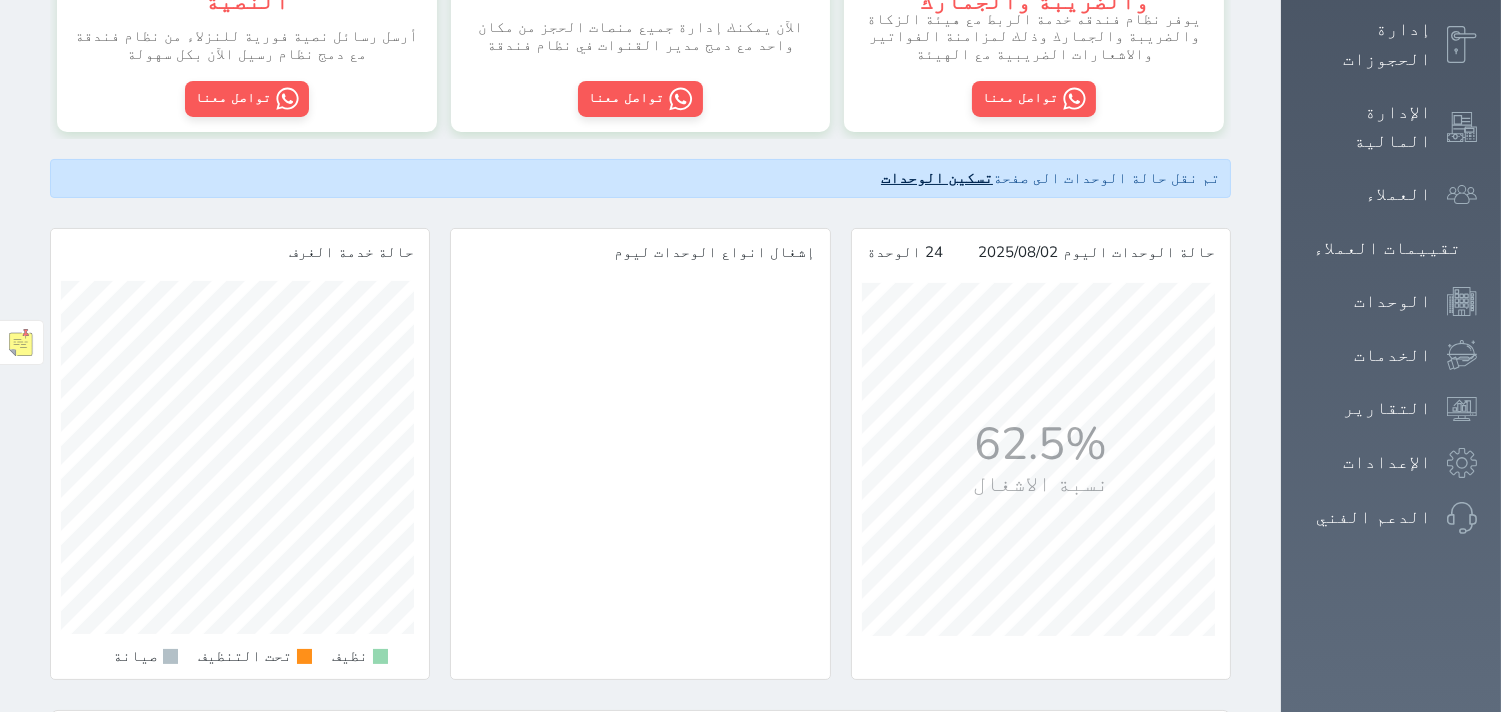 click on "تسكين الوحدات" at bounding box center [937, 178] 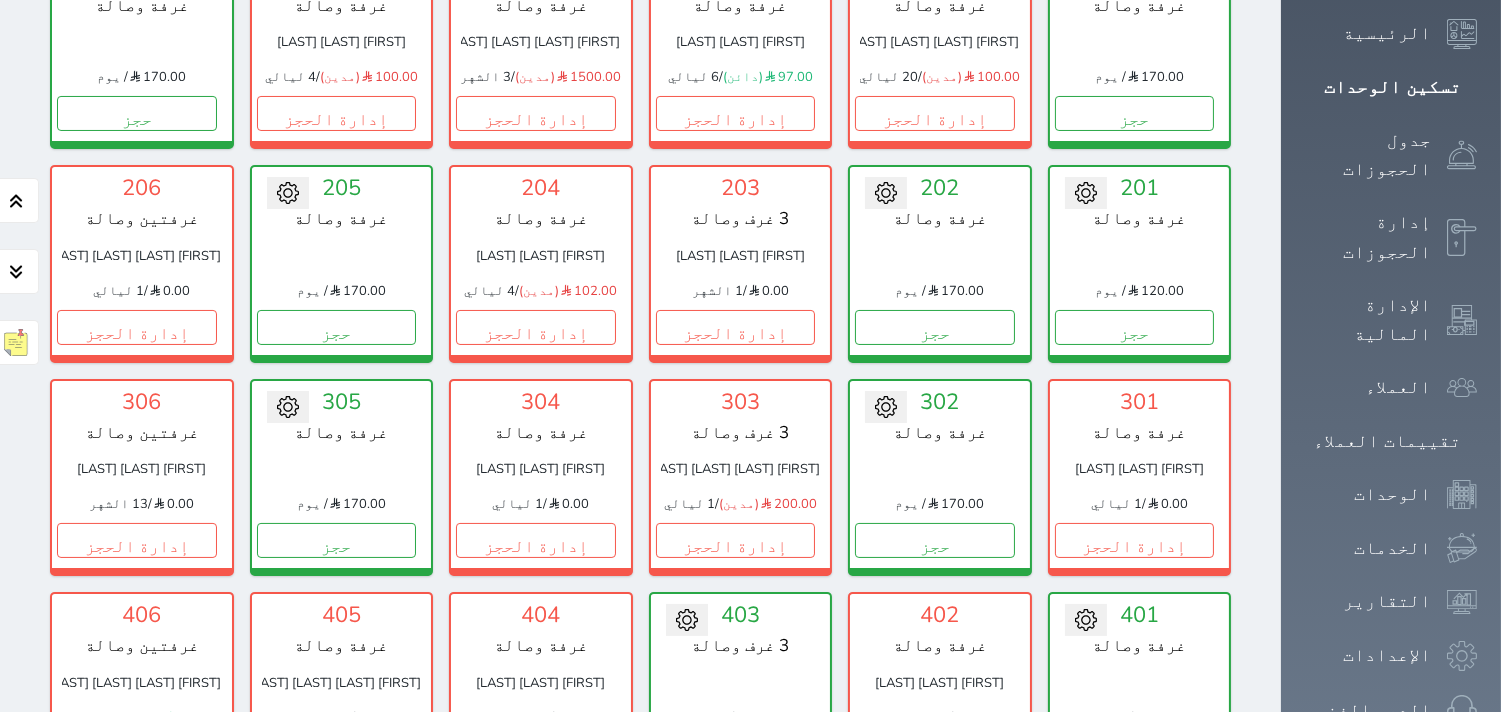scroll, scrollTop: 400, scrollLeft: 0, axis: vertical 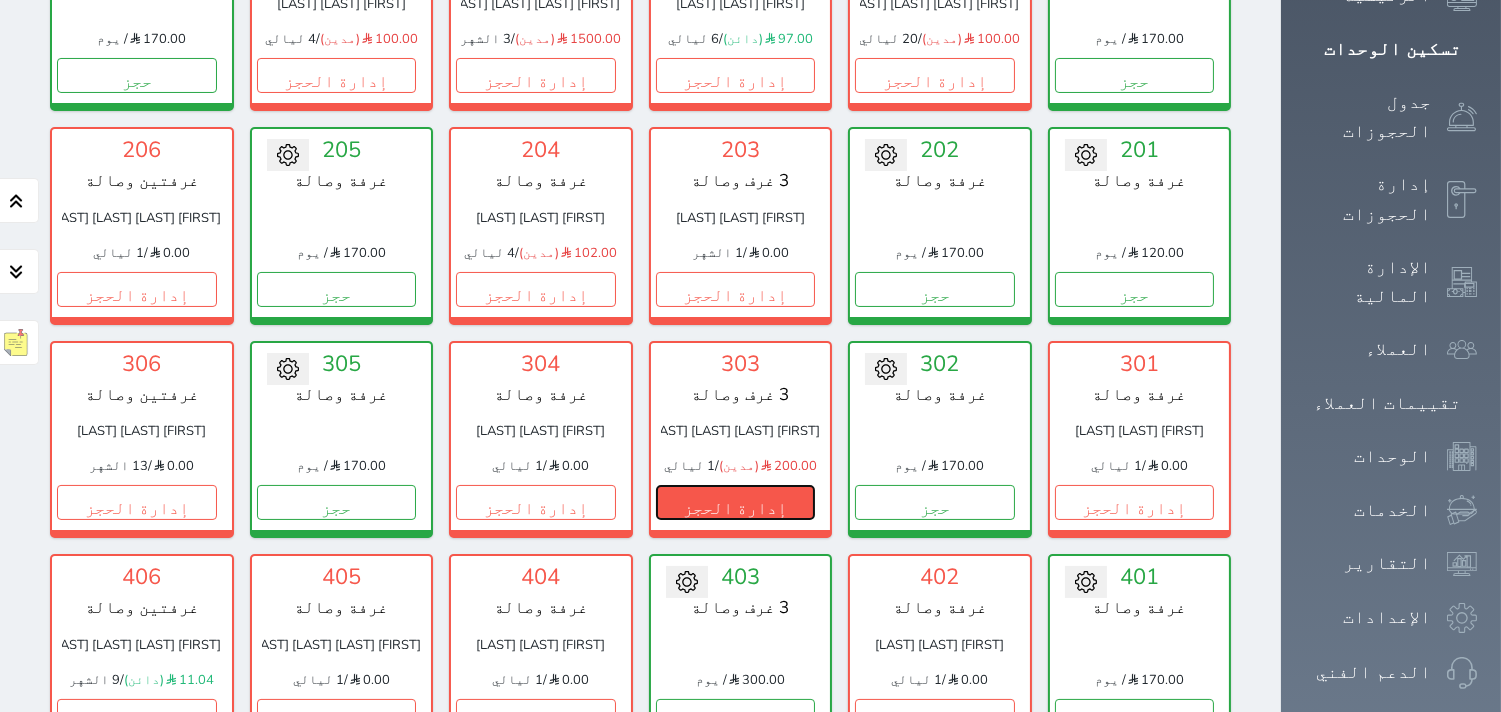 click on "إدارة الحجز" at bounding box center (736, 502) 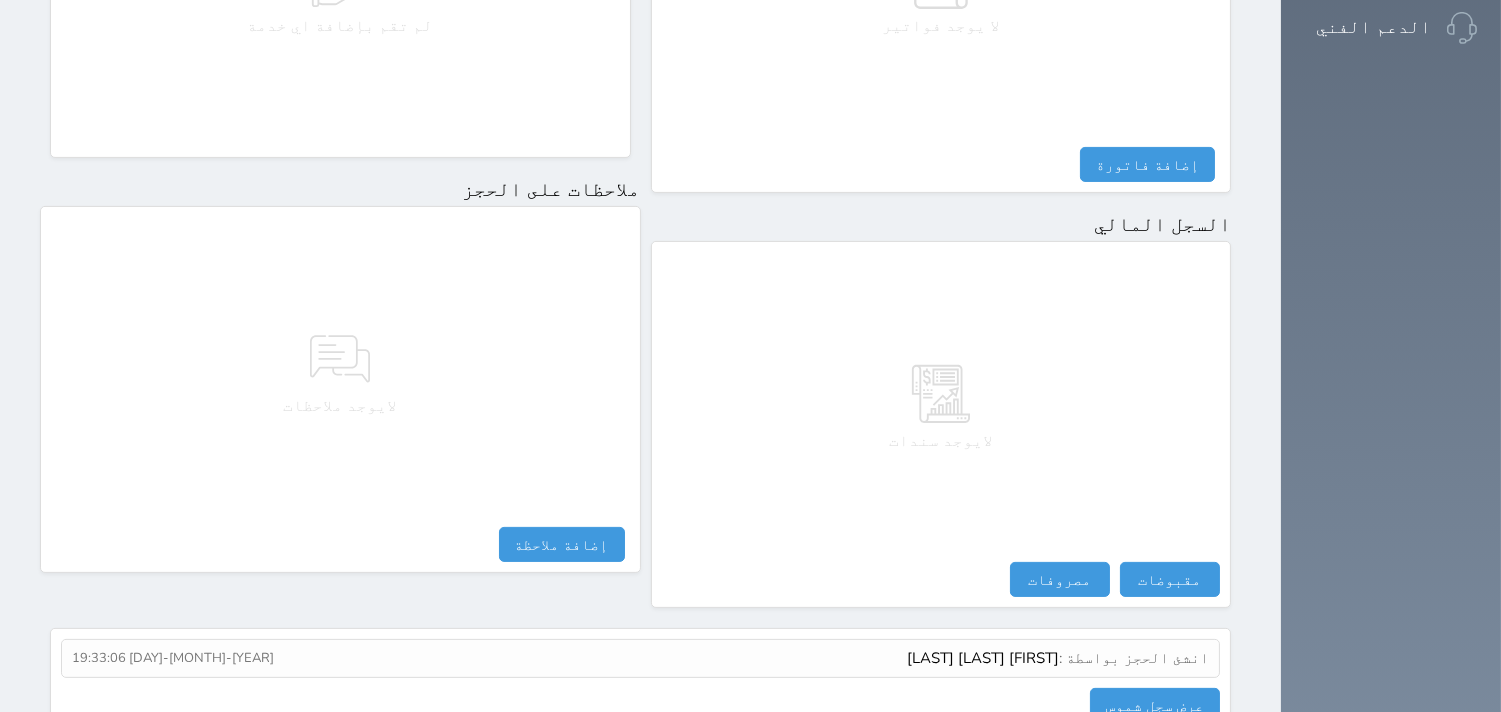 scroll, scrollTop: 1068, scrollLeft: 0, axis: vertical 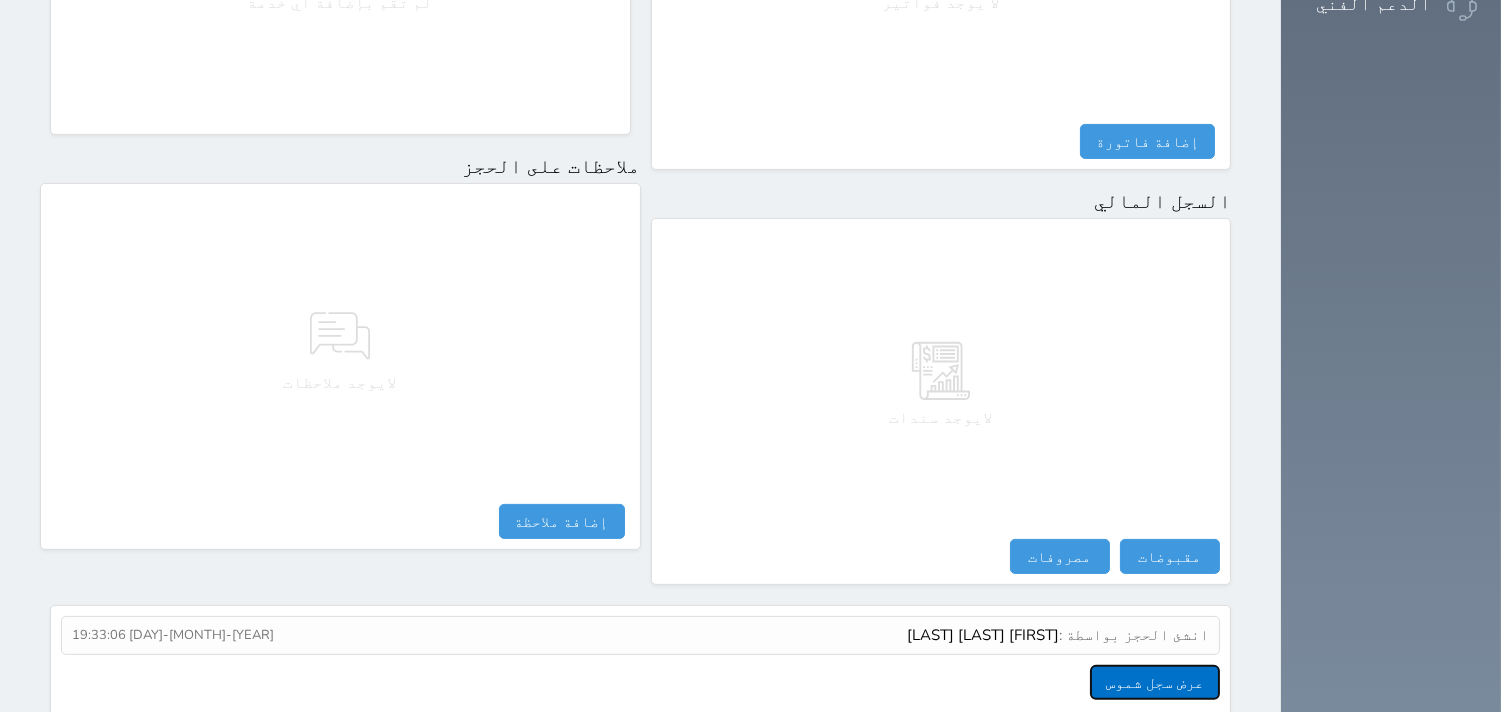 click on "عرض سجل شموس" at bounding box center (1155, 682) 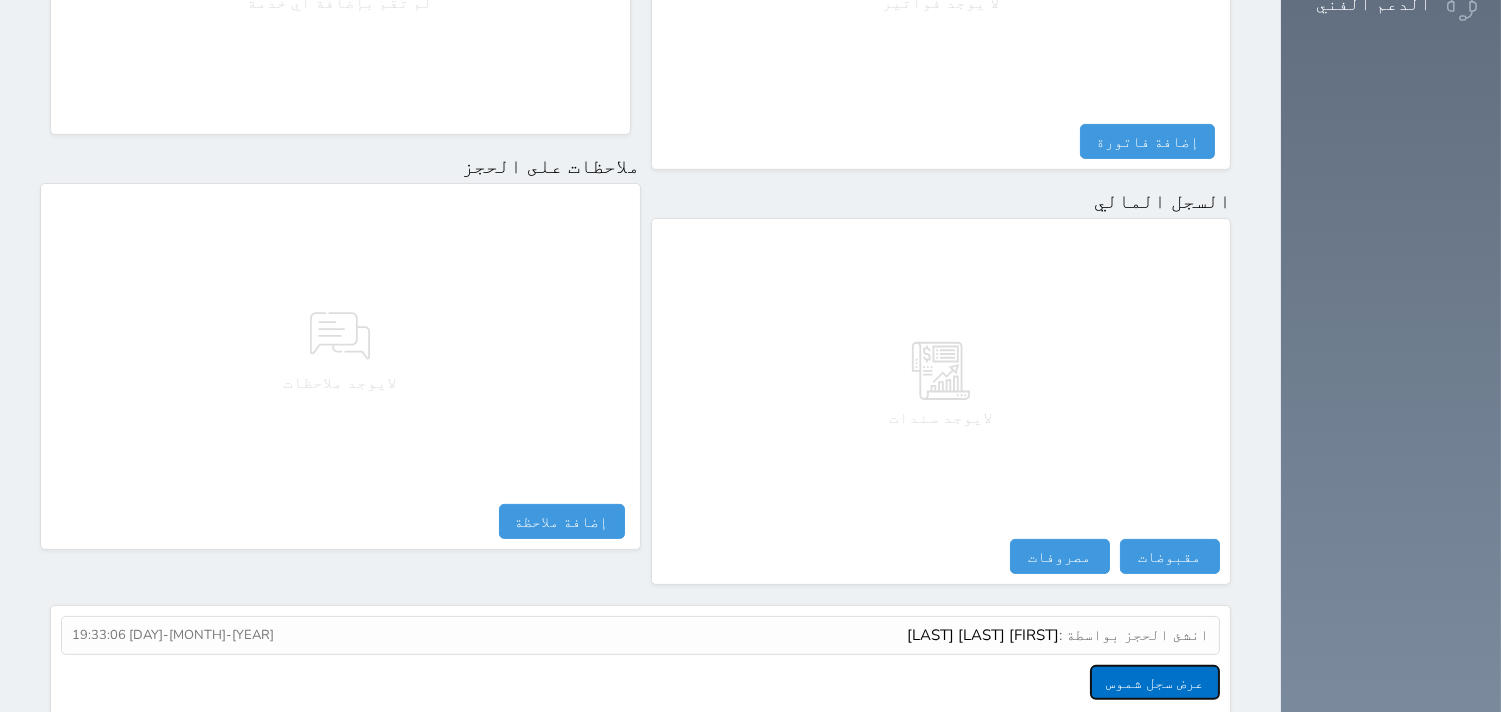 click on "عرض سجل شموس" at bounding box center (1155, 682) 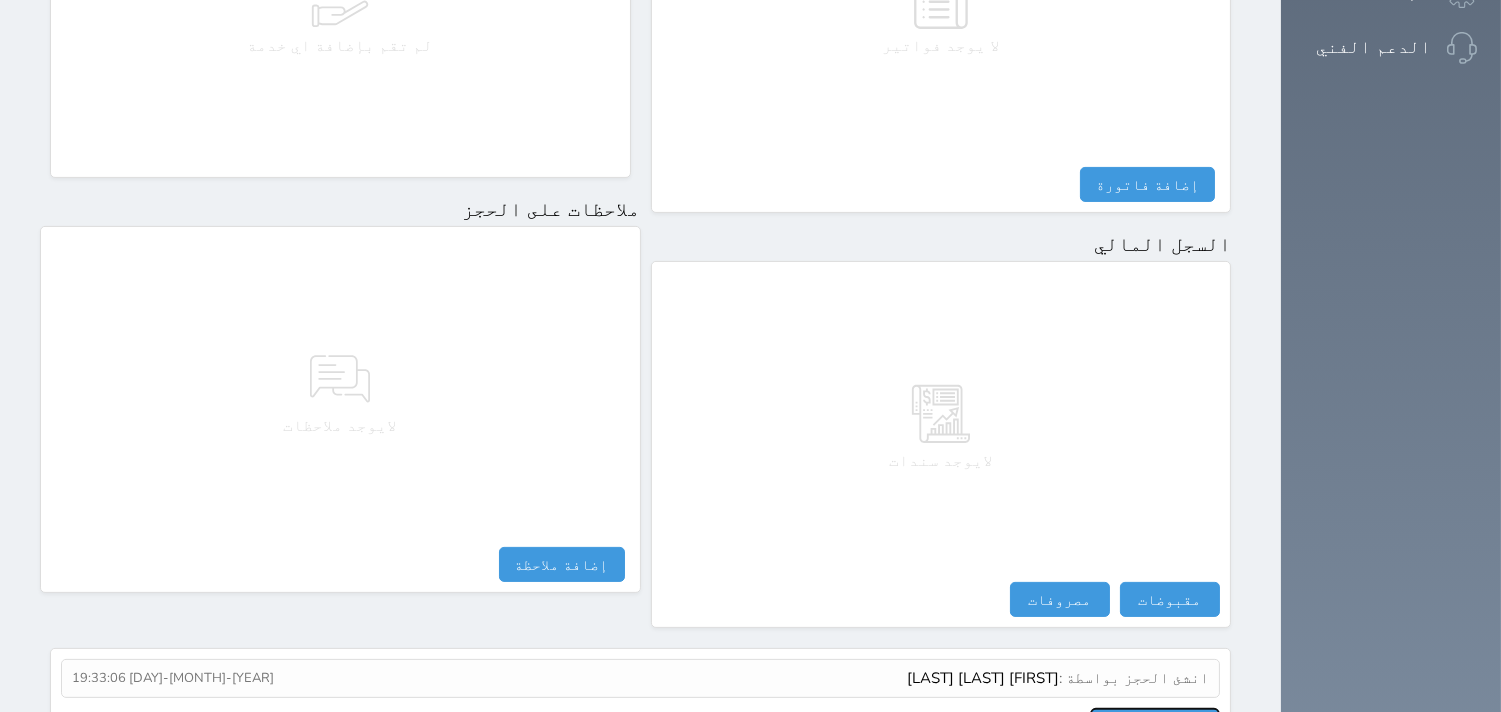 scroll, scrollTop: 1068, scrollLeft: 0, axis: vertical 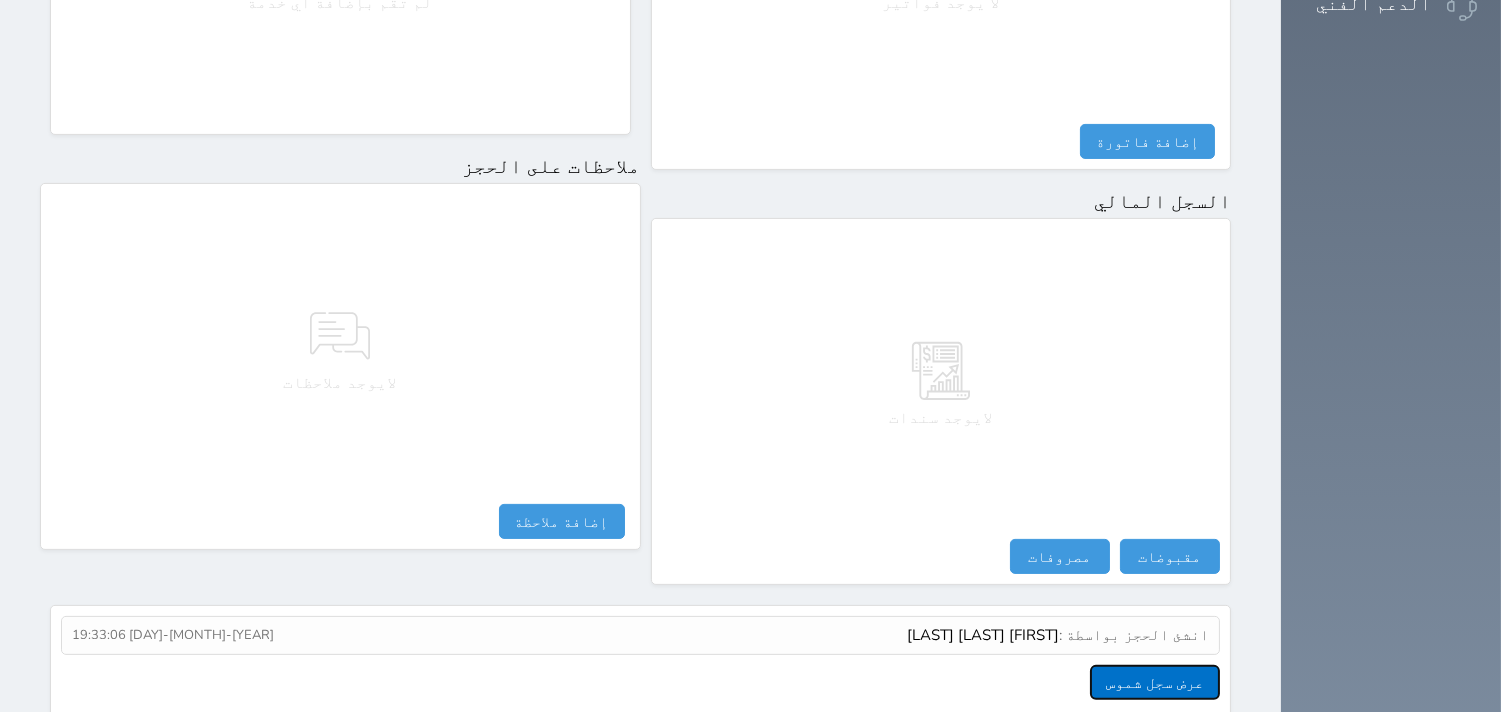 click on "عرض سجل شموس" at bounding box center [1155, 682] 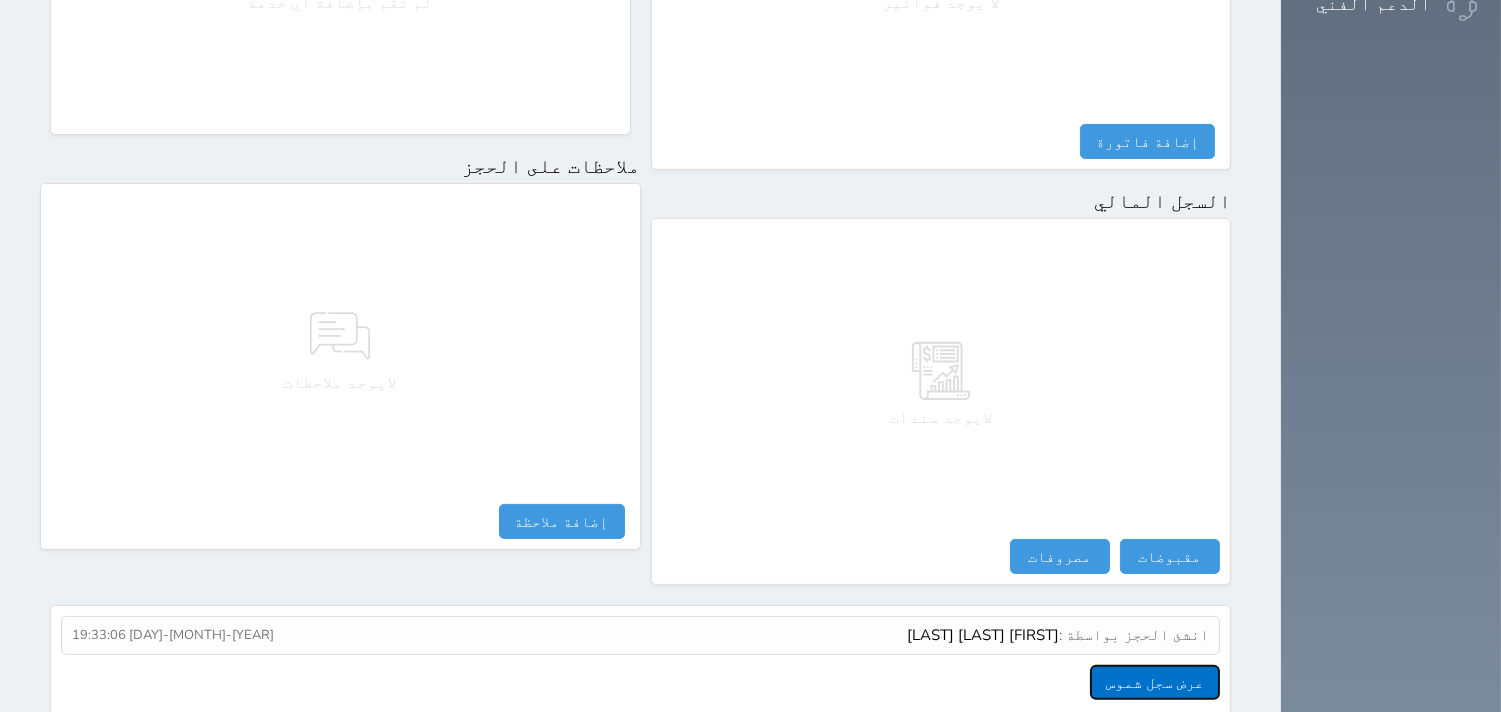 click on "عرض سجل شموس" at bounding box center (1155, 682) 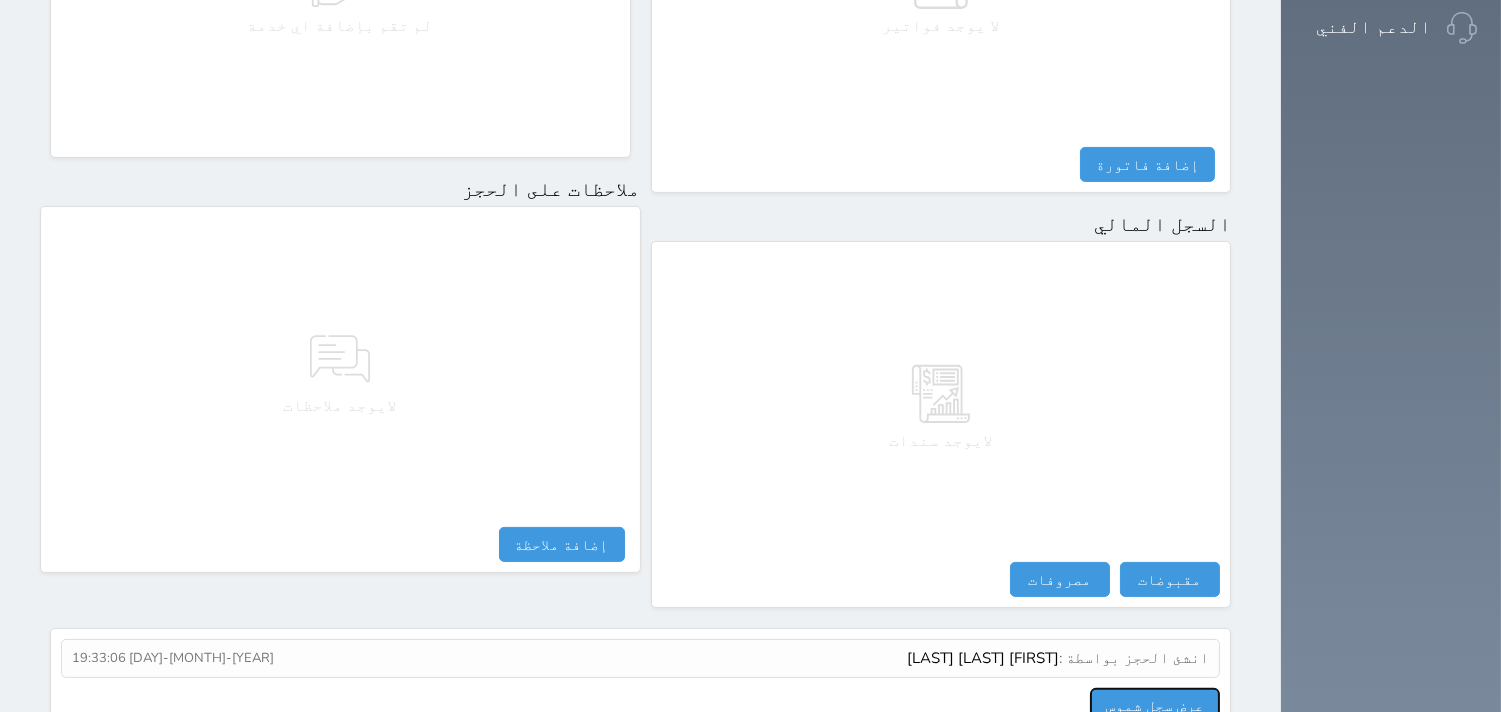scroll, scrollTop: 1068, scrollLeft: 0, axis: vertical 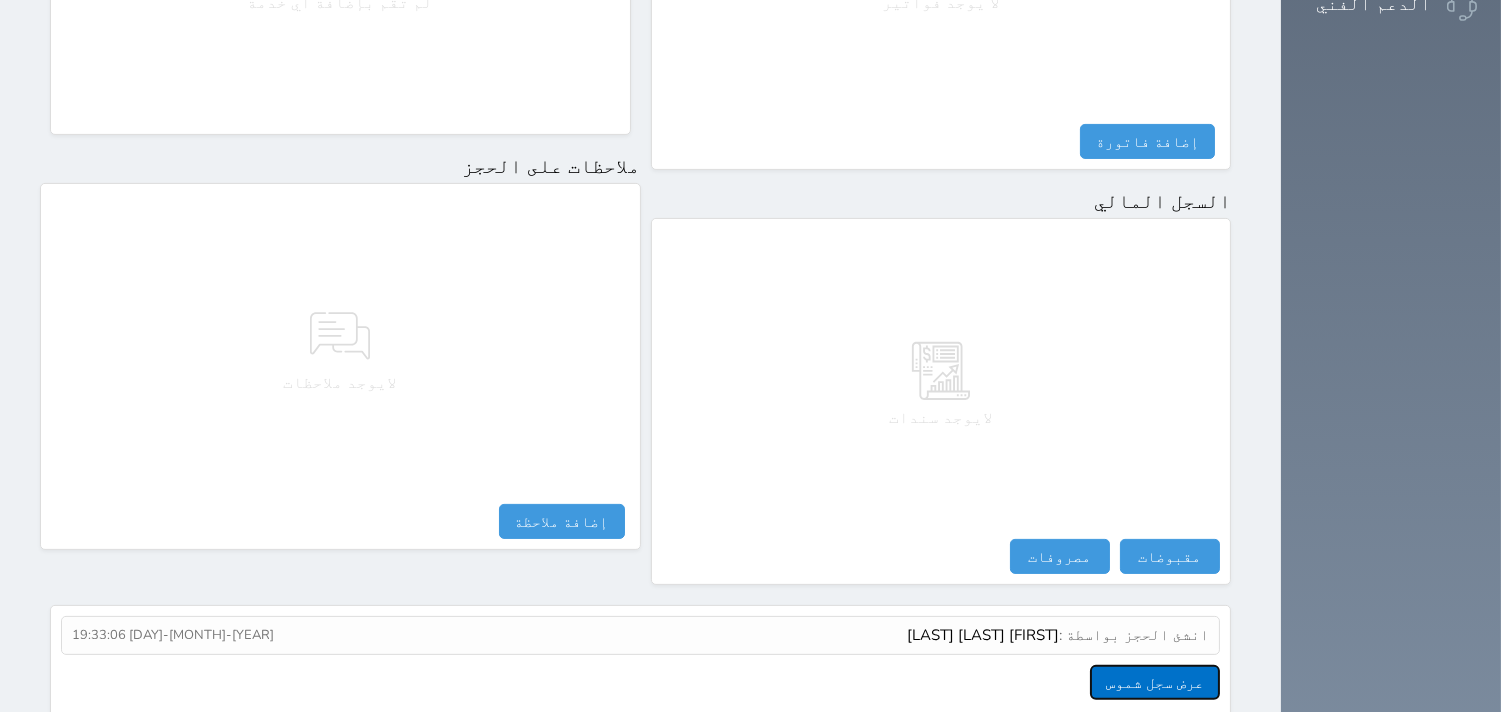 click on "عرض سجل شموس" at bounding box center [1155, 682] 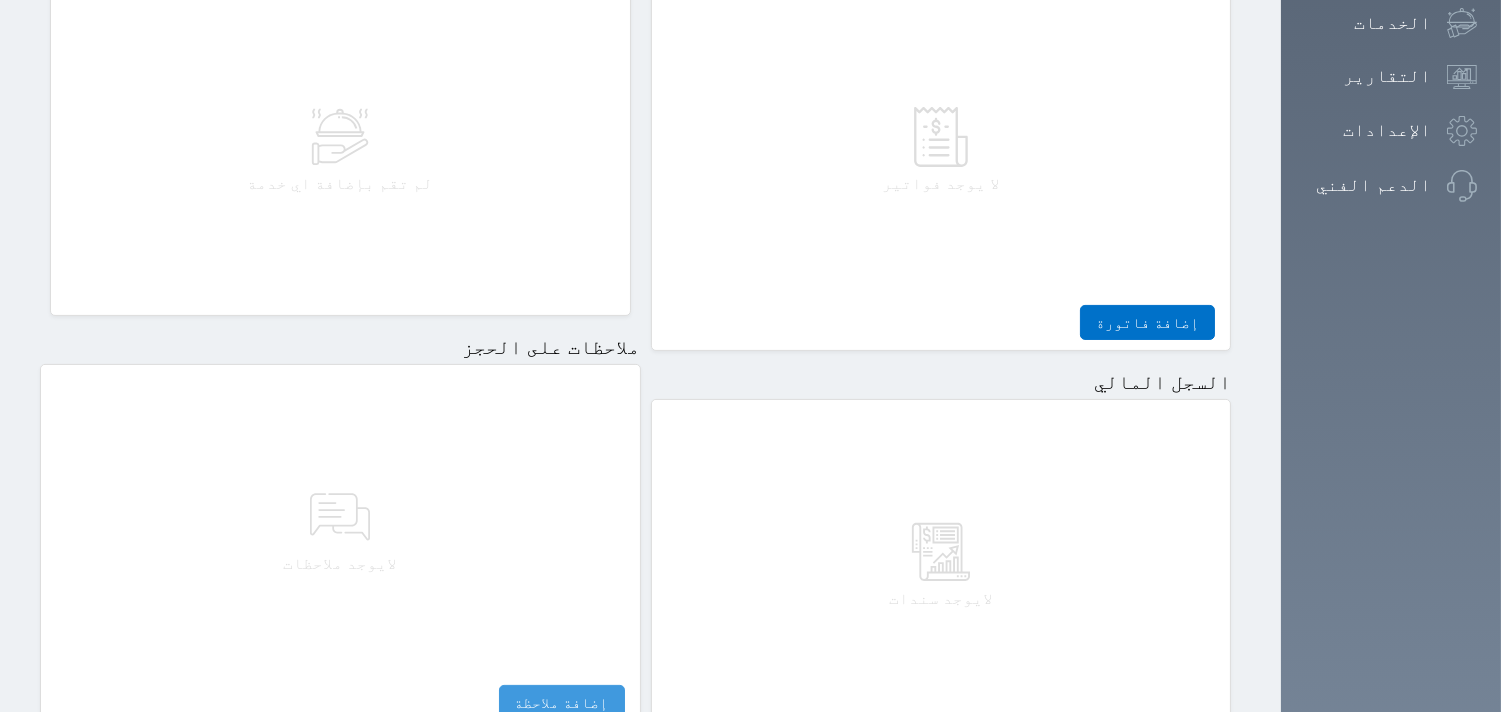 scroll, scrollTop: 1068, scrollLeft: 0, axis: vertical 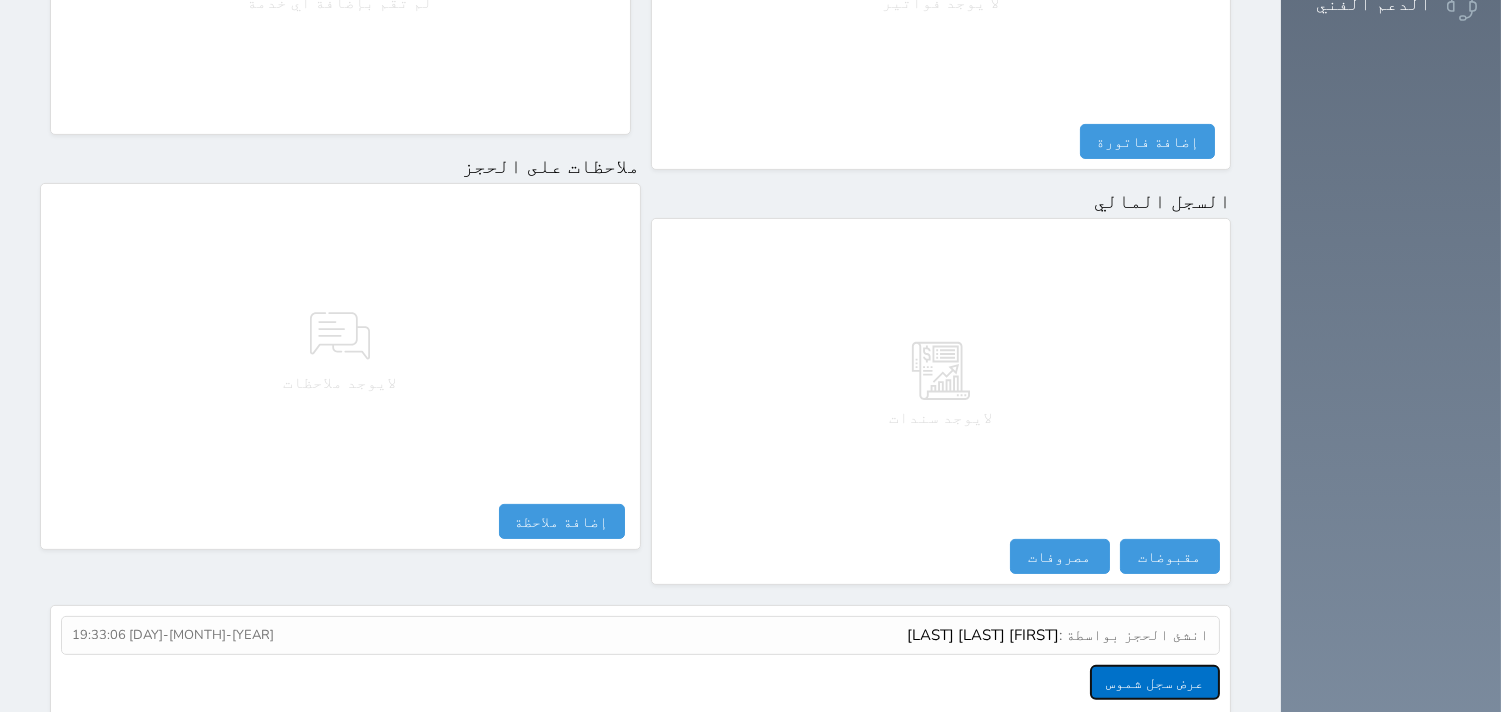 click on "عرض سجل شموس" at bounding box center (1155, 682) 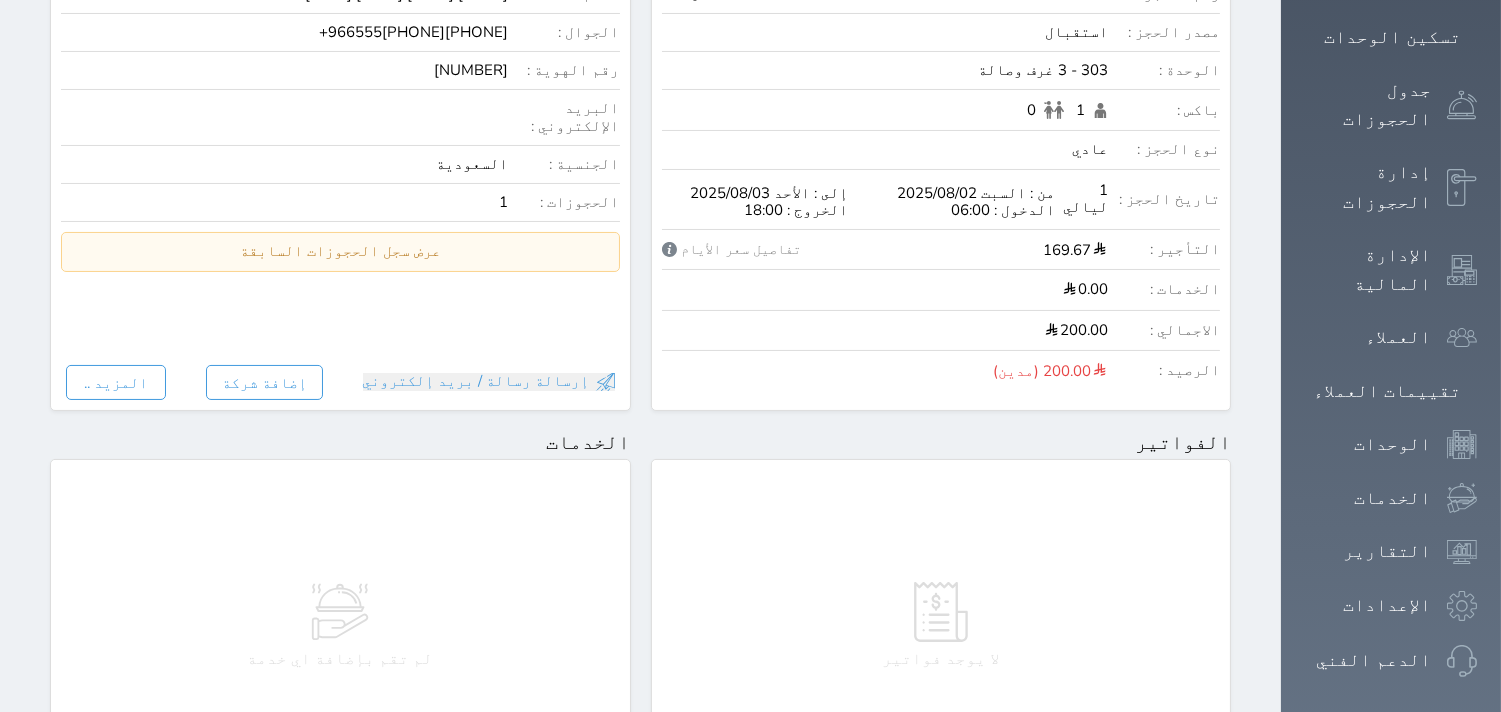 scroll, scrollTop: 68, scrollLeft: 0, axis: vertical 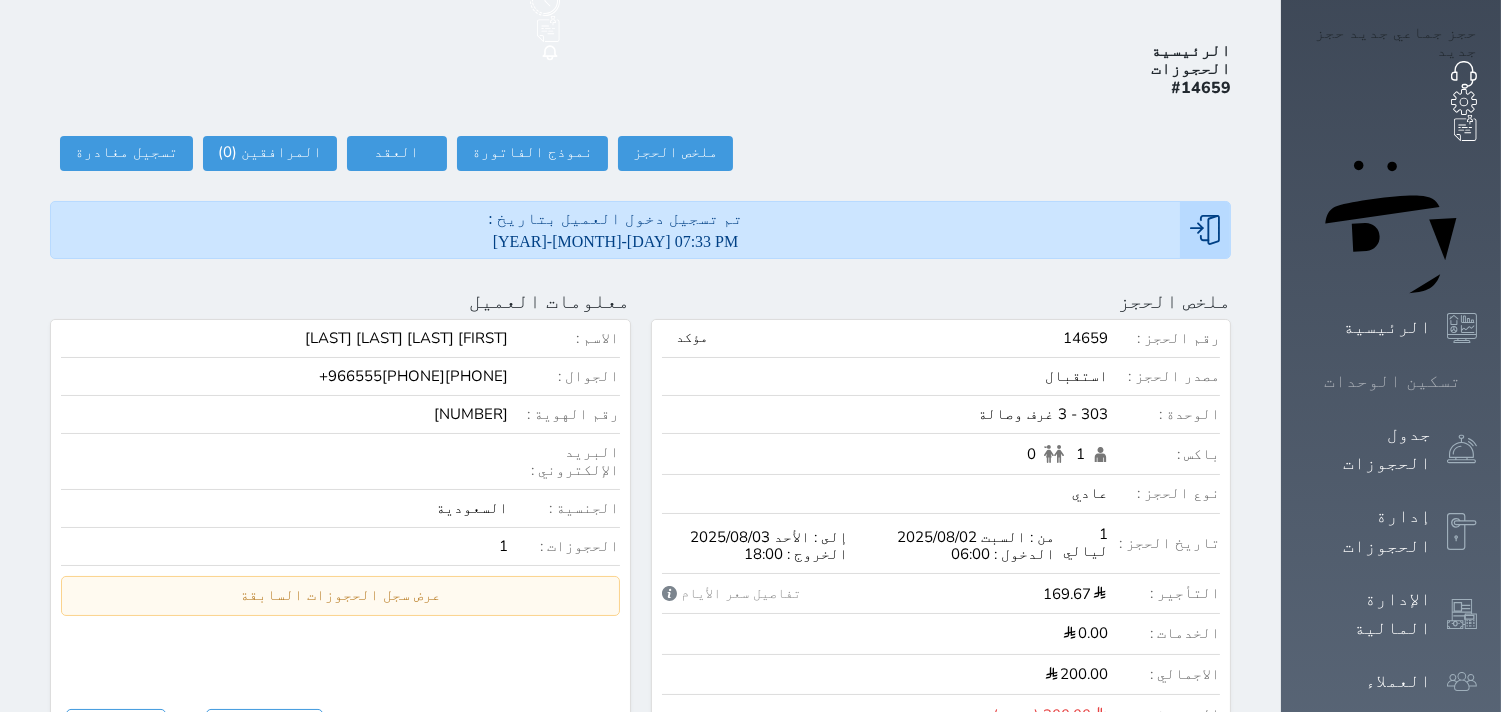 click on "تسكين الوحدات" at bounding box center [1392, 381] 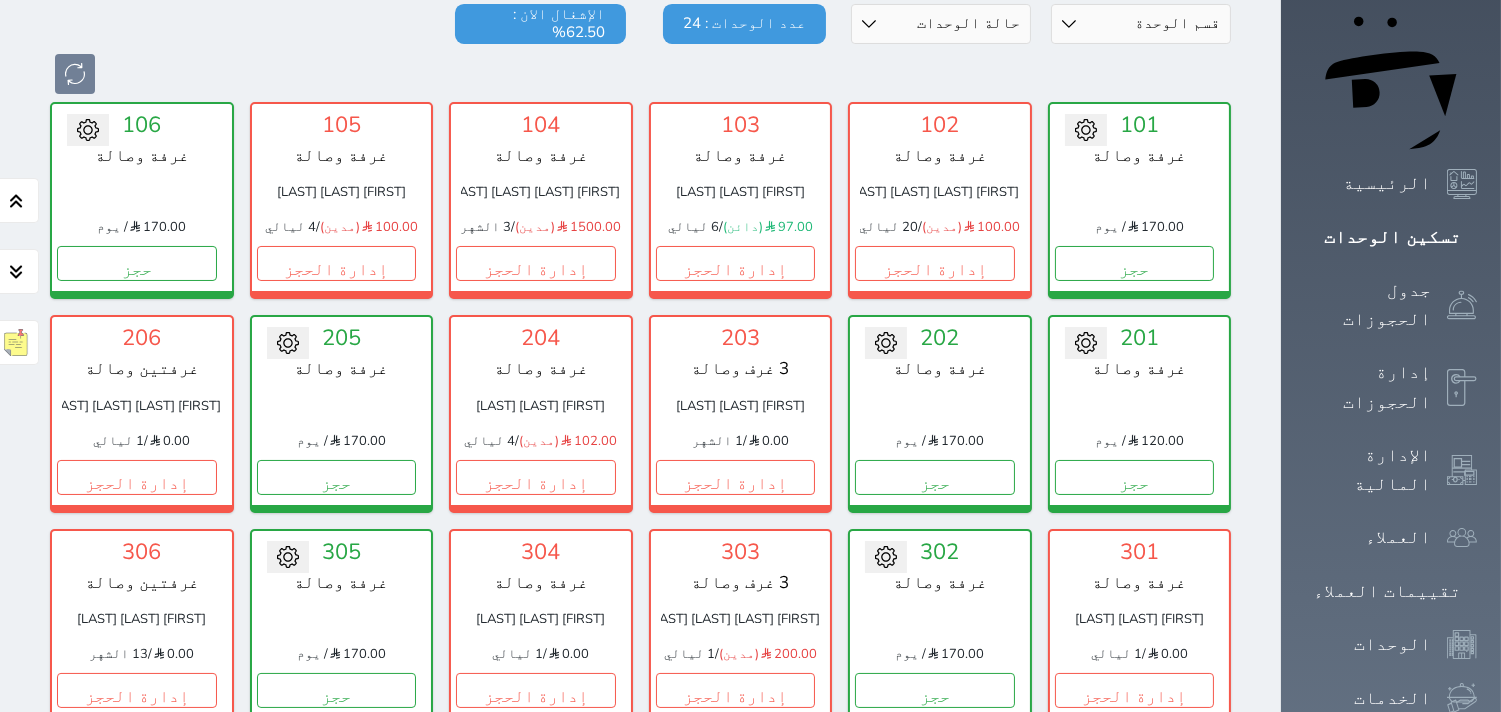 scroll, scrollTop: 411, scrollLeft: 0, axis: vertical 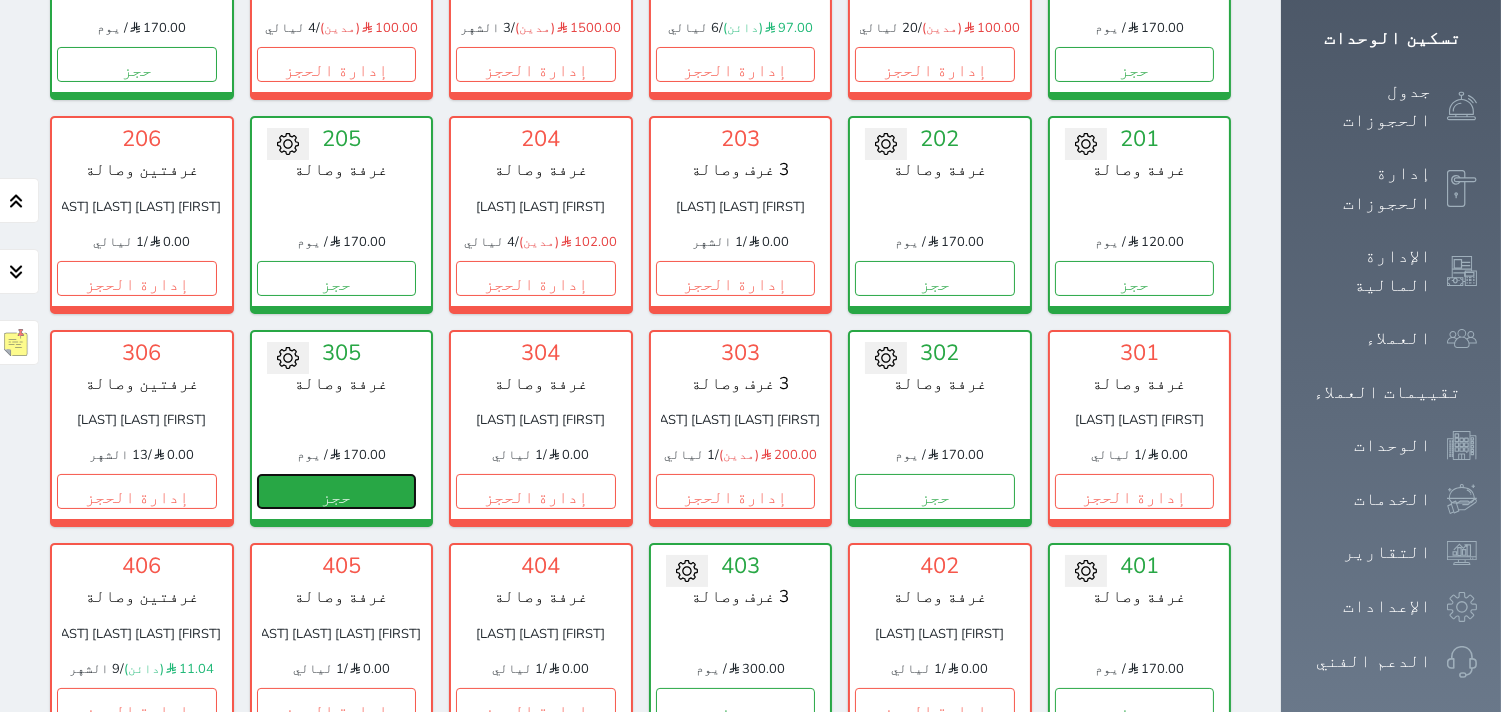 click on "حجز" at bounding box center [337, 491] 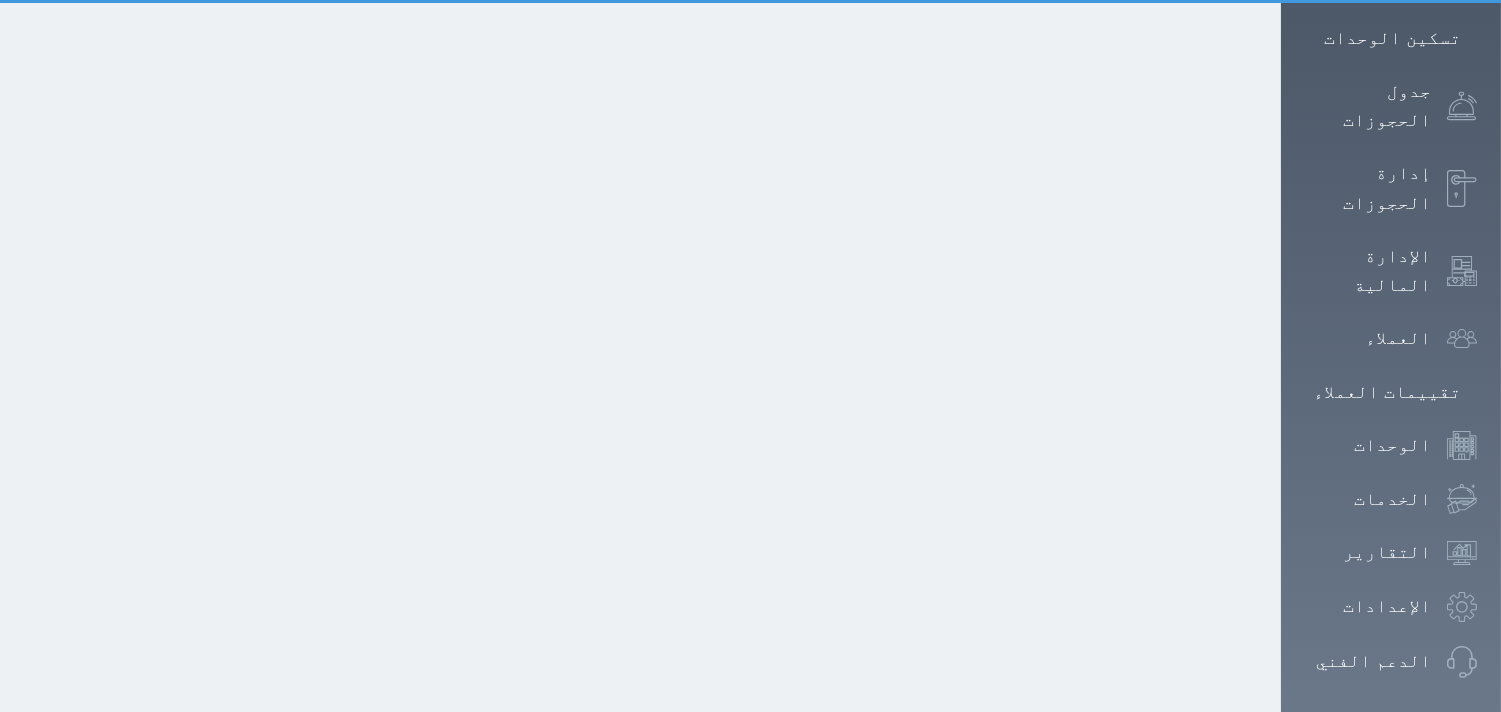 scroll, scrollTop: 0, scrollLeft: 0, axis: both 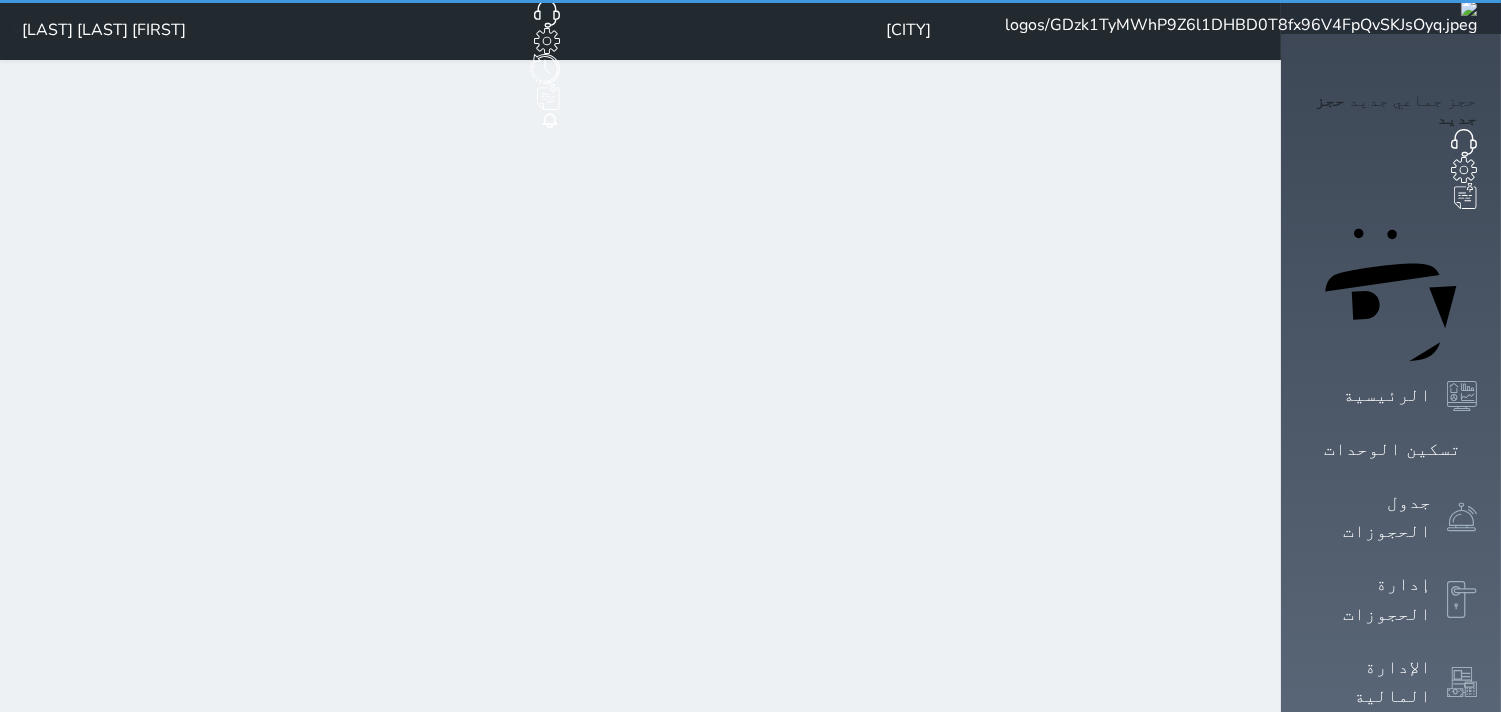 select on "1" 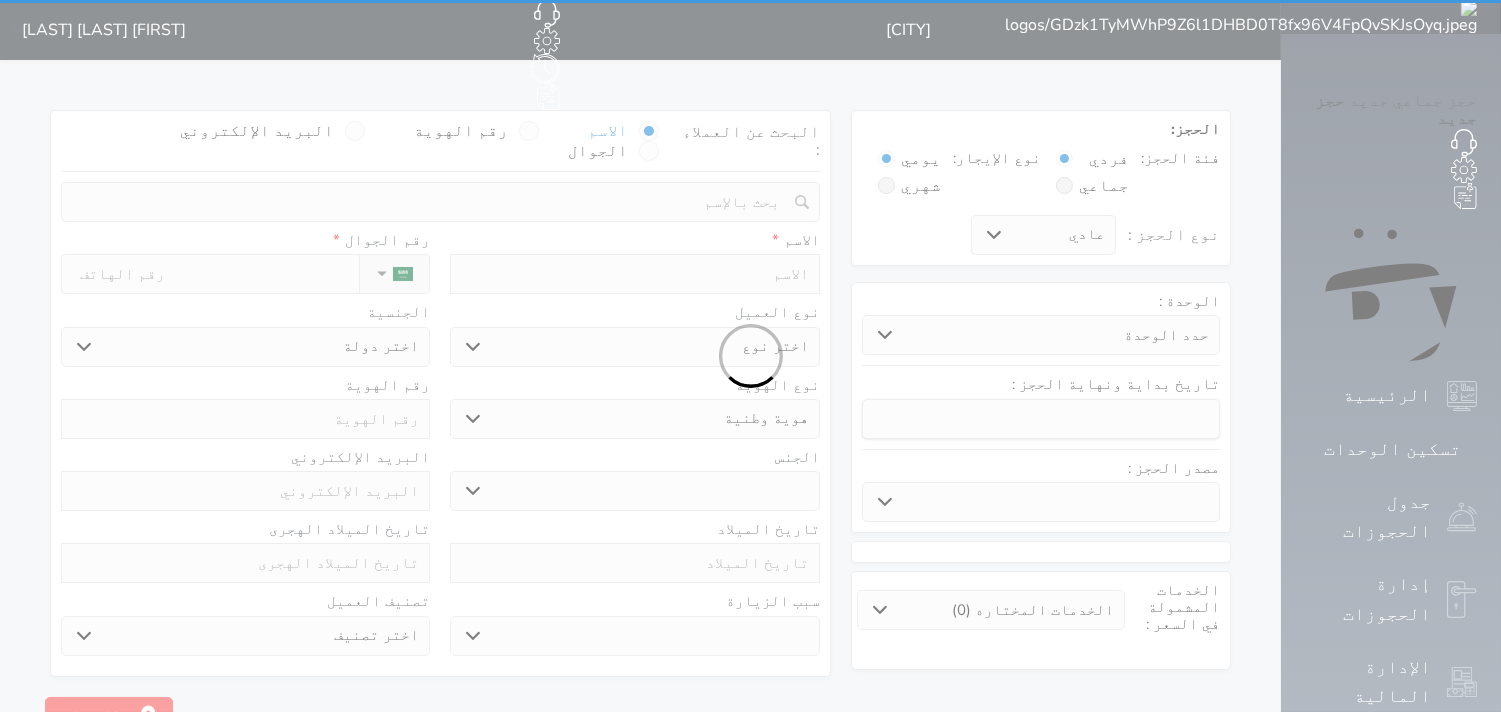 select 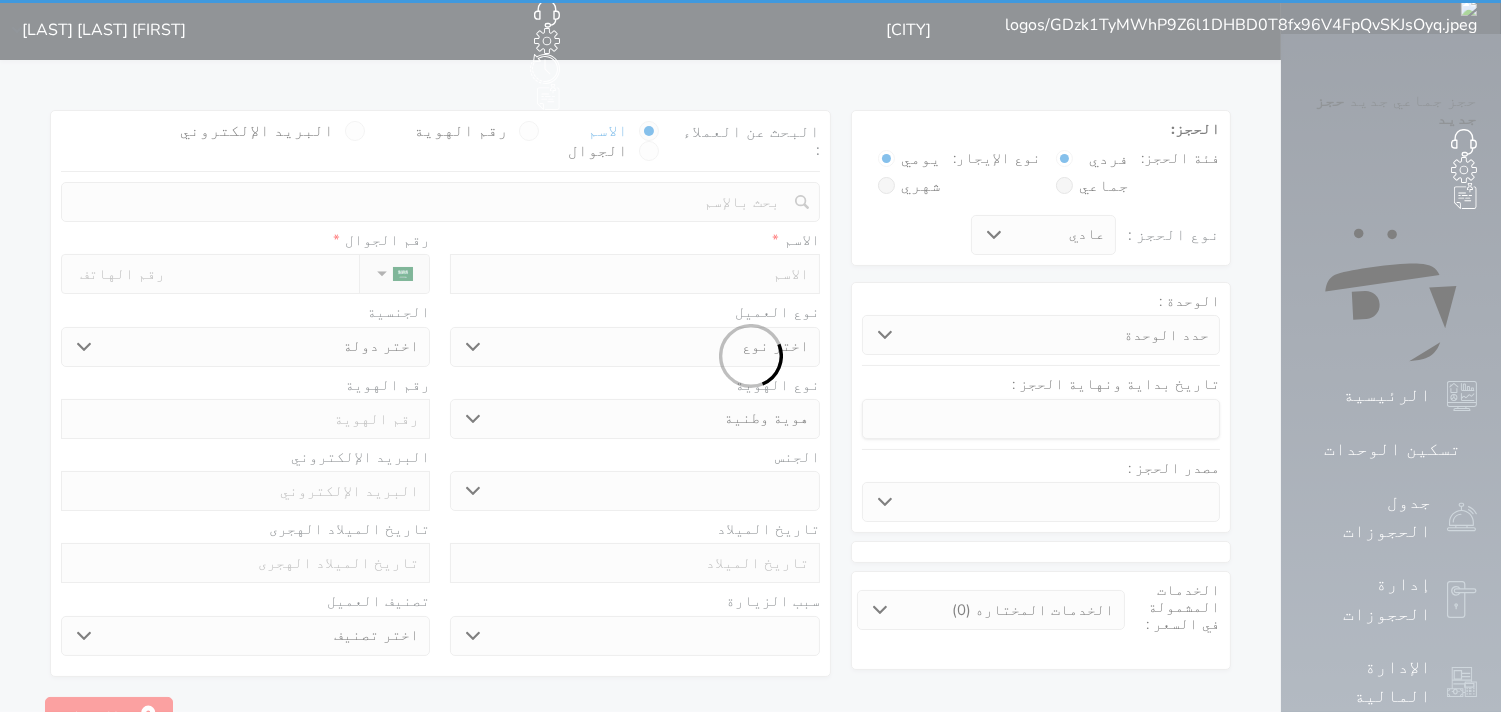 select 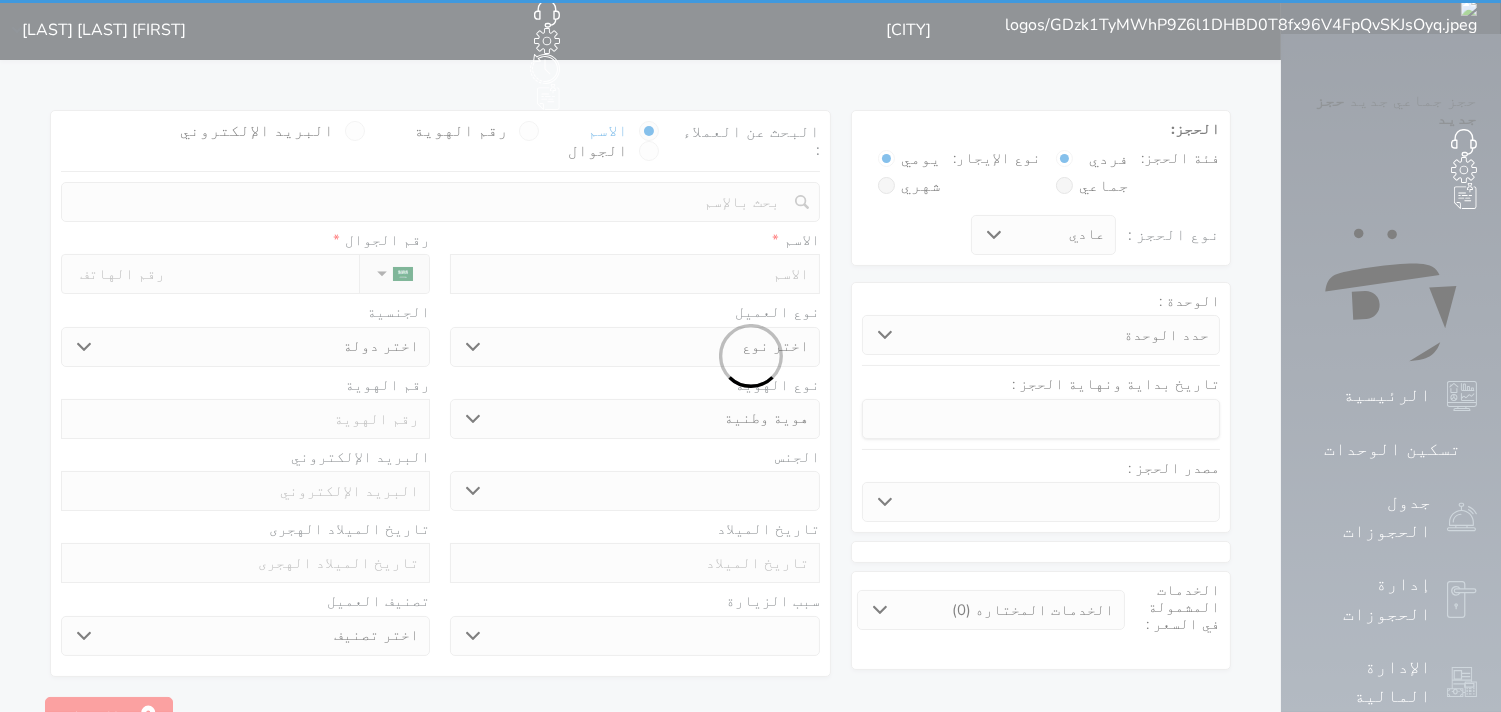 select 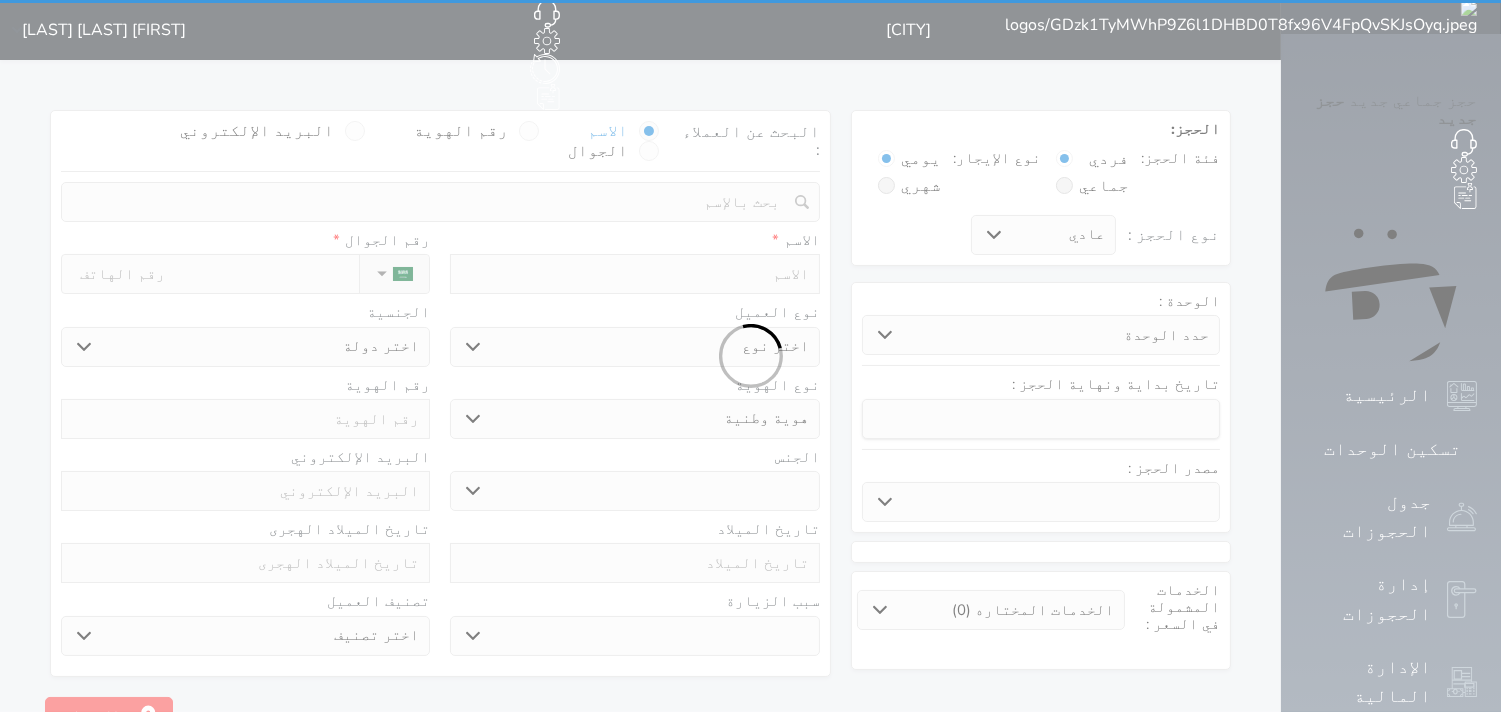select 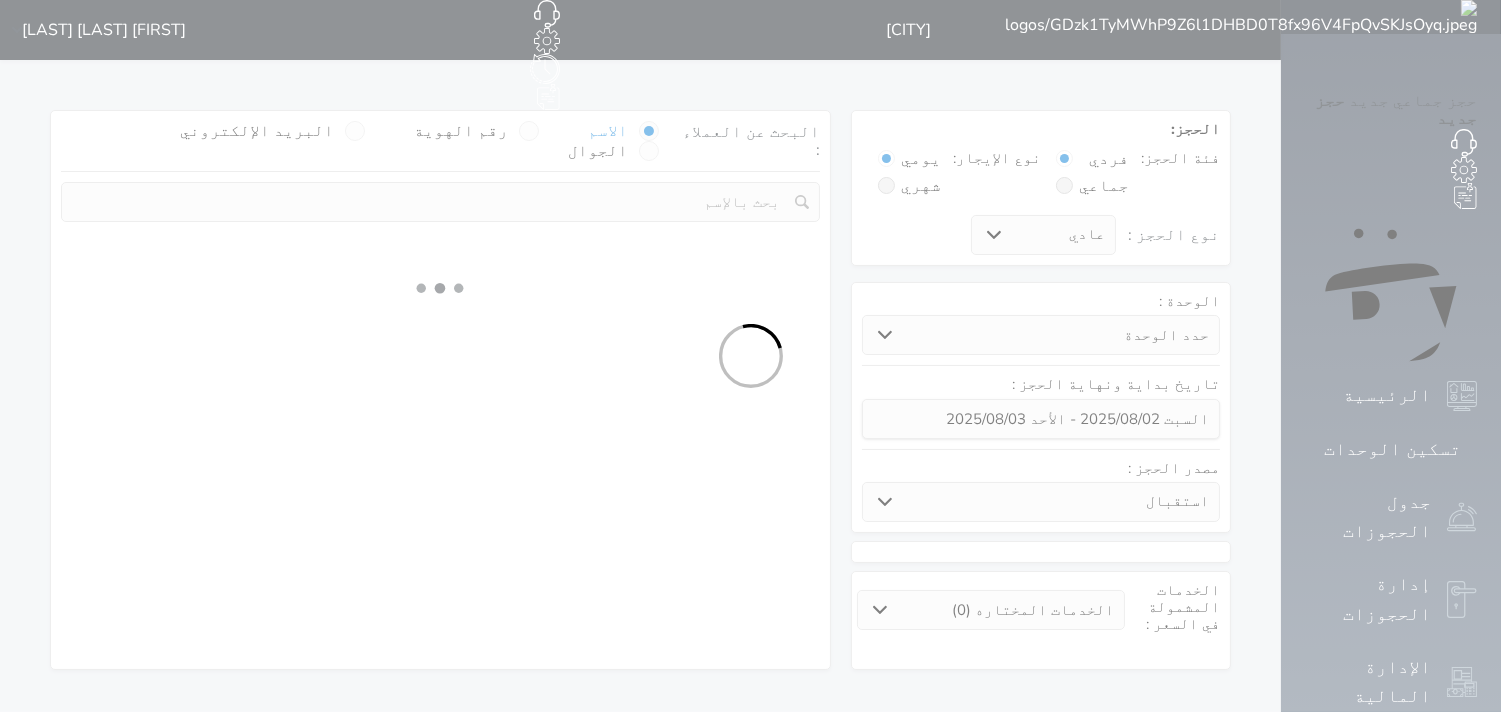 select 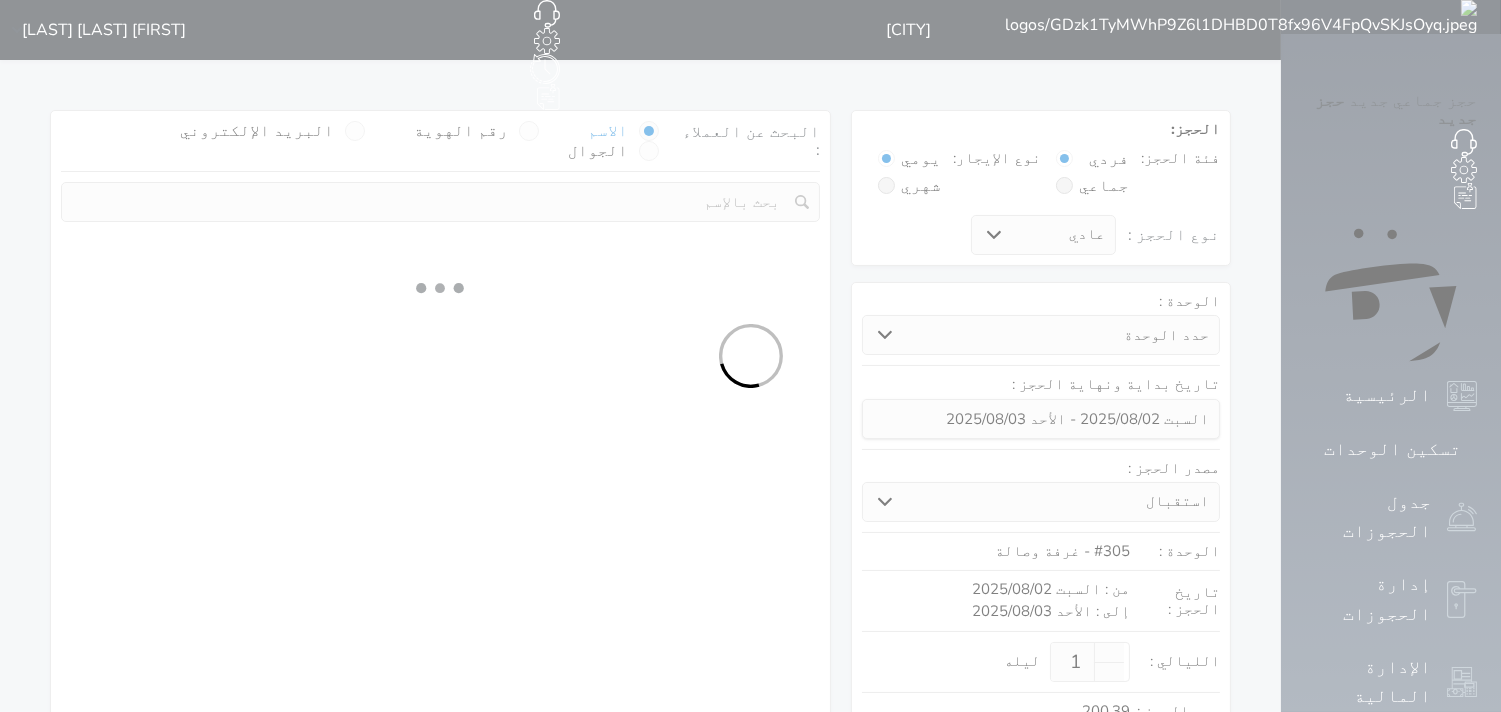 select on "1" 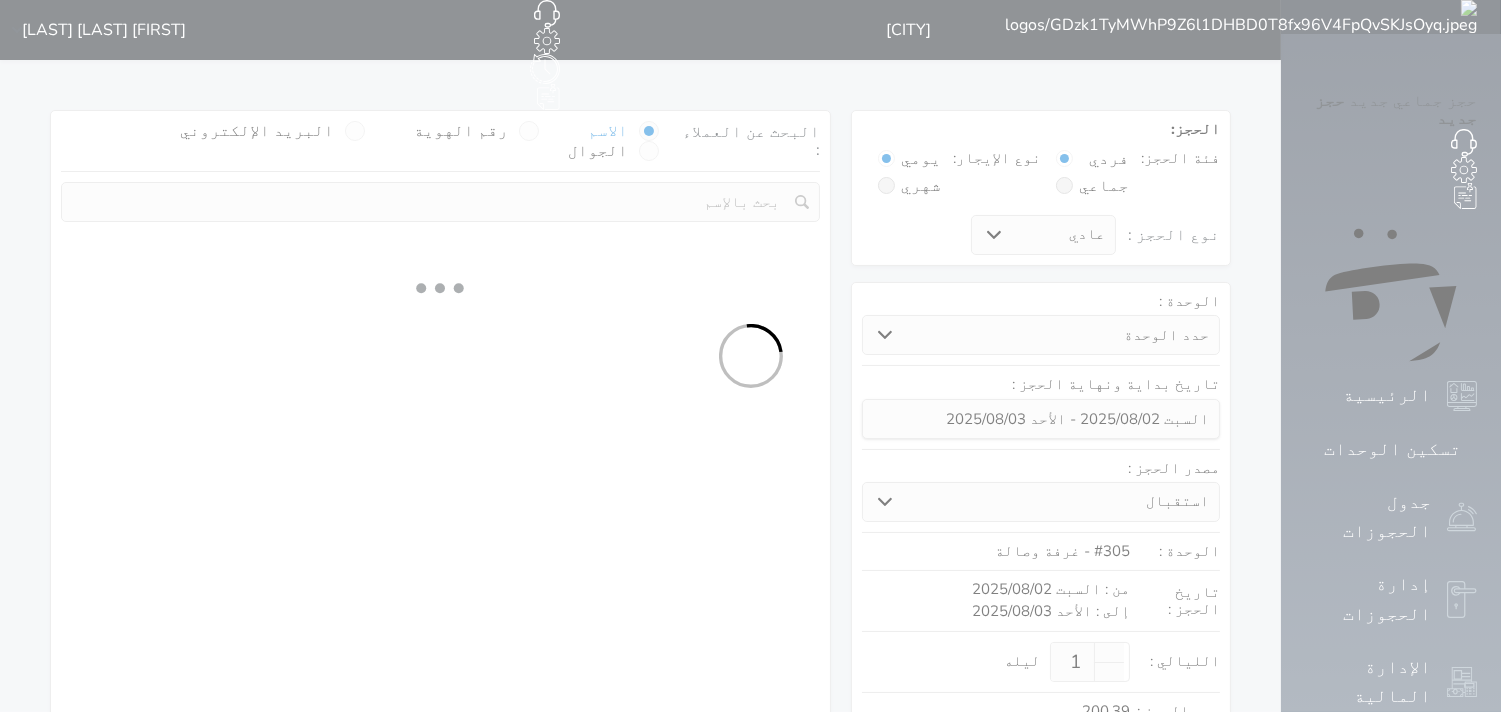 select on "113" 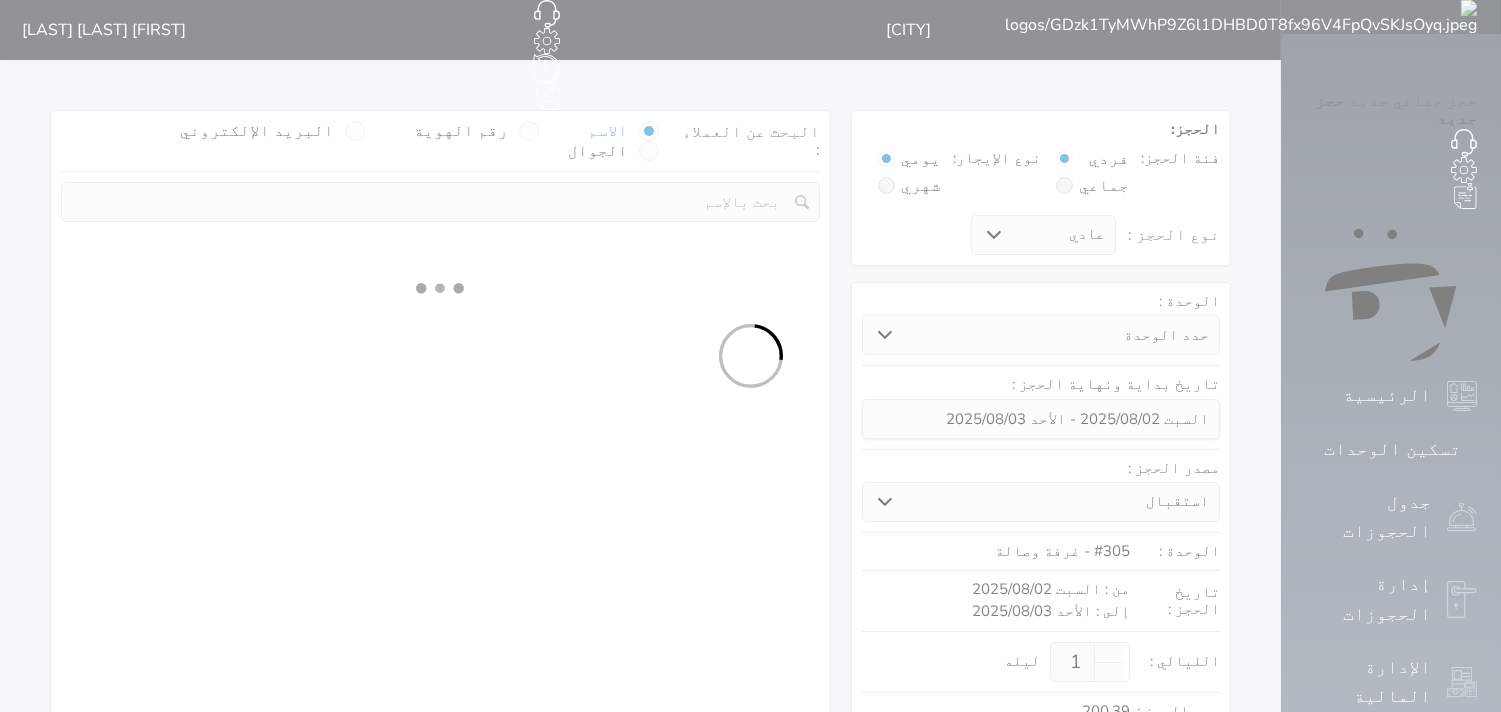 select on "1" 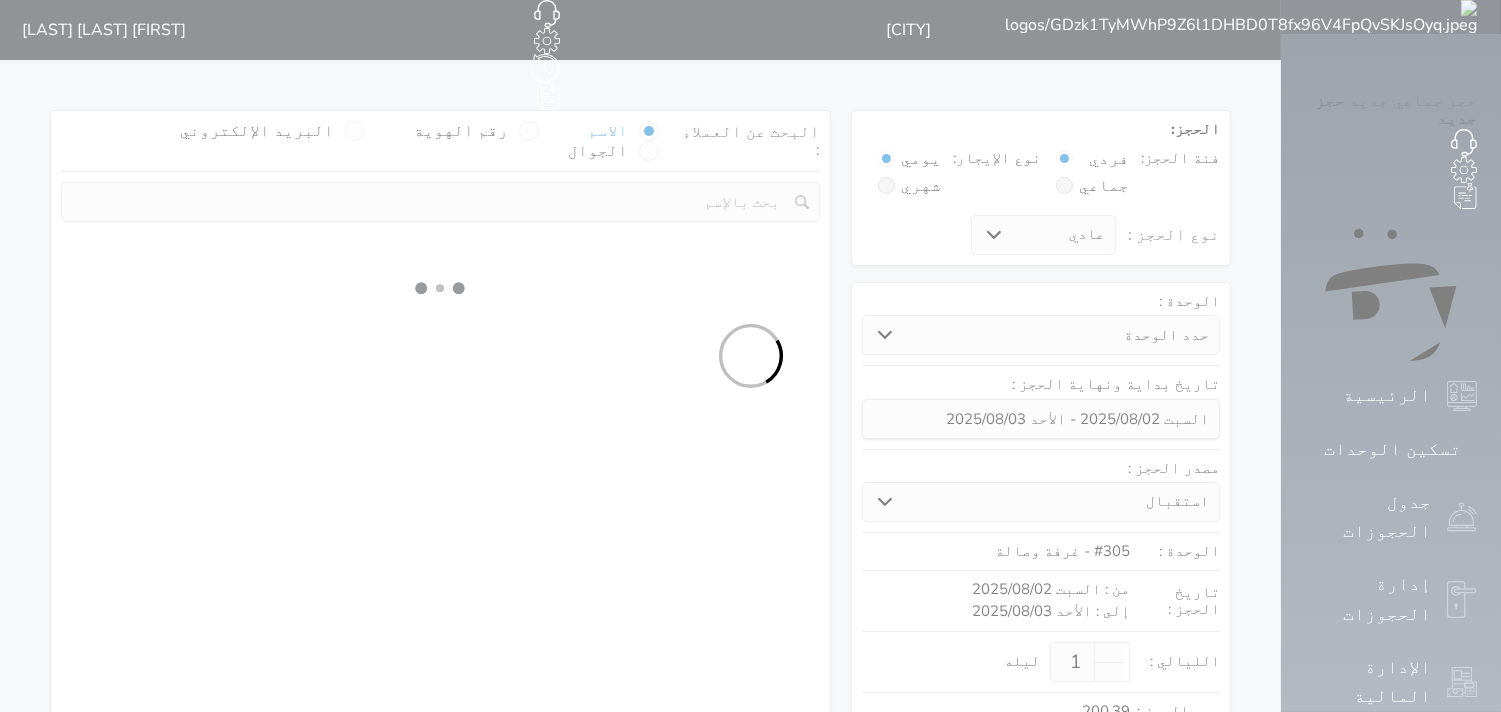 select 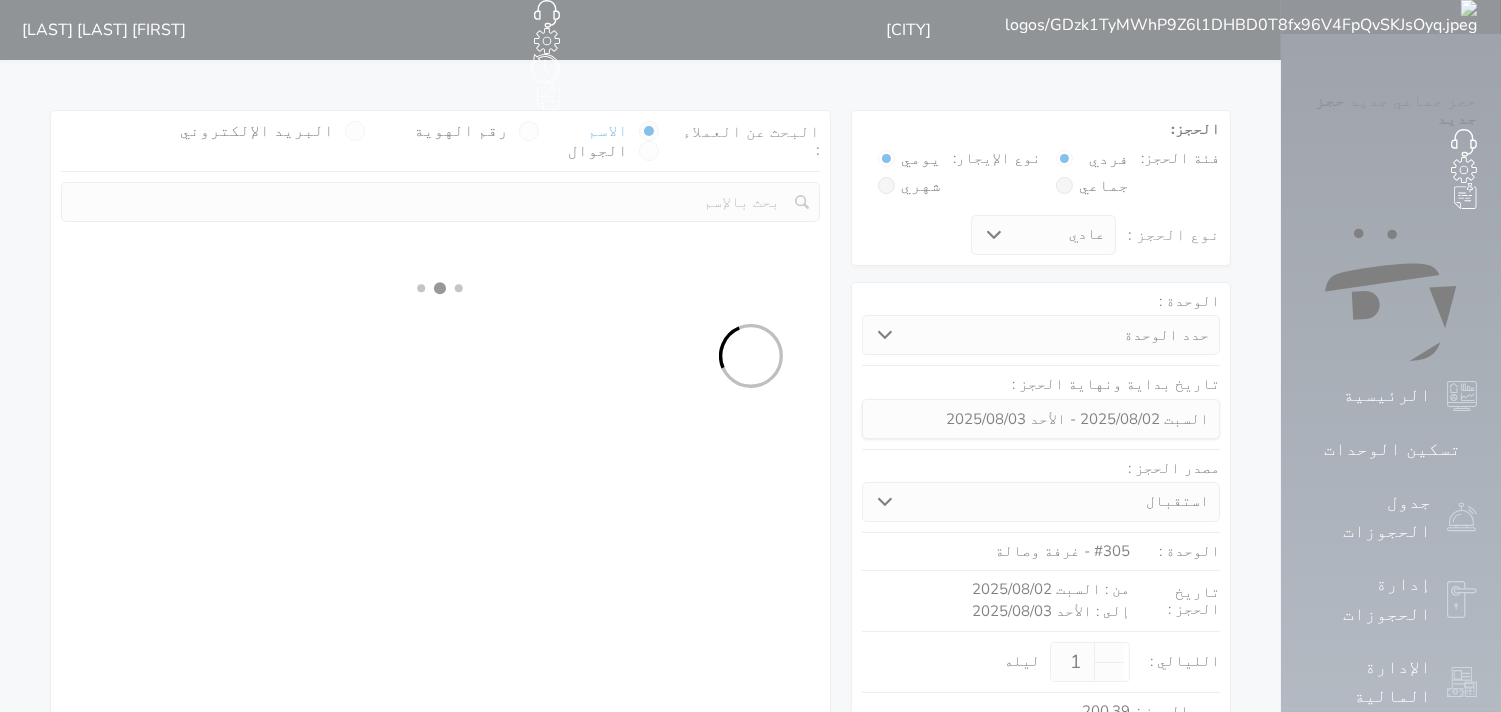 select on "7" 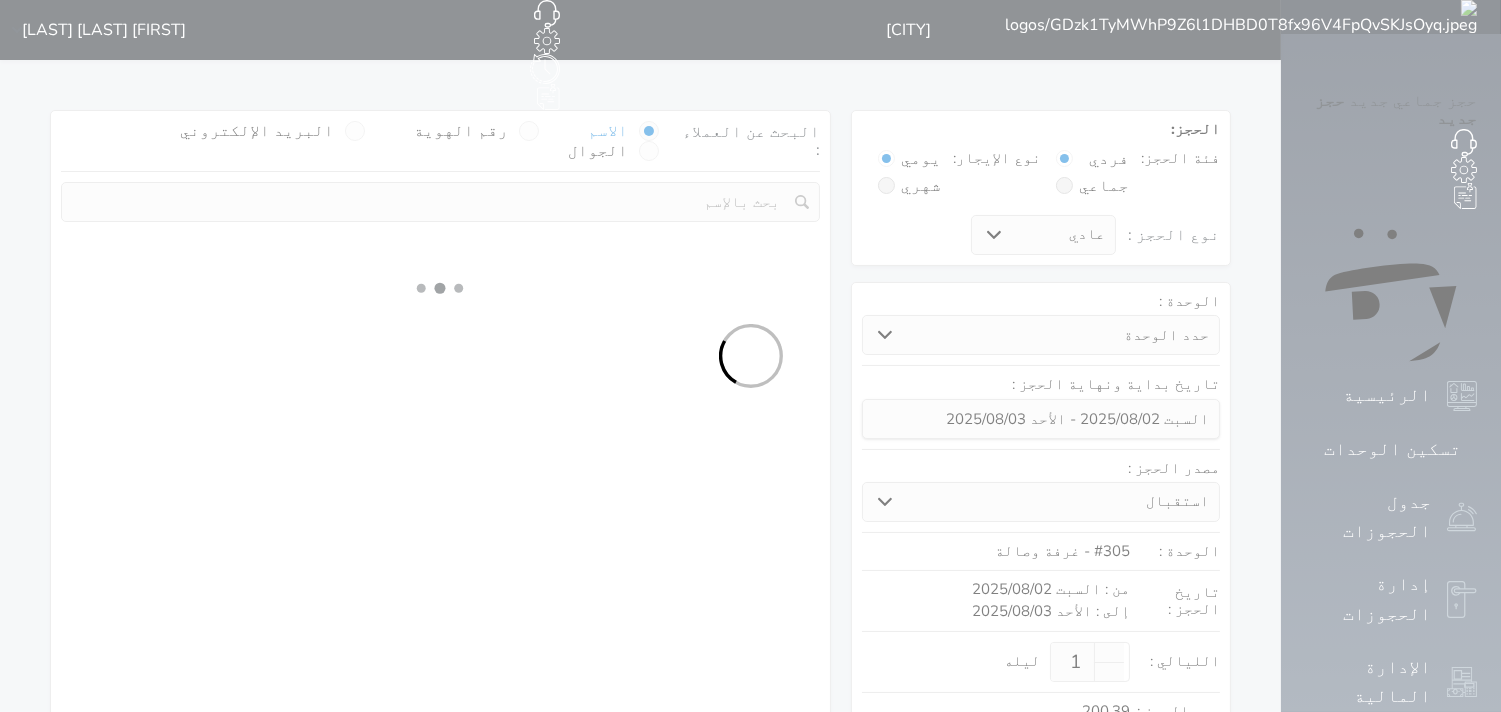 select 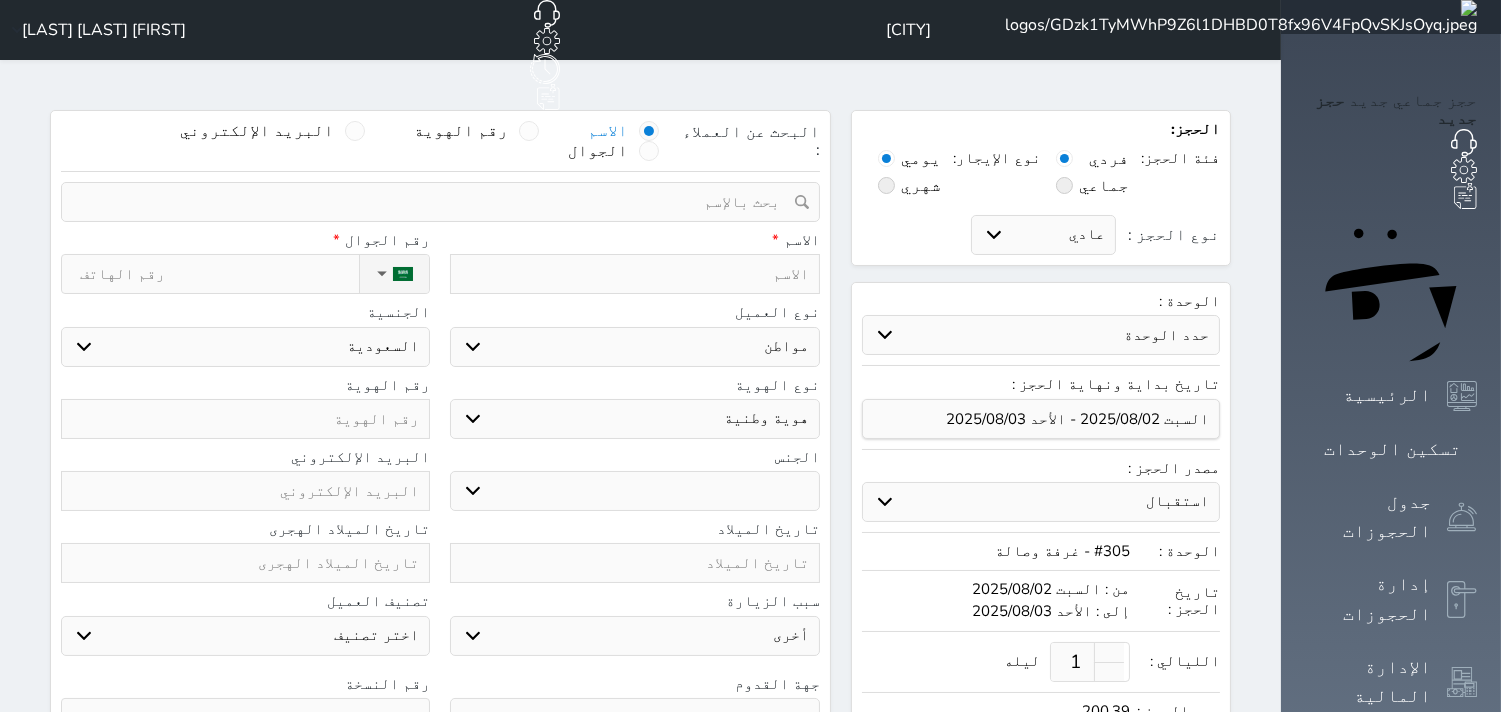 select 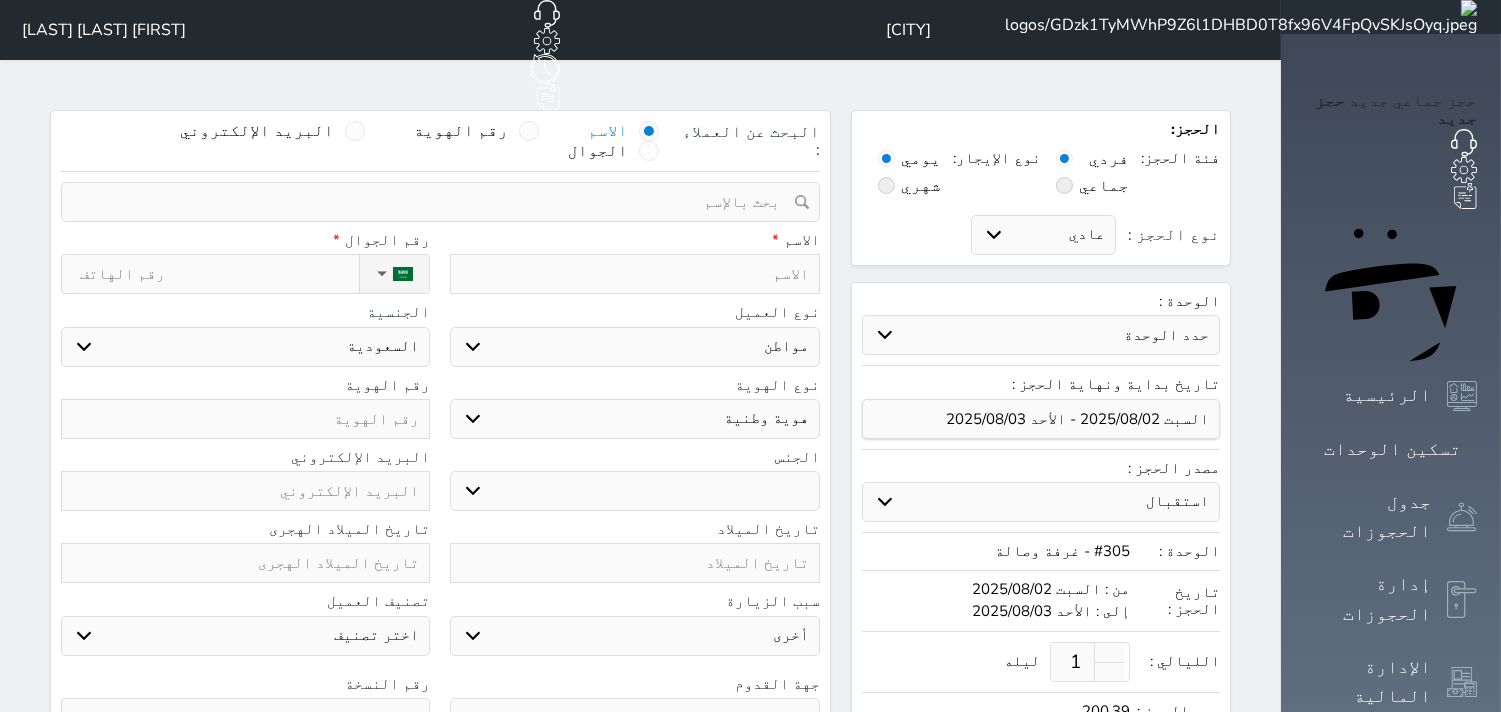 select 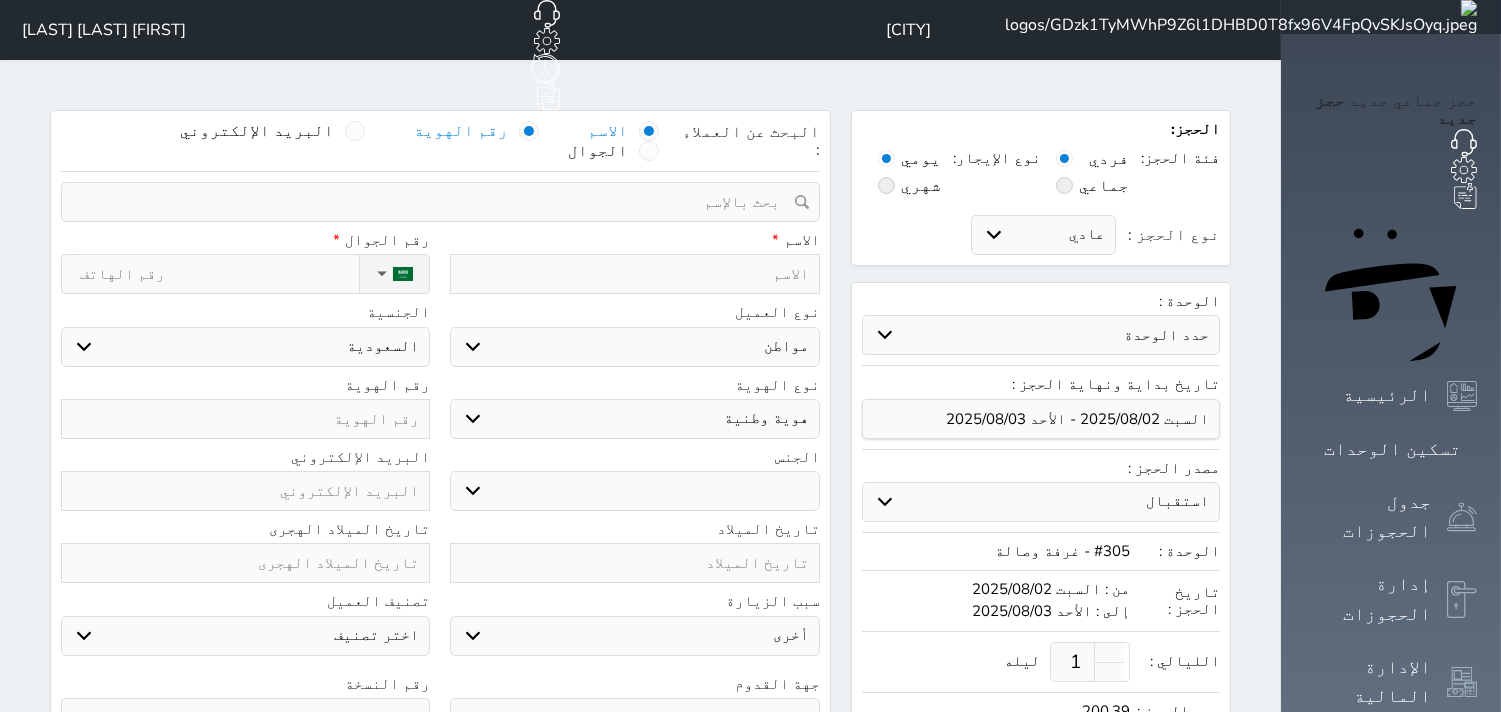 select 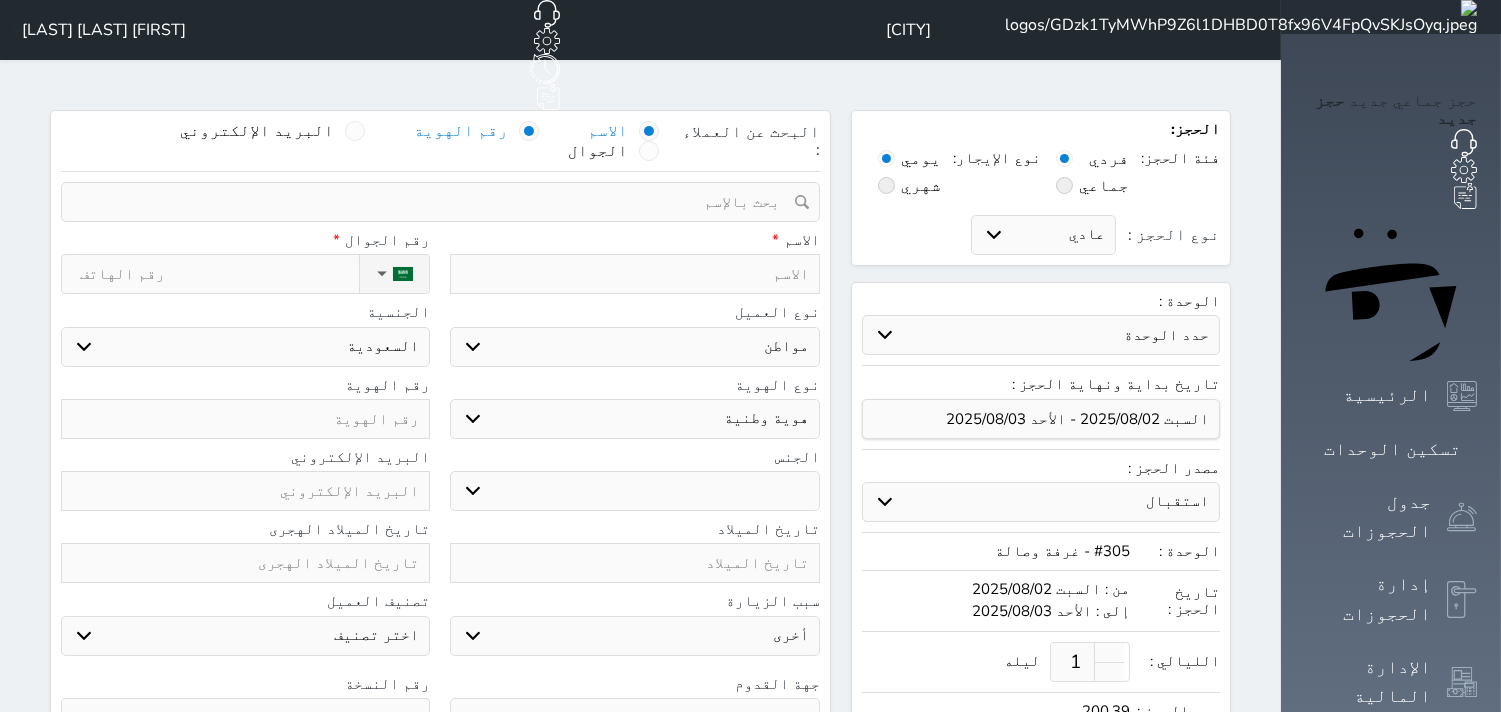 select 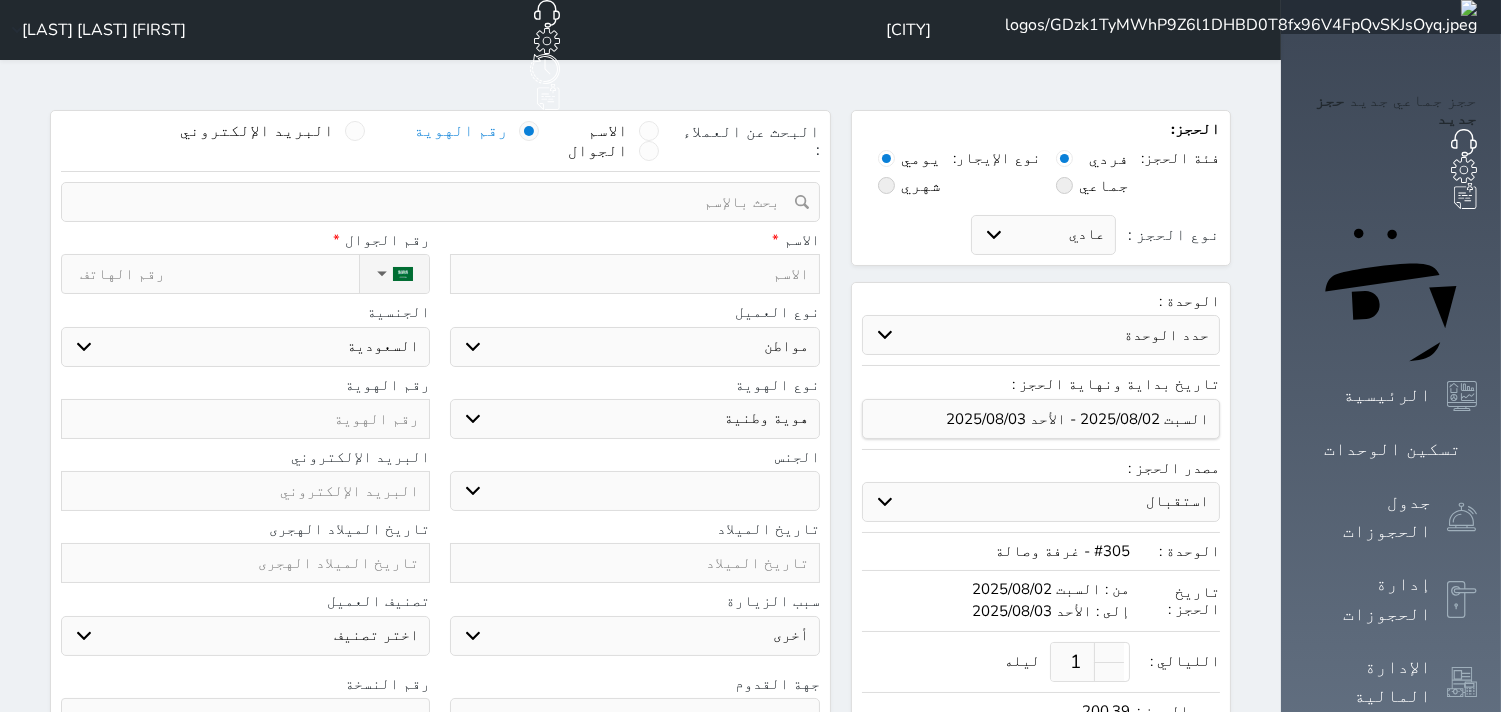 select 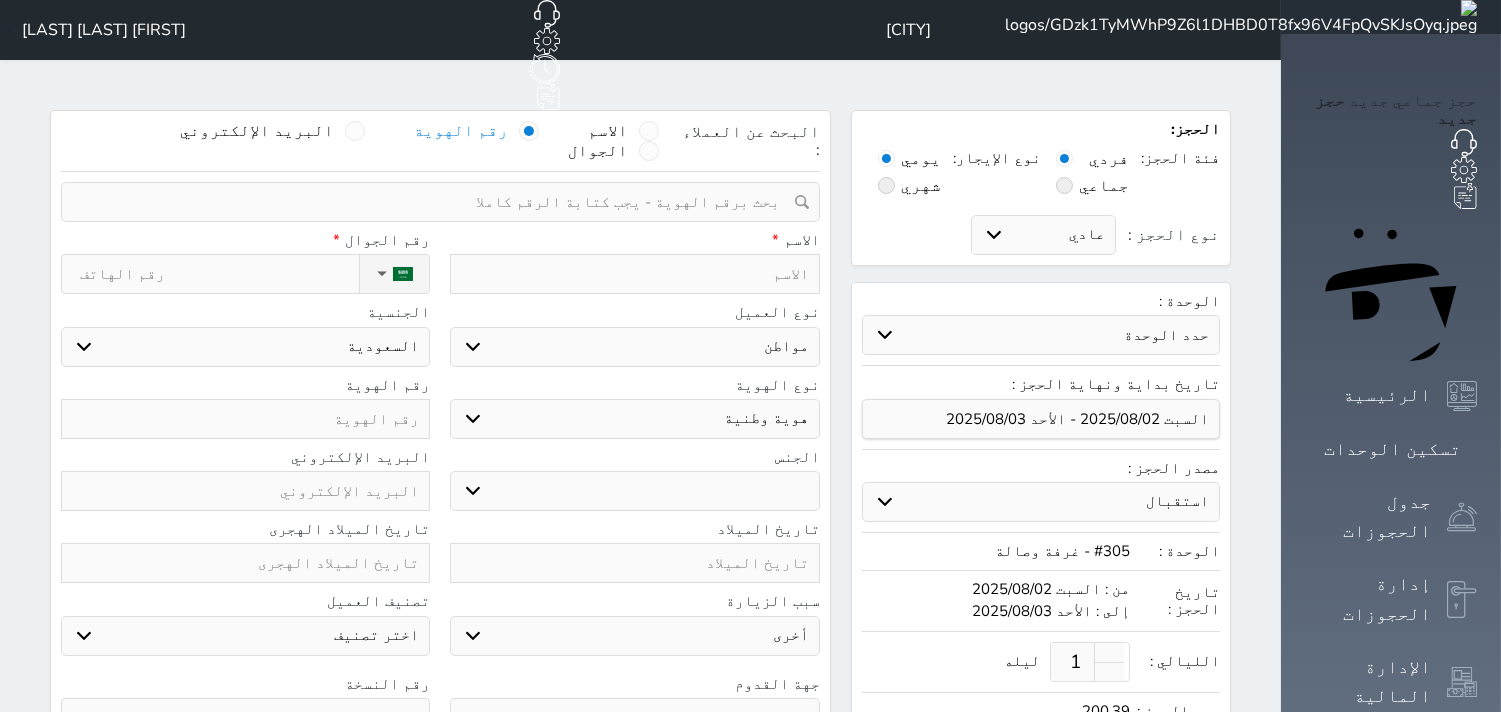 click at bounding box center [433, 202] 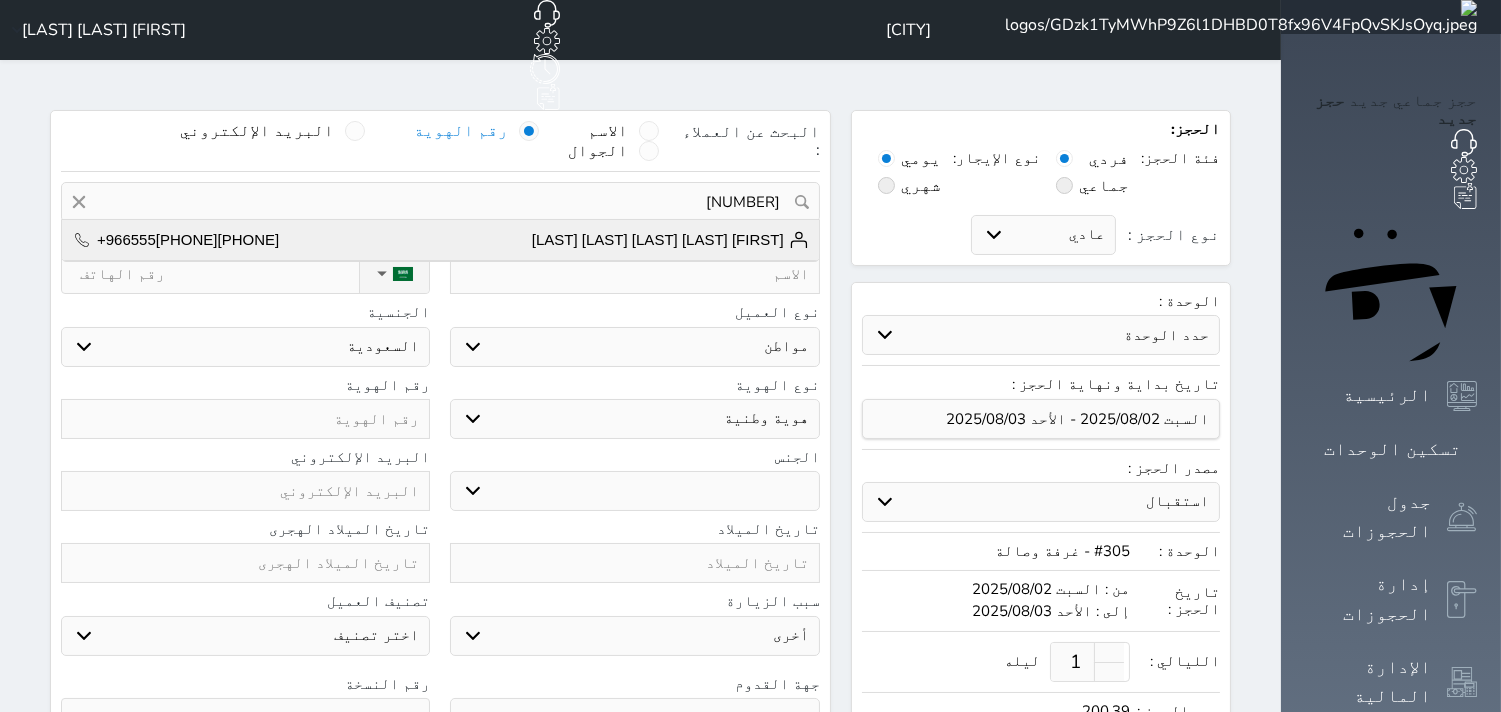 click on "مسفر بن عبدالرحمن بن محمد جابر الفهادي" at bounding box center [670, 240] 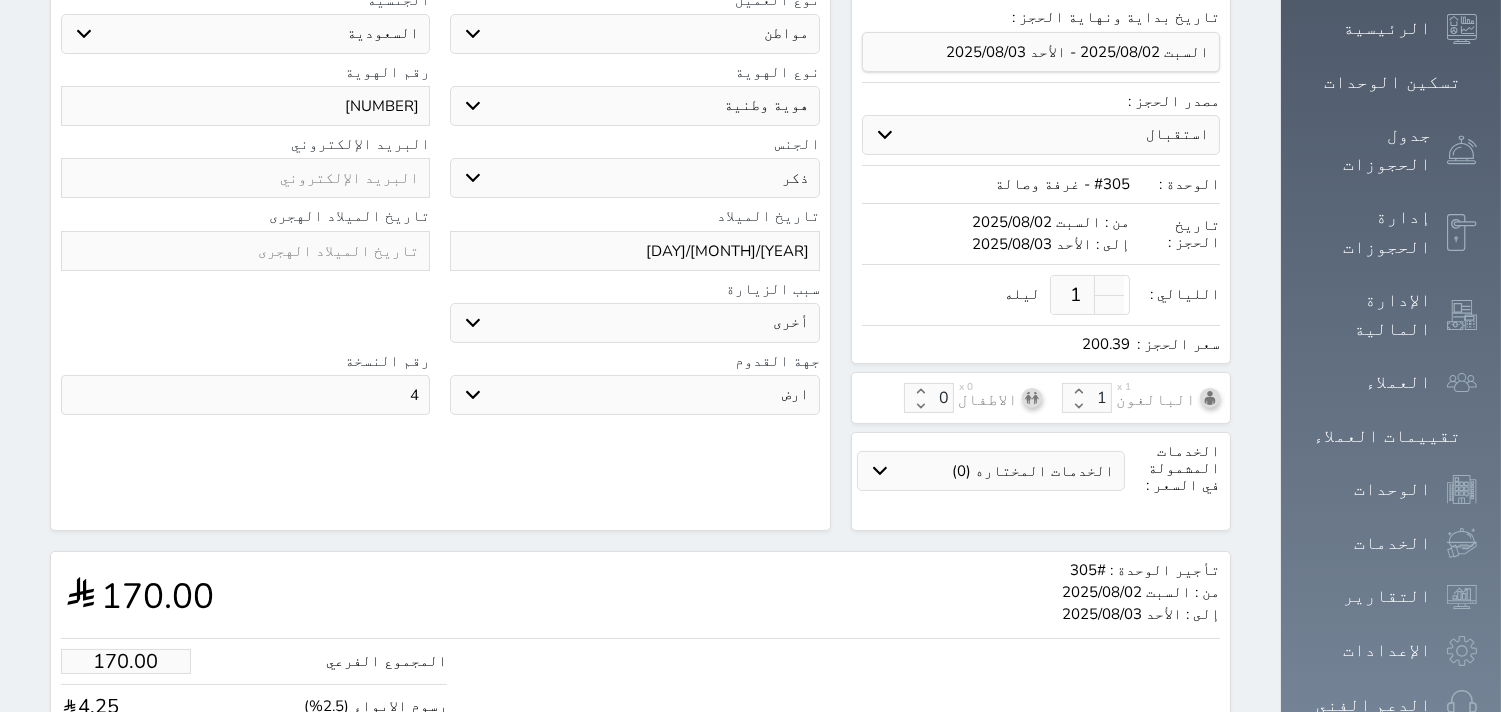 scroll, scrollTop: 517, scrollLeft: 0, axis: vertical 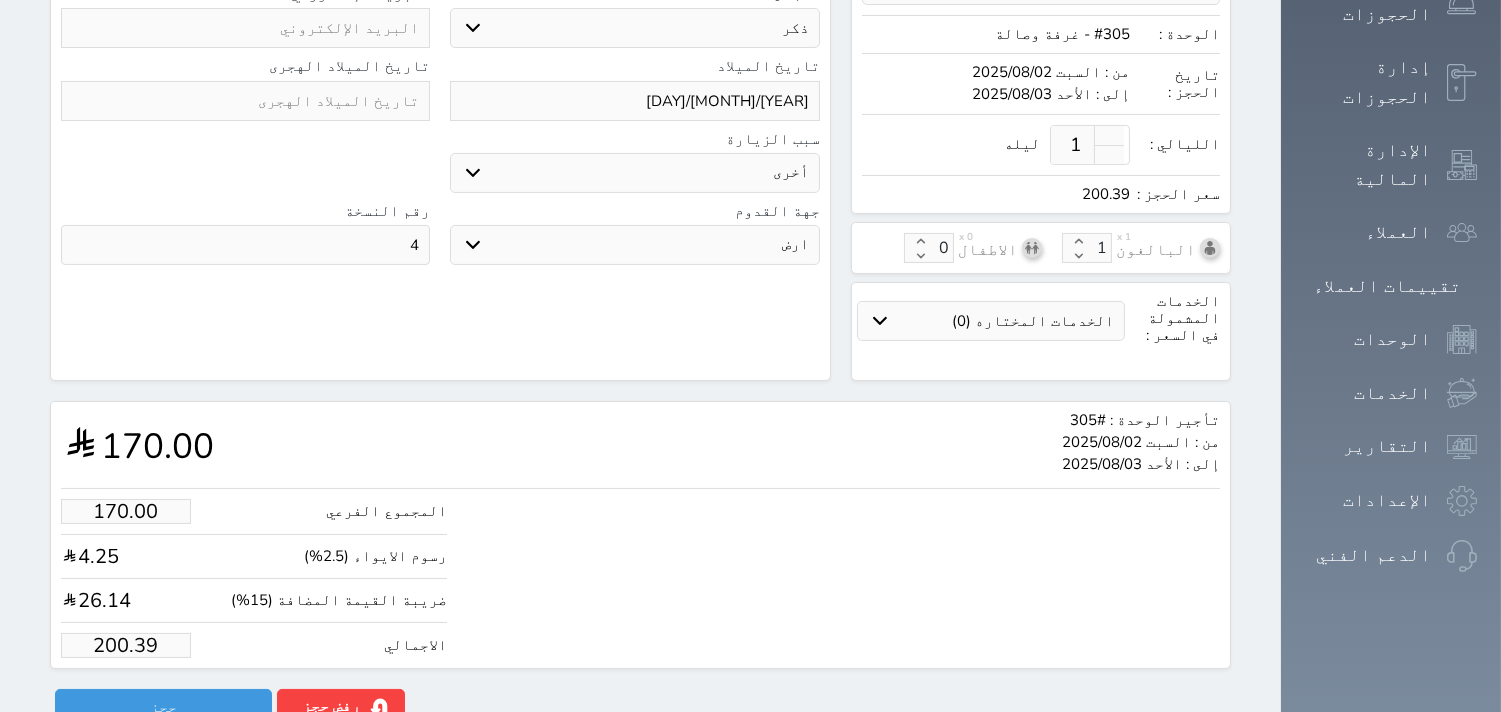 click on "200.39" at bounding box center (126, 645) 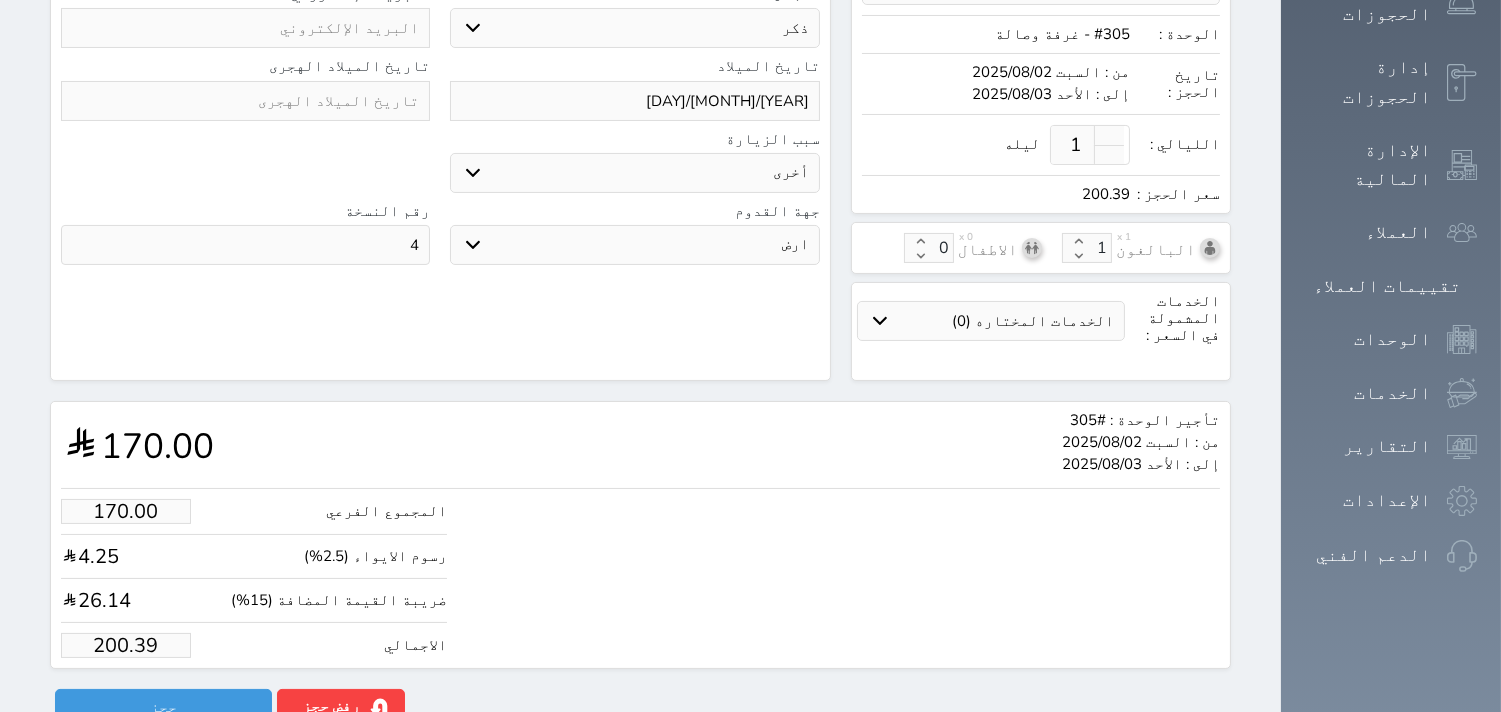 type on "1.00" 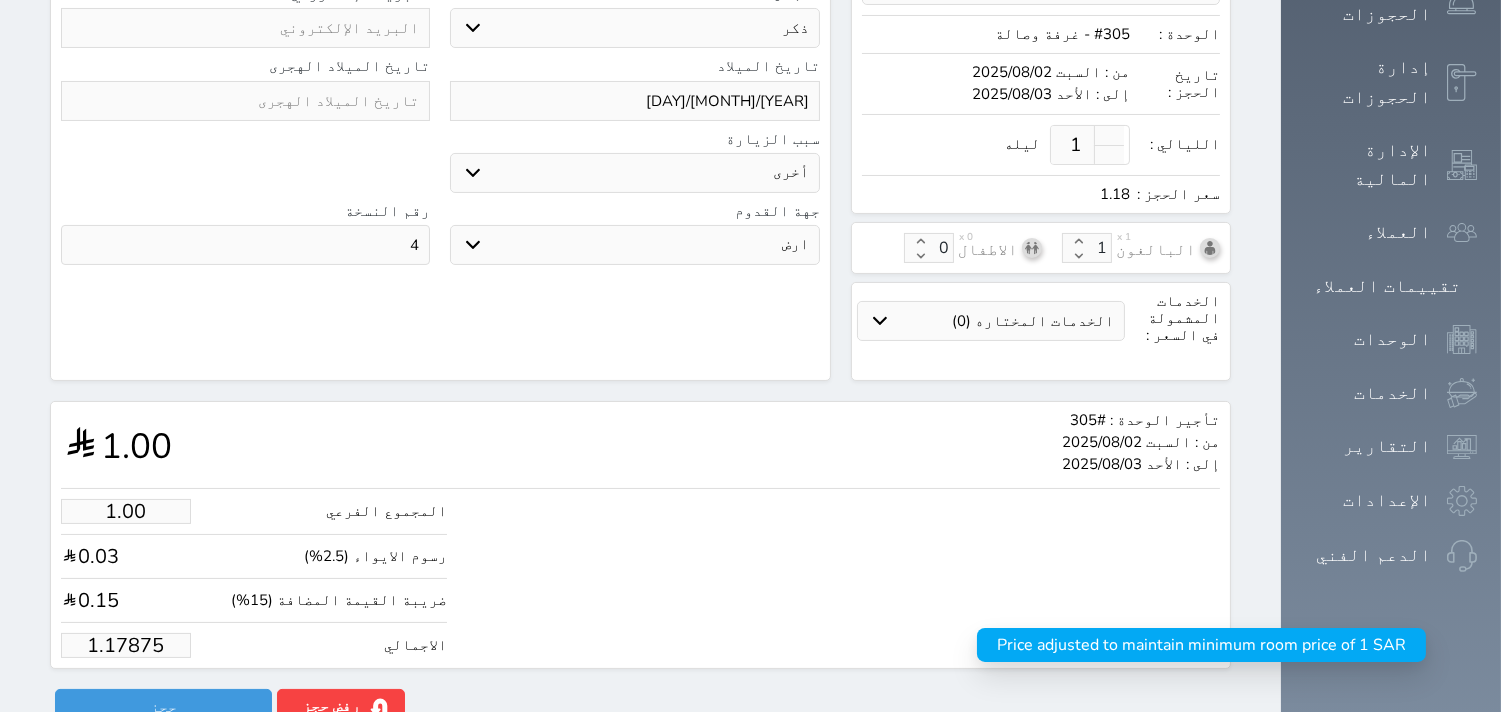 click on "1.17875" at bounding box center [126, 645] 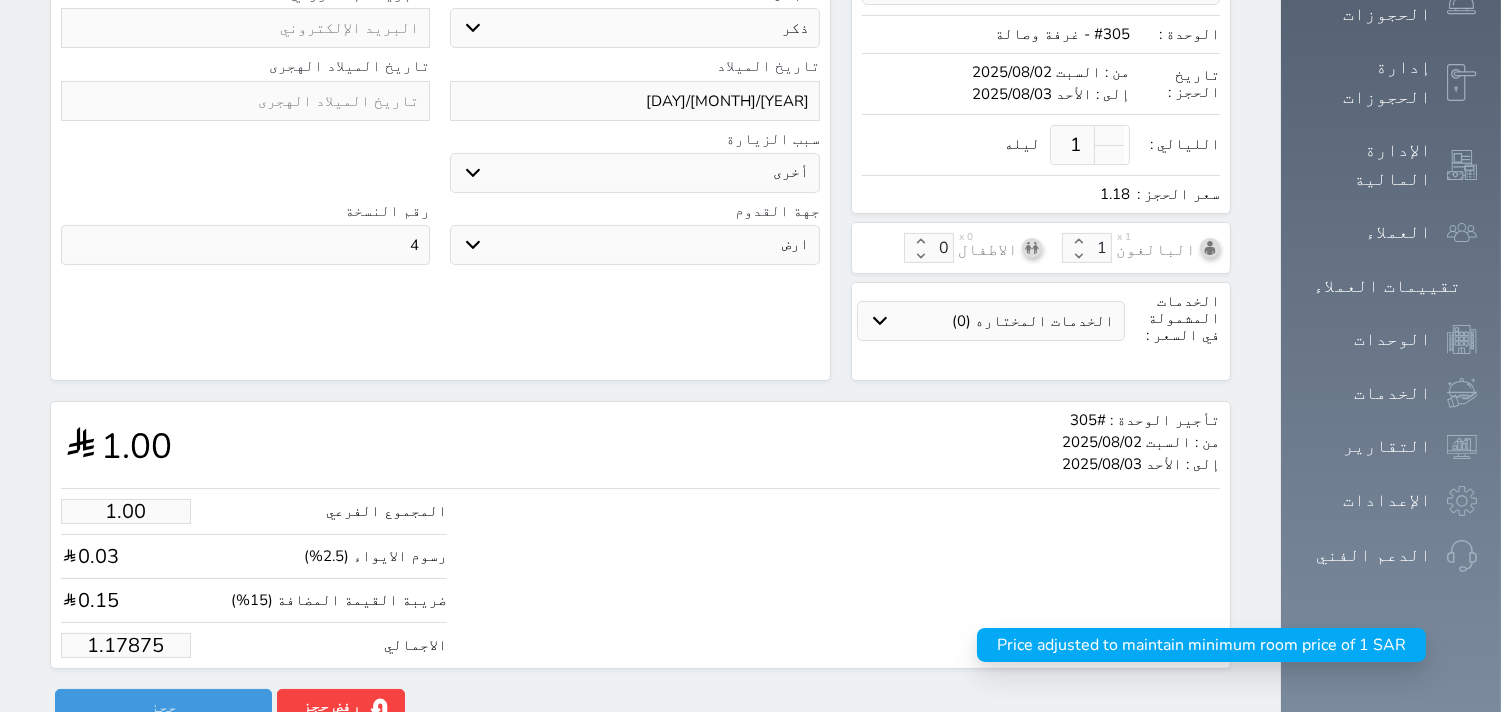 type on "1" 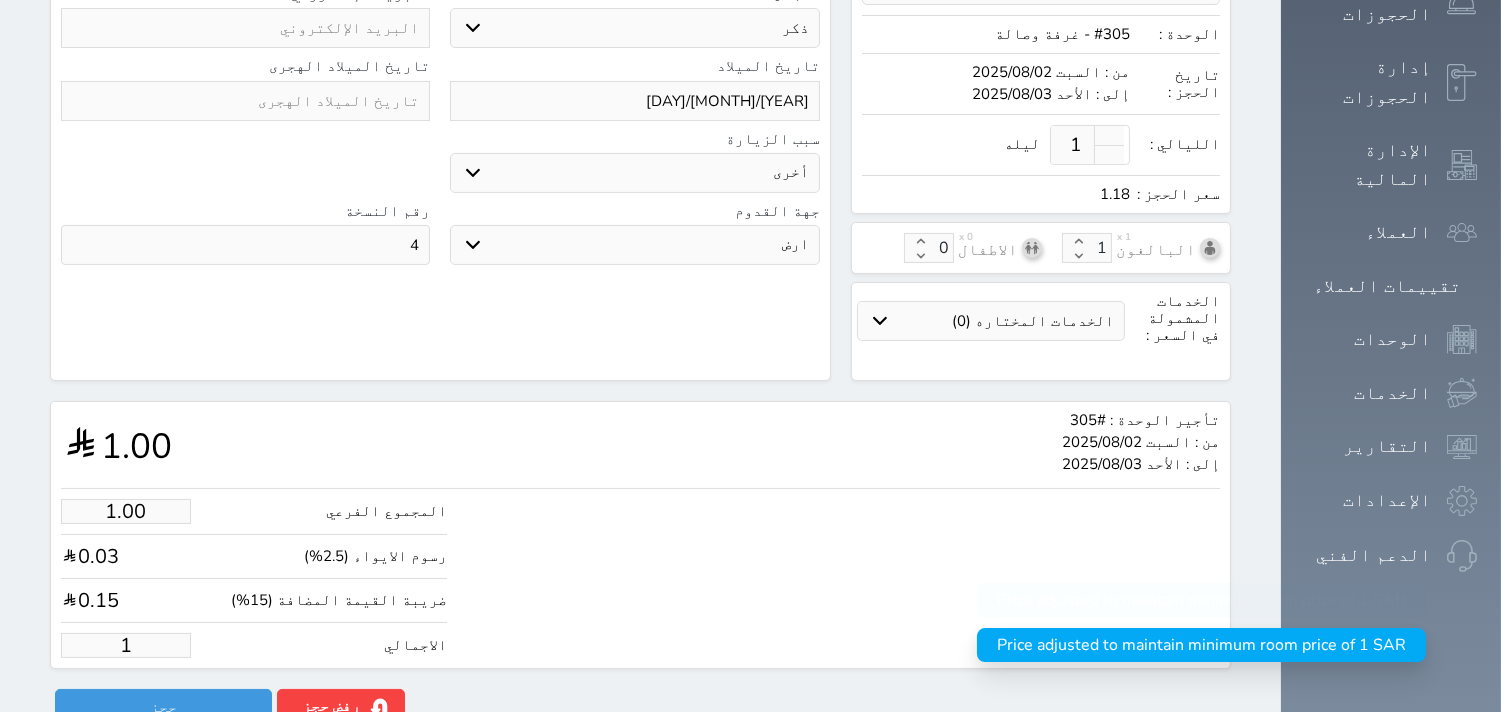 type on "8.48" 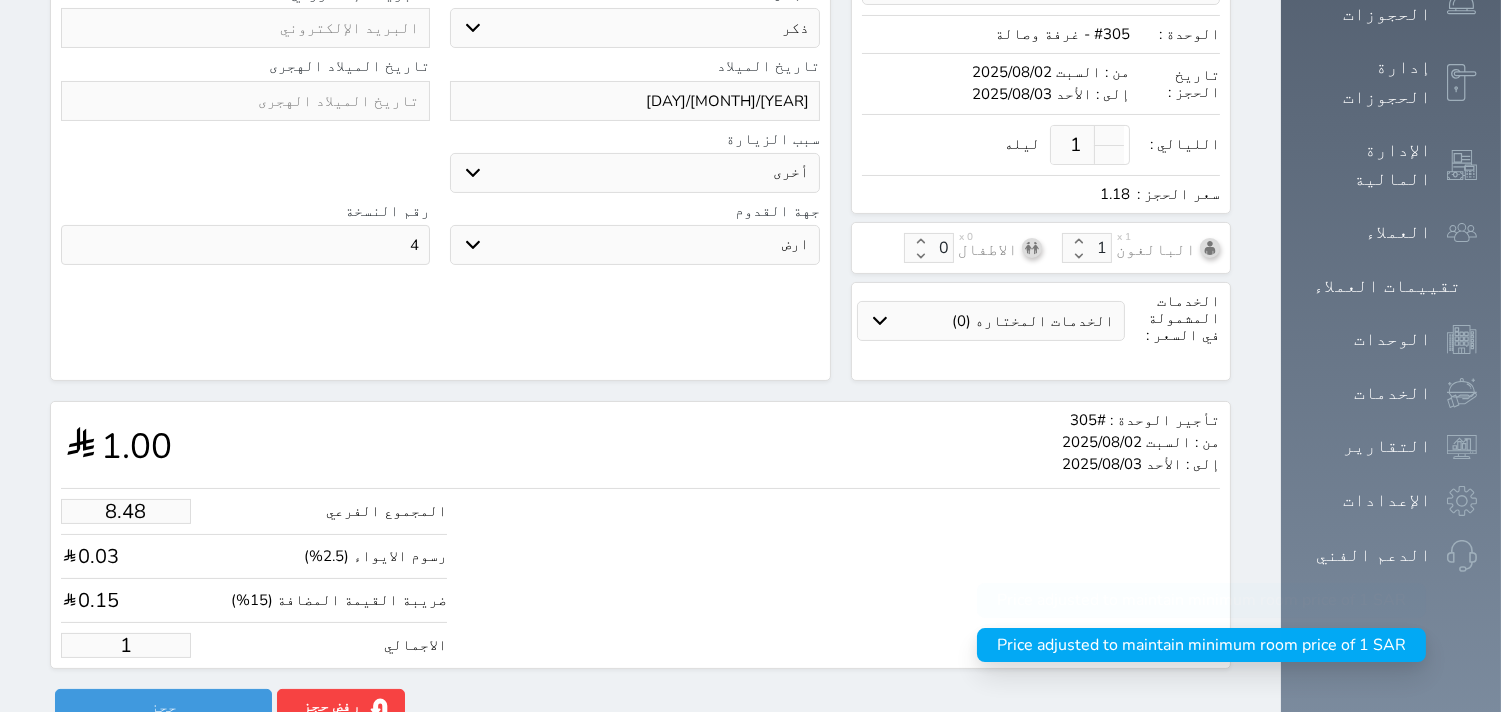 type on "10" 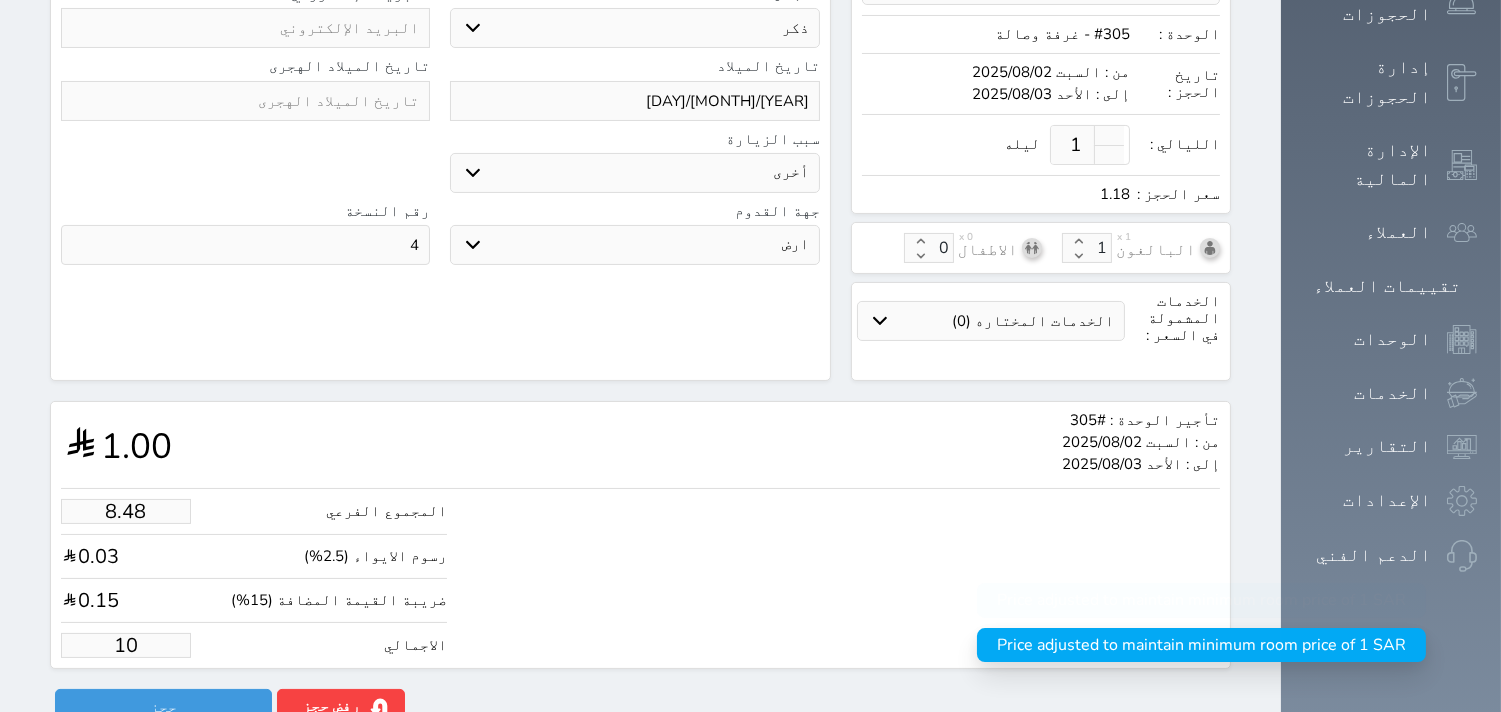 type on "84.84" 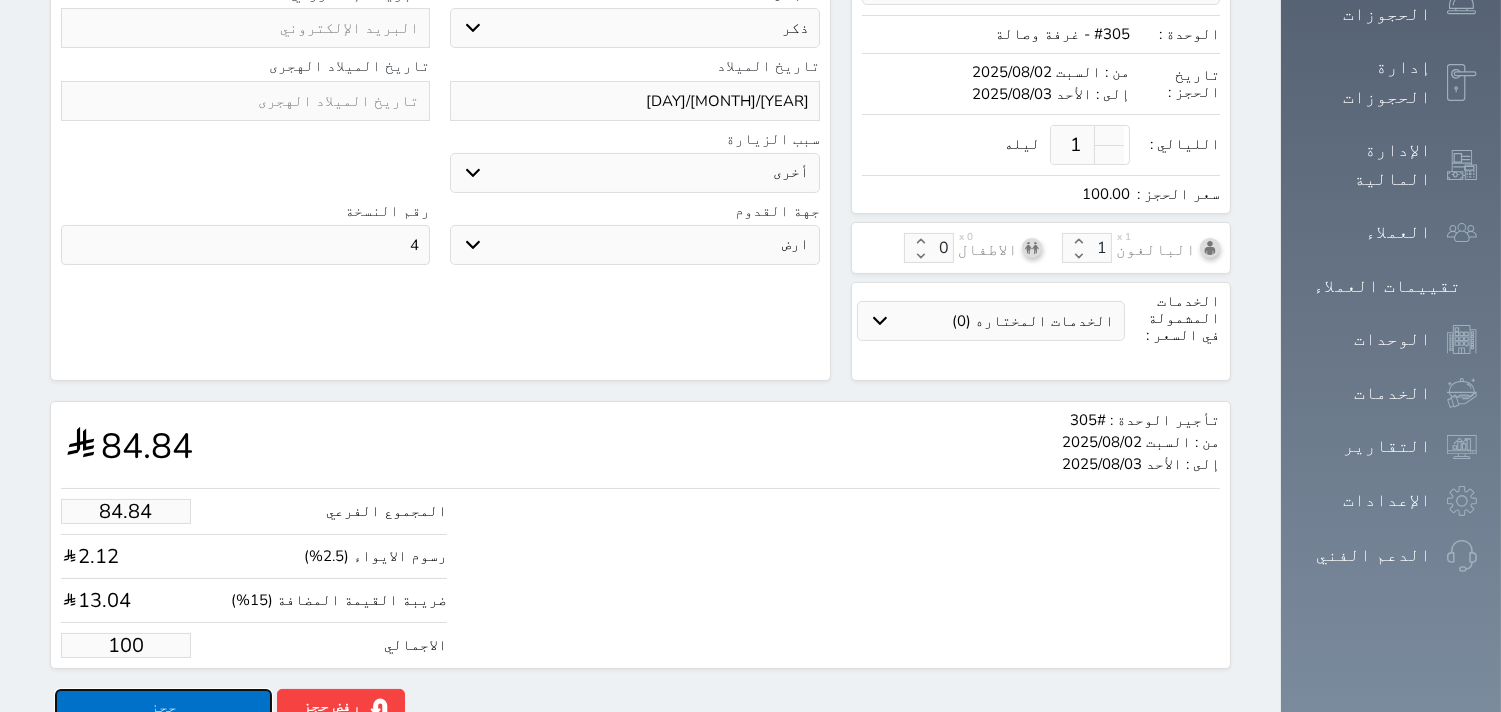 type on "100.00" 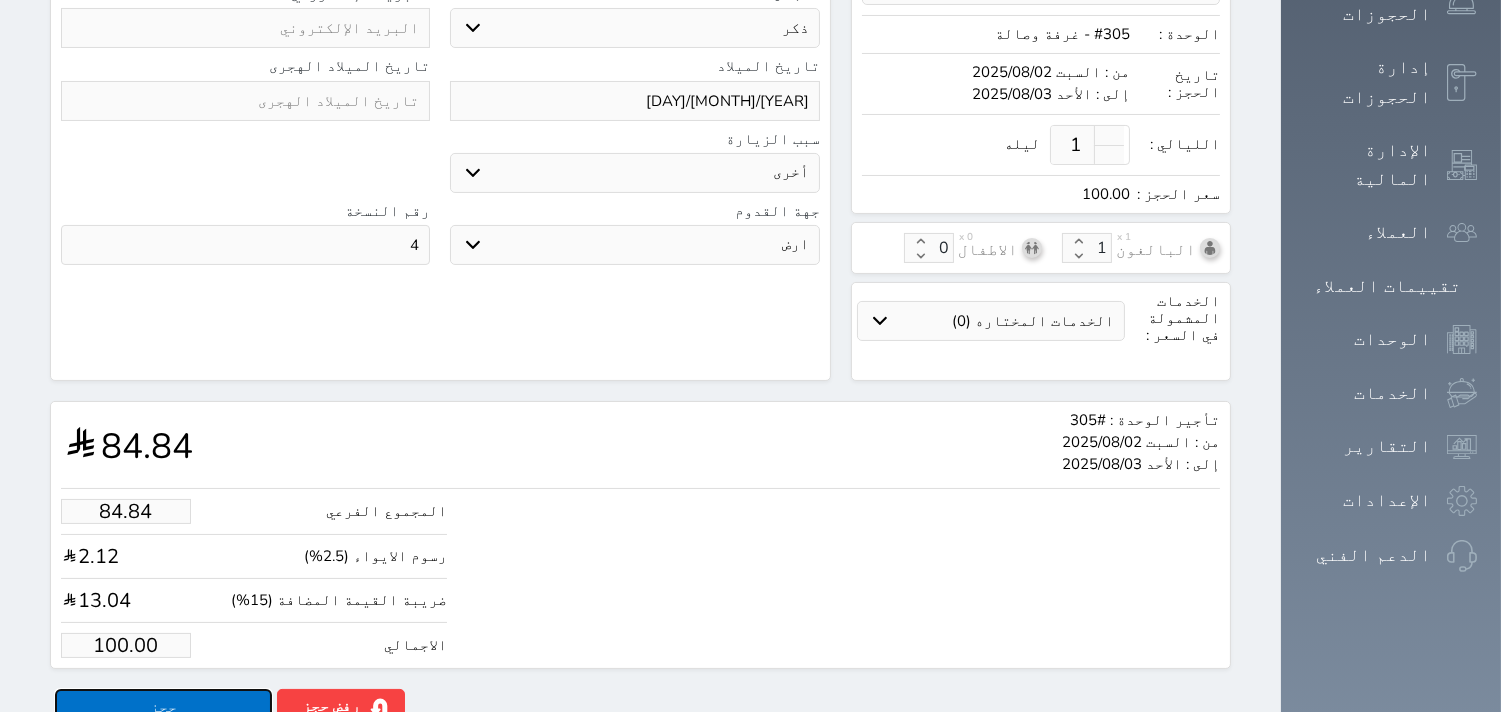 click on "حجز" at bounding box center (163, 706) 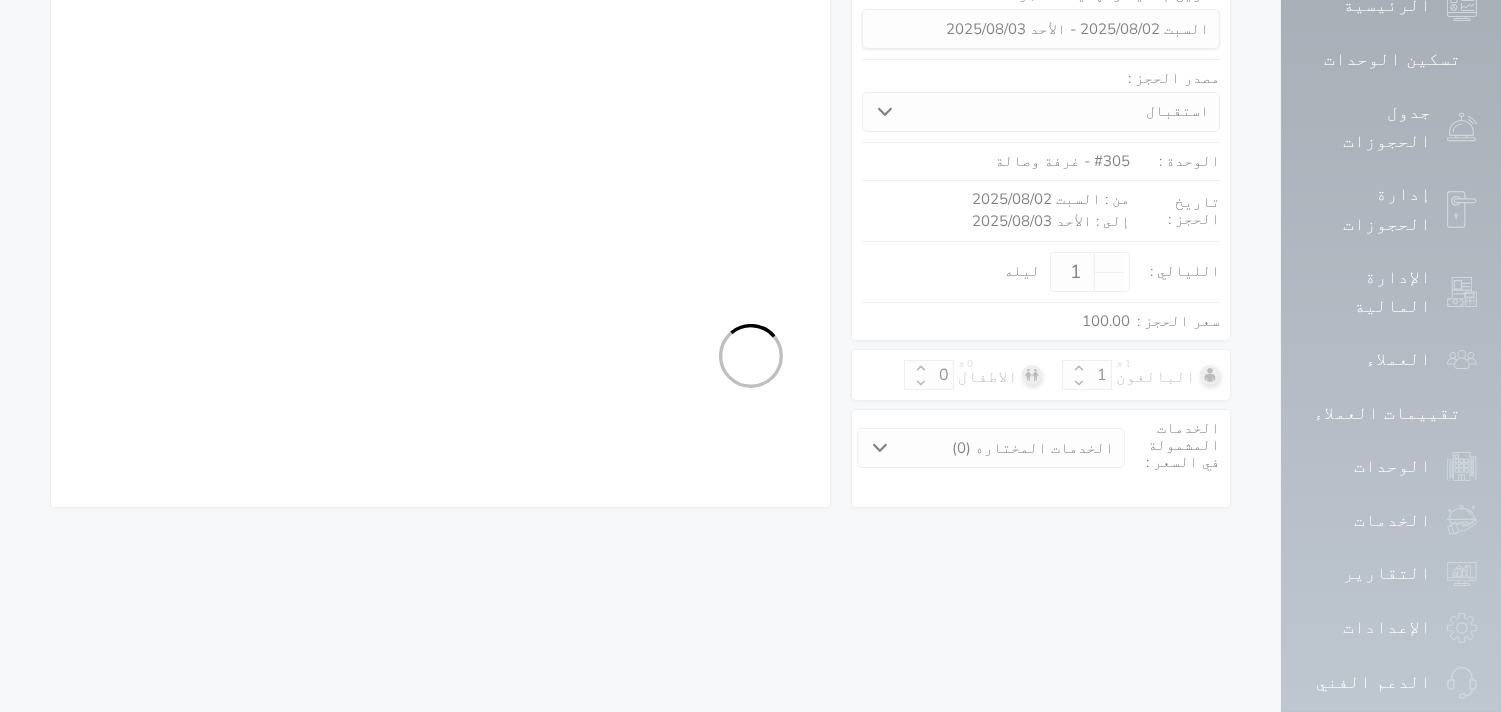 select on "1" 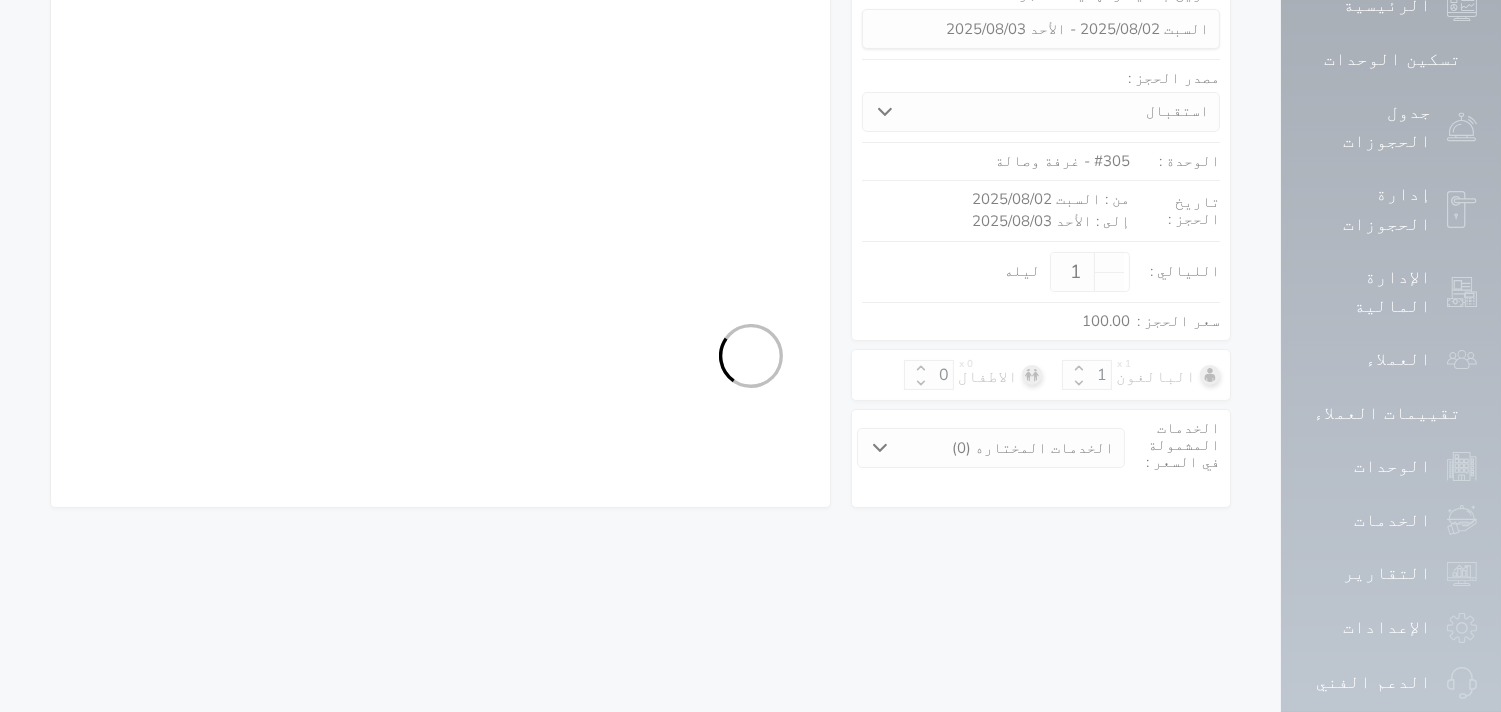 select on "113" 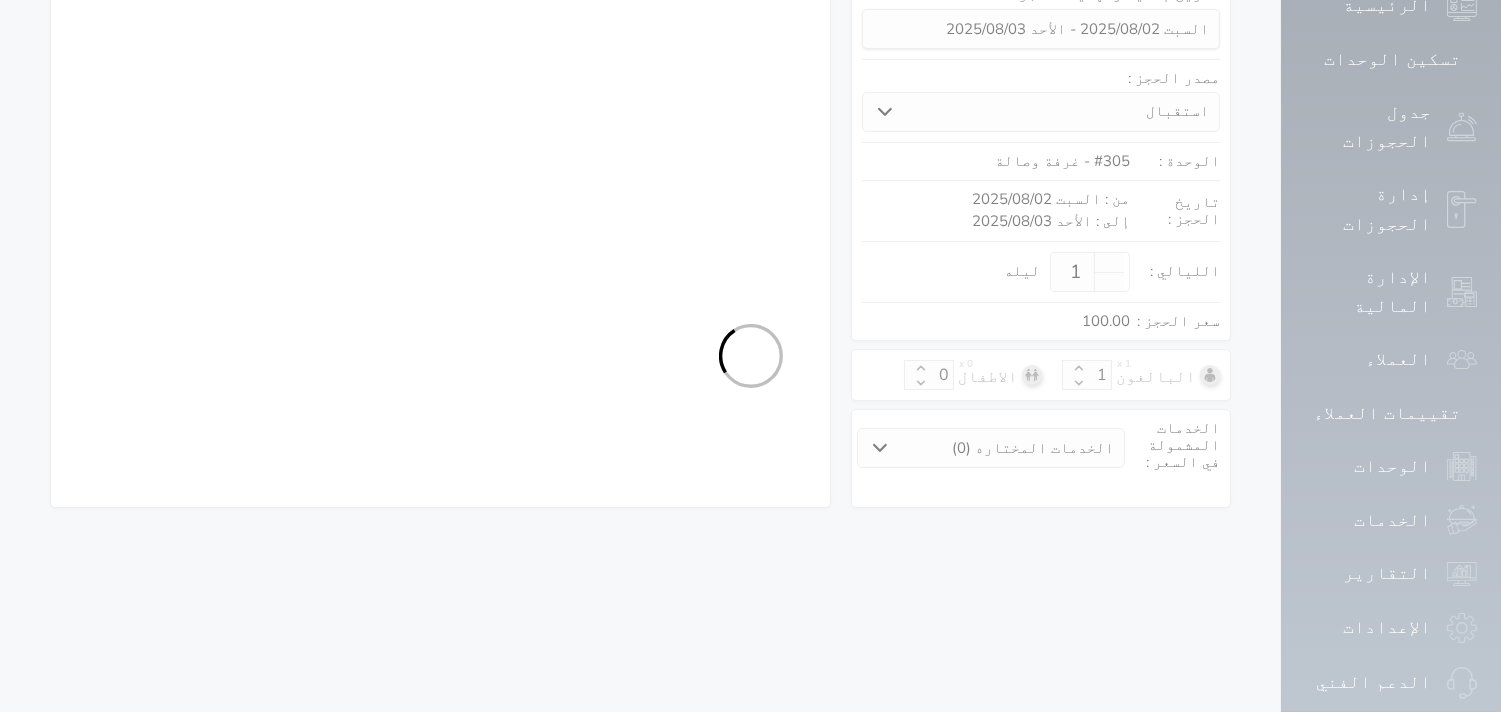 select on "1" 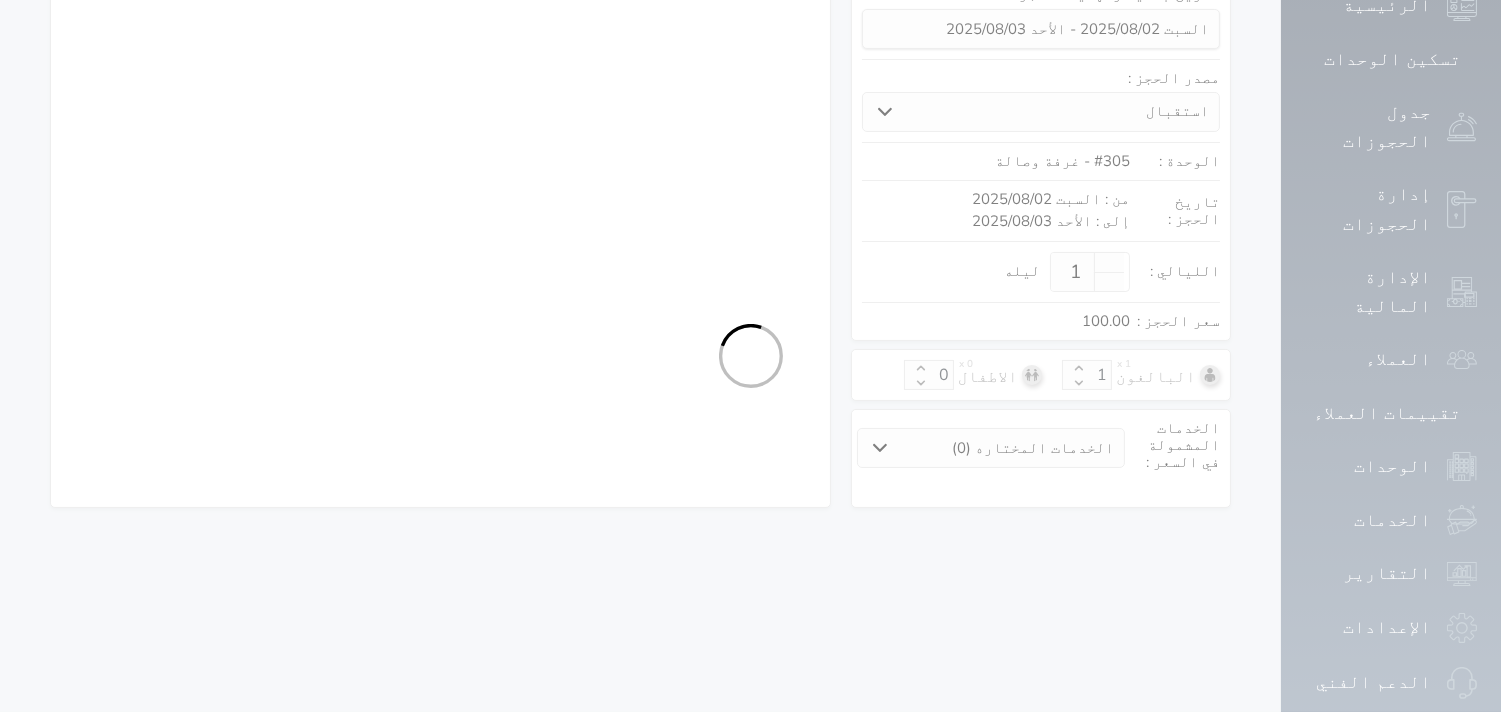 select on "7" 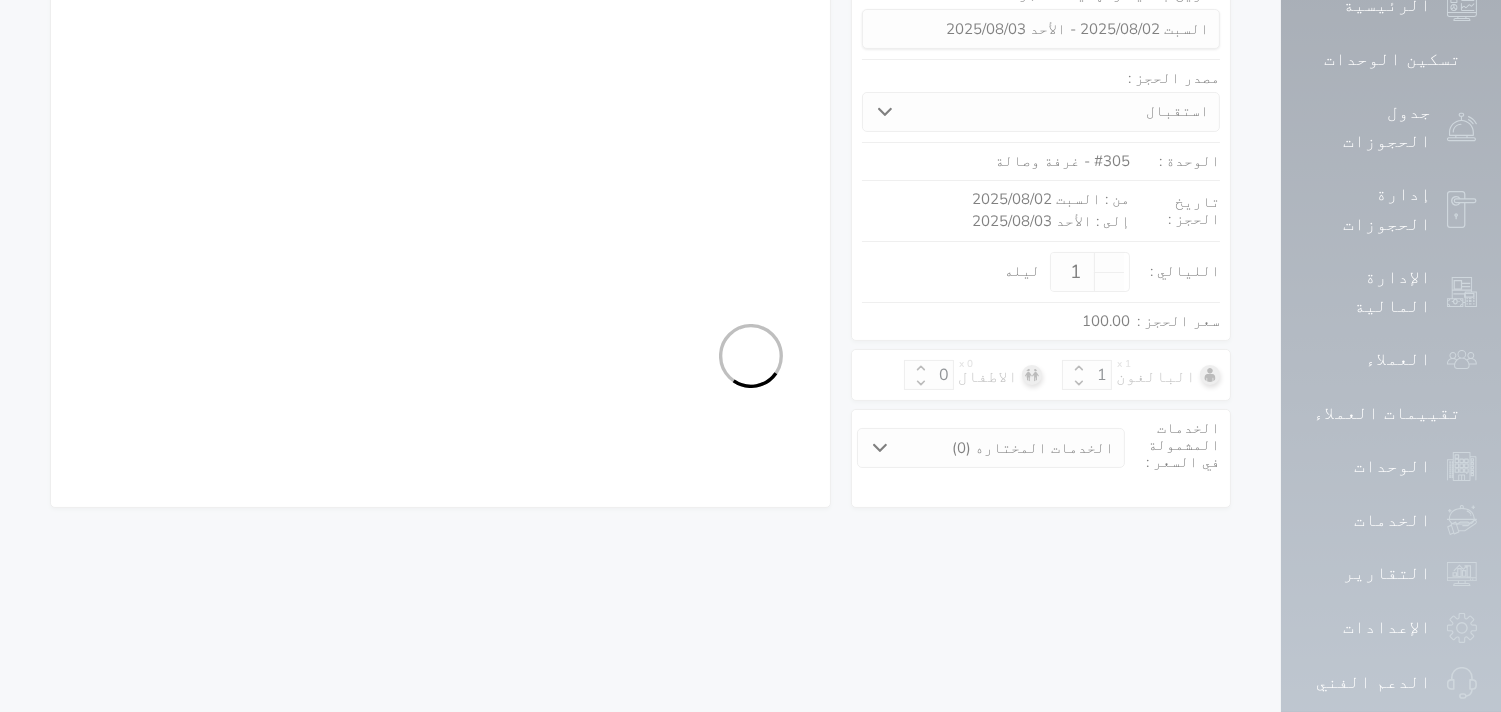 select on "9" 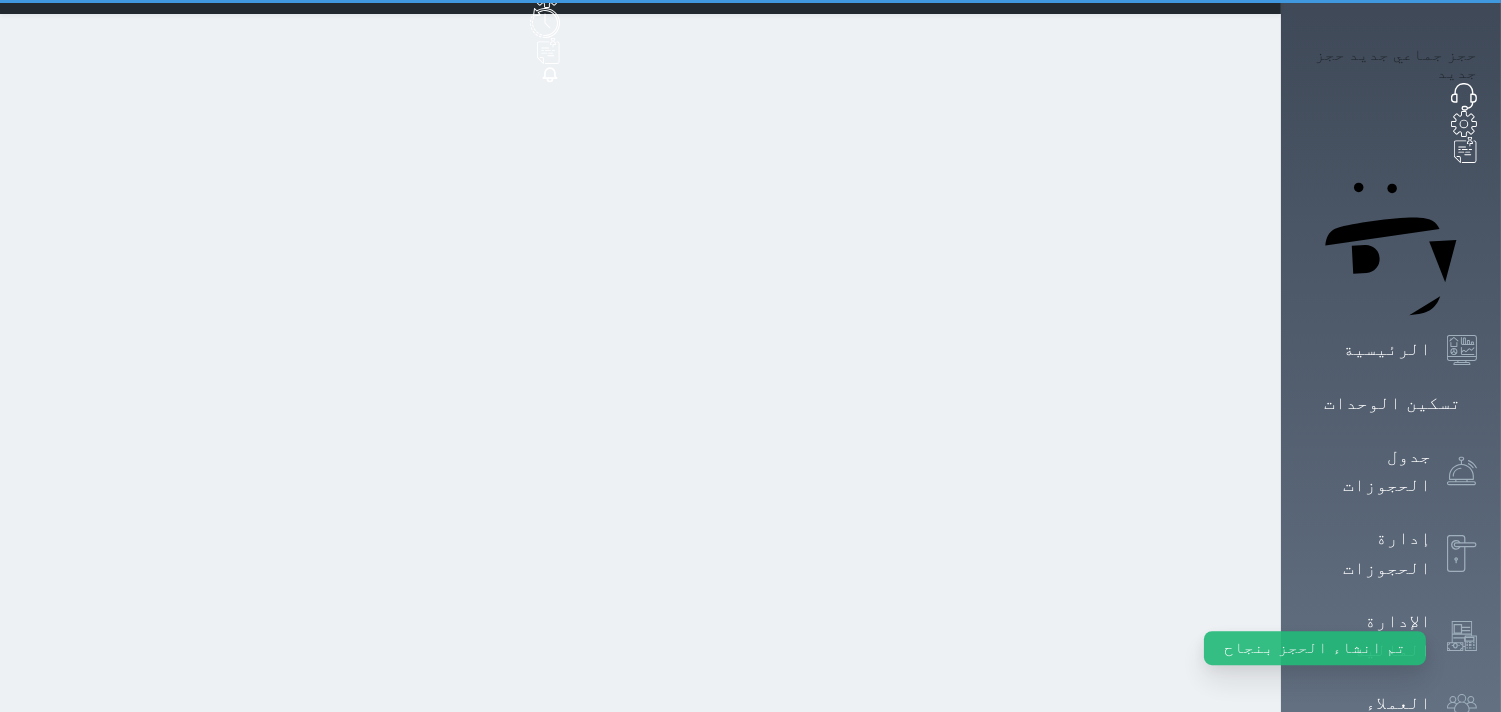 scroll, scrollTop: 0, scrollLeft: 0, axis: both 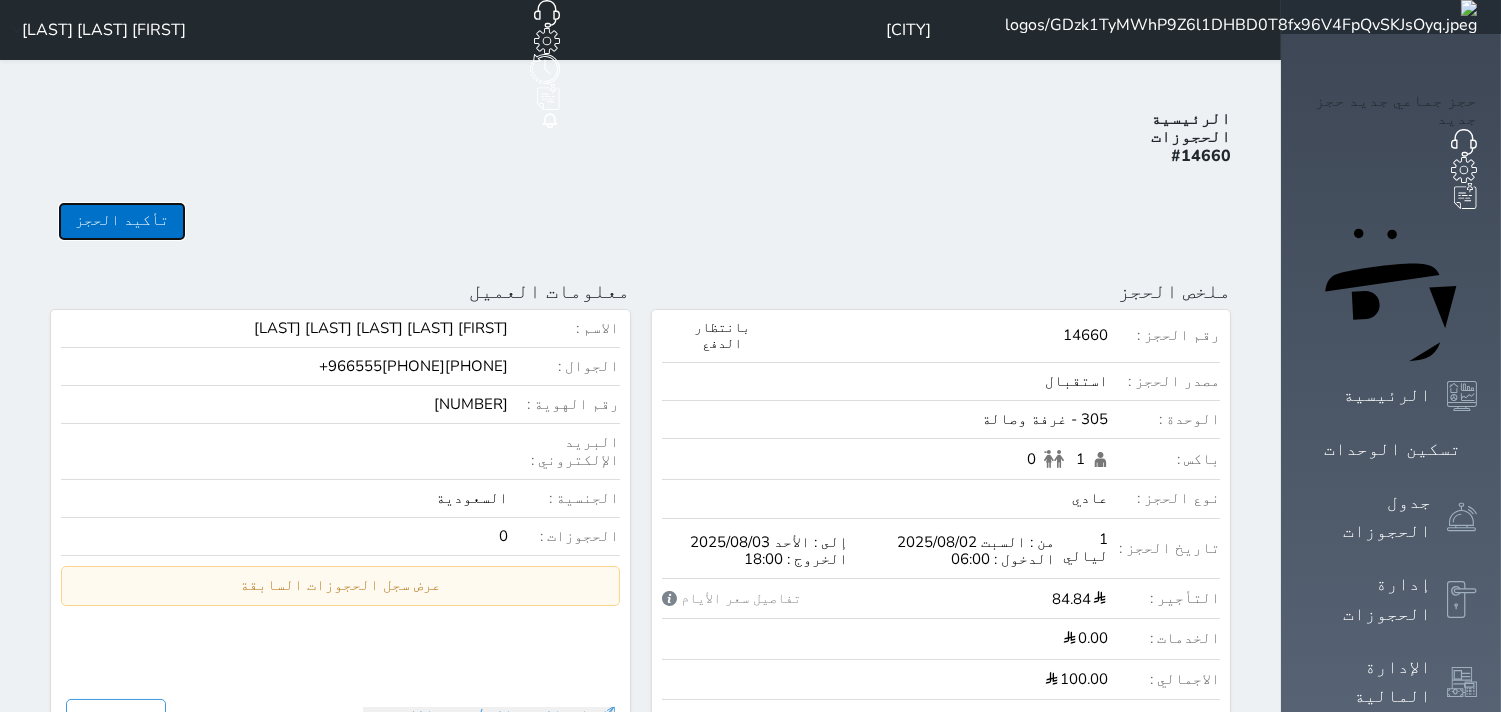 click on "تأكيد الحجز" at bounding box center (122, 221) 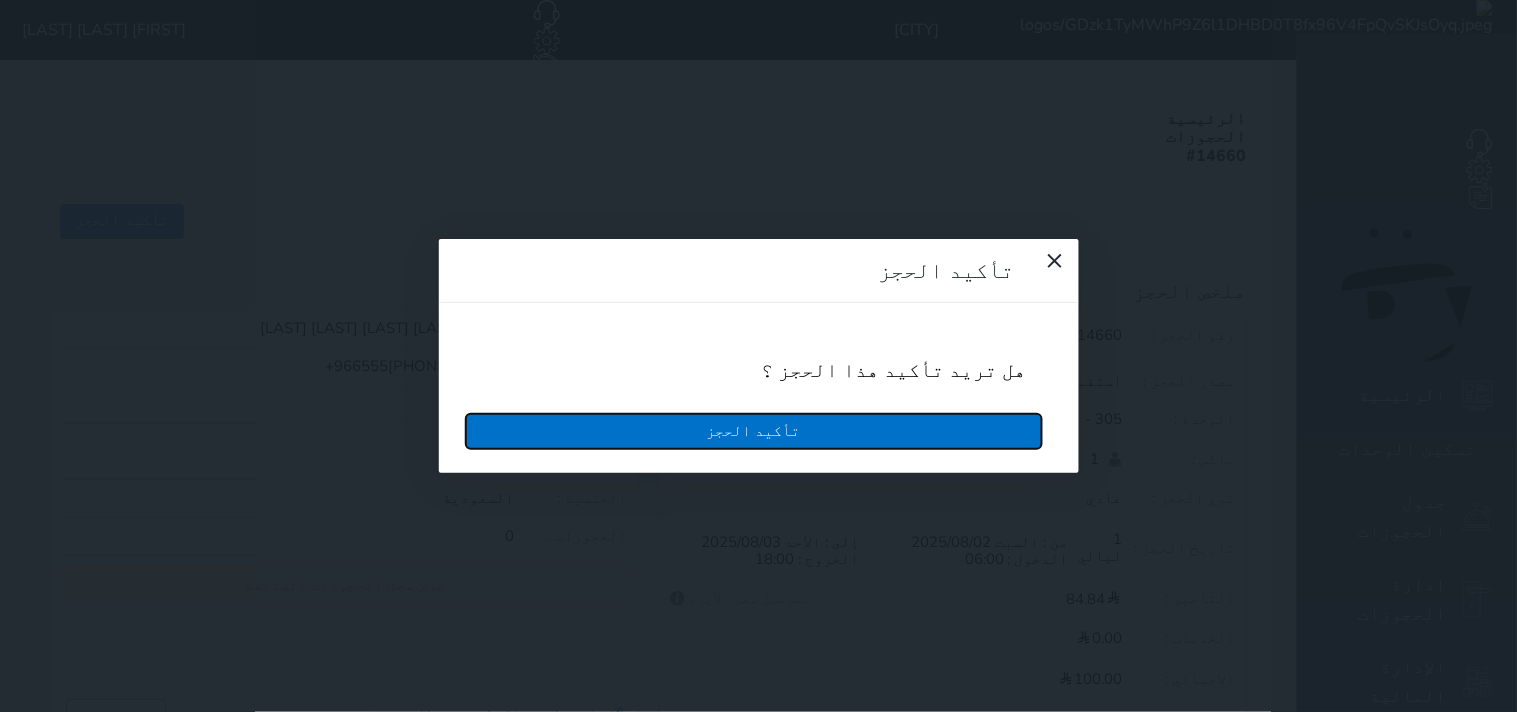click on "تأكيد الحجز" at bounding box center [754, 431] 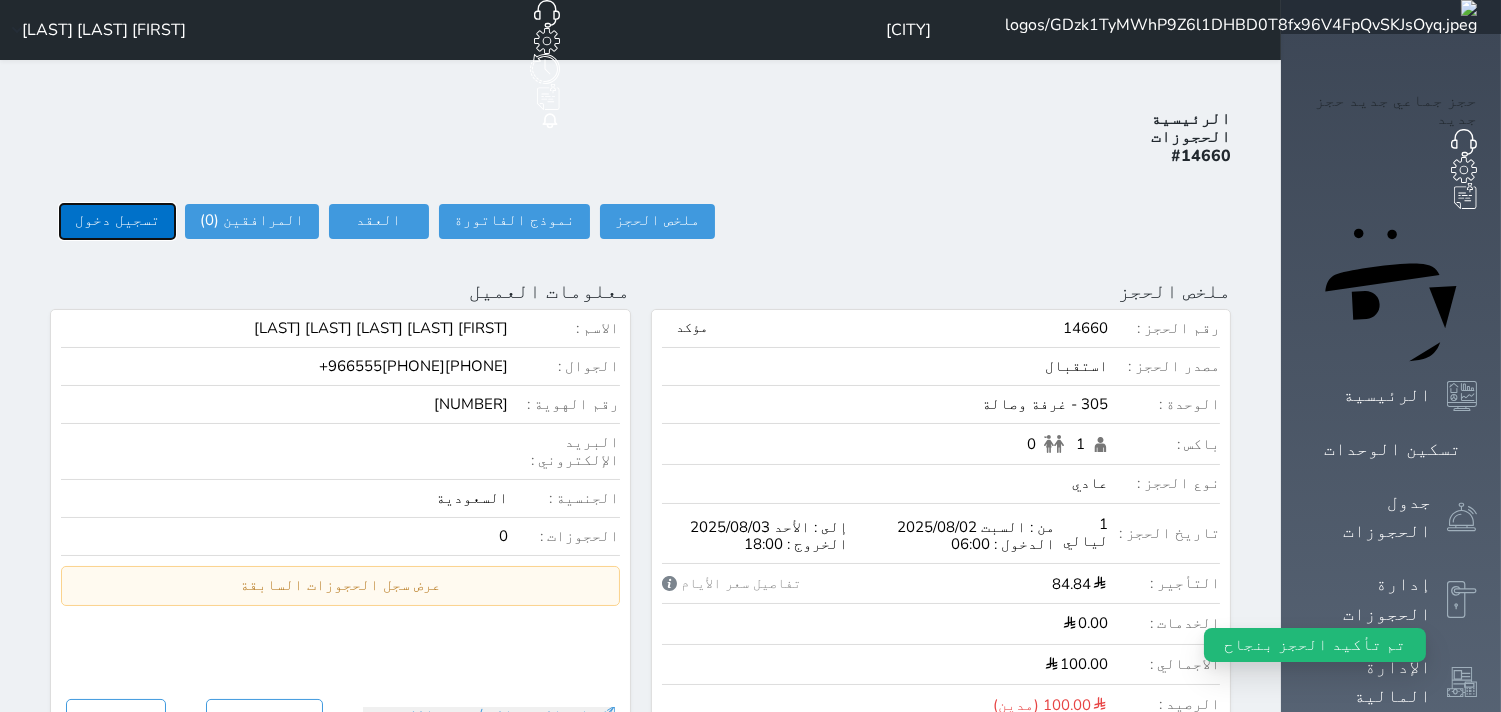 click on "تسجيل دخول" at bounding box center (117, 221) 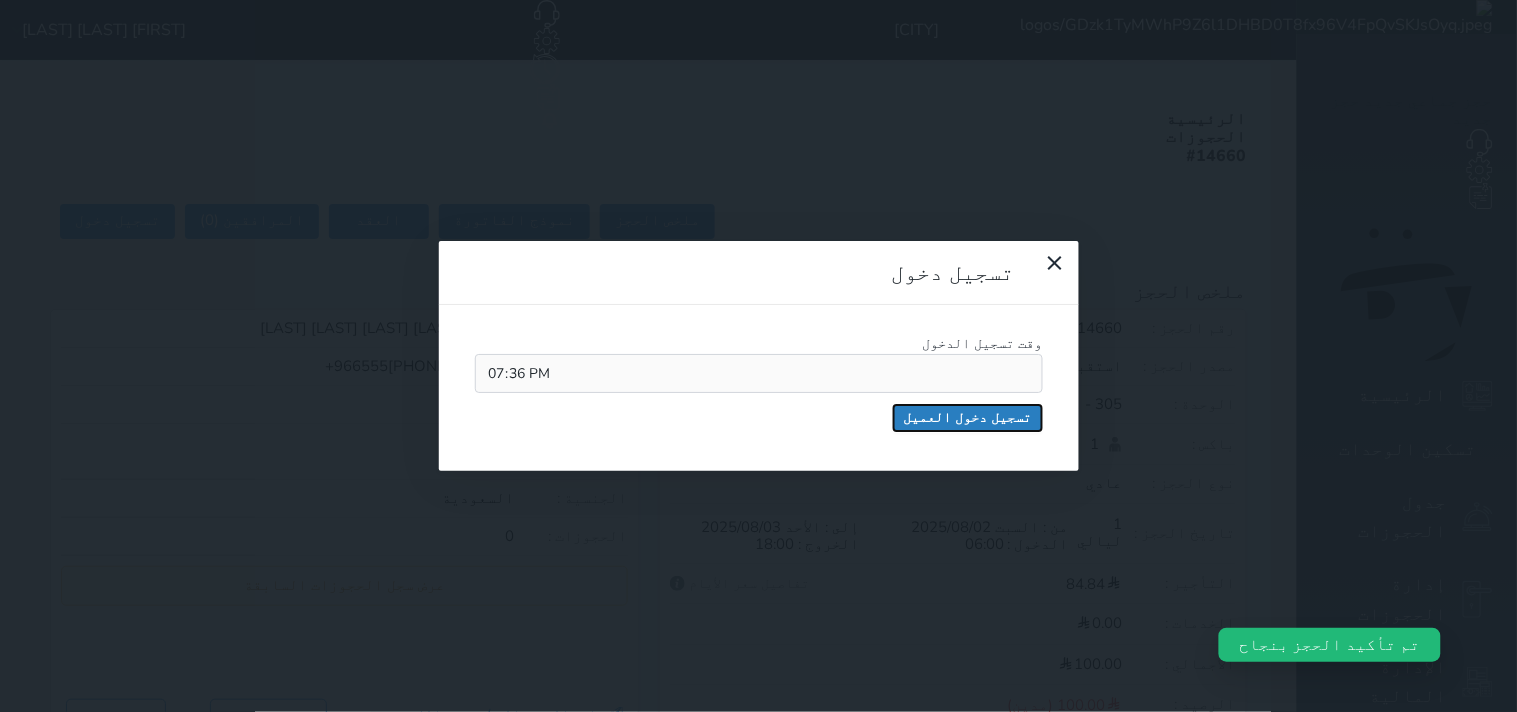 click on "تسجيل دخول العميل" at bounding box center (968, 418) 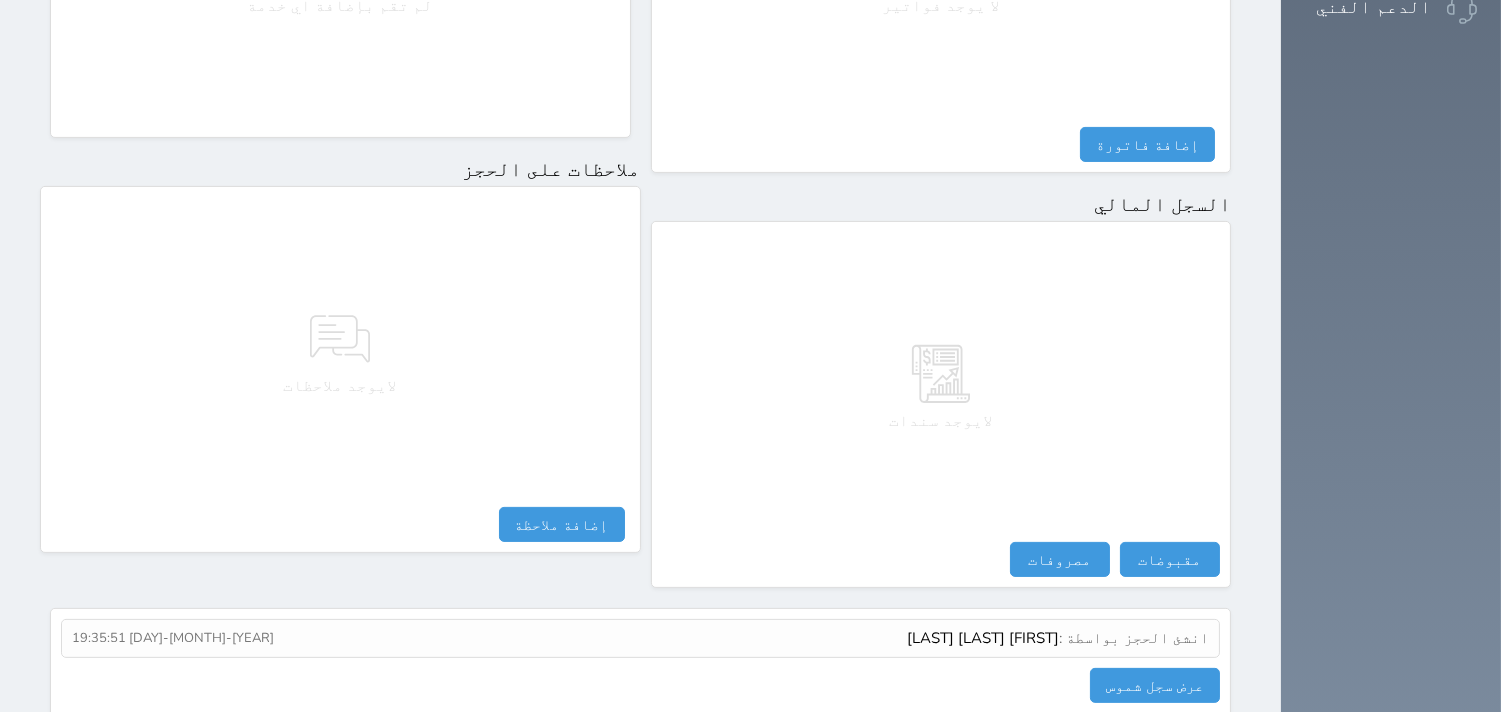 scroll, scrollTop: 1068, scrollLeft: 0, axis: vertical 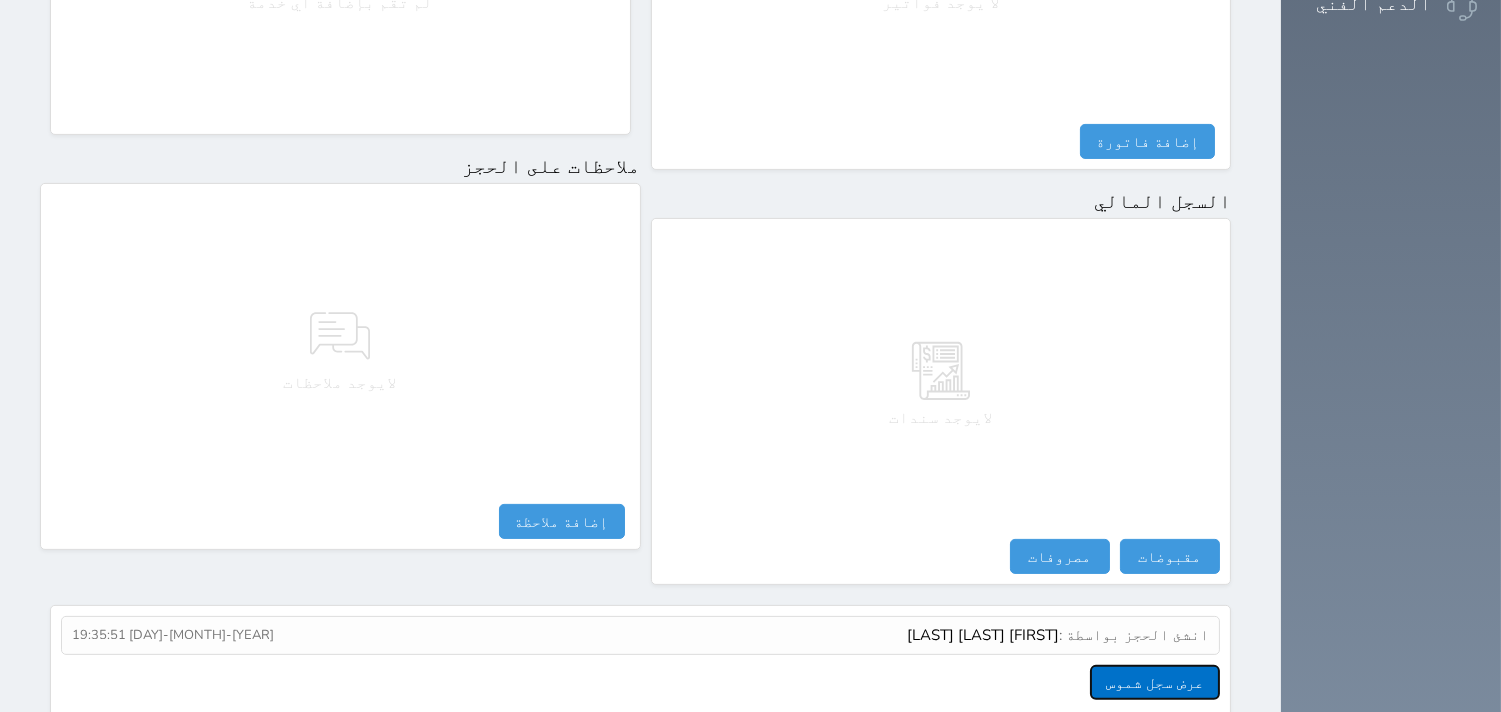 click on "عرض سجل شموس" at bounding box center [1155, 682] 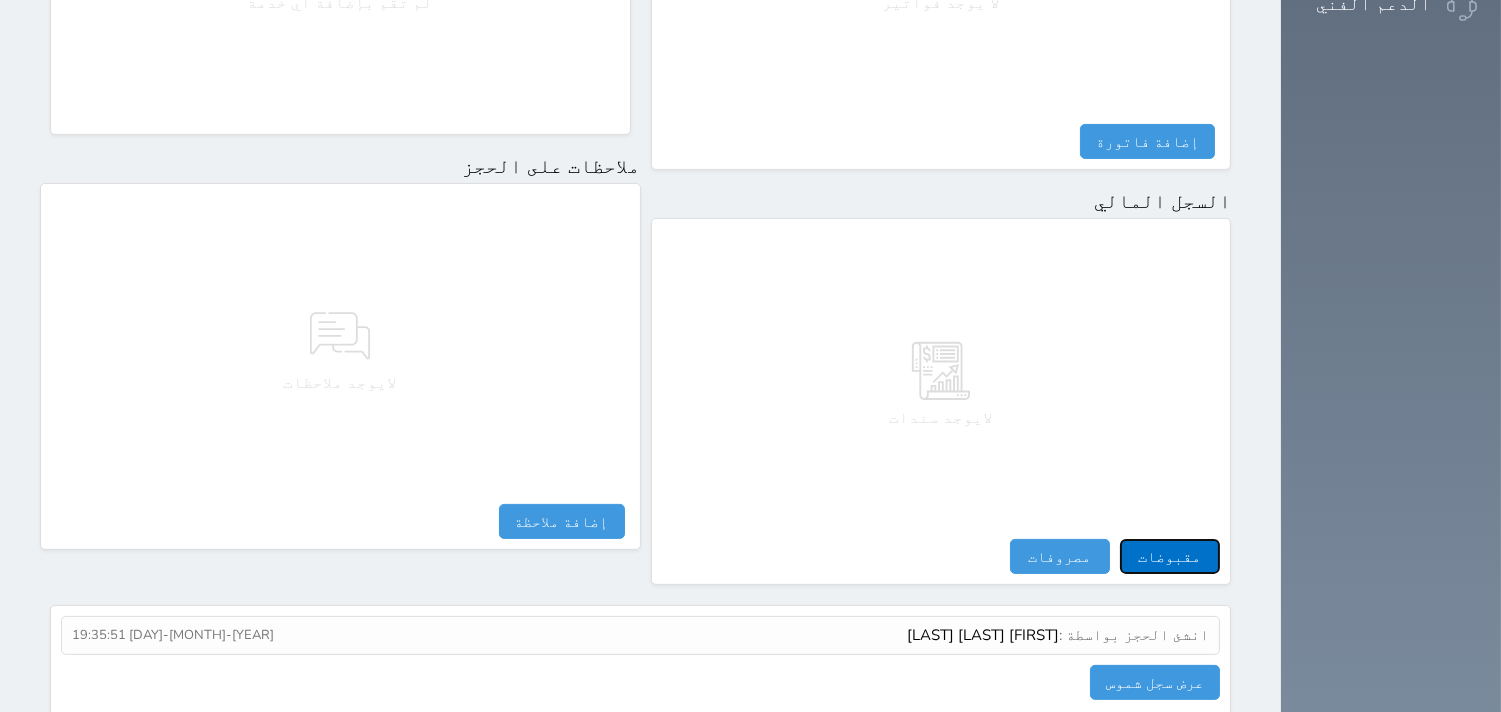 click on "مقبوضات" at bounding box center [1170, 556] 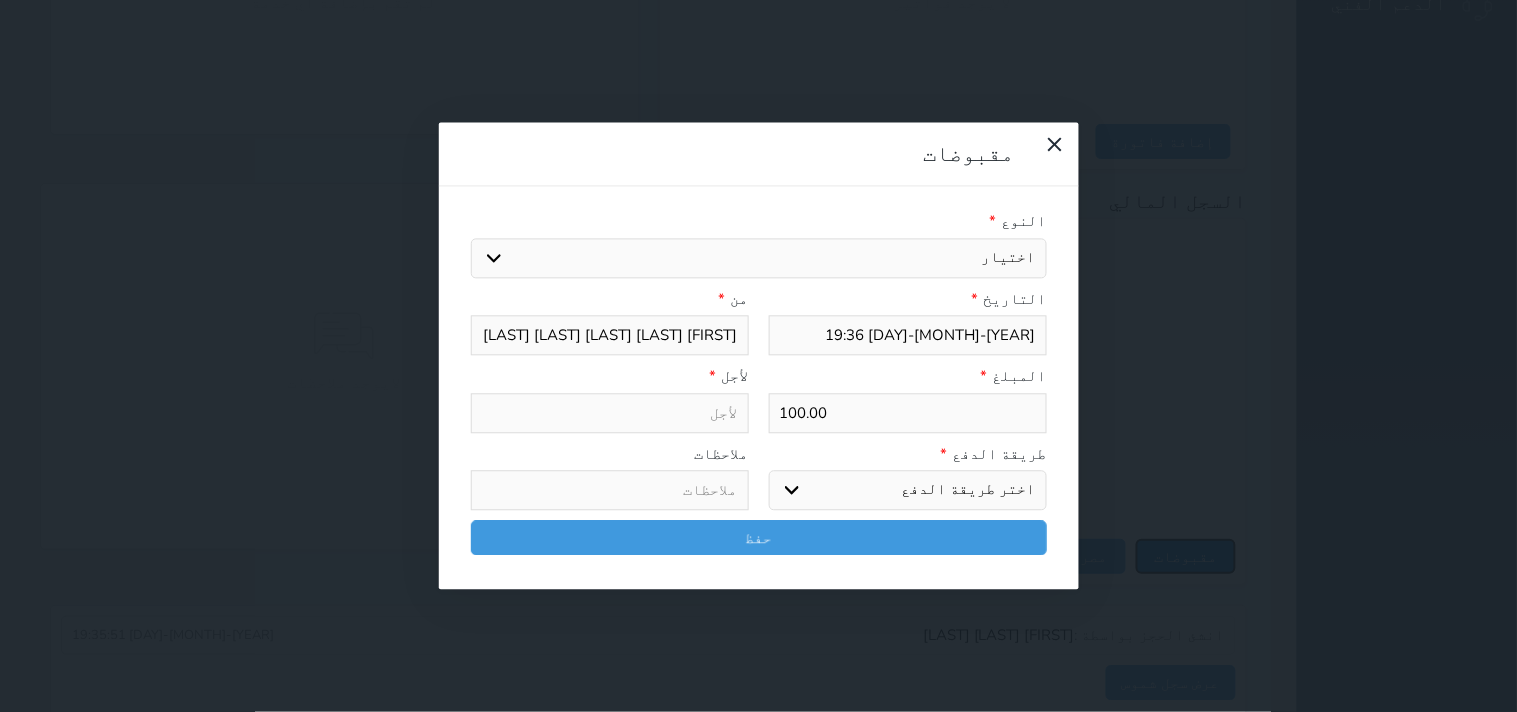 select 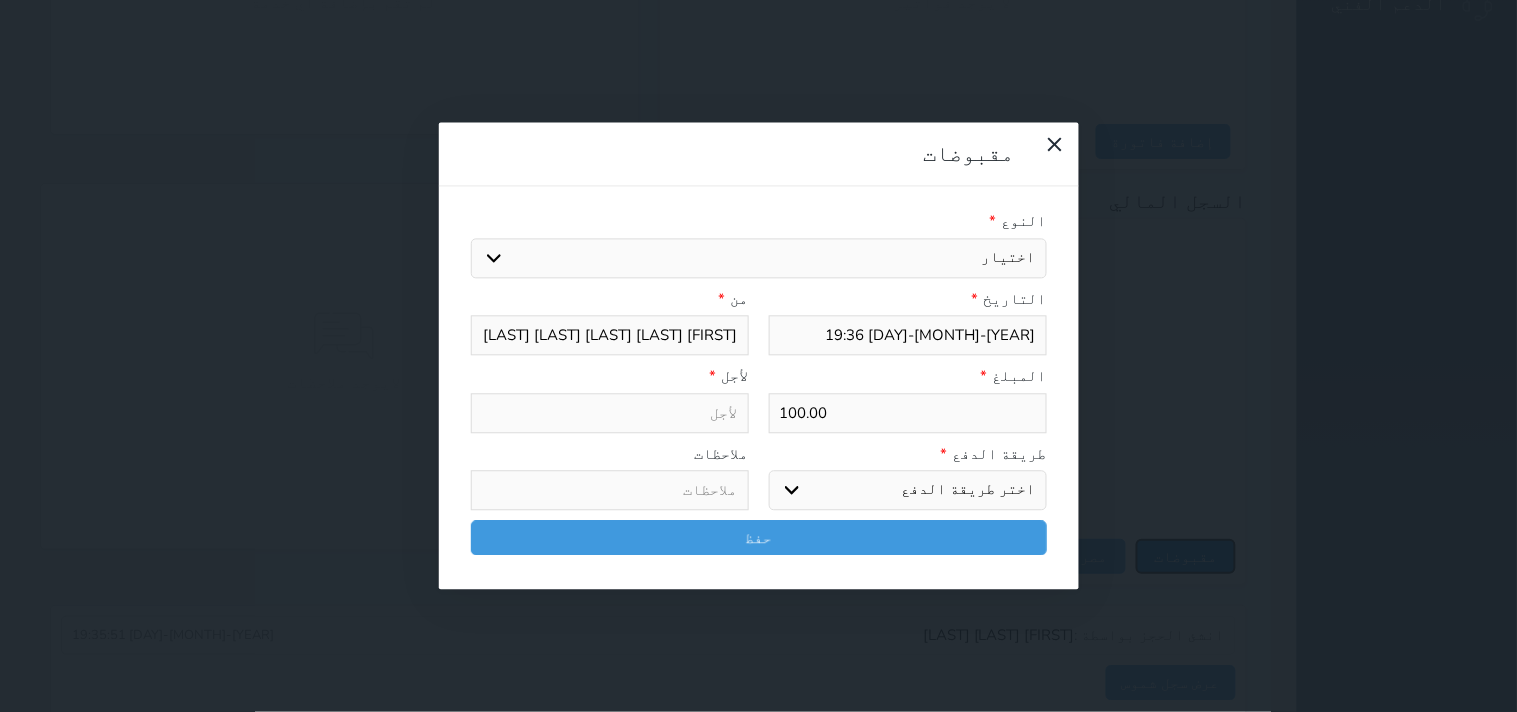 select 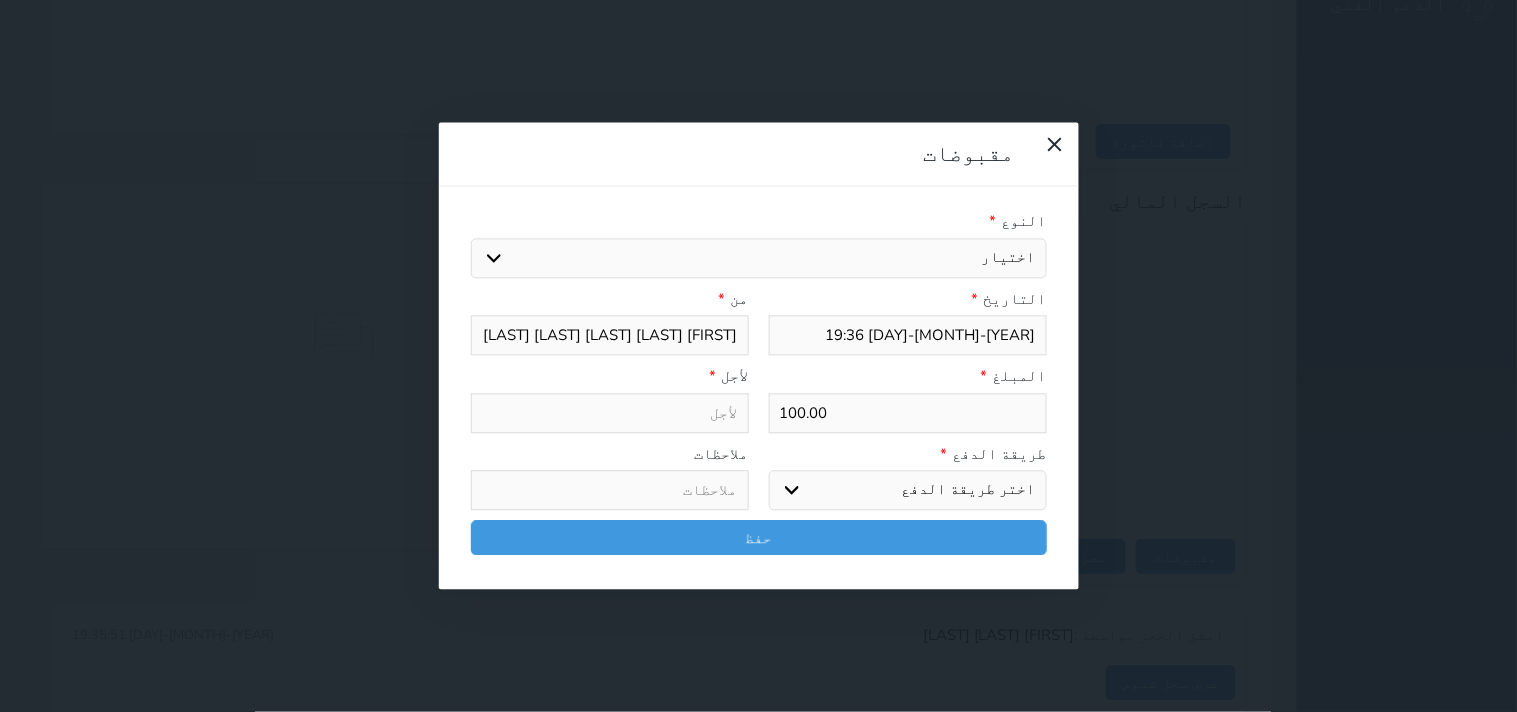 click on "اختر طريقة الدفع   دفع نقدى   تحويل بنكى   مدى   بطاقة ائتمان   آجل" at bounding box center [908, 491] 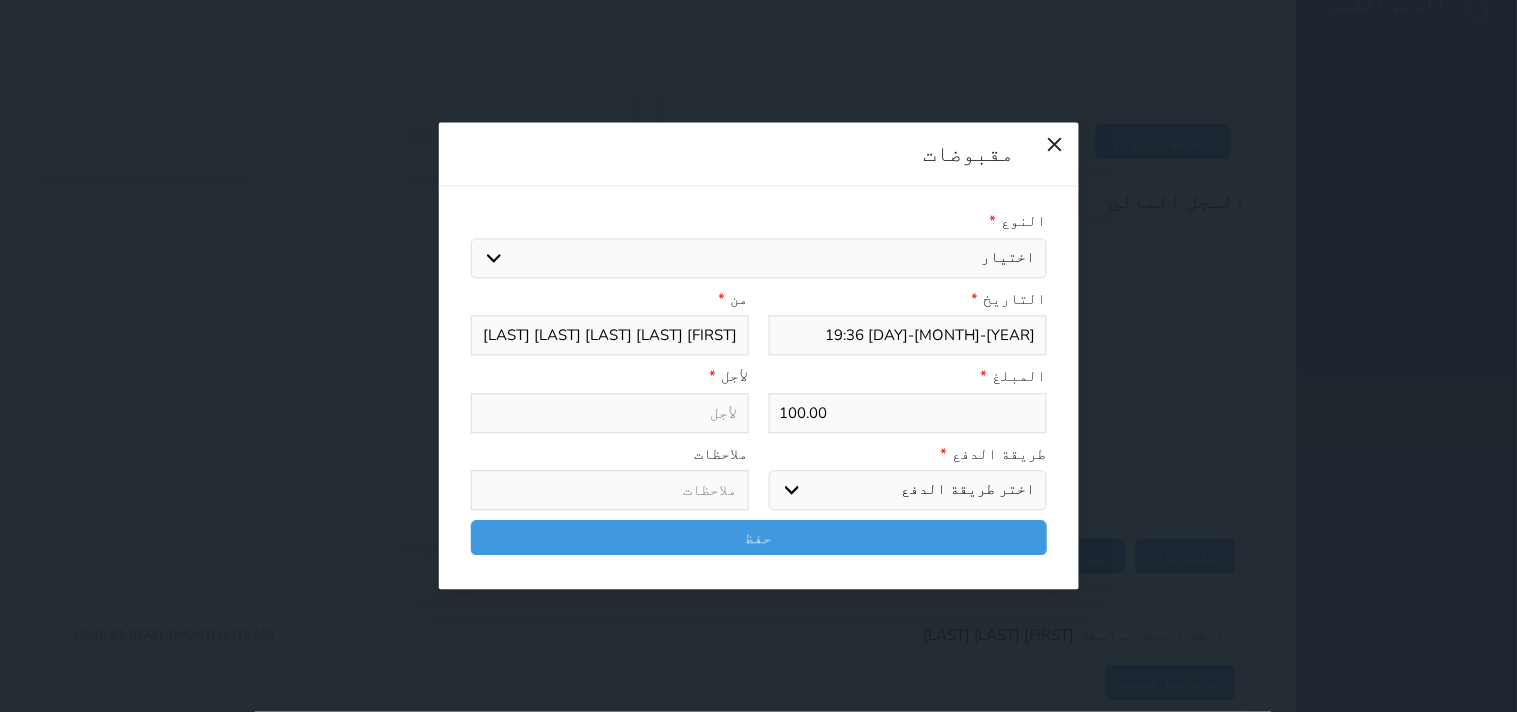 select on "cash" 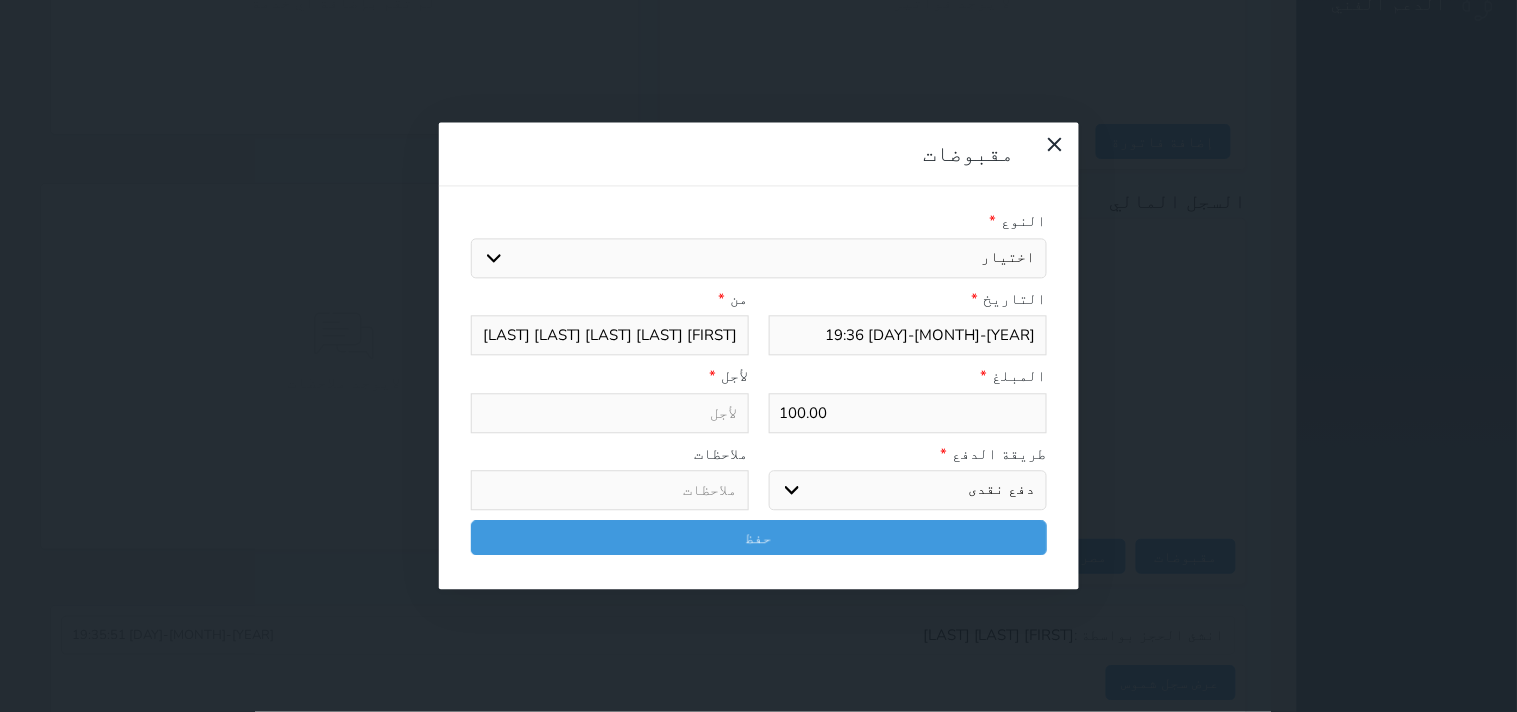 click on "اختر طريقة الدفع   دفع نقدى   تحويل بنكى   مدى   بطاقة ائتمان   آجل" at bounding box center (908, 491) 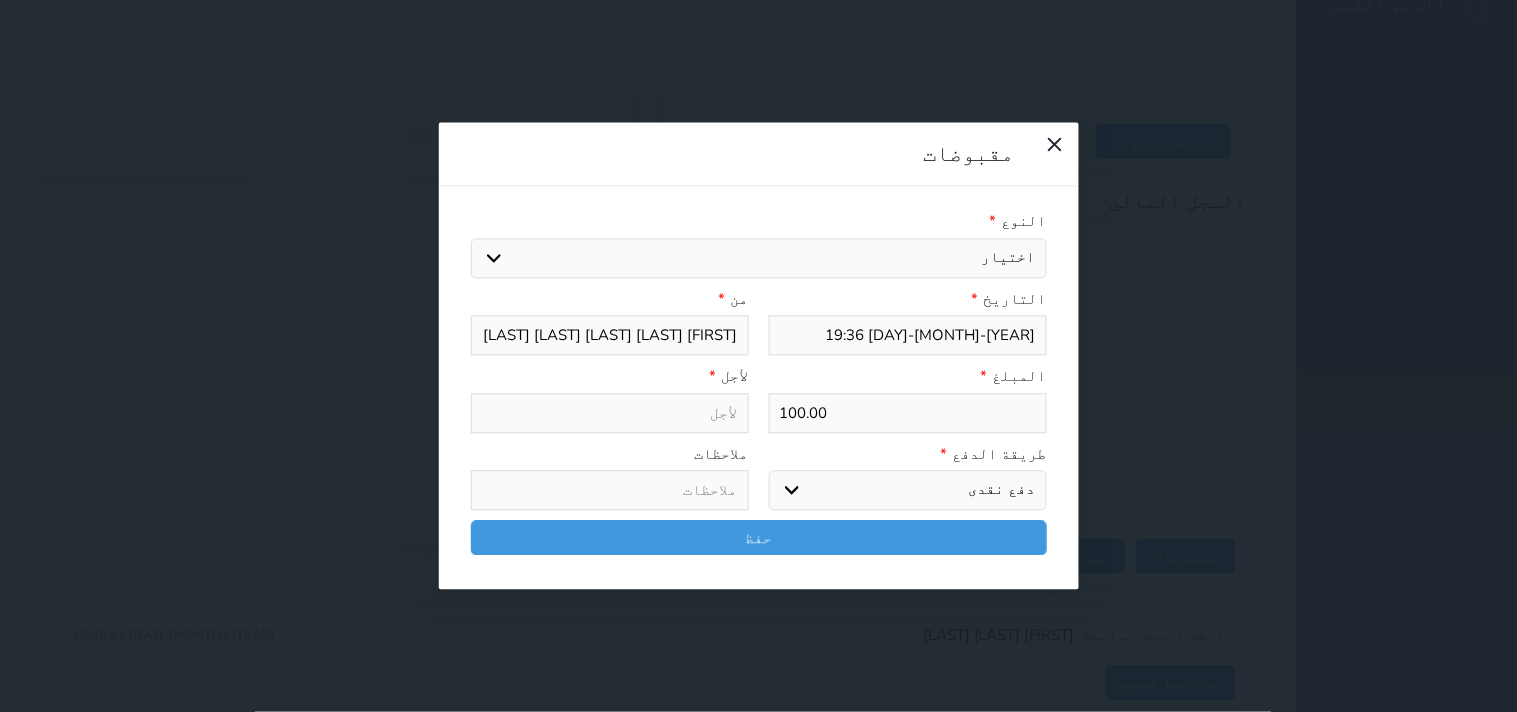 click on "اختيار   مقبوضات عامة قيمة إيجار فواتير تامين عربون لا ينطبق آخر مغسلة واي فاي - الإنترنت مواقف السيارات طعام الأغذية والمشروبات مشروبات المشروبات الباردة المشروبات الساخنة الإفطار غداء عشاء مخبز و كعك حمام سباحة الصالة الرياضية سبا و خدمات الجمال اختيار وإسقاط (خدمات النقل) ميني بار كابل - تلفزيون سرير إضافي تصفيف الشعر التسوق خدمات الجولات السياحية المنظمة خدمات الدليل السياحي الضريبه وبلدي" at bounding box center (759, 258) 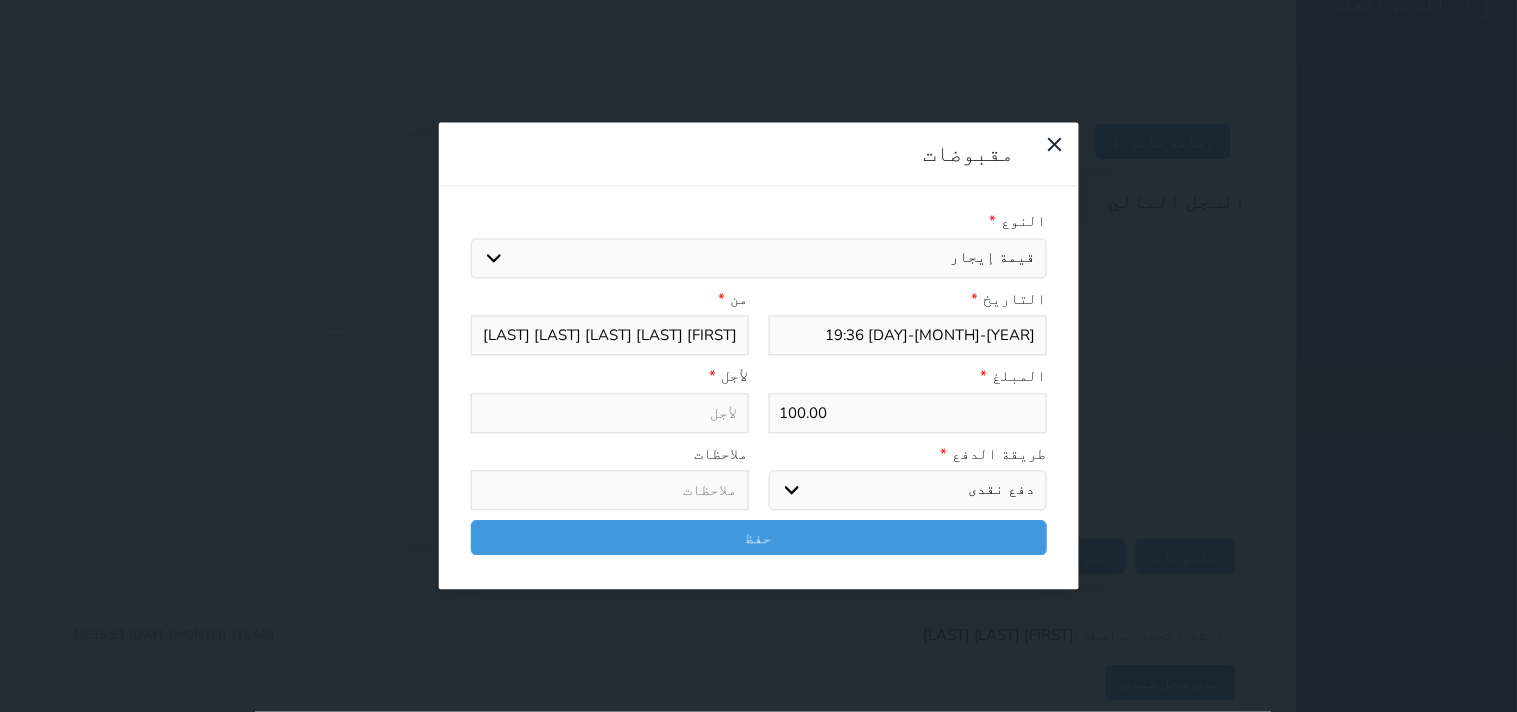 click on "اختيار   مقبوضات عامة قيمة إيجار فواتير تامين عربون لا ينطبق آخر مغسلة واي فاي - الإنترنت مواقف السيارات طعام الأغذية والمشروبات مشروبات المشروبات الباردة المشروبات الساخنة الإفطار غداء عشاء مخبز و كعك حمام سباحة الصالة الرياضية سبا و خدمات الجمال اختيار وإسقاط (خدمات النقل) ميني بار كابل - تلفزيون سرير إضافي تصفيف الشعر التسوق خدمات الجولات السياحية المنظمة خدمات الدليل السياحي الضريبه وبلدي" at bounding box center (759, 258) 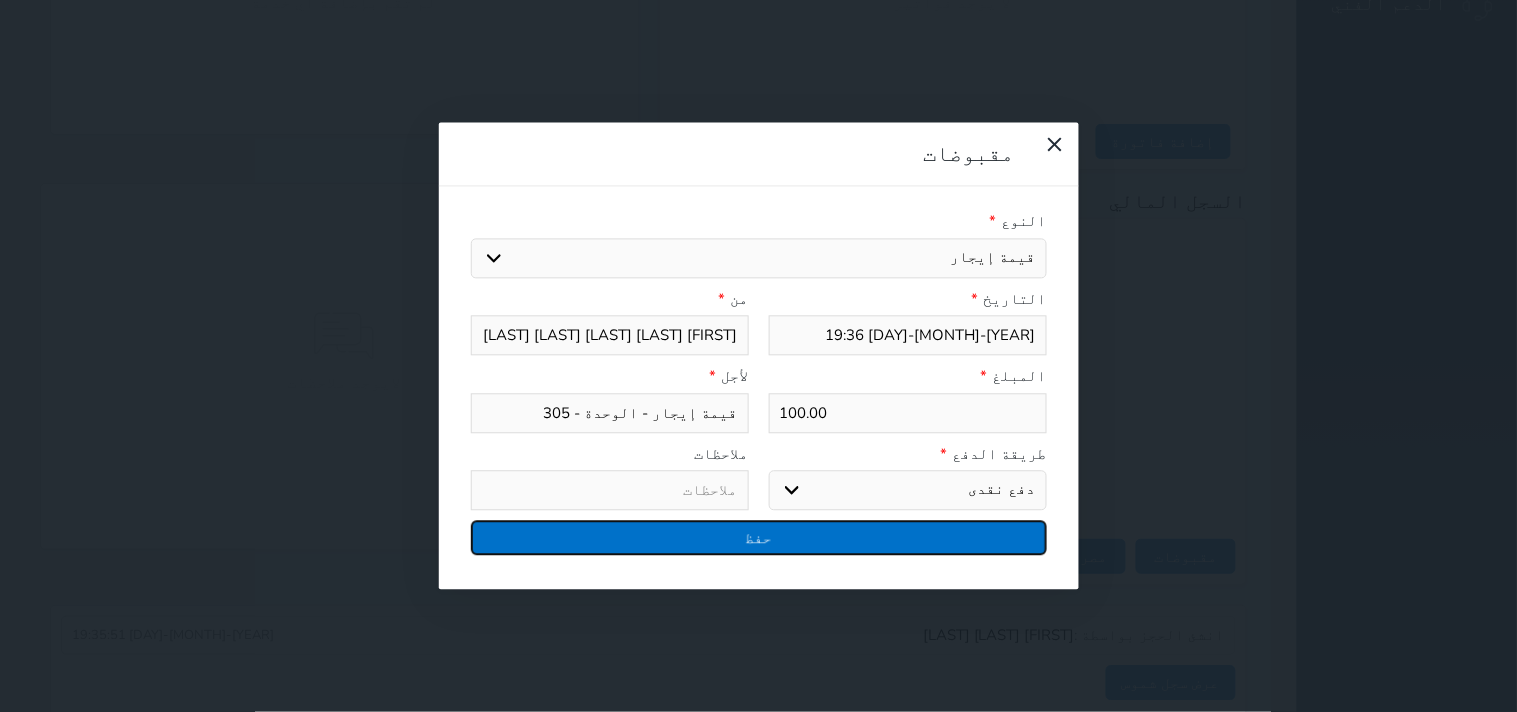 click on "حفظ" at bounding box center (759, 538) 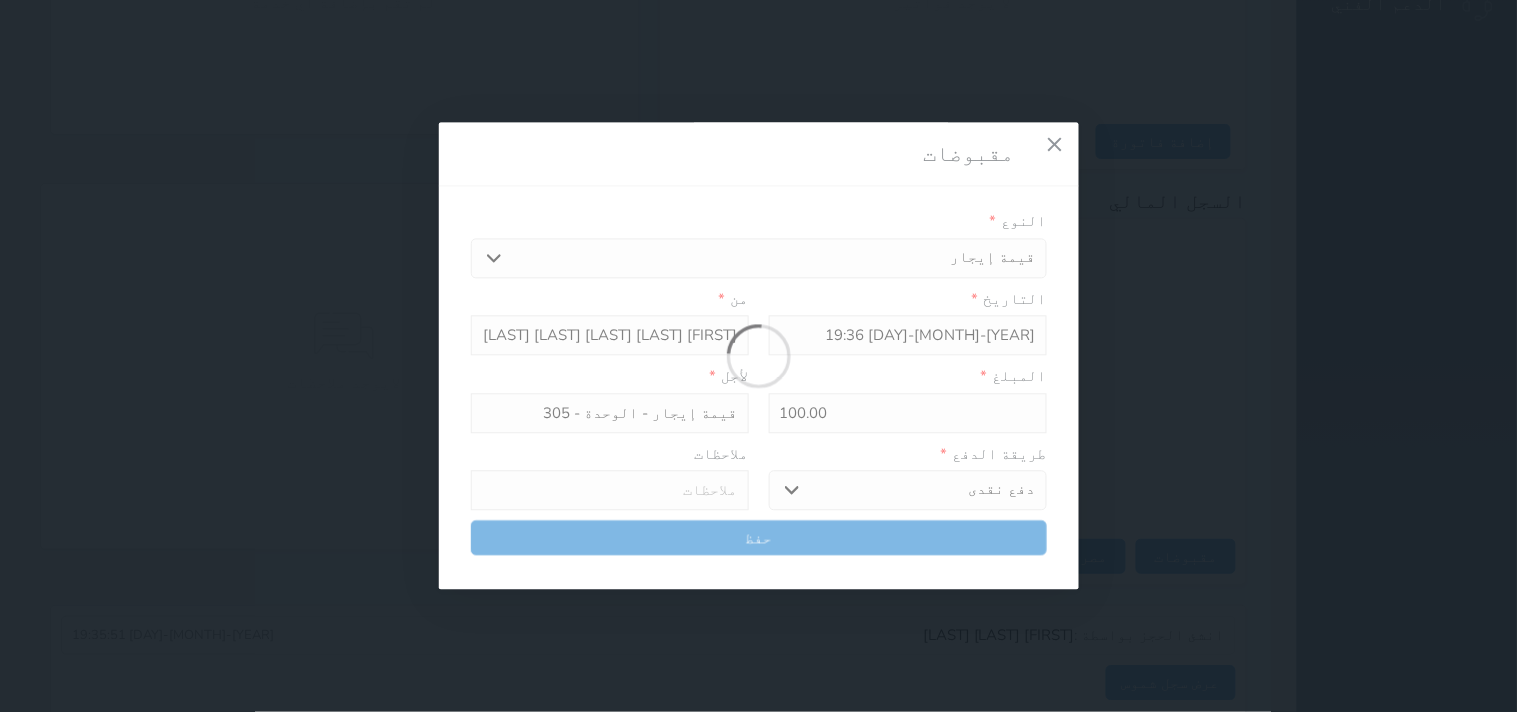 select 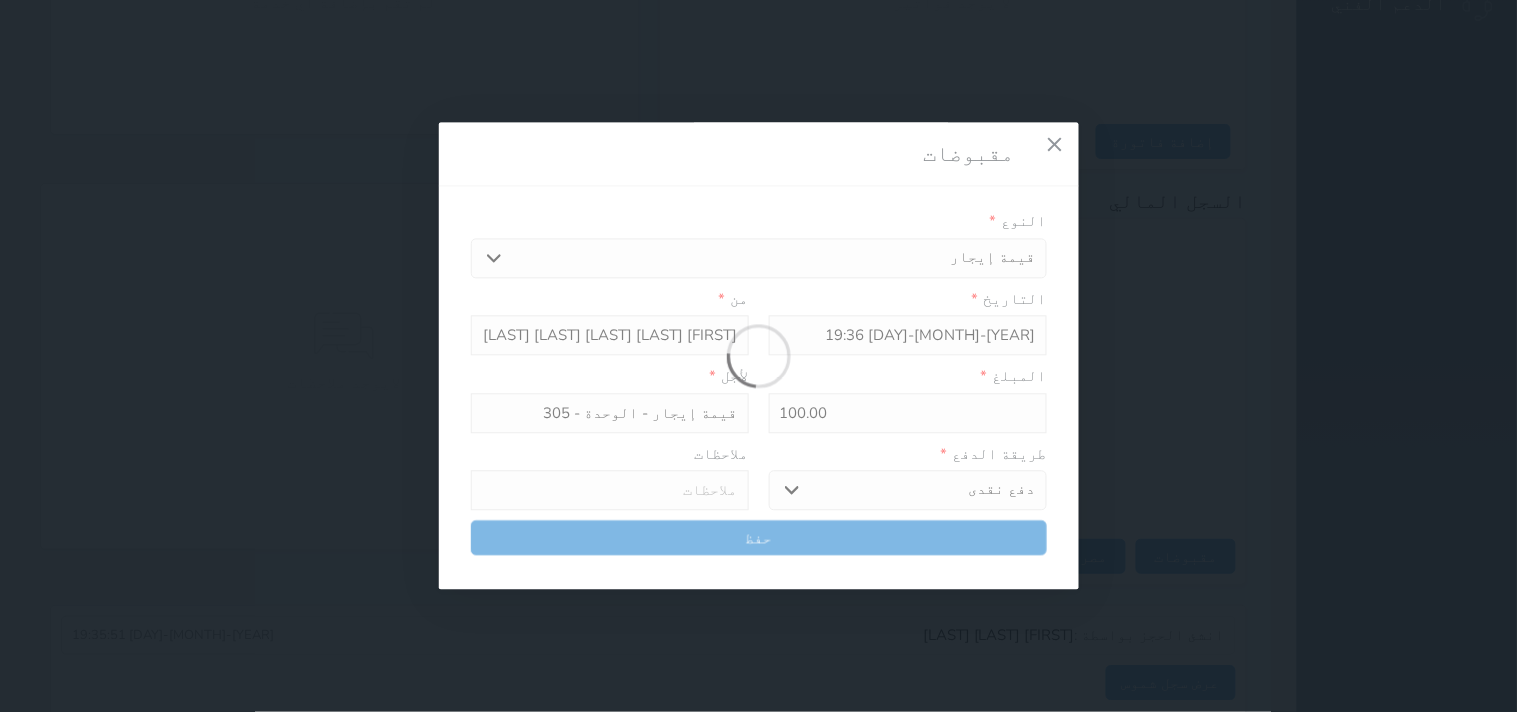 type 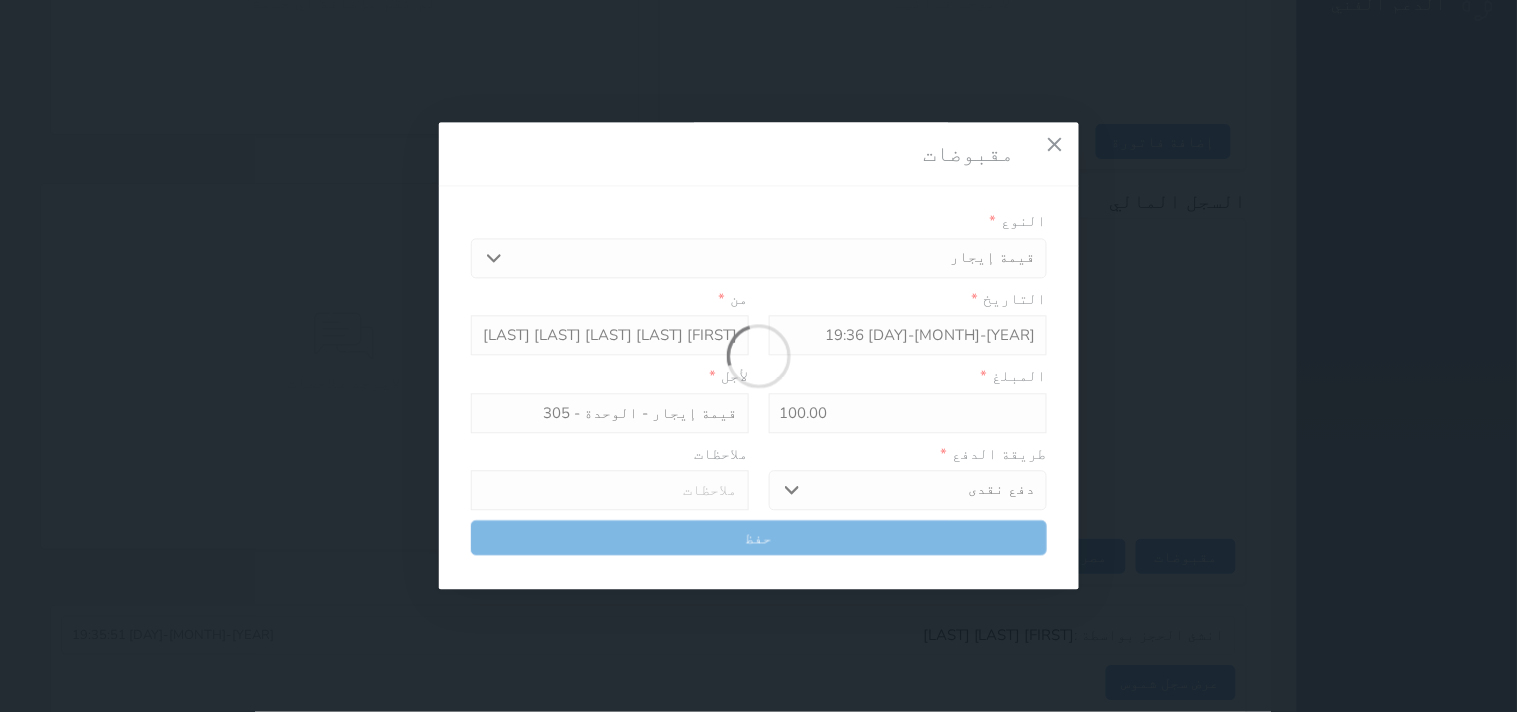 type on "0" 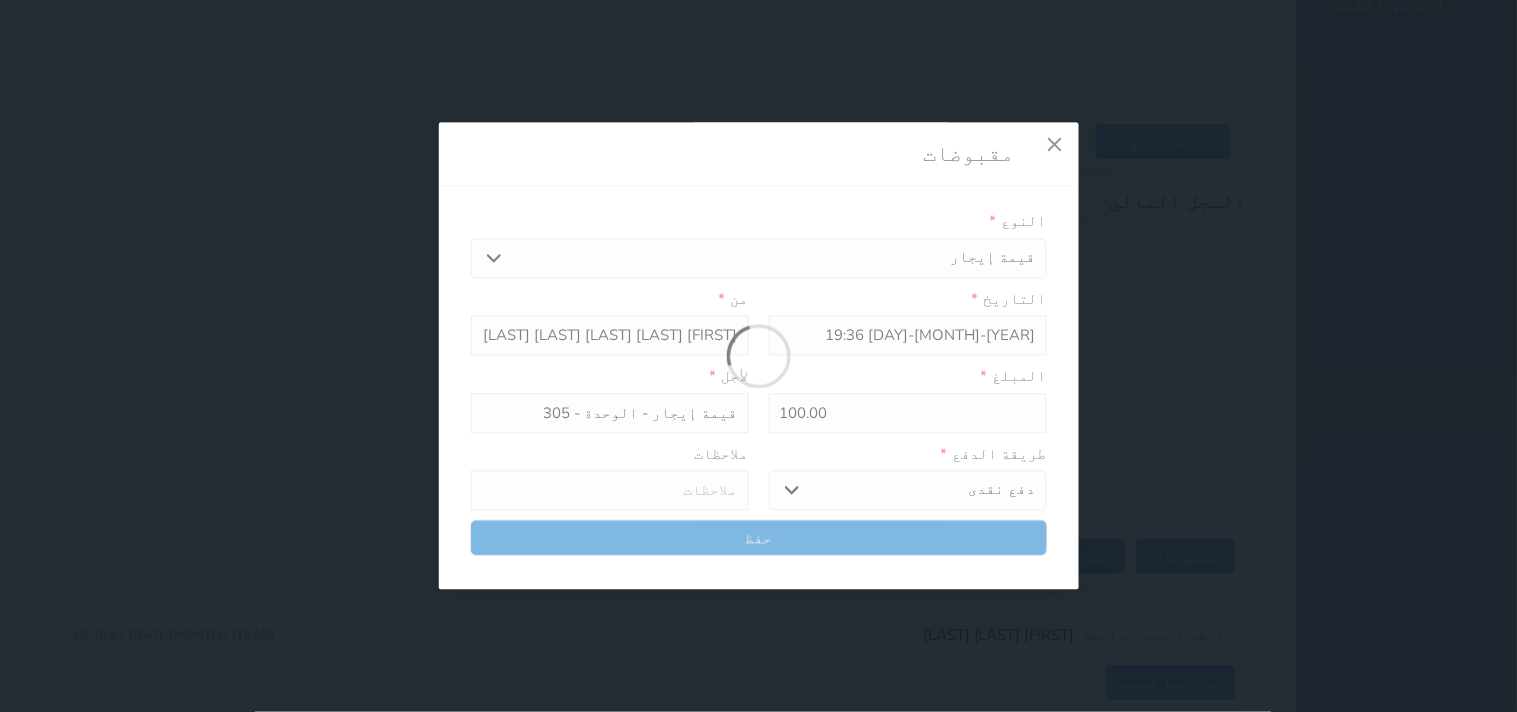 select 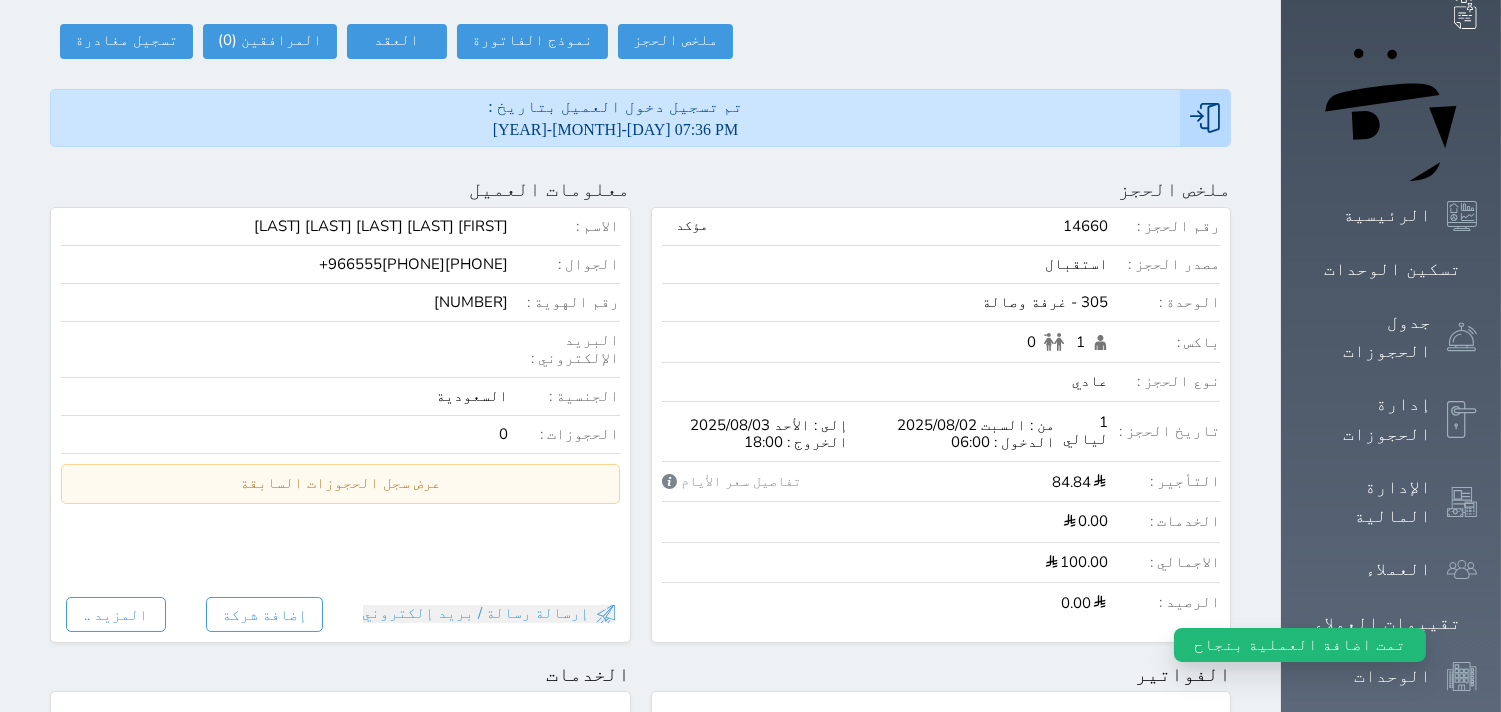 scroll, scrollTop: 0, scrollLeft: 0, axis: both 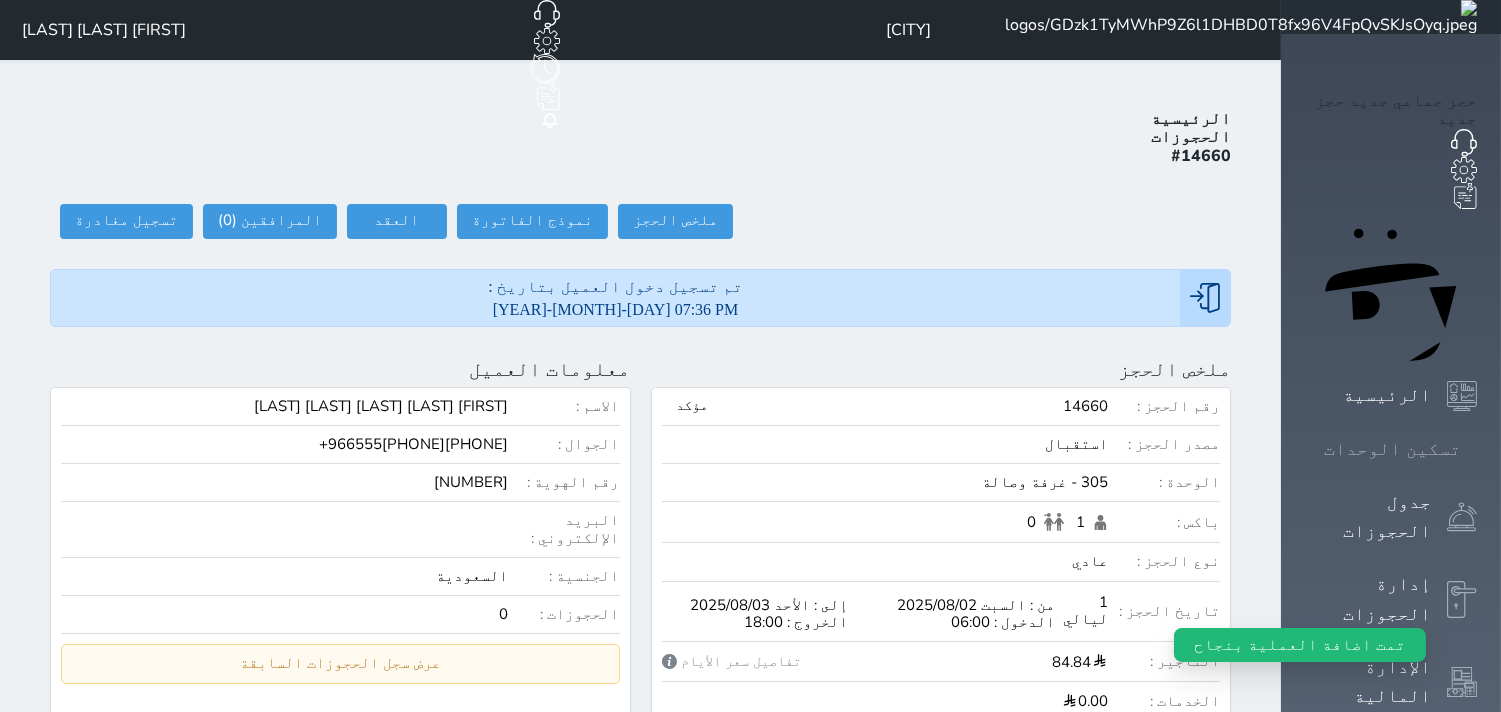 click on "تسكين الوحدات" at bounding box center [1392, 449] 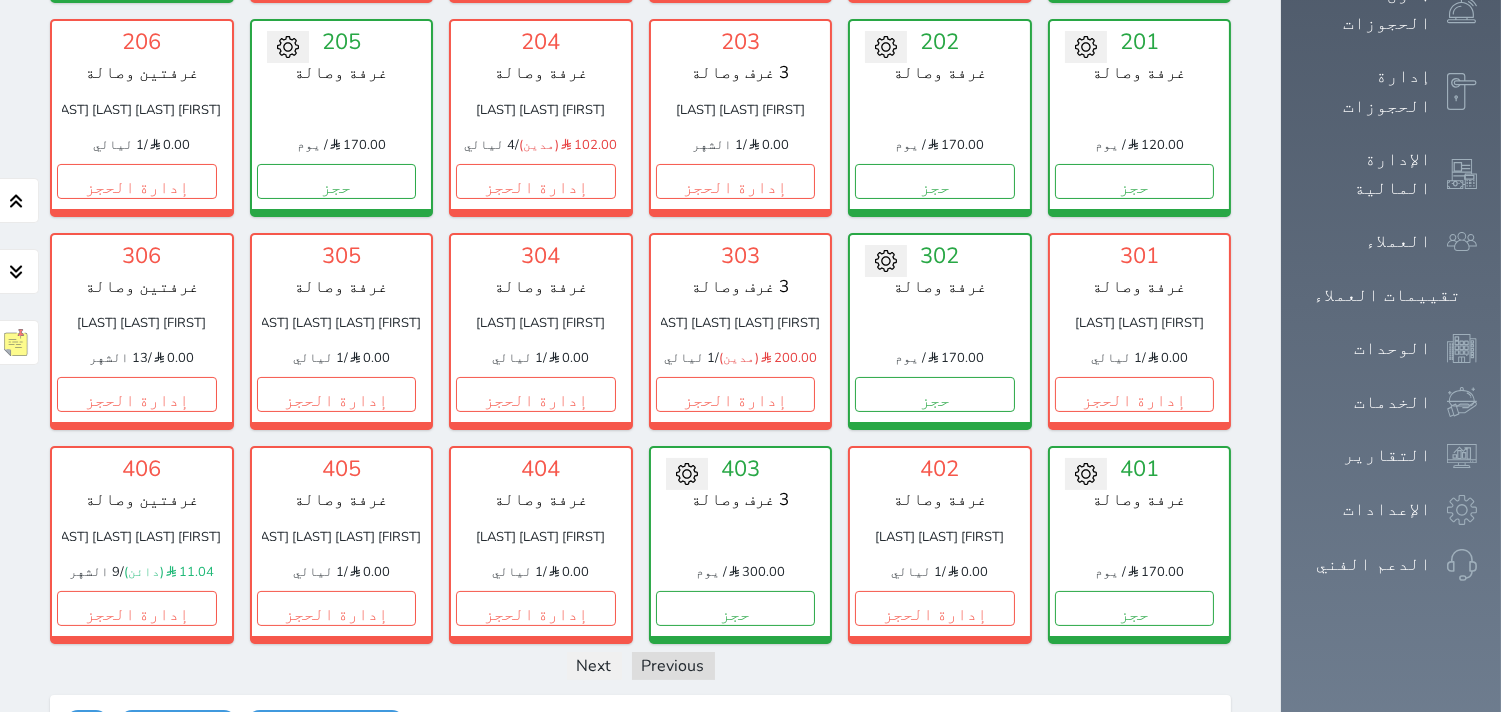 scroll, scrollTop: 522, scrollLeft: 0, axis: vertical 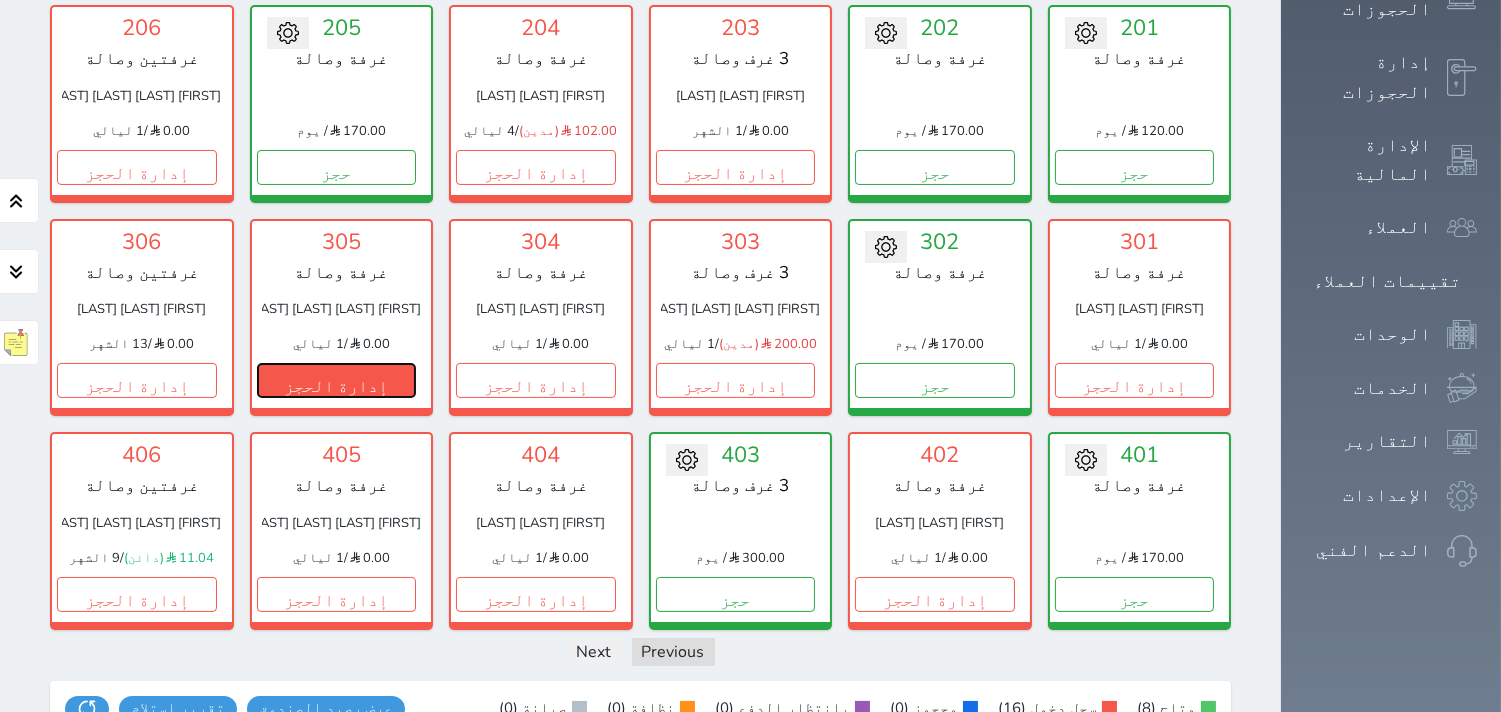 click on "إدارة الحجز" at bounding box center [337, 380] 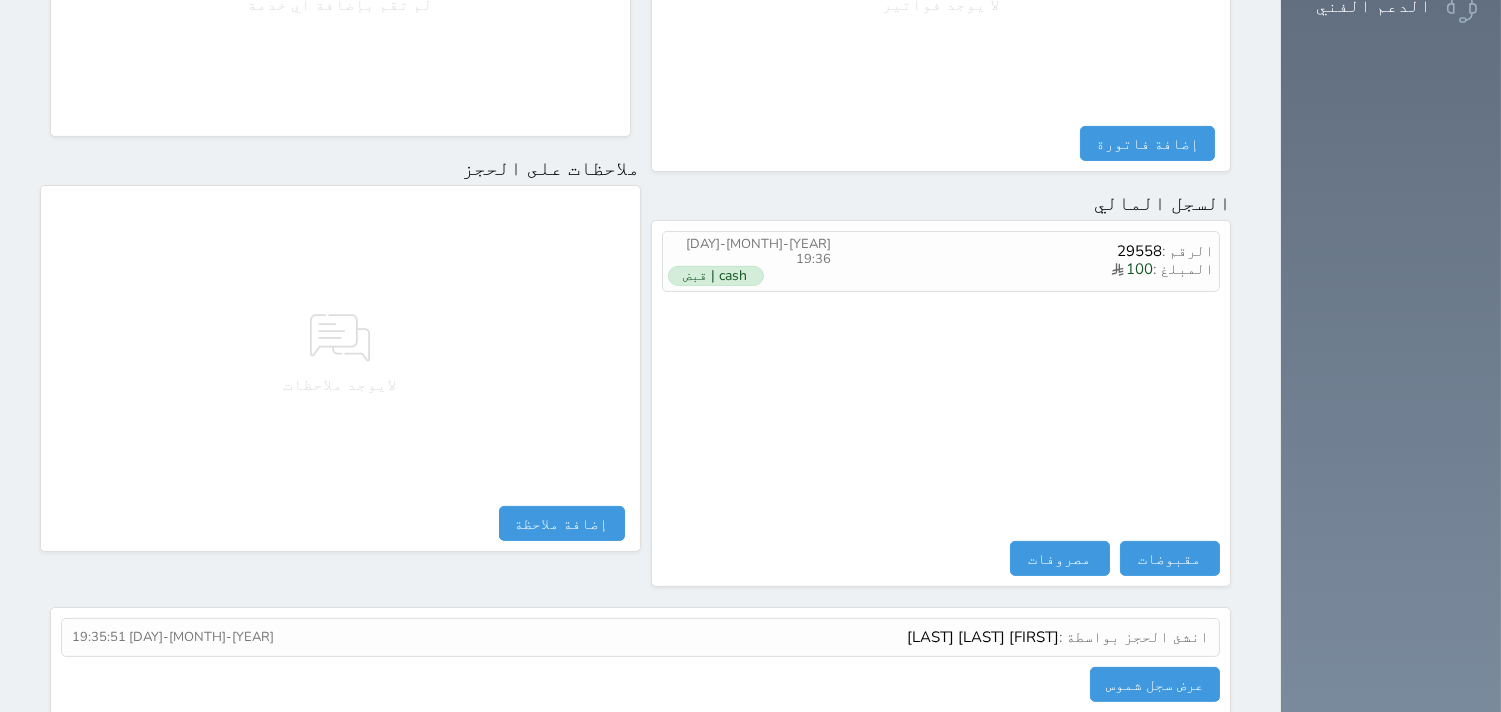 scroll, scrollTop: 1068, scrollLeft: 0, axis: vertical 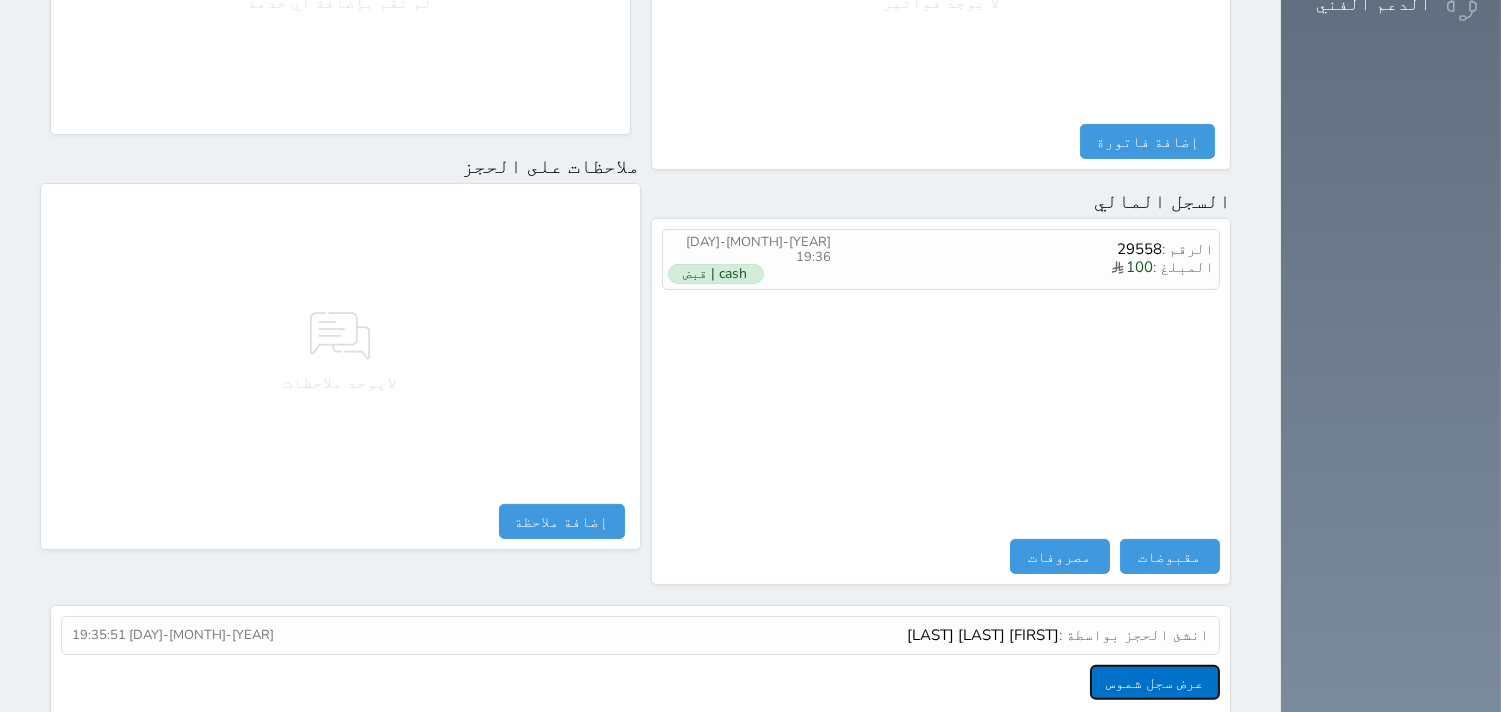 click on "عرض سجل شموس" at bounding box center [1155, 682] 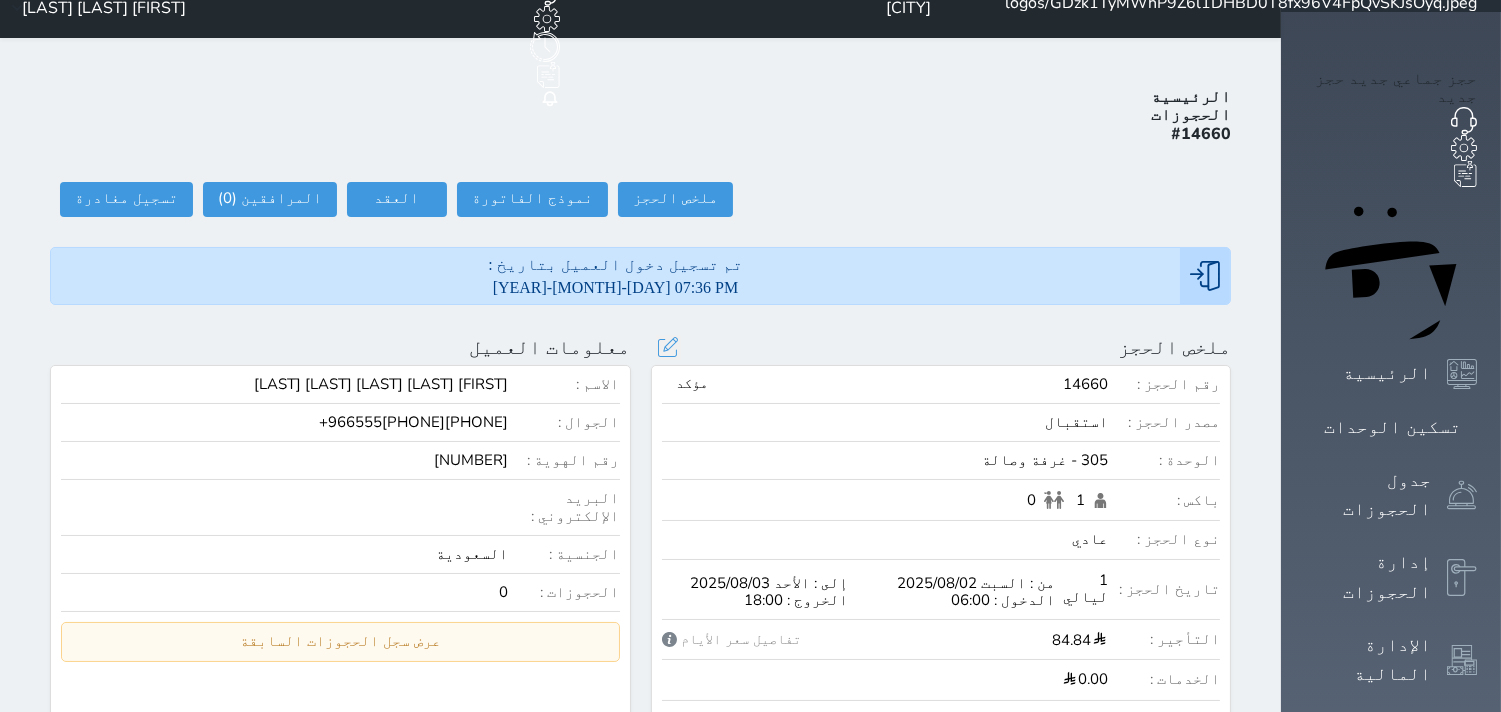 scroll, scrollTop: 0, scrollLeft: 0, axis: both 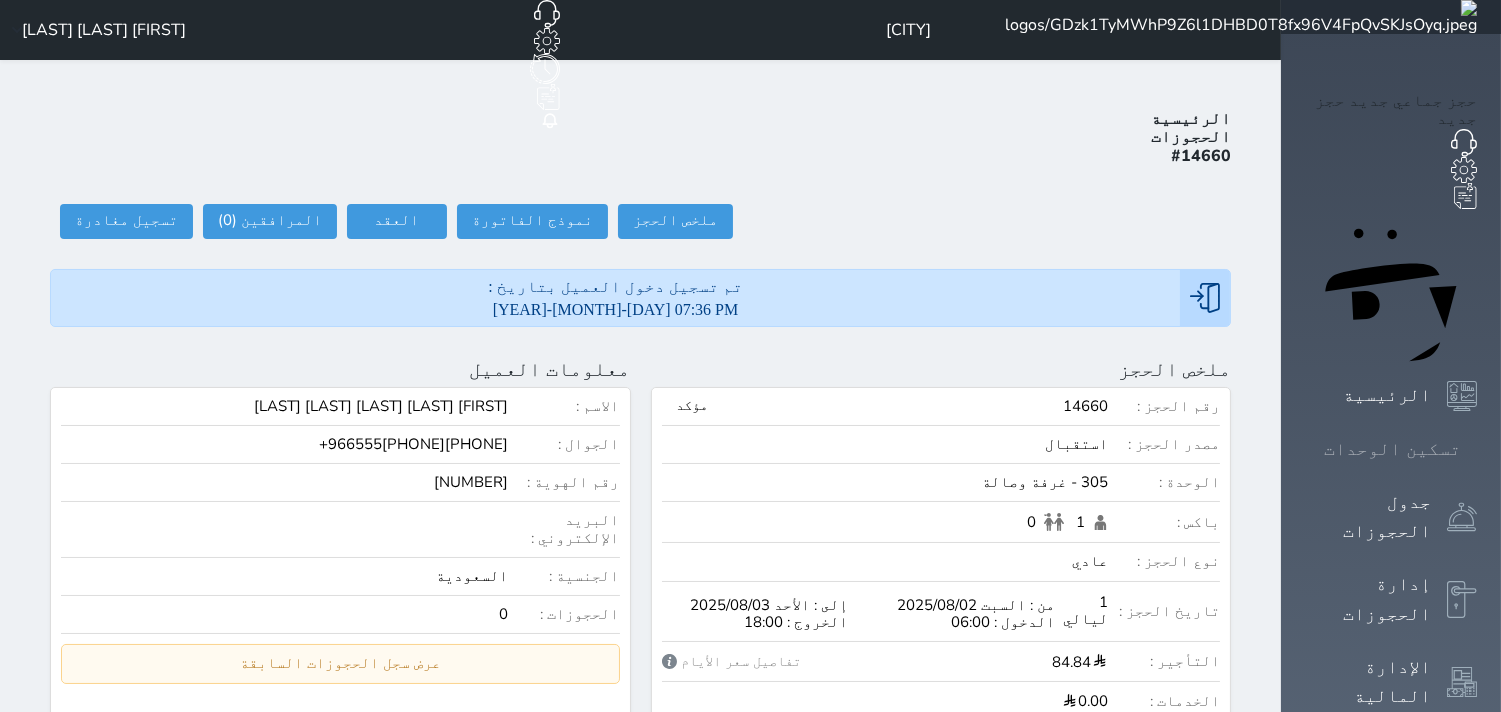 click at bounding box center (1477, 449) 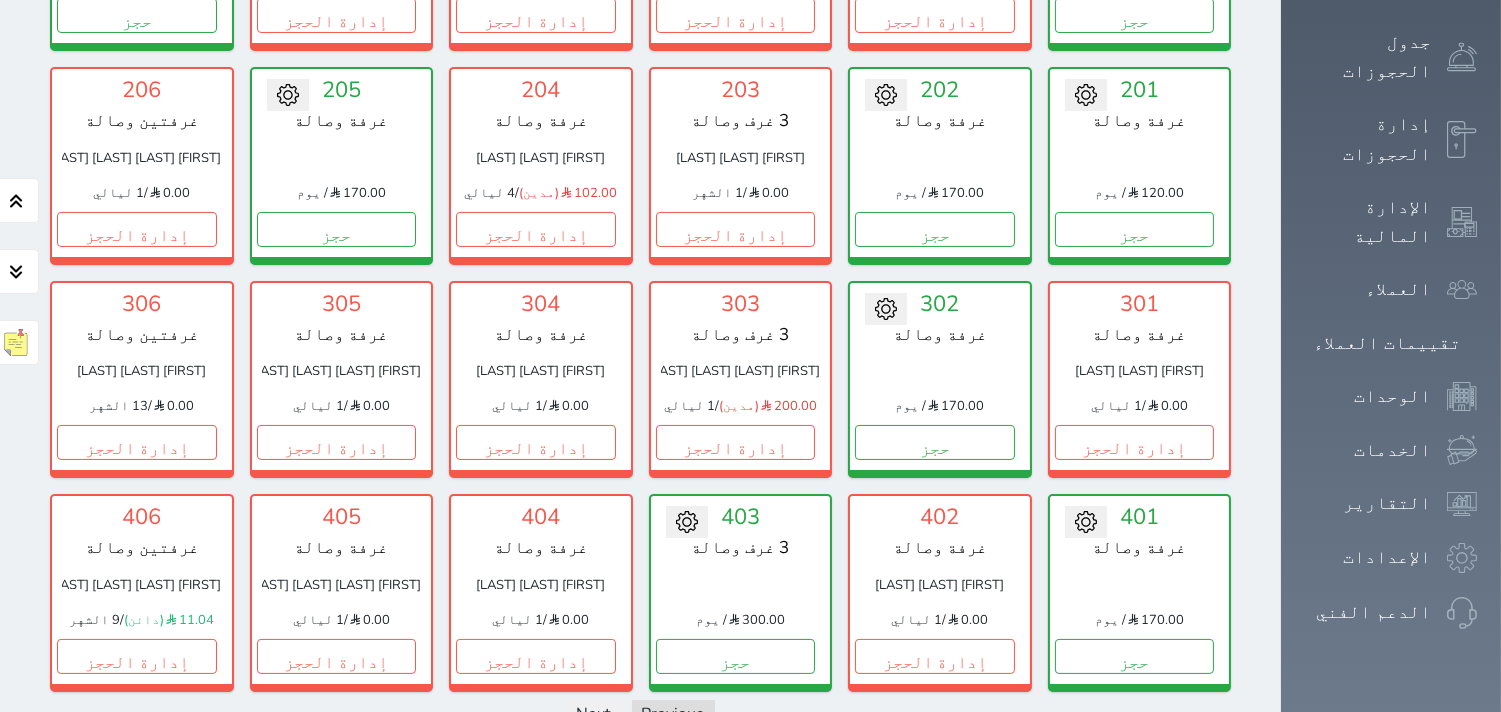 scroll, scrollTop: 522, scrollLeft: 0, axis: vertical 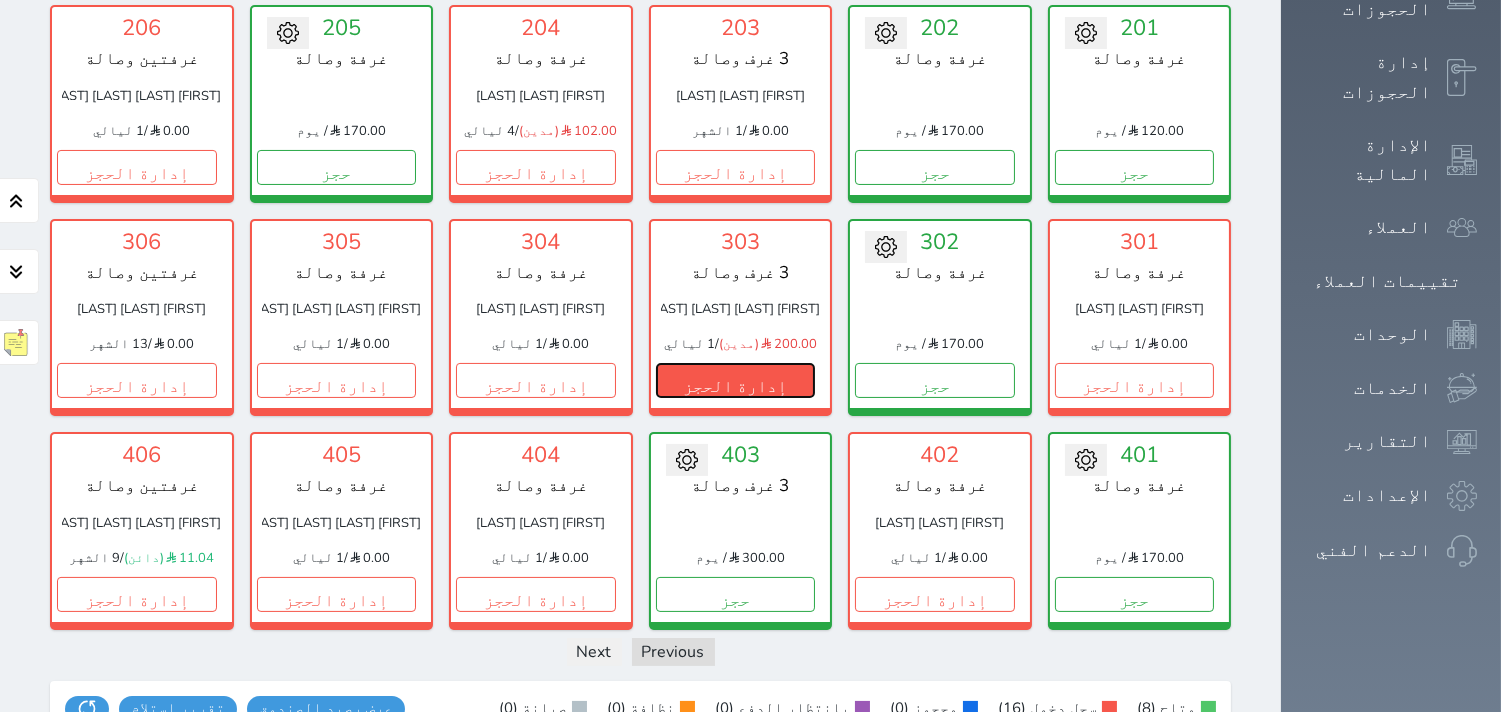 click on "إدارة الحجز" at bounding box center [736, 380] 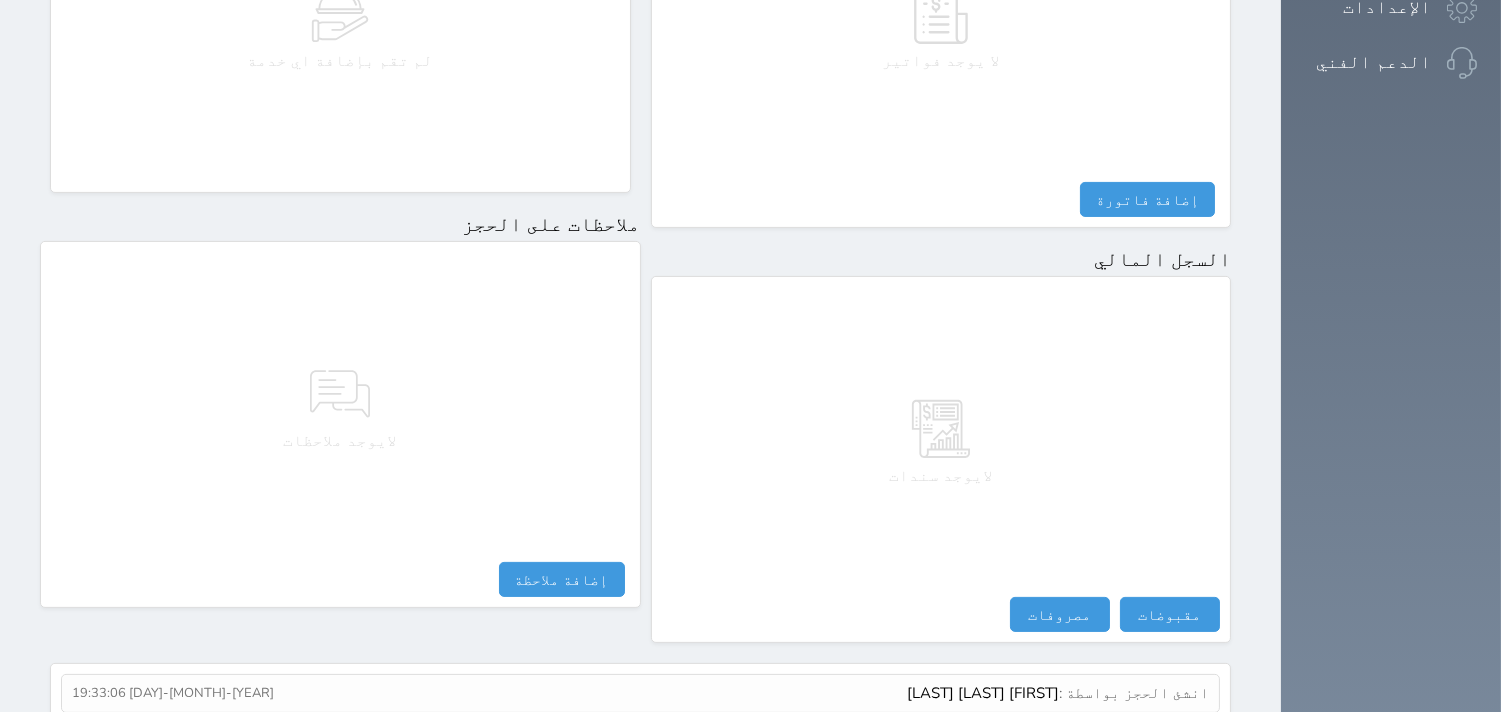 scroll, scrollTop: 1068, scrollLeft: 0, axis: vertical 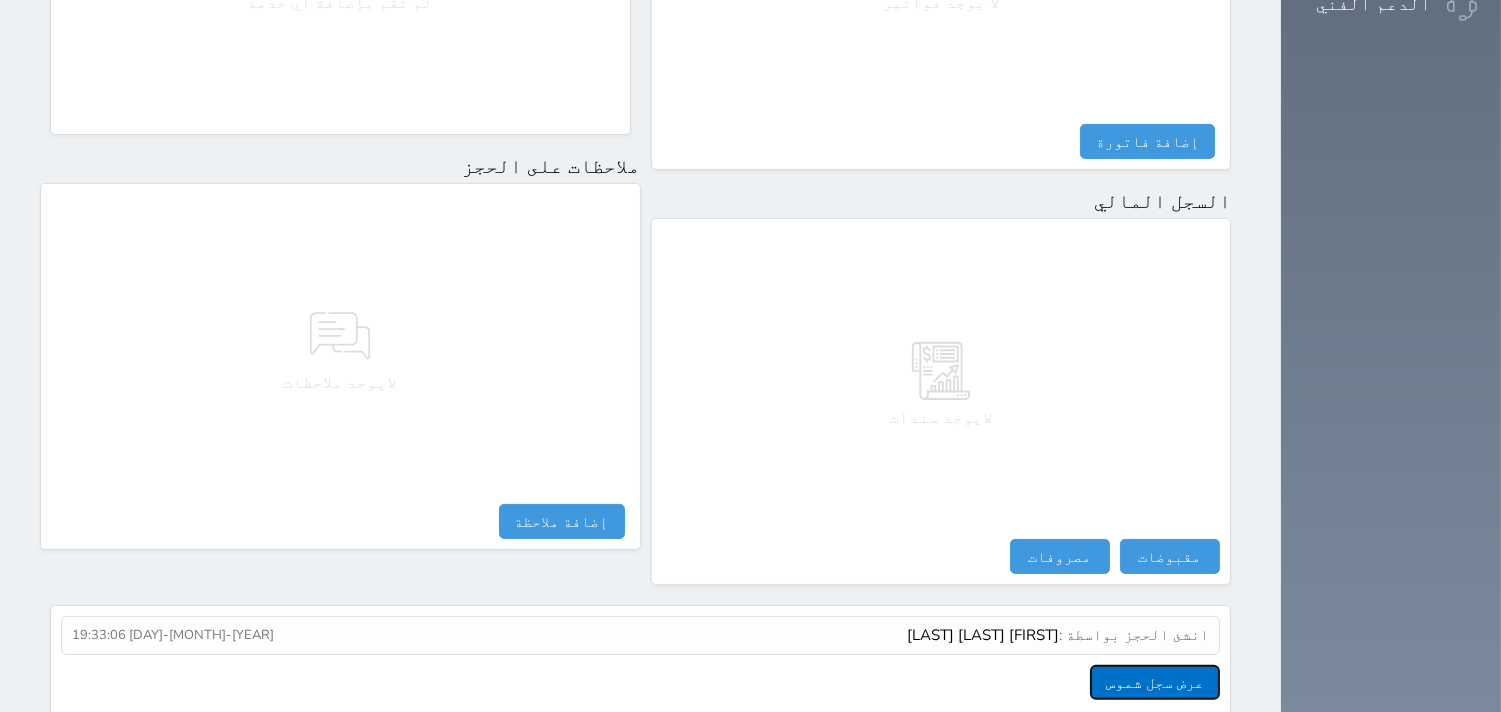 click on "عرض سجل شموس" at bounding box center [1155, 682] 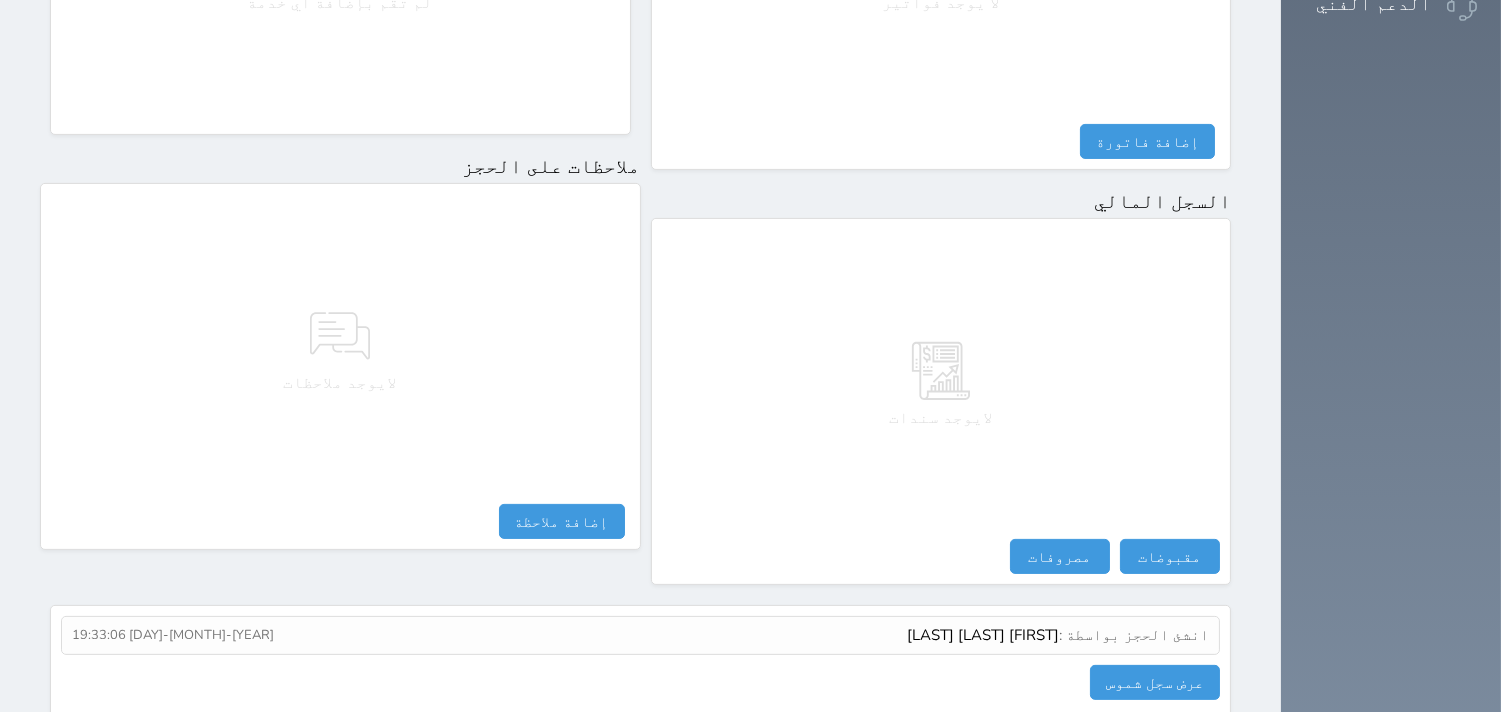 click on "لايوجد سندات" at bounding box center (941, 384) 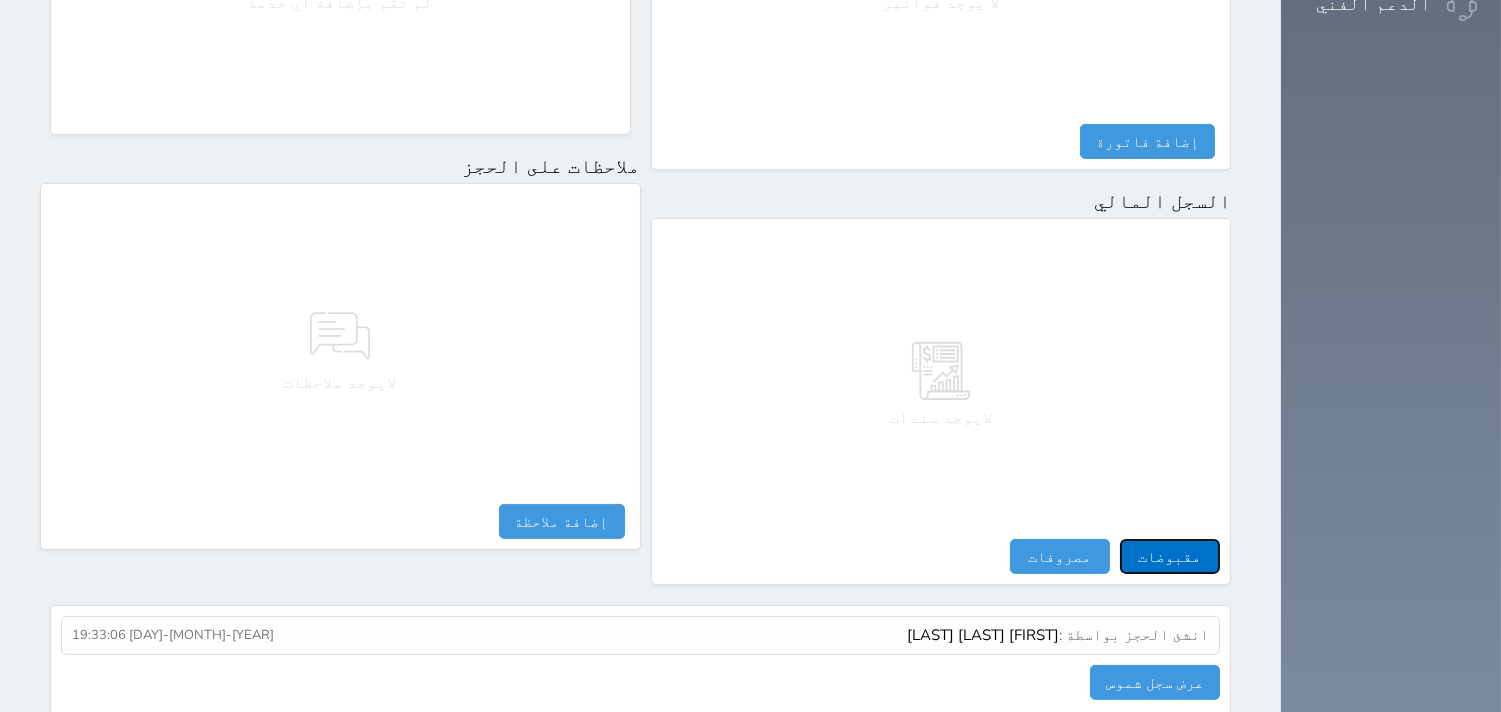 click on "مقبوضات" at bounding box center (1170, 556) 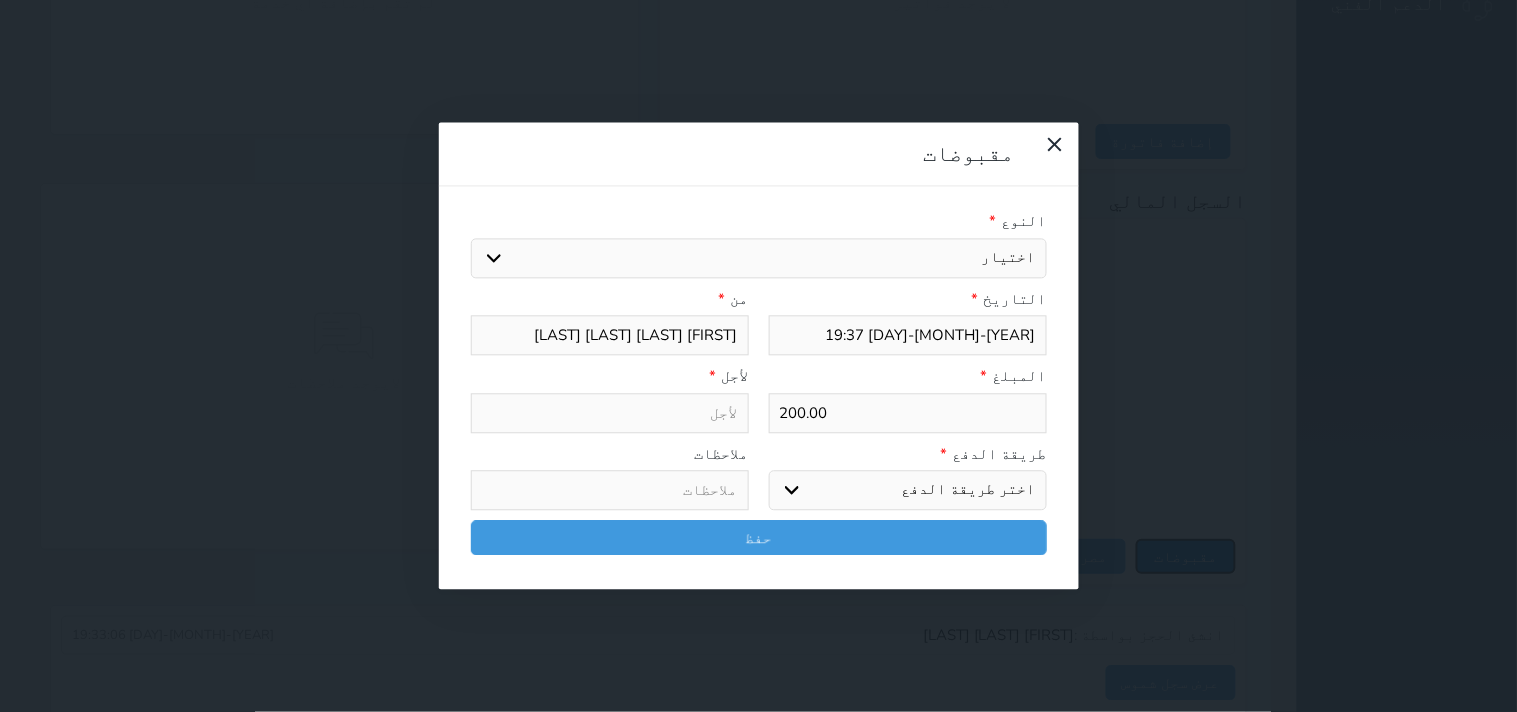 select 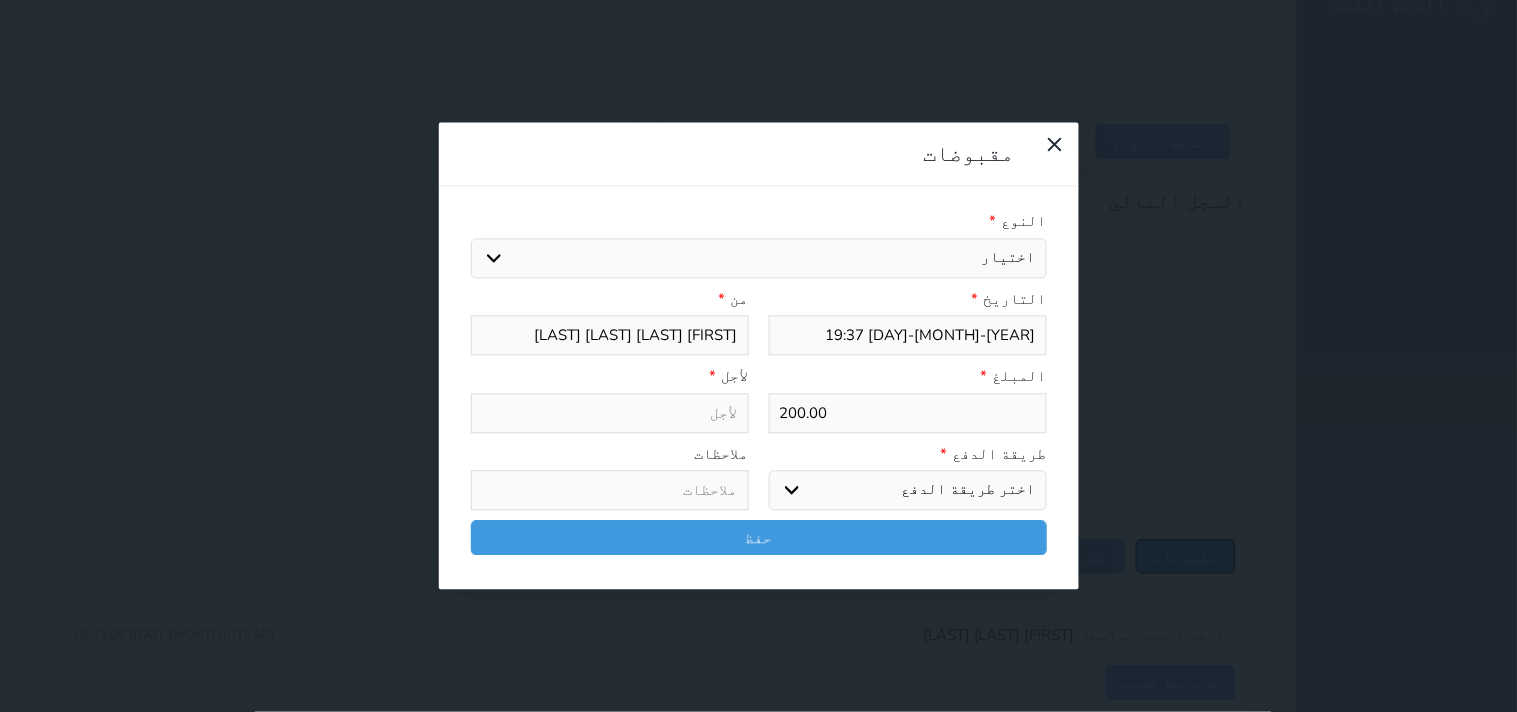 select 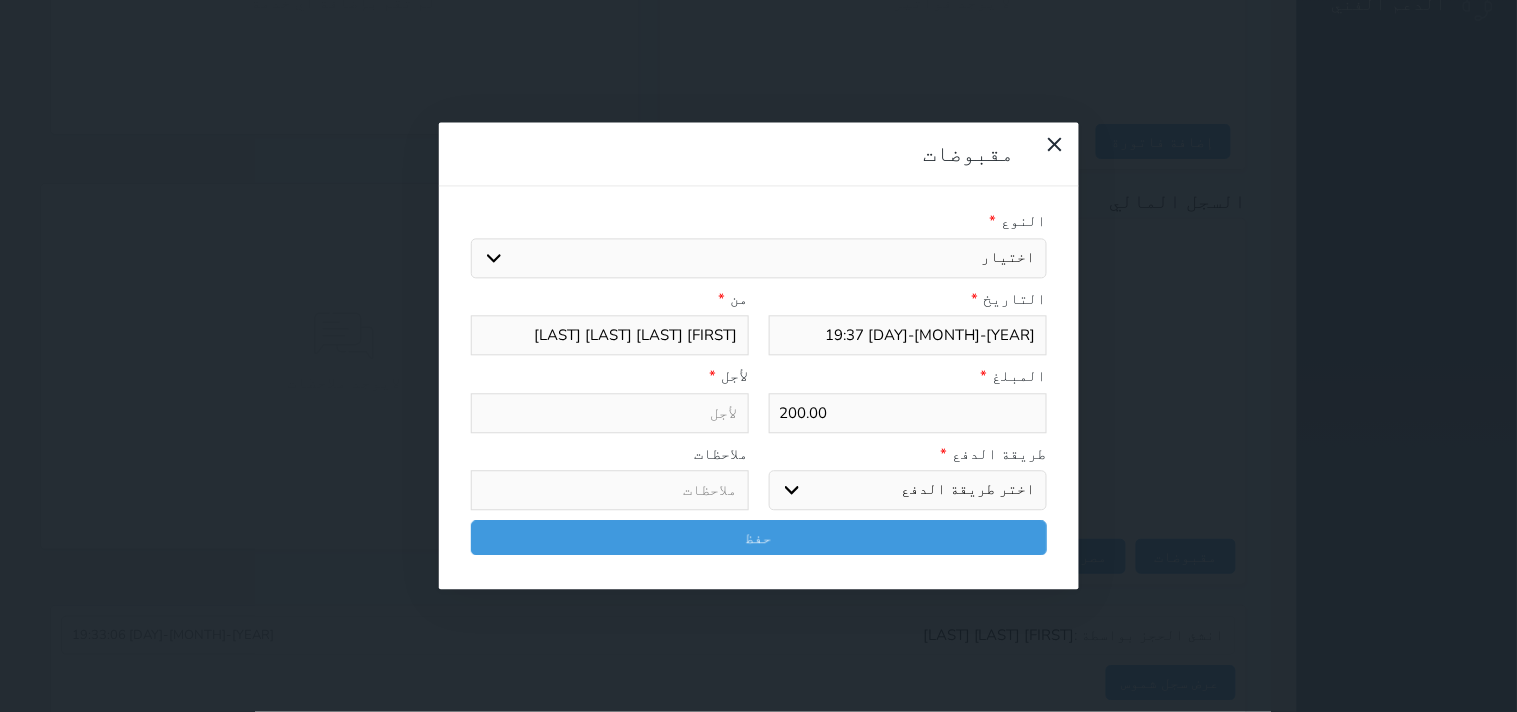 click on "اختيار   مقبوضات عامة قيمة إيجار فواتير تامين عربون لا ينطبق آخر مغسلة واي فاي - الإنترنت مواقف السيارات طعام الأغذية والمشروبات مشروبات المشروبات الباردة المشروبات الساخنة الإفطار غداء عشاء مخبز و كعك حمام سباحة الصالة الرياضية سبا و خدمات الجمال اختيار وإسقاط (خدمات النقل) ميني بار كابل - تلفزيون سرير إضافي تصفيف الشعر التسوق خدمات الجولات السياحية المنظمة خدمات الدليل السياحي الضريبه وبلدي" at bounding box center (759, 258) 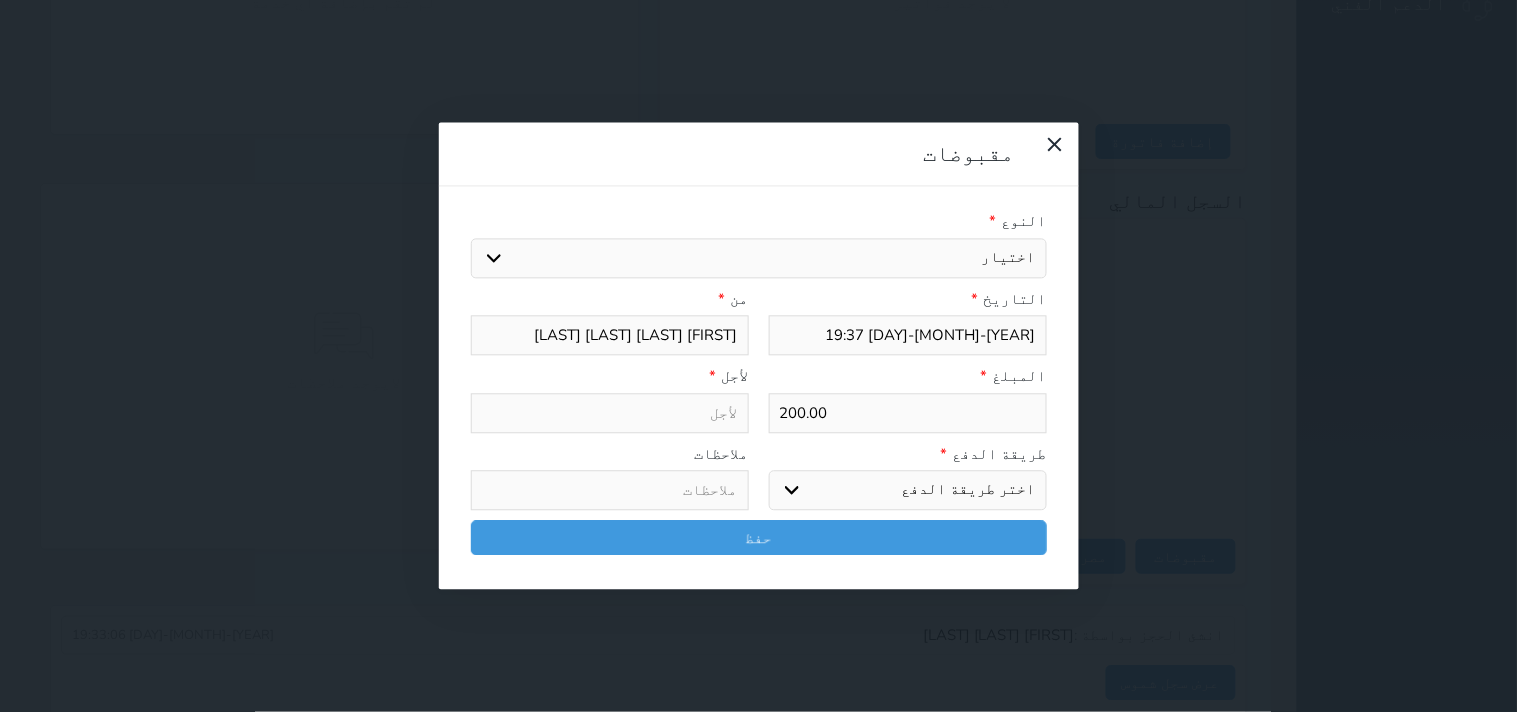 select on "28446" 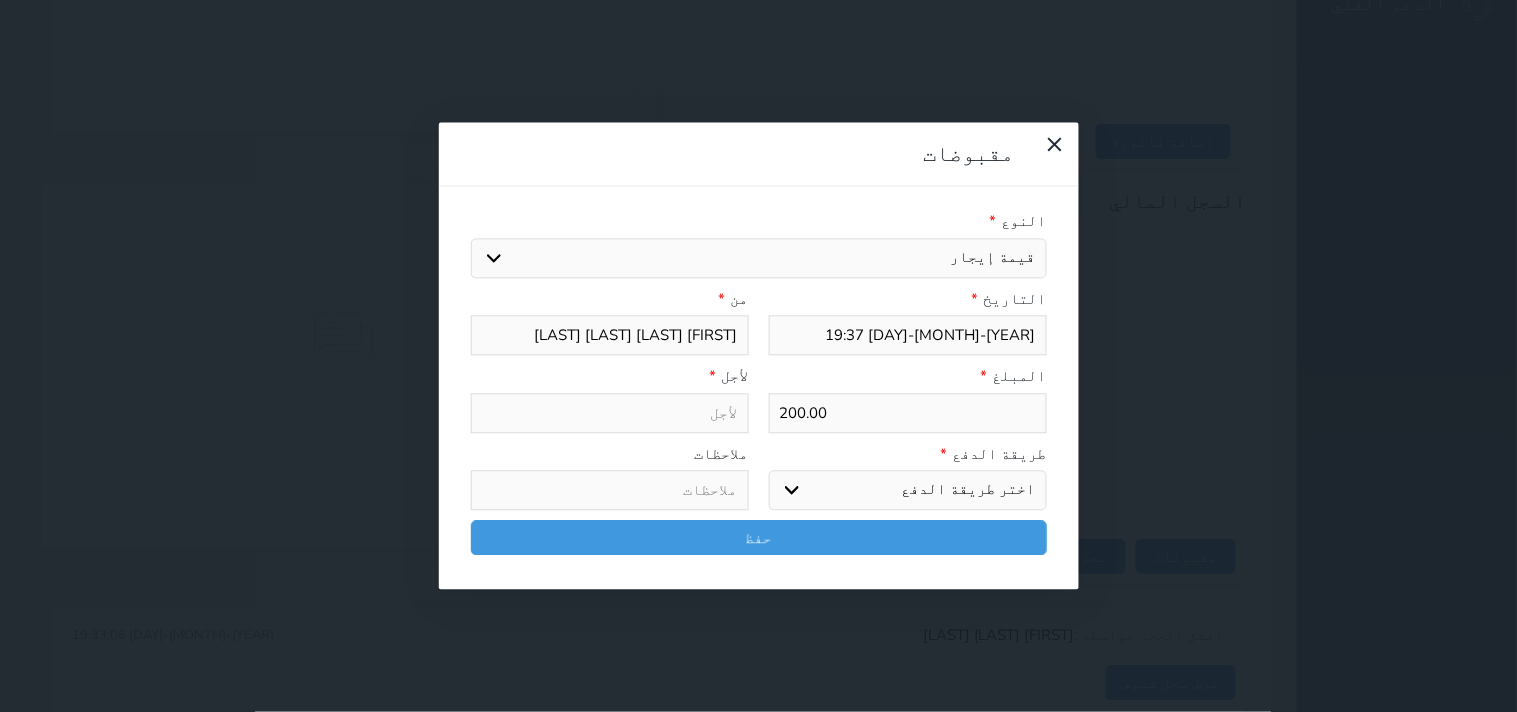 click on "اختيار   مقبوضات عامة قيمة إيجار فواتير تامين عربون لا ينطبق آخر مغسلة واي فاي - الإنترنت مواقف السيارات طعام الأغذية والمشروبات مشروبات المشروبات الباردة المشروبات الساخنة الإفطار غداء عشاء مخبز و كعك حمام سباحة الصالة الرياضية سبا و خدمات الجمال اختيار وإسقاط (خدمات النقل) ميني بار كابل - تلفزيون سرير إضافي تصفيف الشعر التسوق خدمات الجولات السياحية المنظمة خدمات الدليل السياحي الضريبه وبلدي" at bounding box center (759, 258) 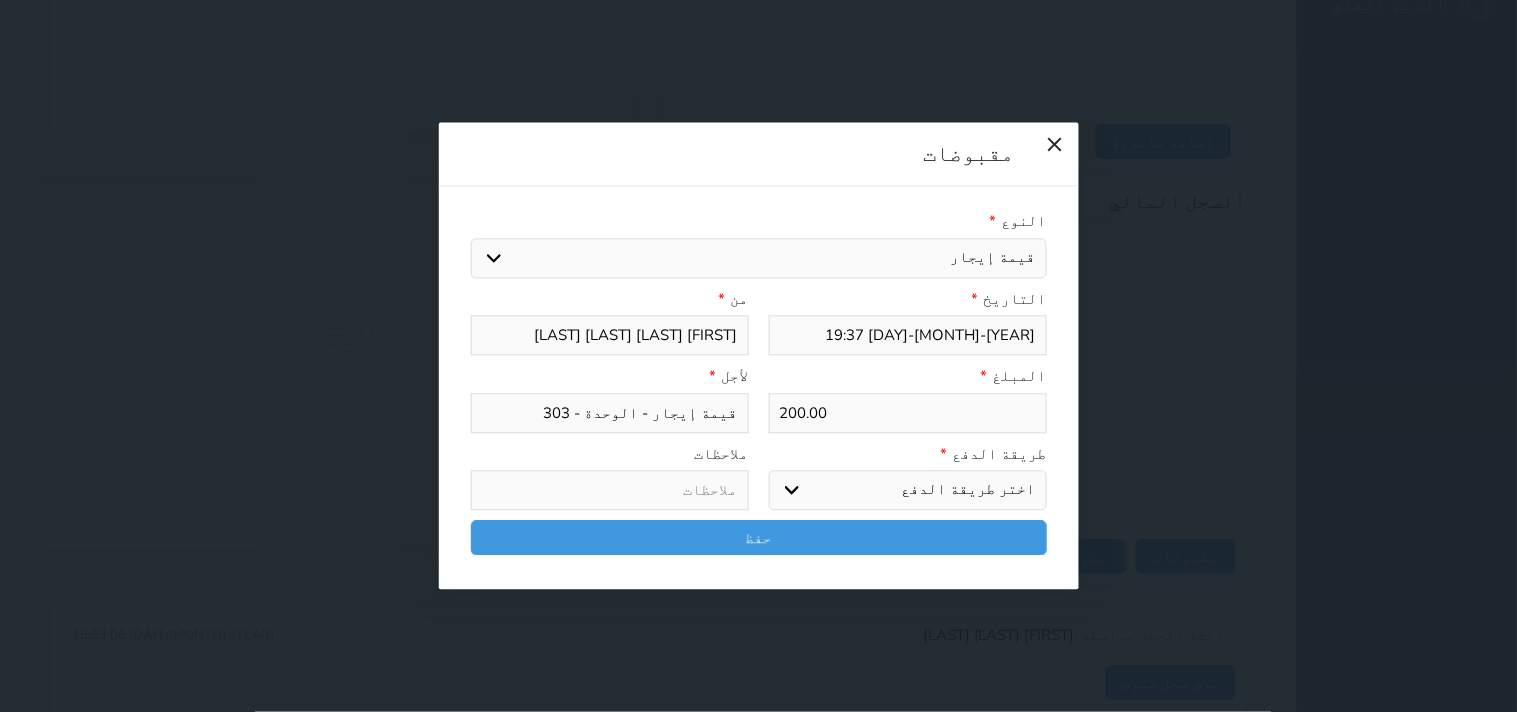 click on "اختر طريقة الدفع   دفع نقدى   تحويل بنكى   مدى   بطاقة ائتمان   آجل" at bounding box center (908, 491) 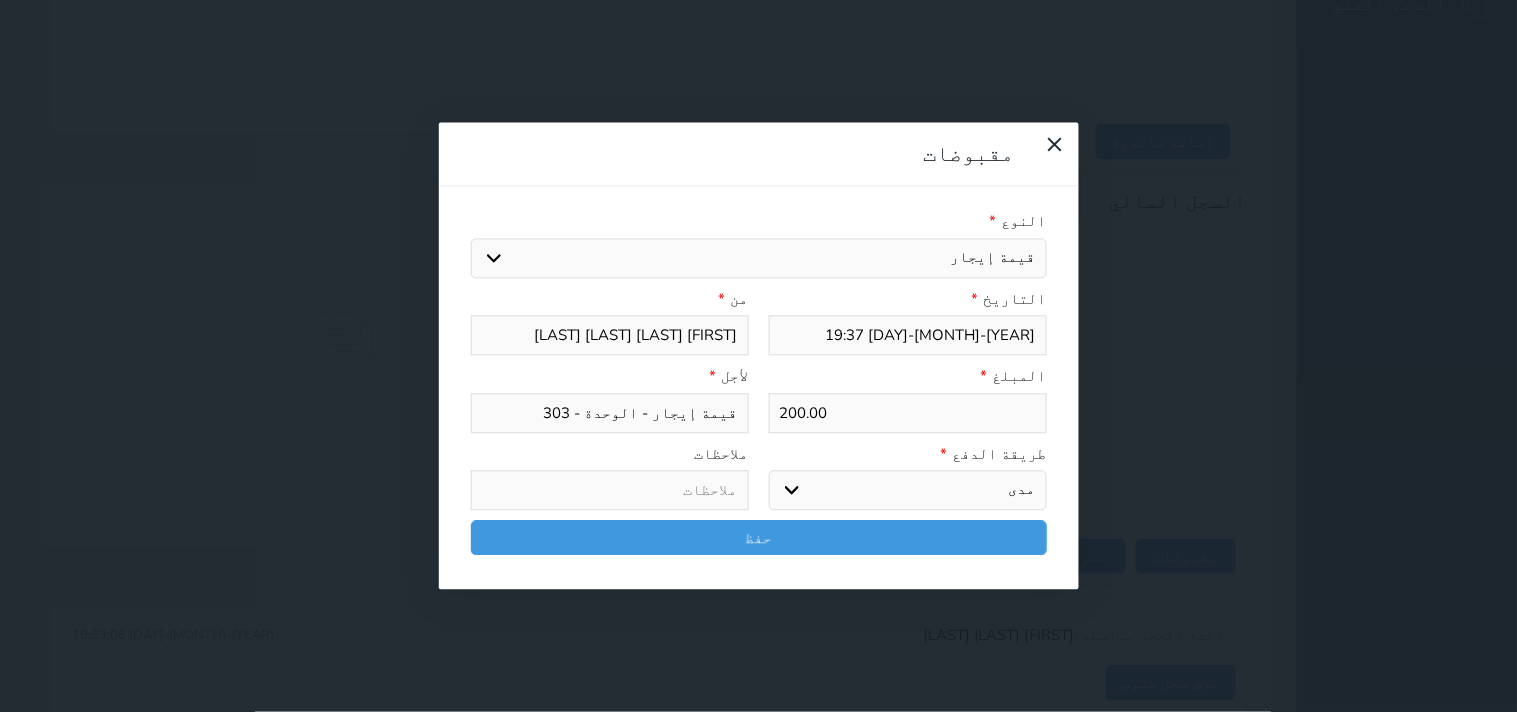click on "اختر طريقة الدفع   دفع نقدى   تحويل بنكى   مدى   بطاقة ائتمان   آجل" at bounding box center (908, 491) 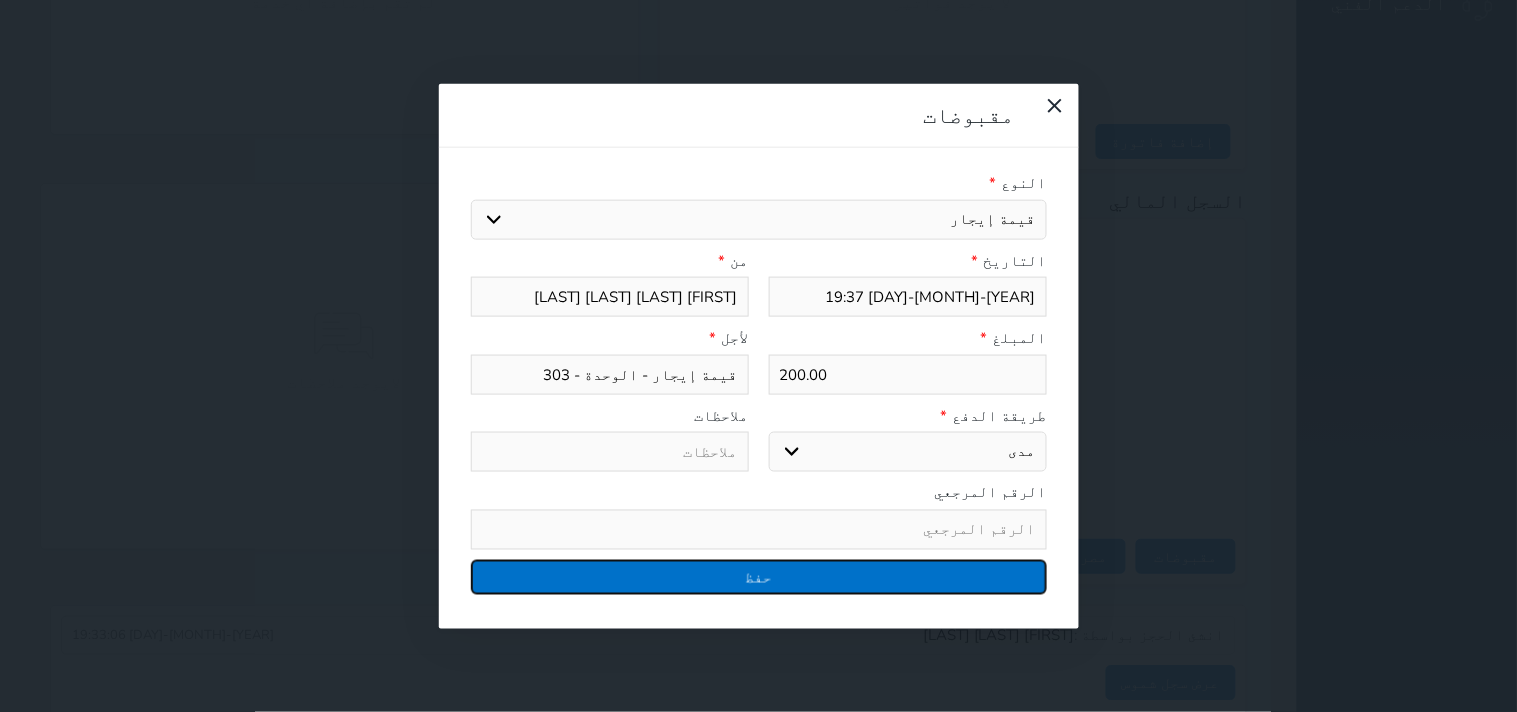 click on "حفظ" at bounding box center [759, 576] 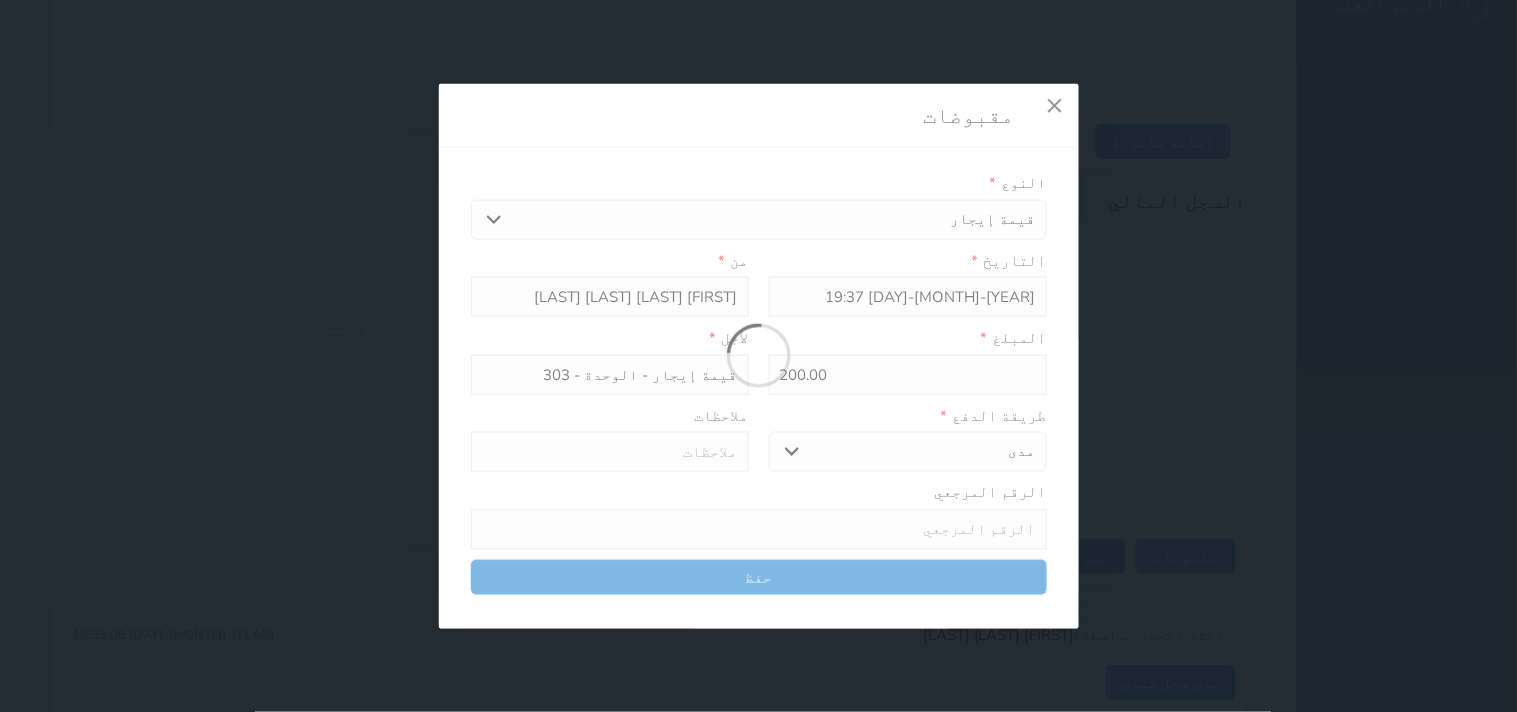 select 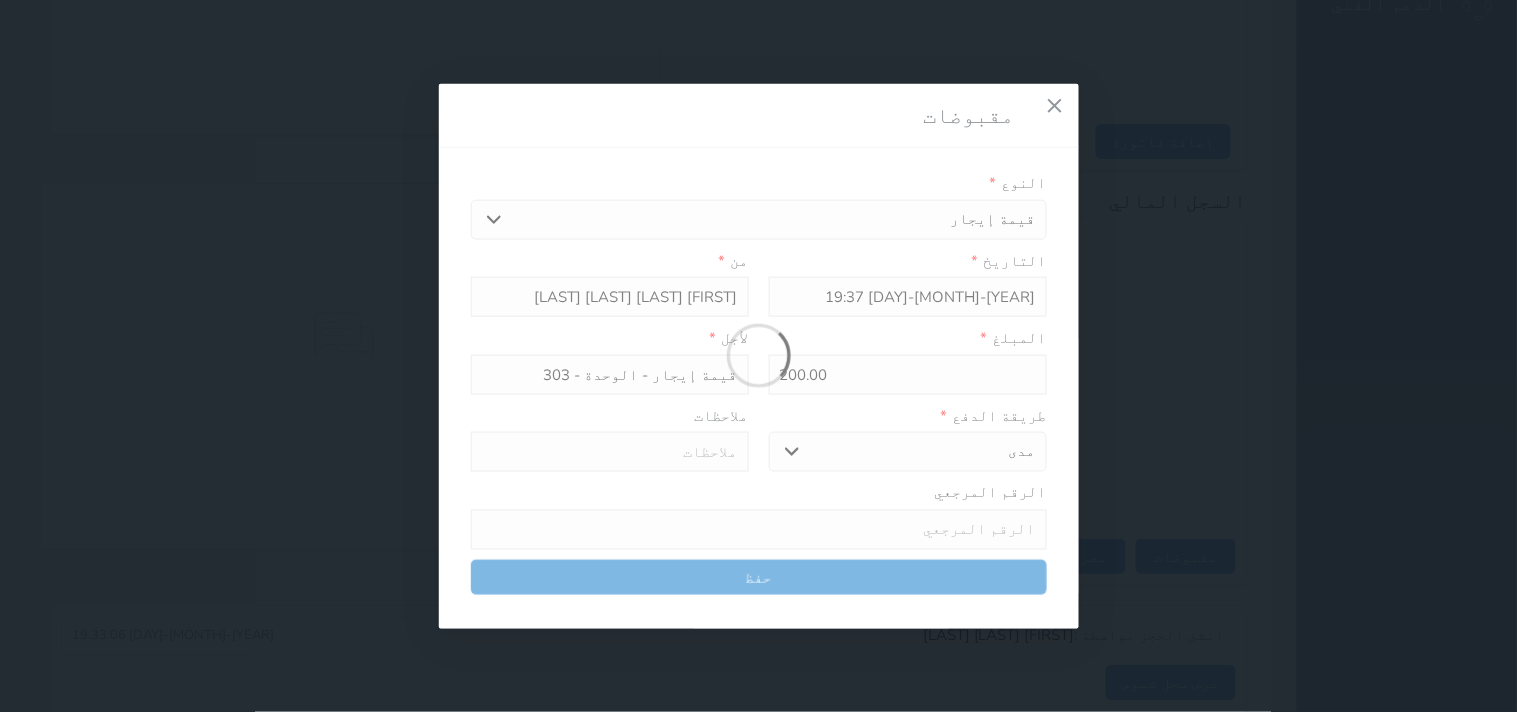 type 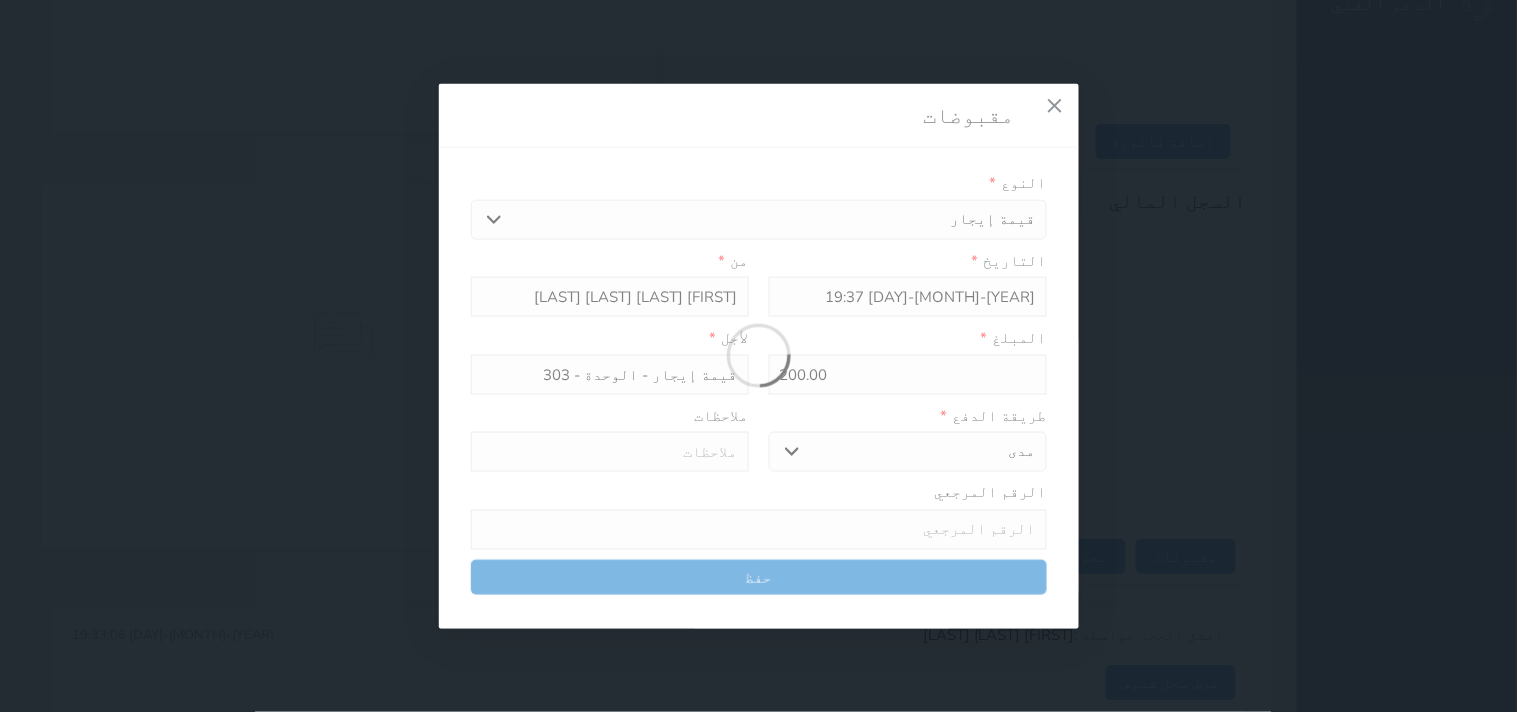 type on "0" 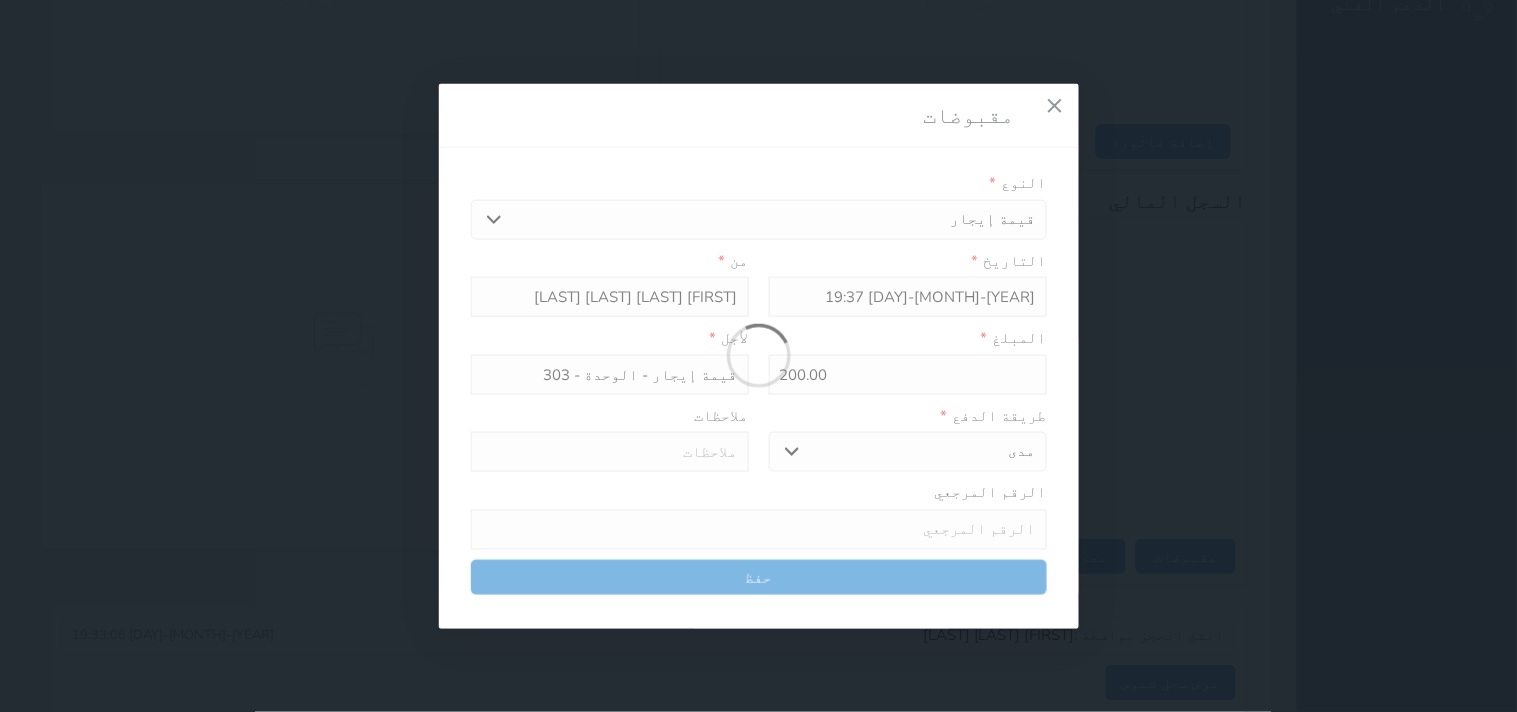 select 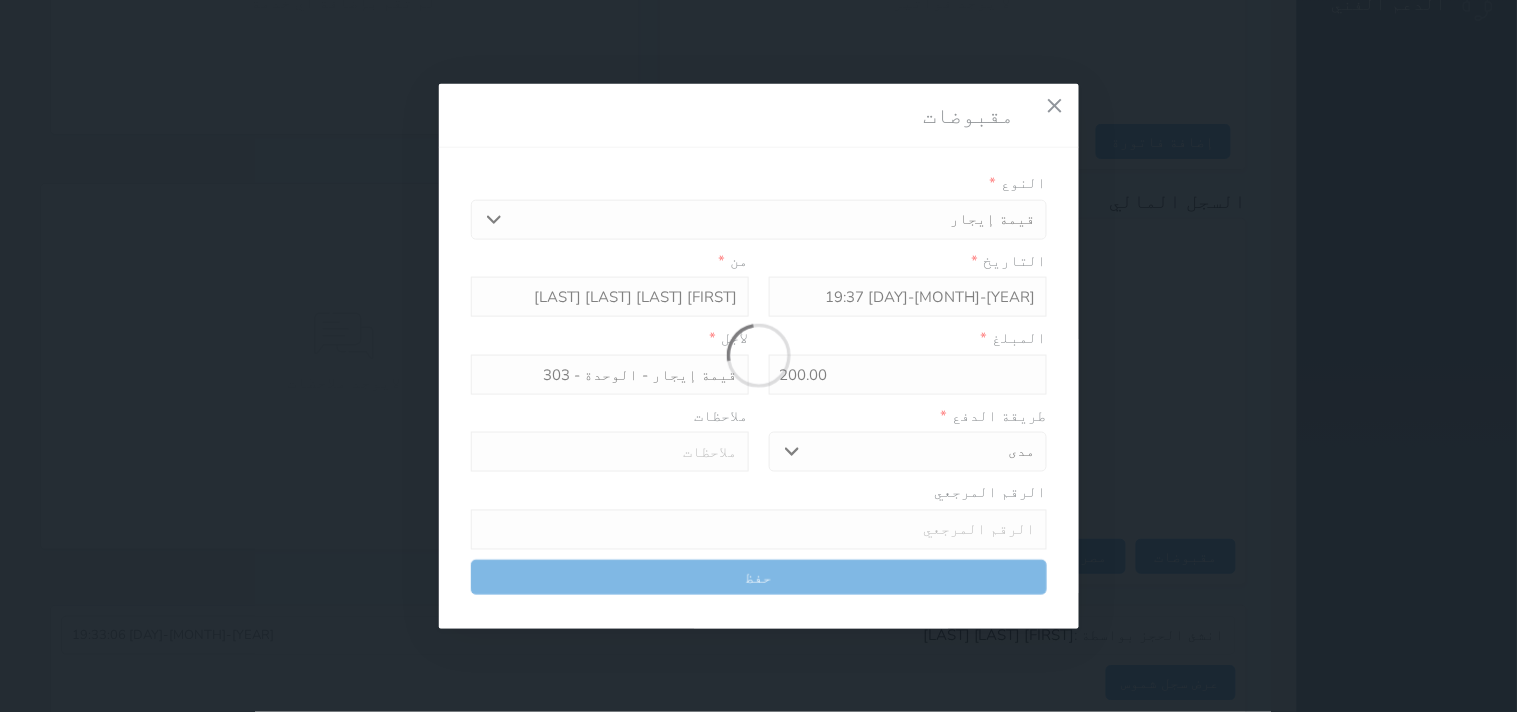 type on "0" 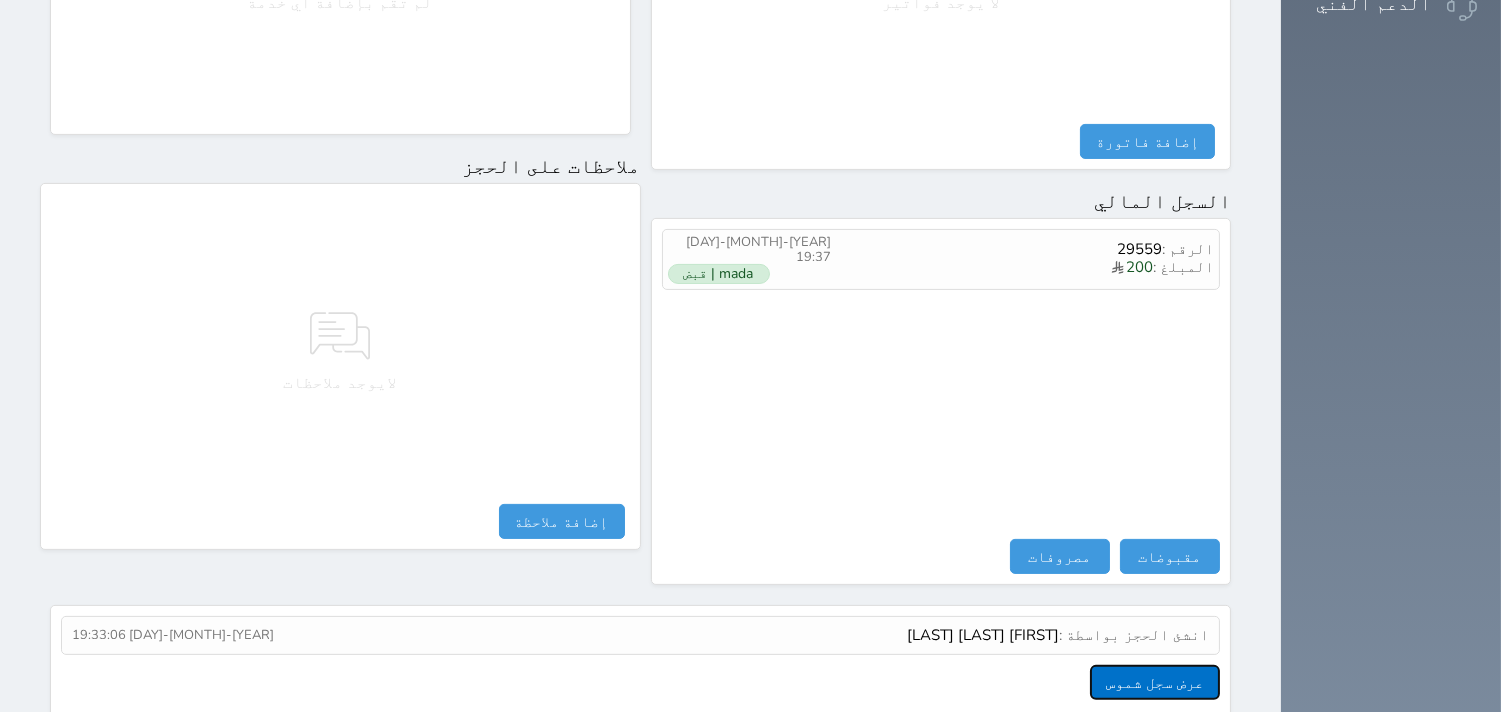 click on "عرض سجل شموس" at bounding box center [1155, 682] 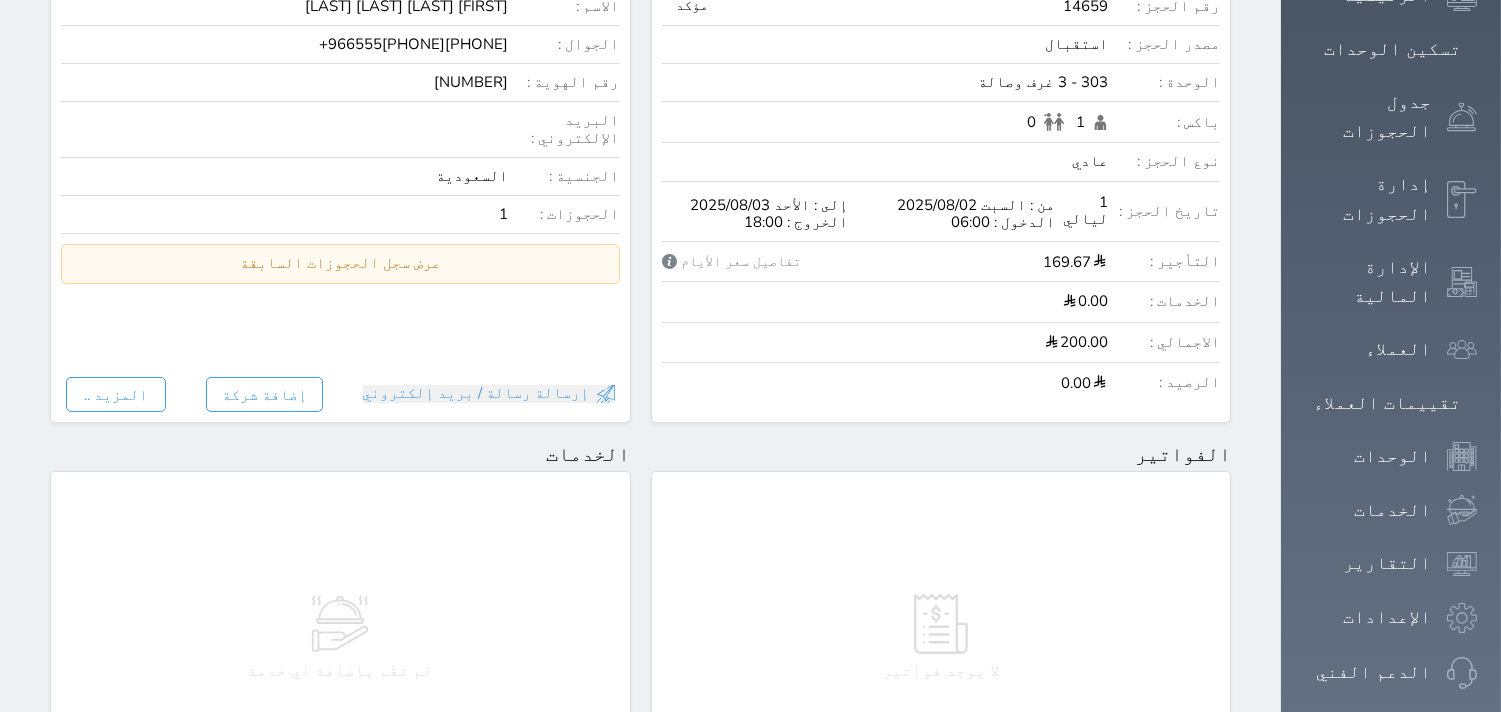 scroll, scrollTop: 0, scrollLeft: 0, axis: both 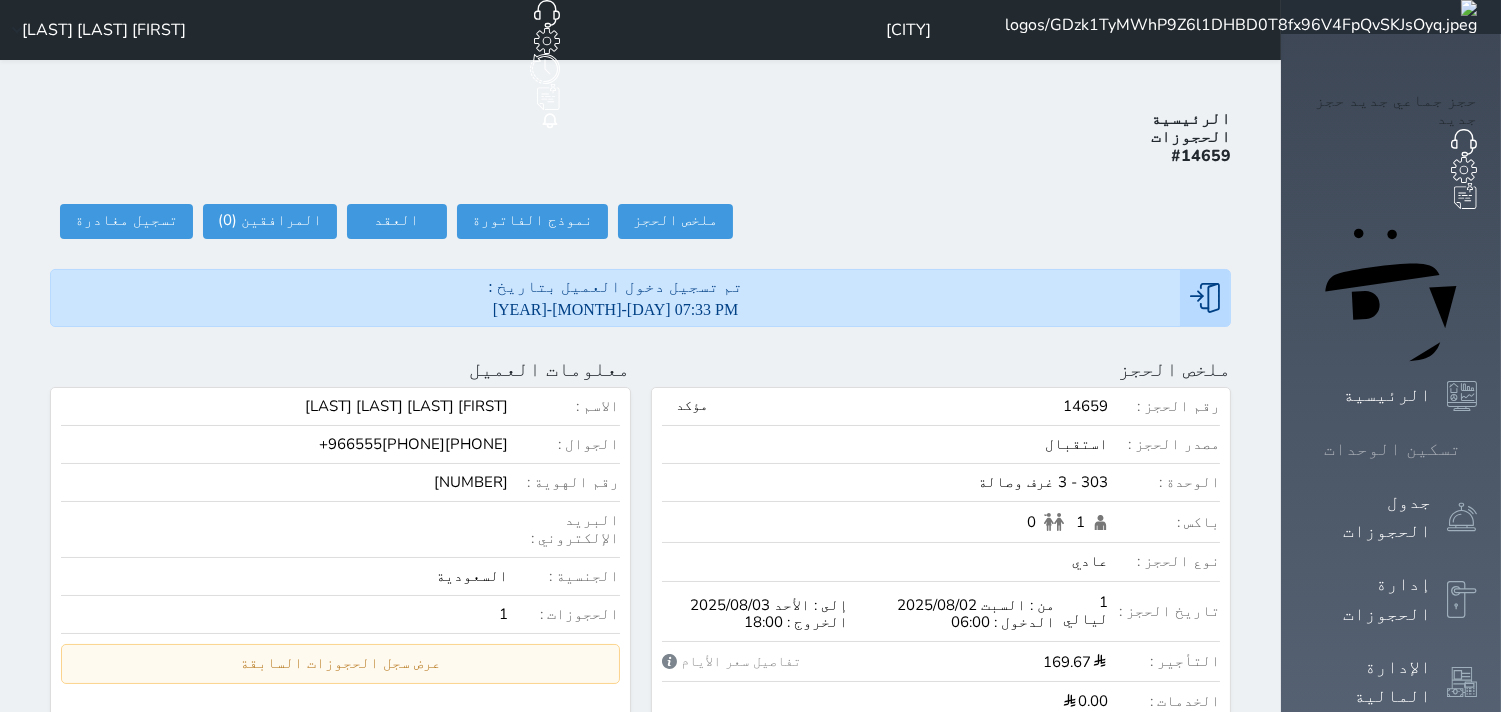 click on "تسكين الوحدات" at bounding box center (1392, 449) 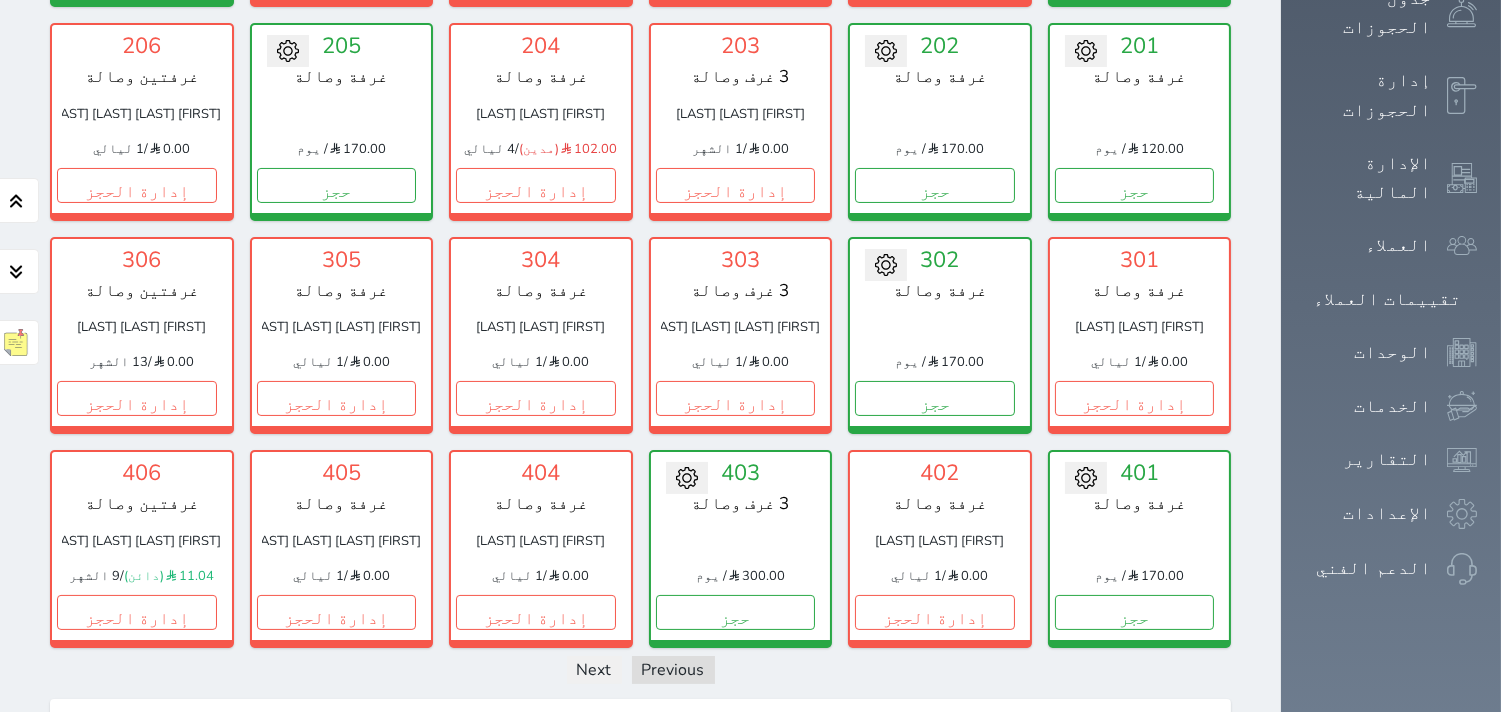 scroll, scrollTop: 522, scrollLeft: 0, axis: vertical 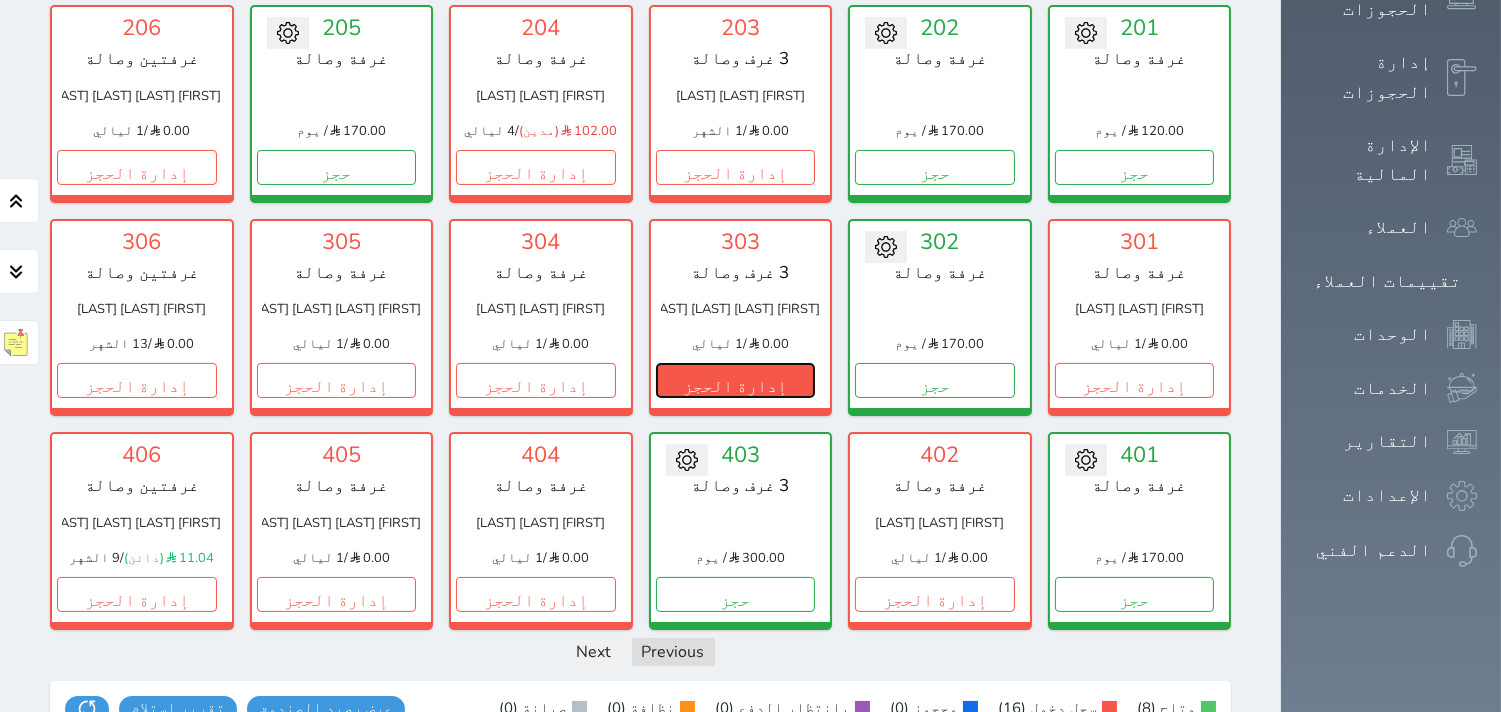 click on "إدارة الحجز" at bounding box center (736, 380) 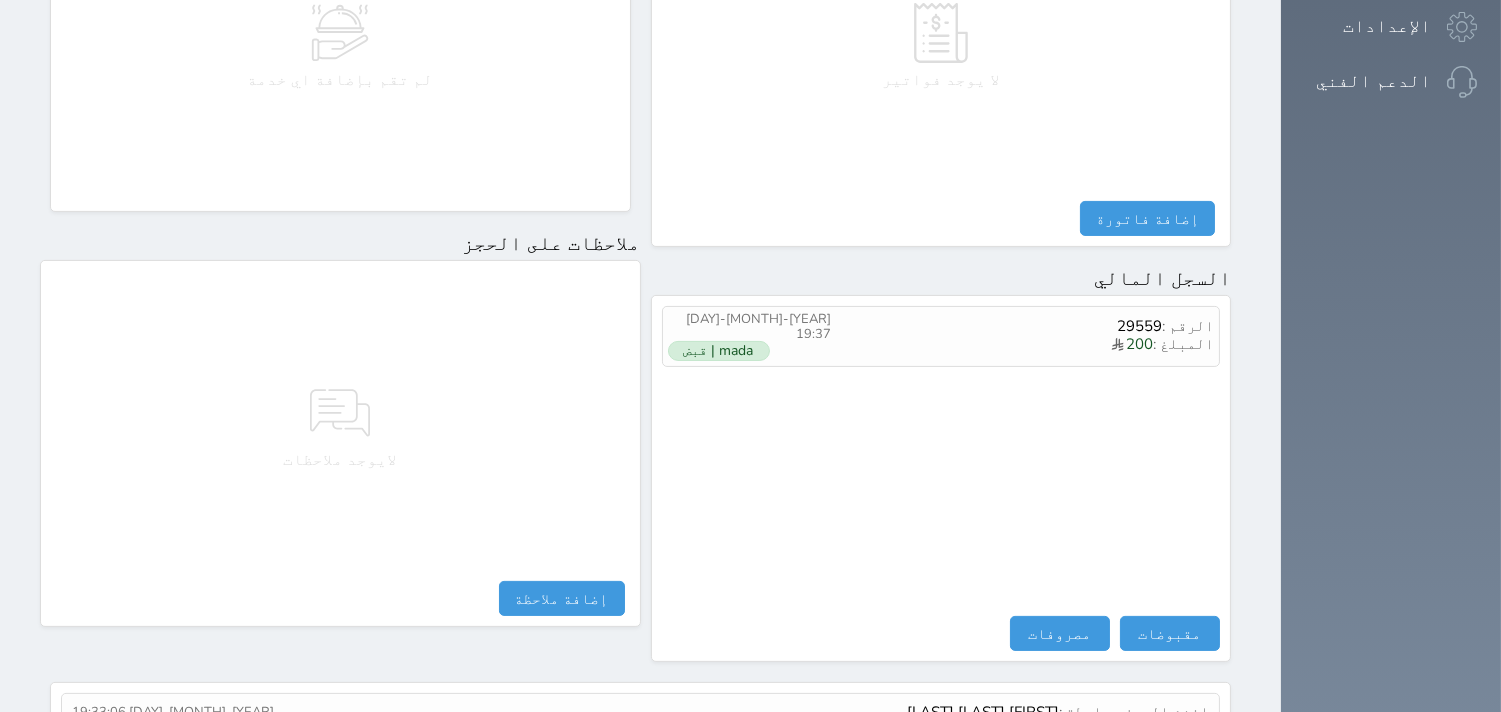 scroll, scrollTop: 1068, scrollLeft: 0, axis: vertical 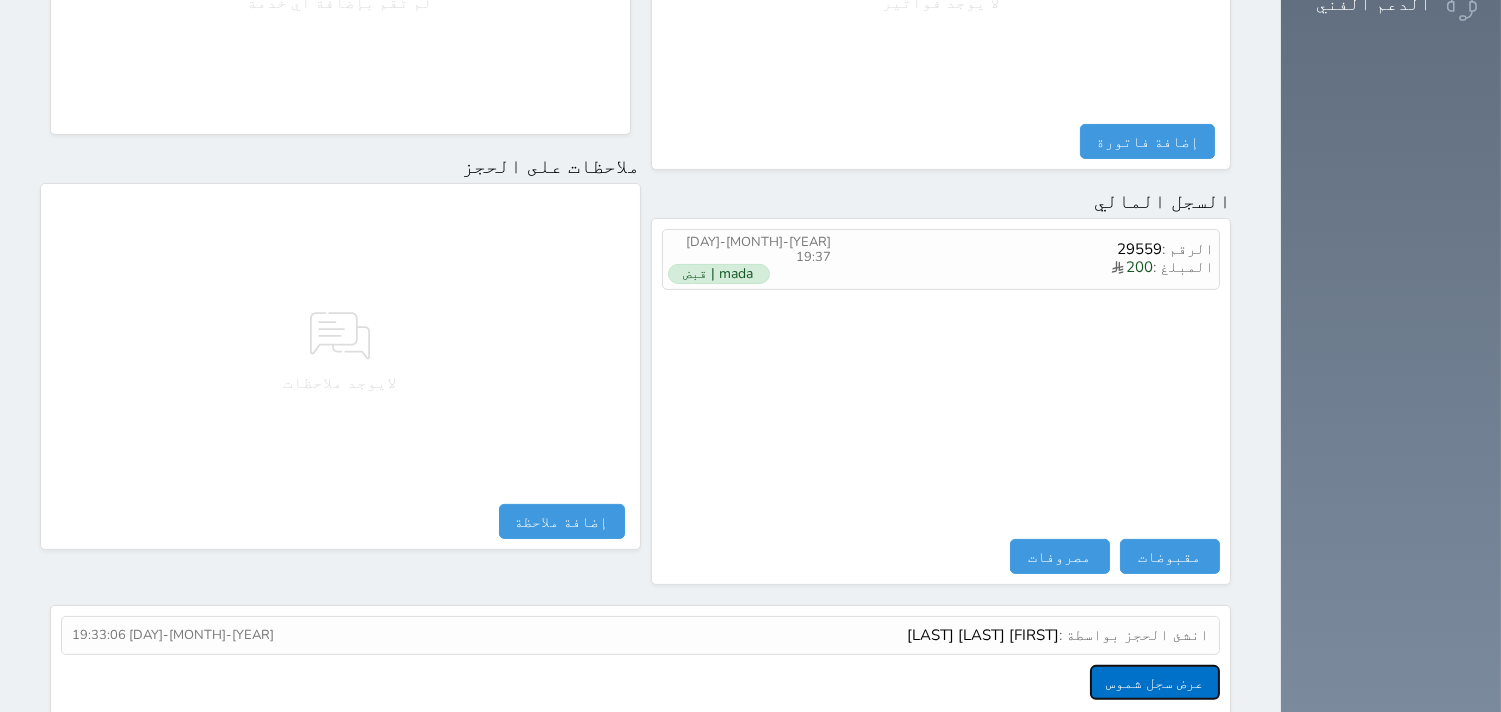 click on "عرض سجل شموس" at bounding box center [1155, 682] 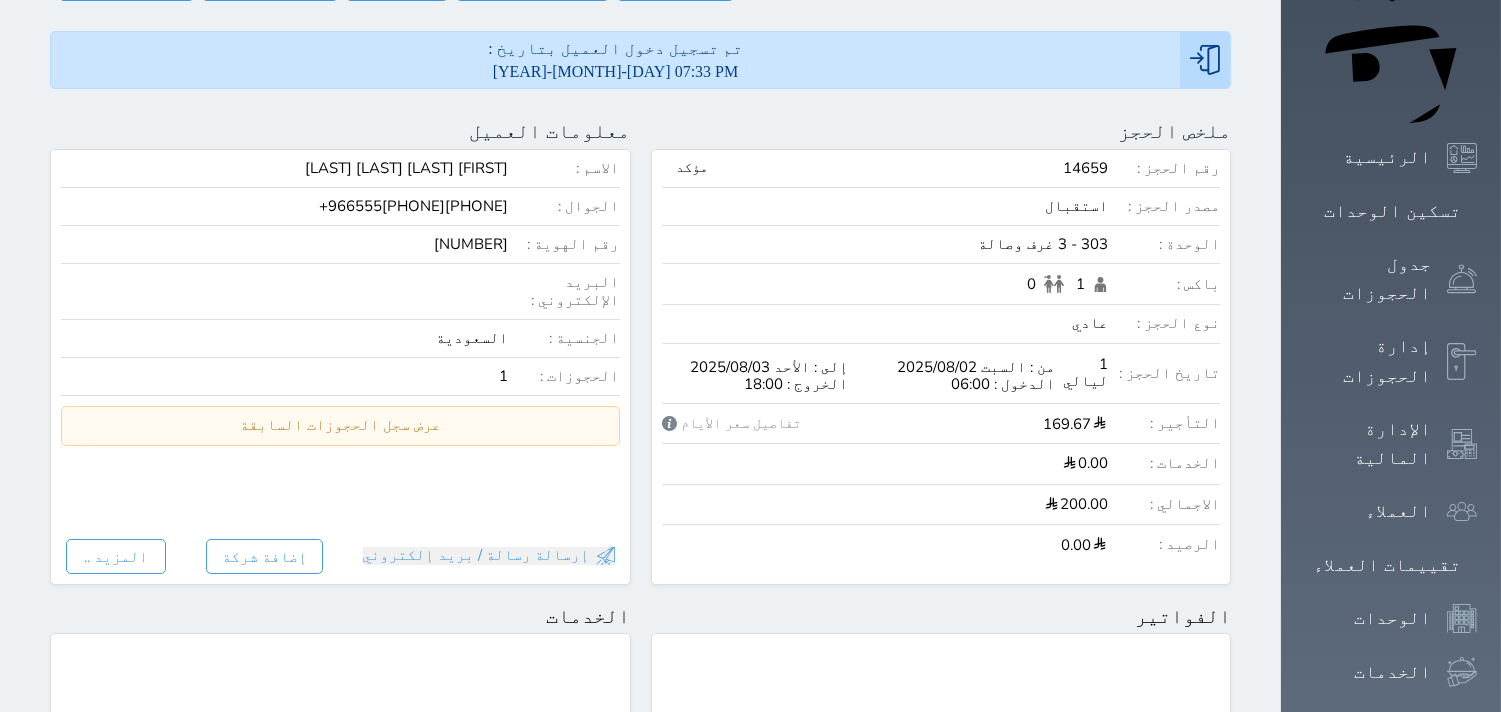 scroll, scrollTop: 0, scrollLeft: 0, axis: both 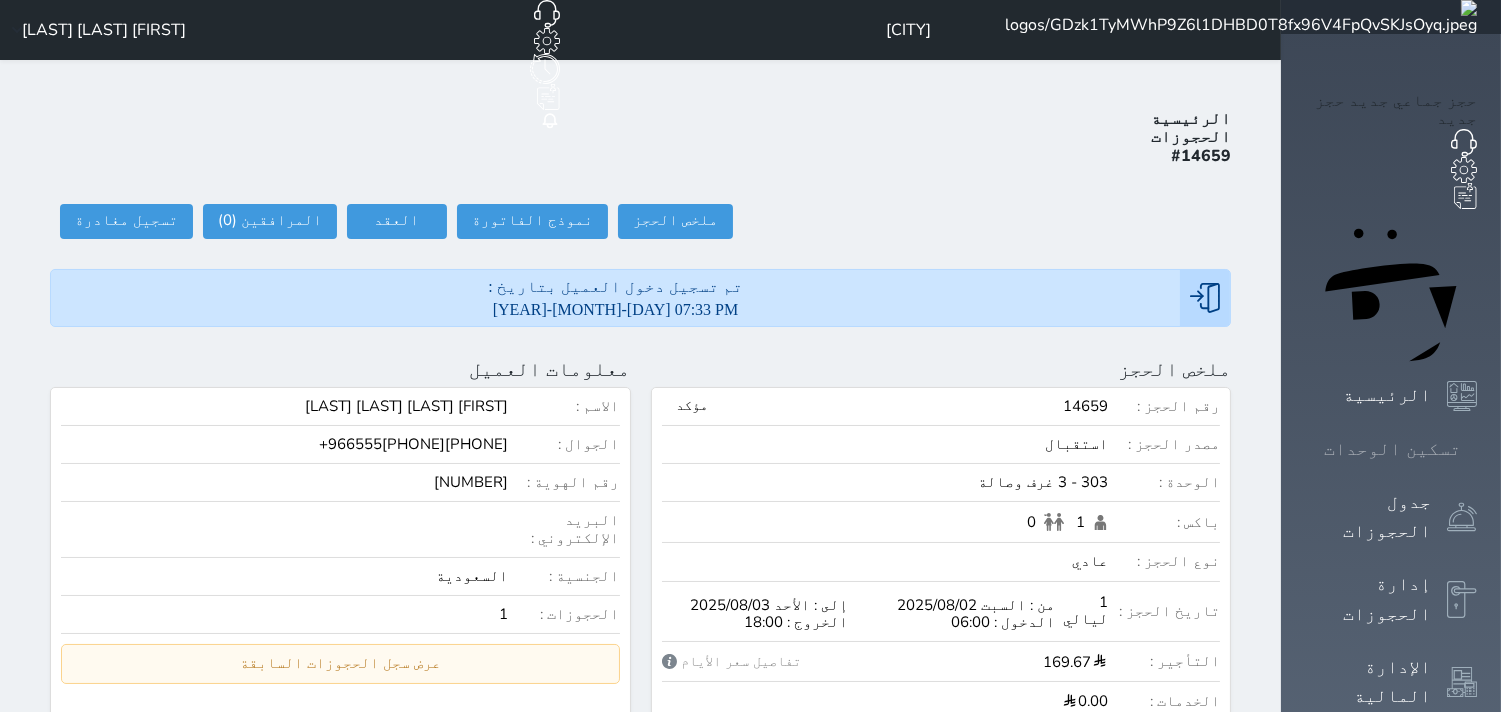 click at bounding box center [1477, 449] 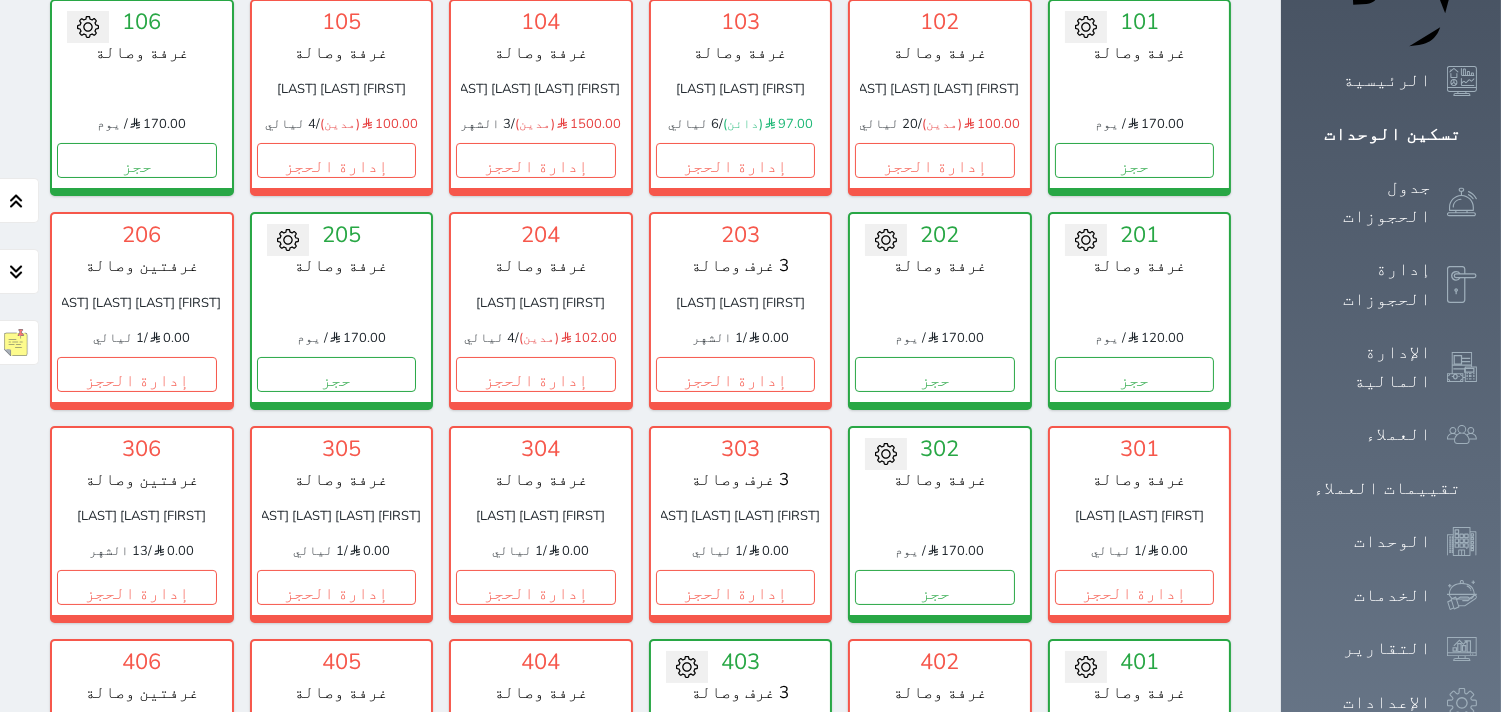 scroll, scrollTop: 411, scrollLeft: 0, axis: vertical 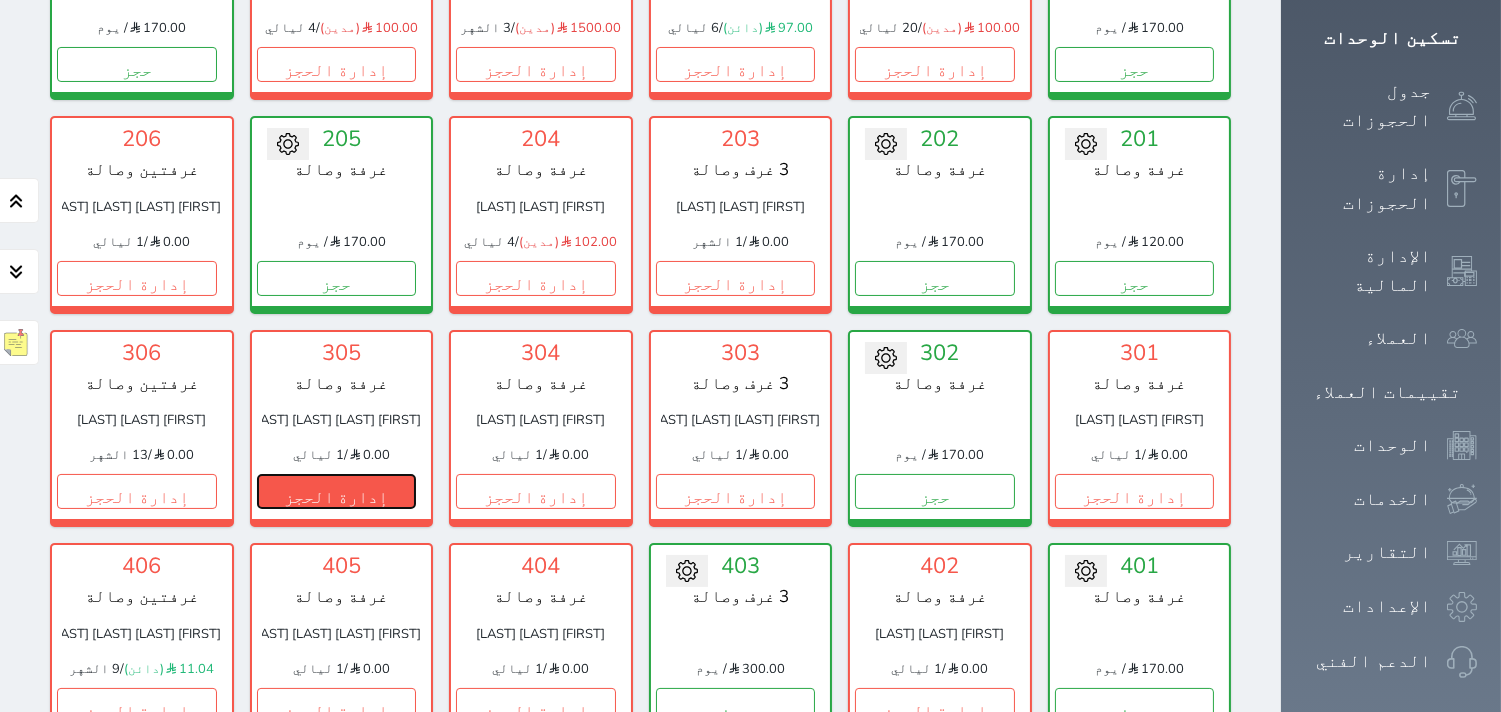 click on "إدارة الحجز" at bounding box center (337, 491) 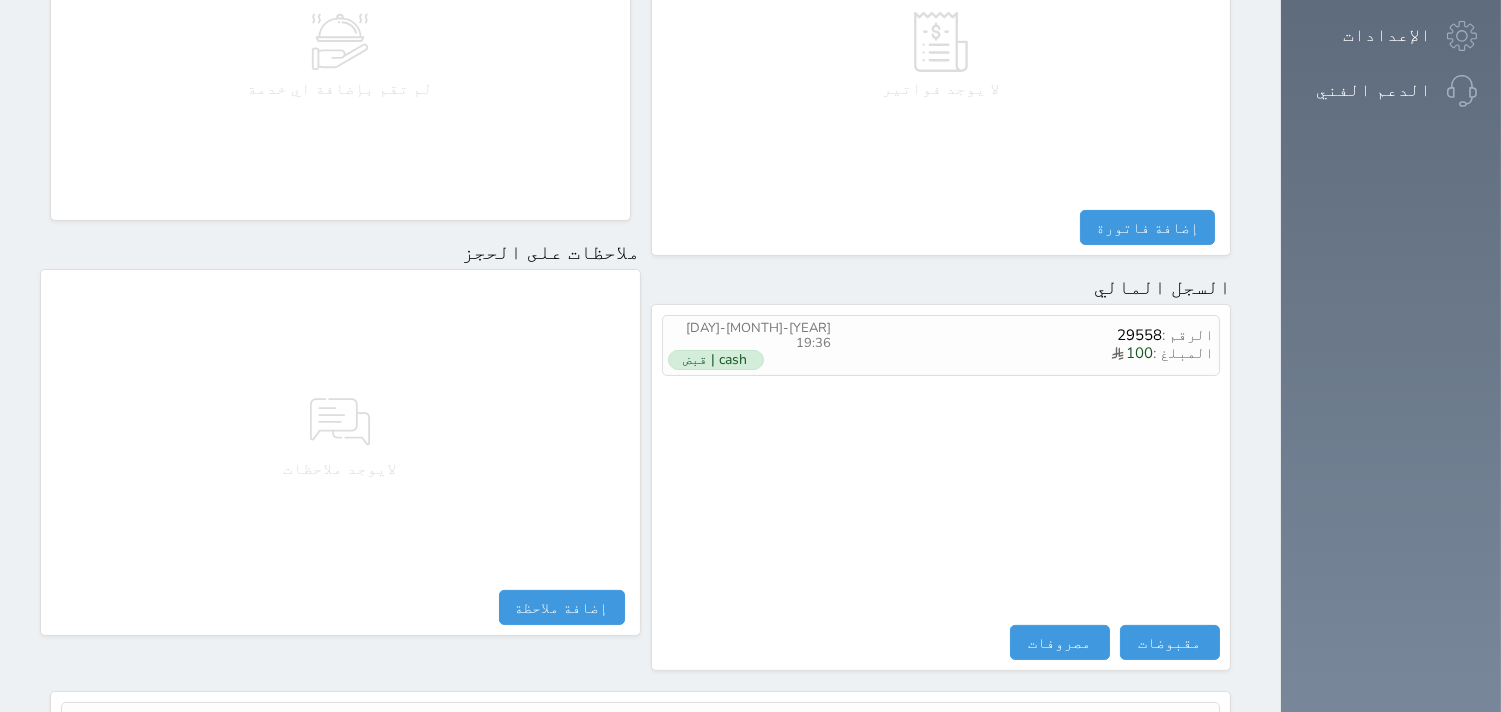 scroll, scrollTop: 1068, scrollLeft: 0, axis: vertical 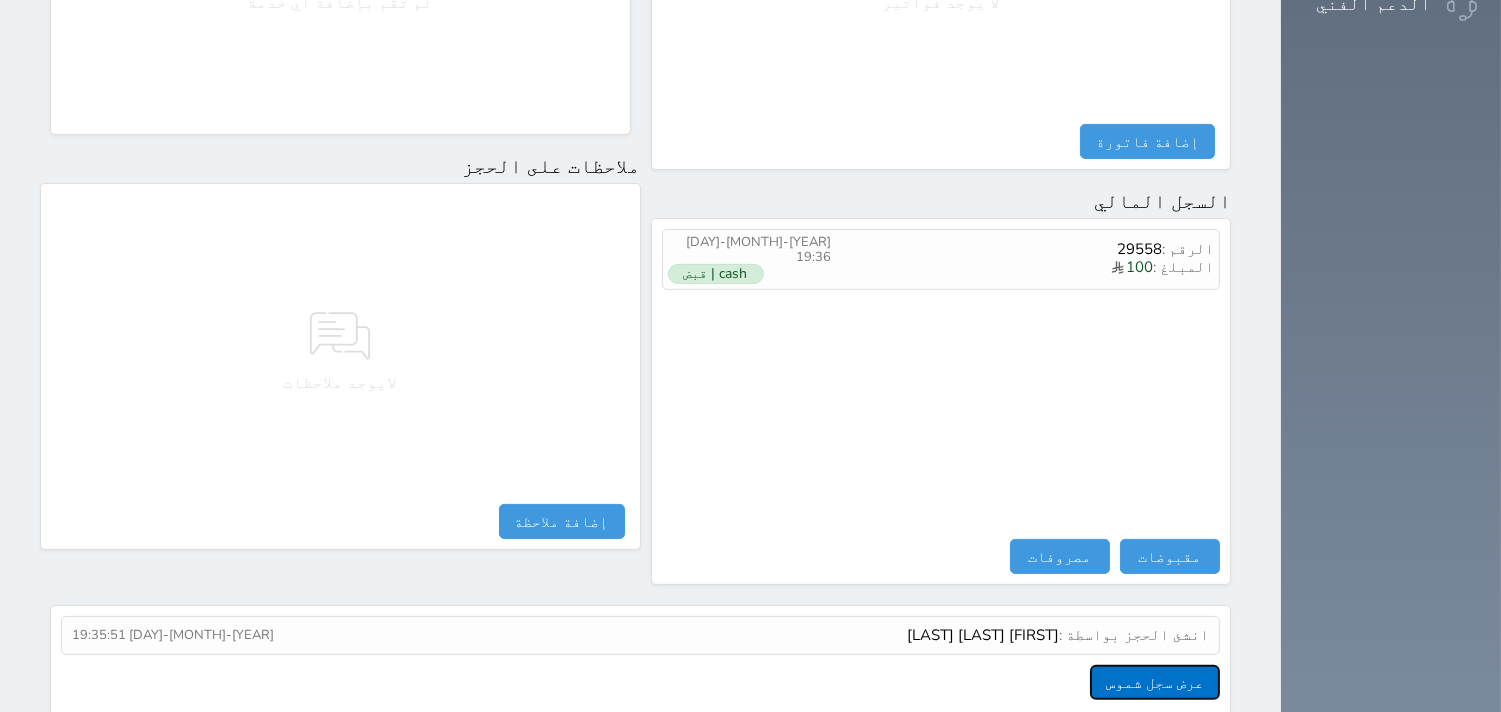 click on "عرض سجل شموس" at bounding box center [1155, 682] 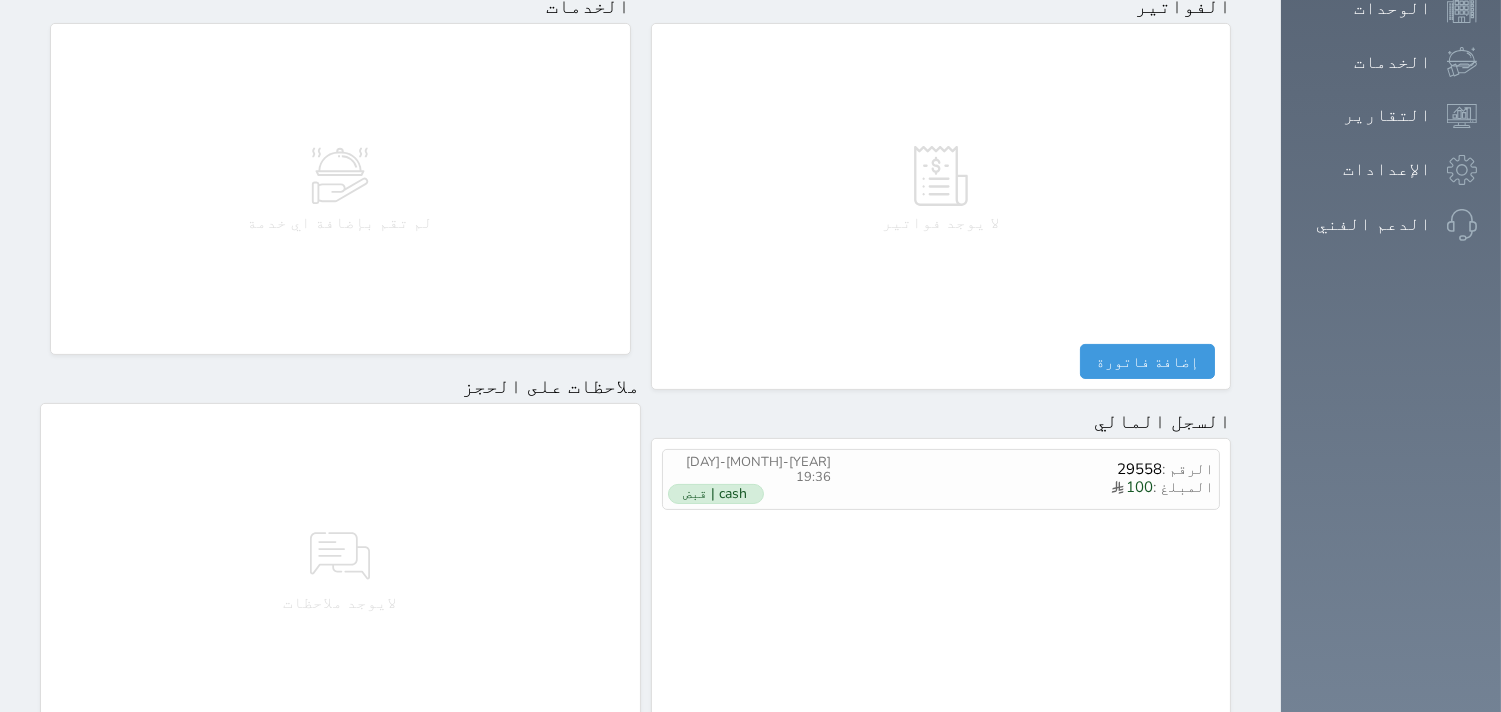 scroll, scrollTop: 1068, scrollLeft: 0, axis: vertical 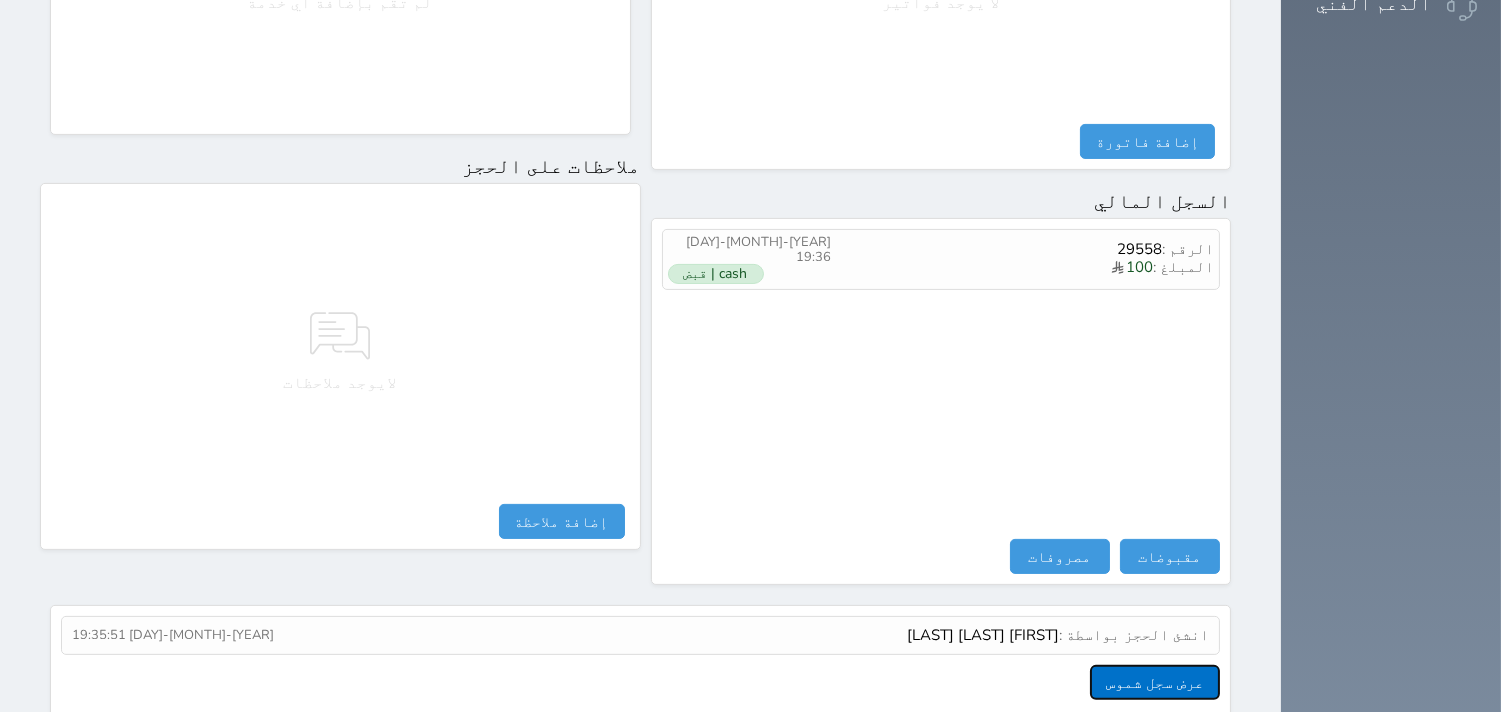click on "عرض سجل شموس" at bounding box center (1155, 682) 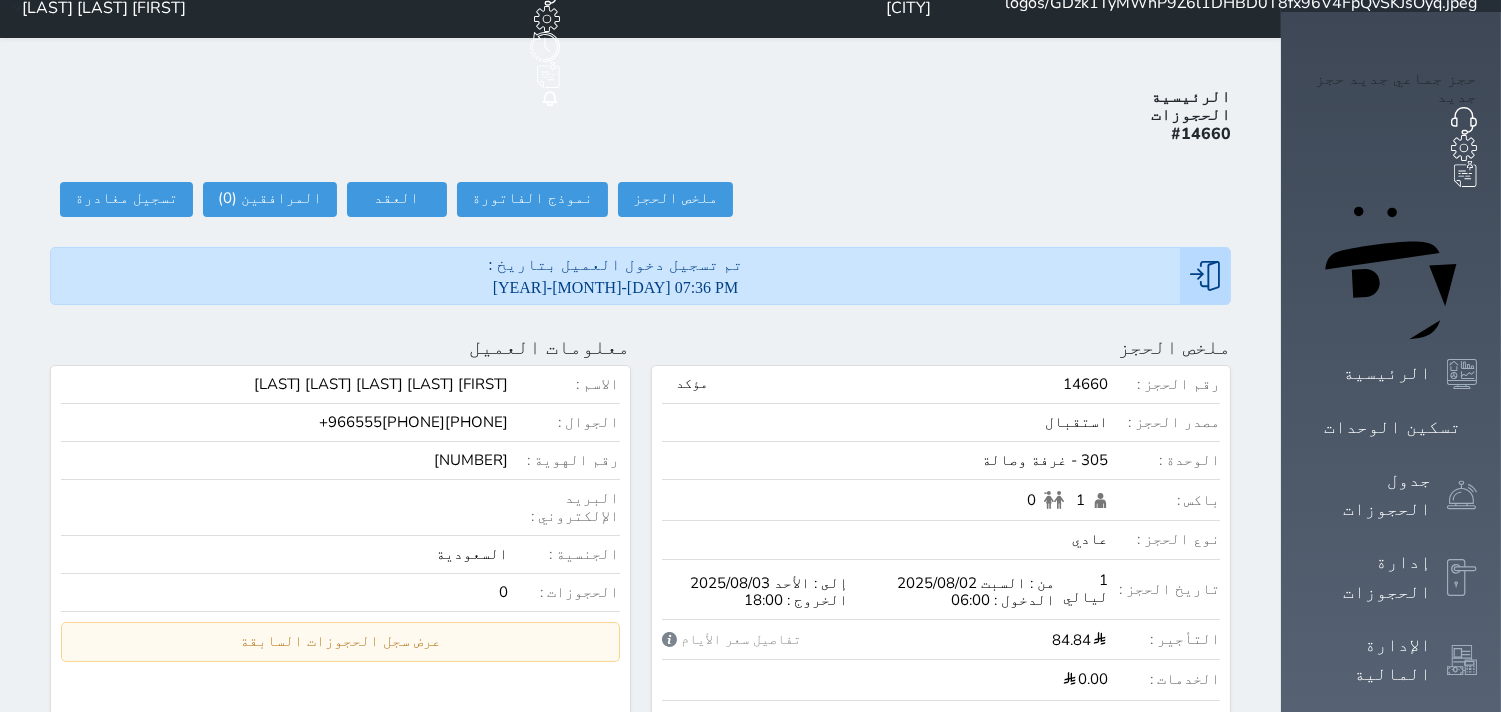 scroll, scrollTop: 0, scrollLeft: 0, axis: both 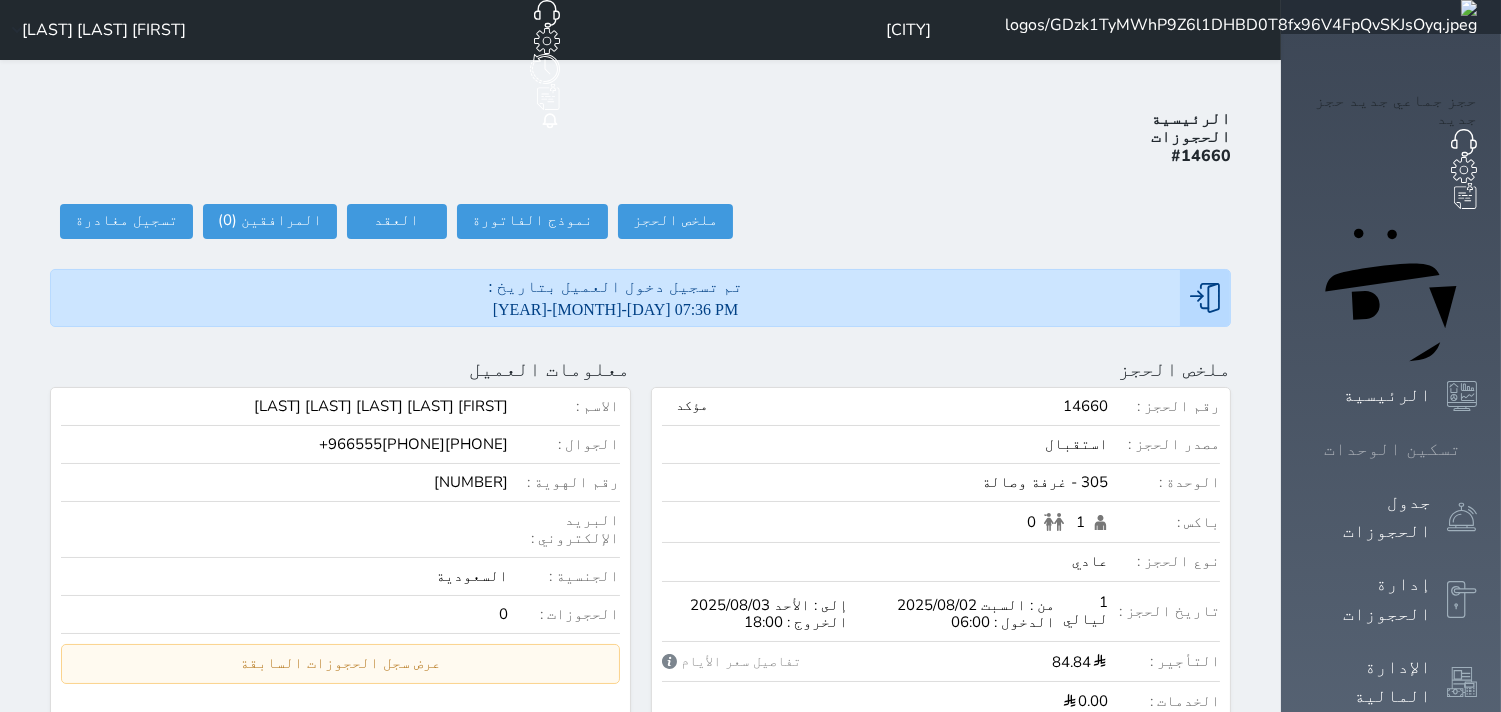 click 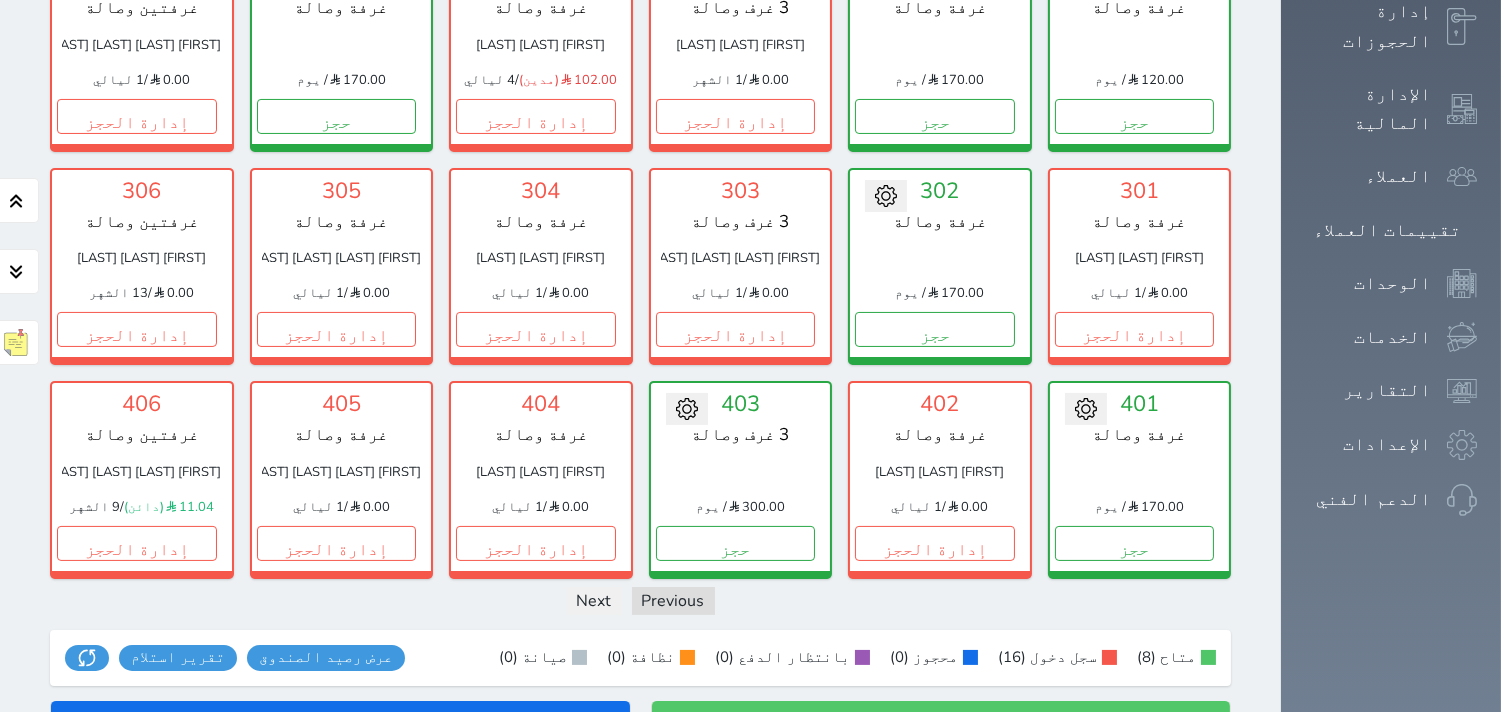 scroll, scrollTop: 522, scrollLeft: 0, axis: vertical 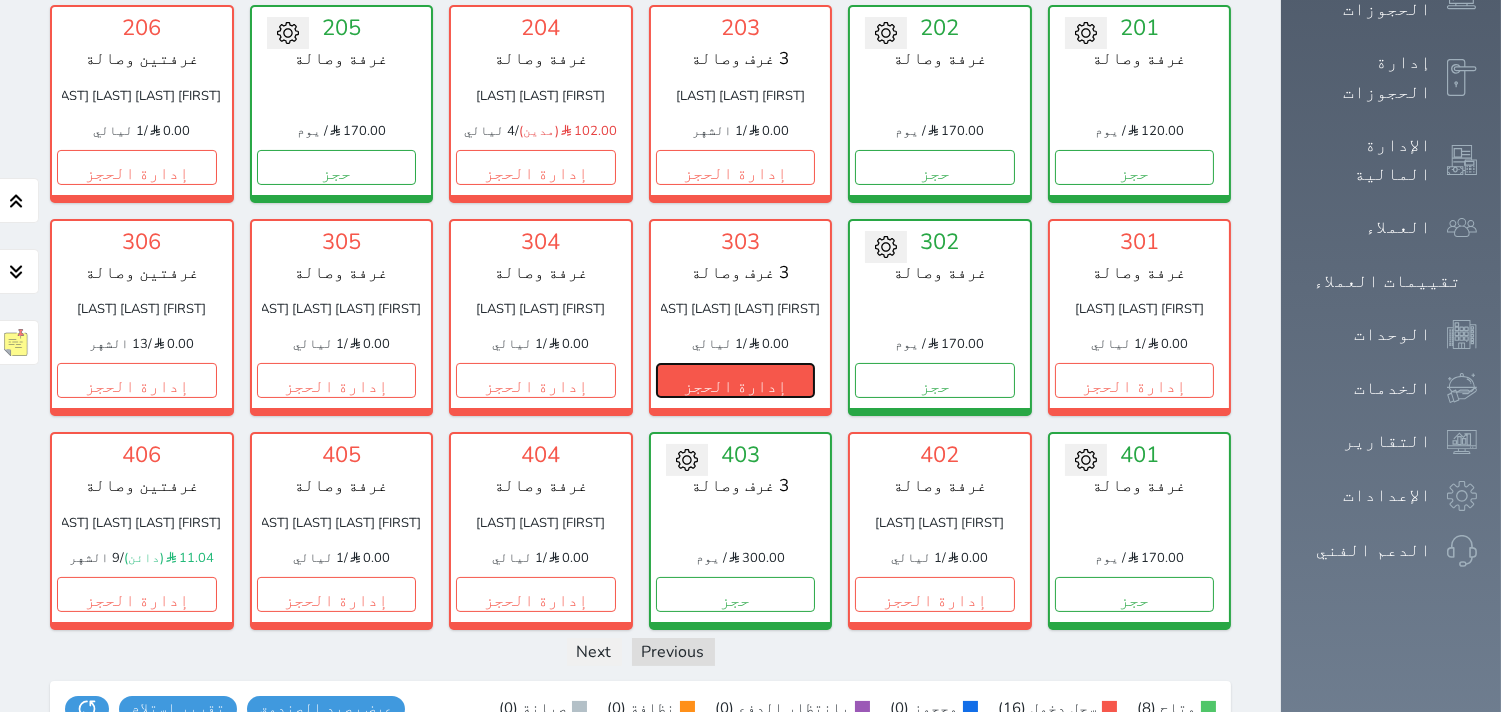 click on "إدارة الحجز" at bounding box center [736, 380] 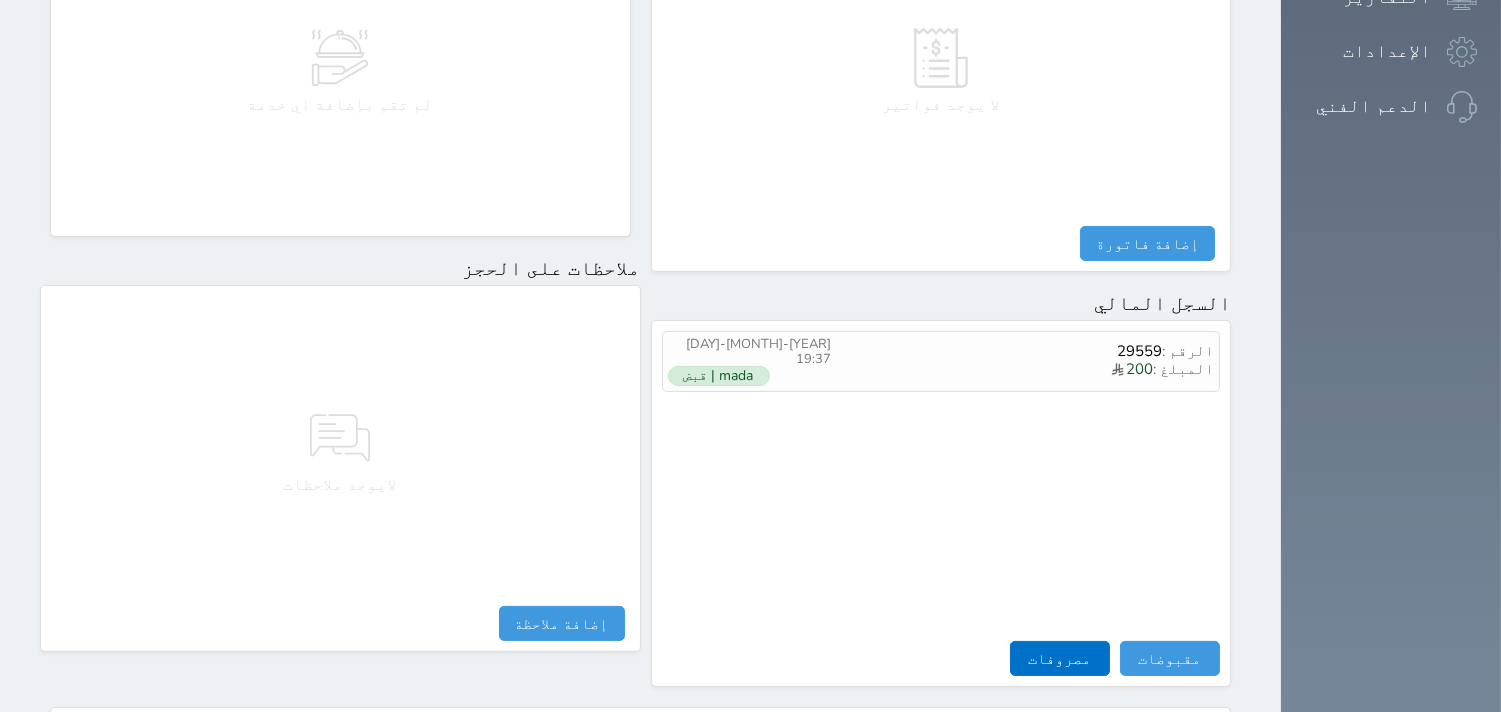 scroll, scrollTop: 1068, scrollLeft: 0, axis: vertical 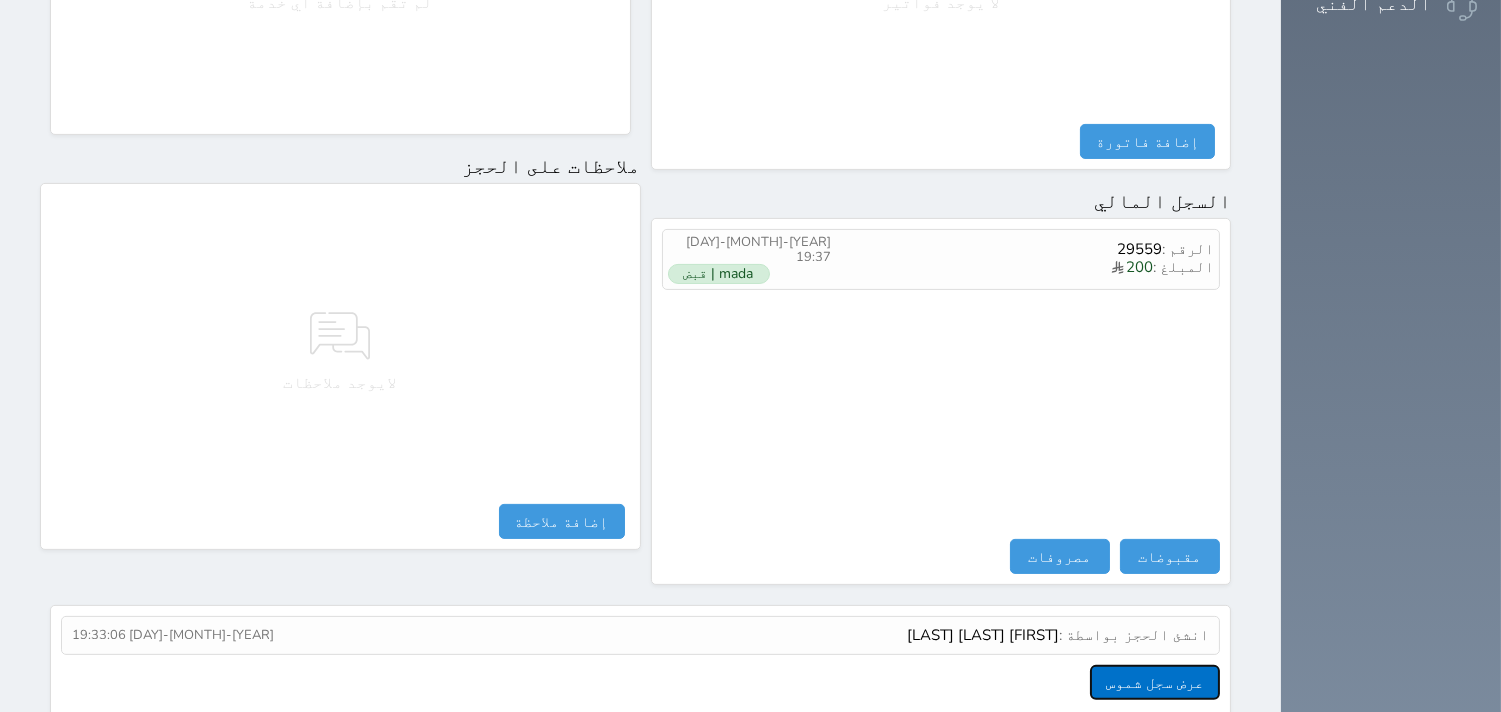click on "عرض سجل شموس" at bounding box center (1155, 682) 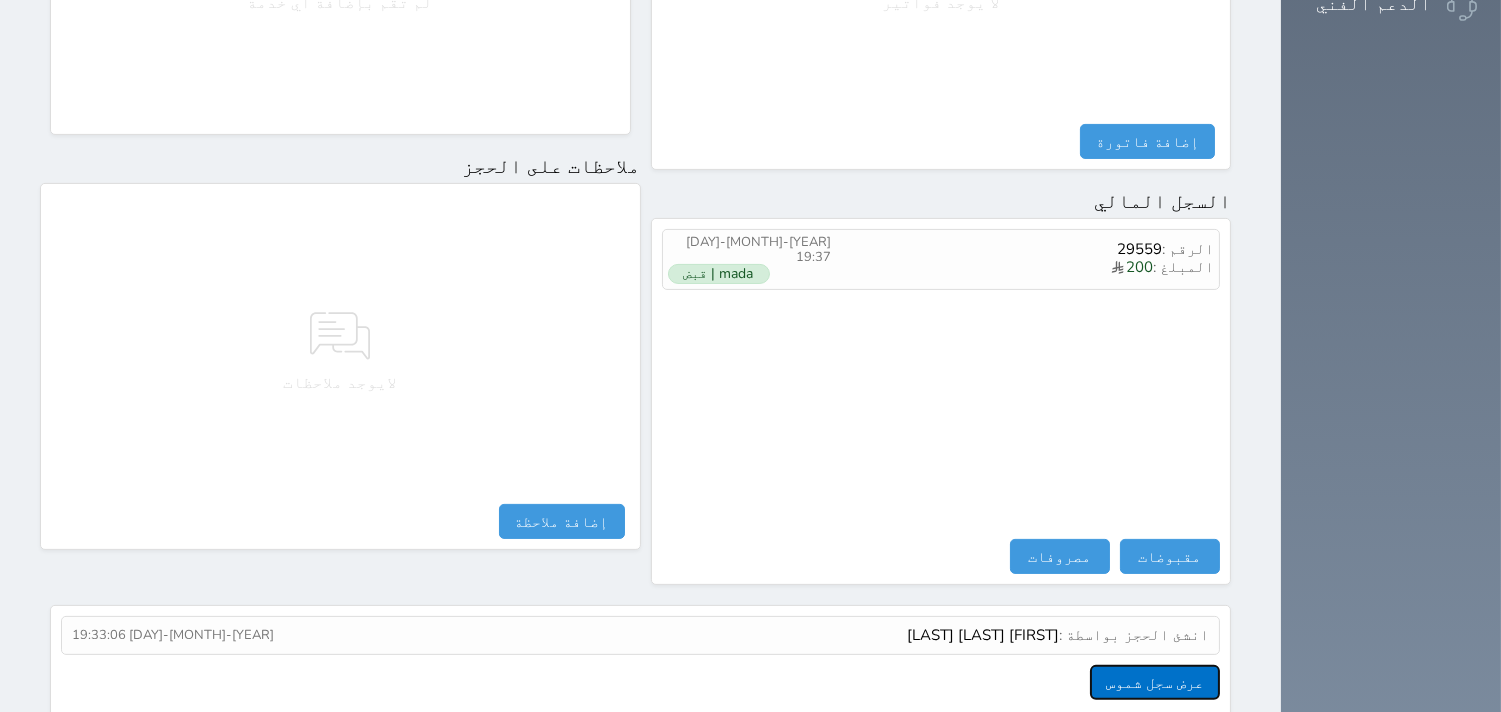 click on "عرض سجل شموس" at bounding box center (1155, 682) 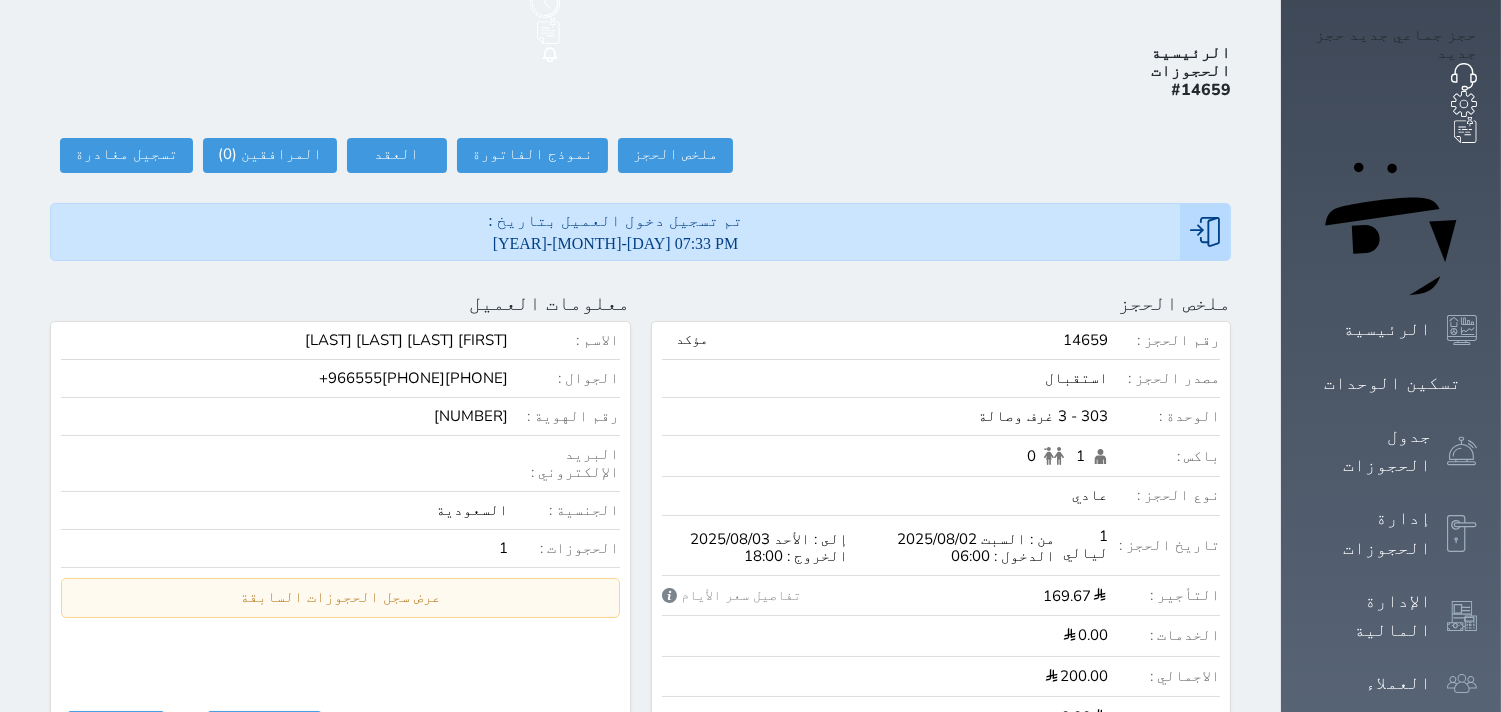 scroll, scrollTop: 0, scrollLeft: 0, axis: both 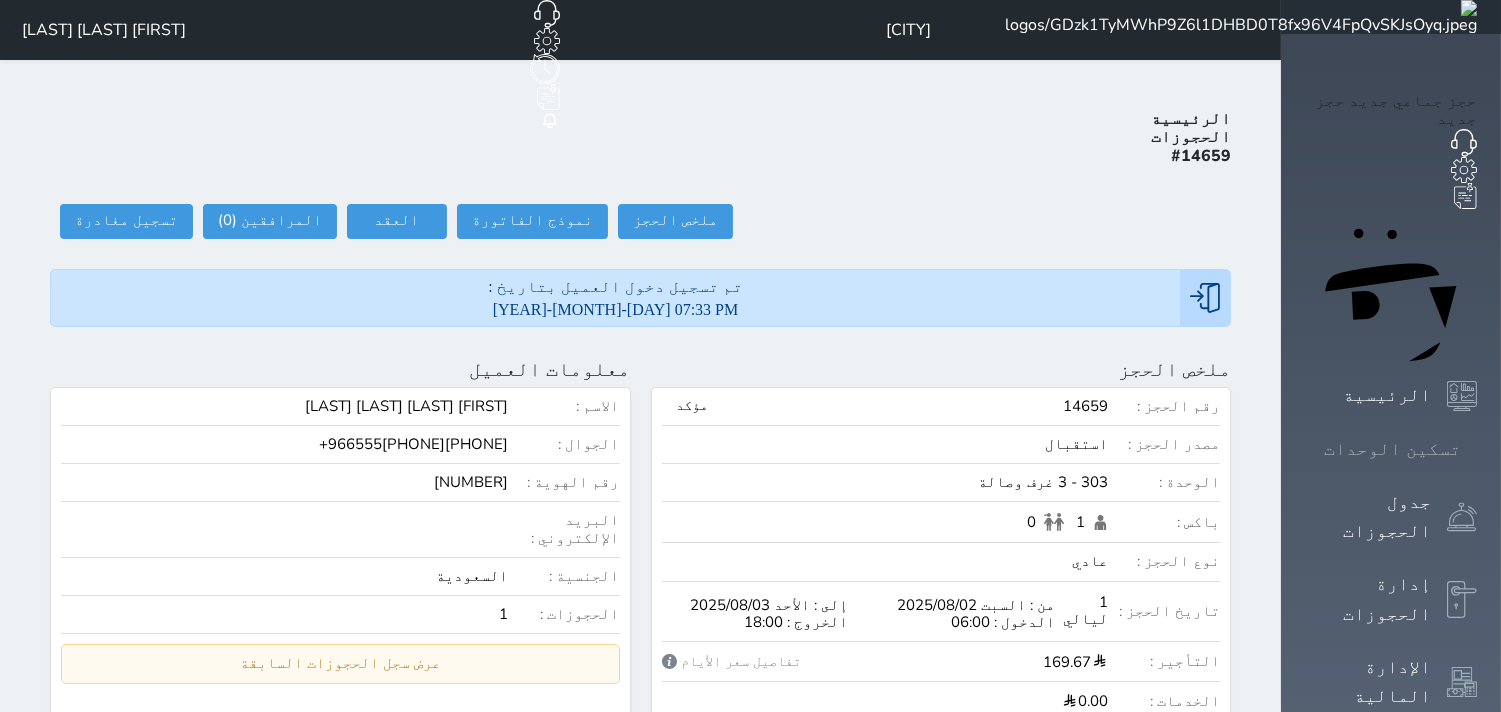 click at bounding box center [1477, 449] 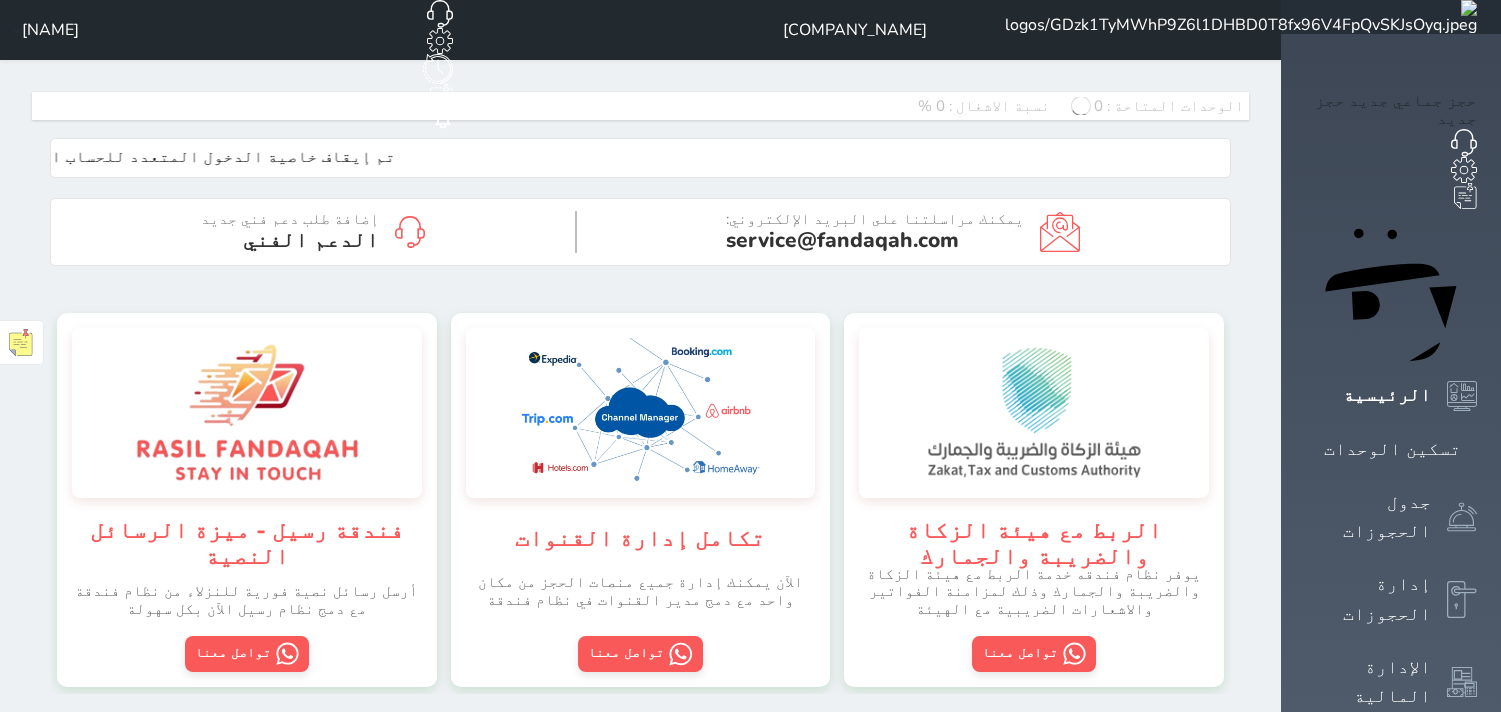 scroll, scrollTop: 0, scrollLeft: 0, axis: both 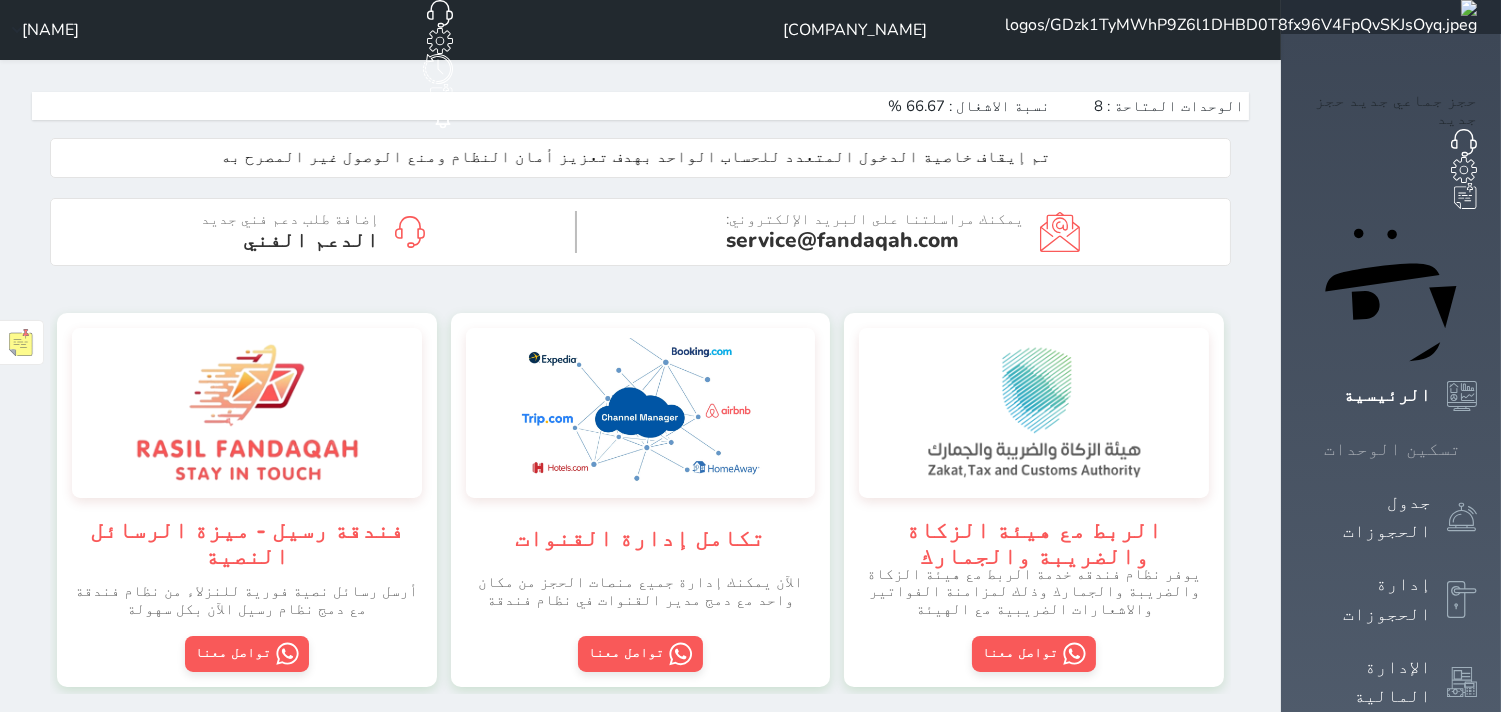 click on "تسكين الوحدات" at bounding box center [1392, 449] 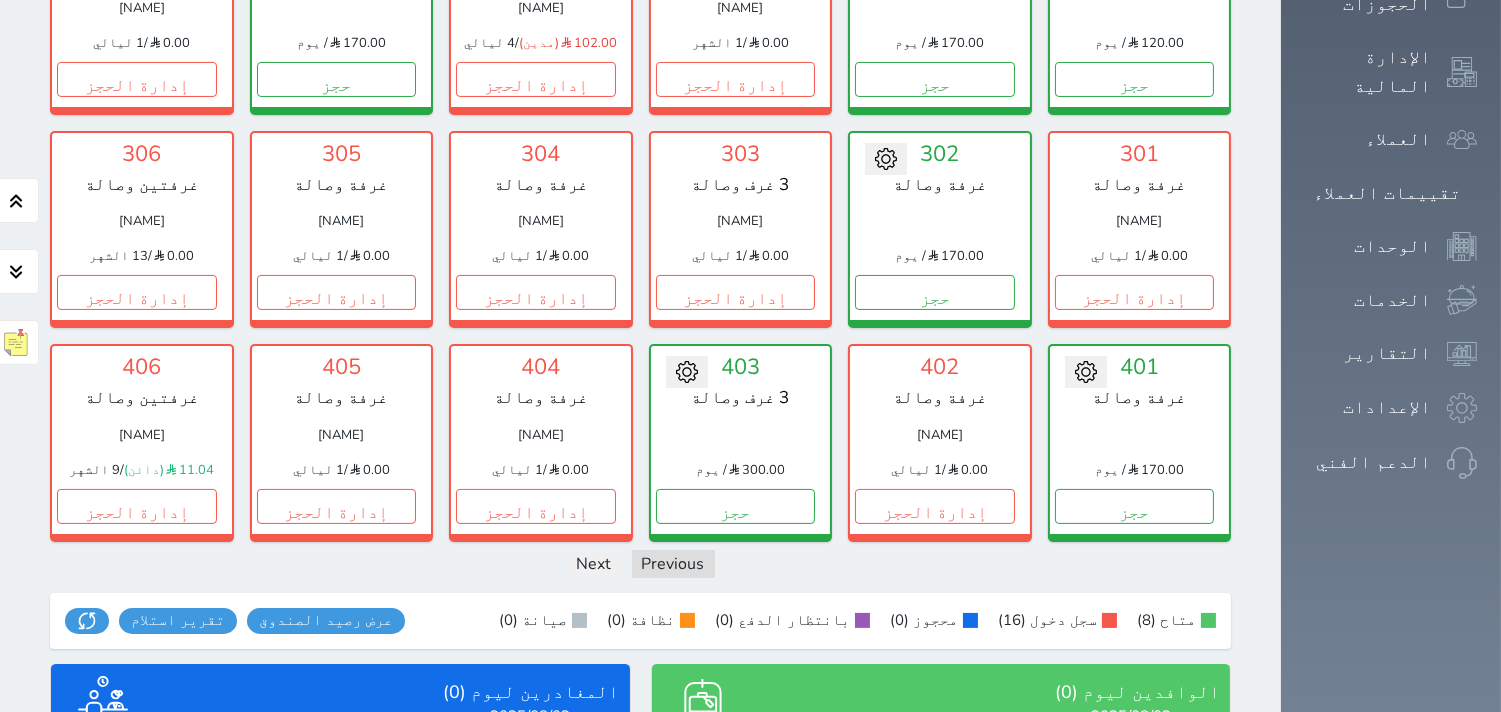 scroll, scrollTop: 633, scrollLeft: 0, axis: vertical 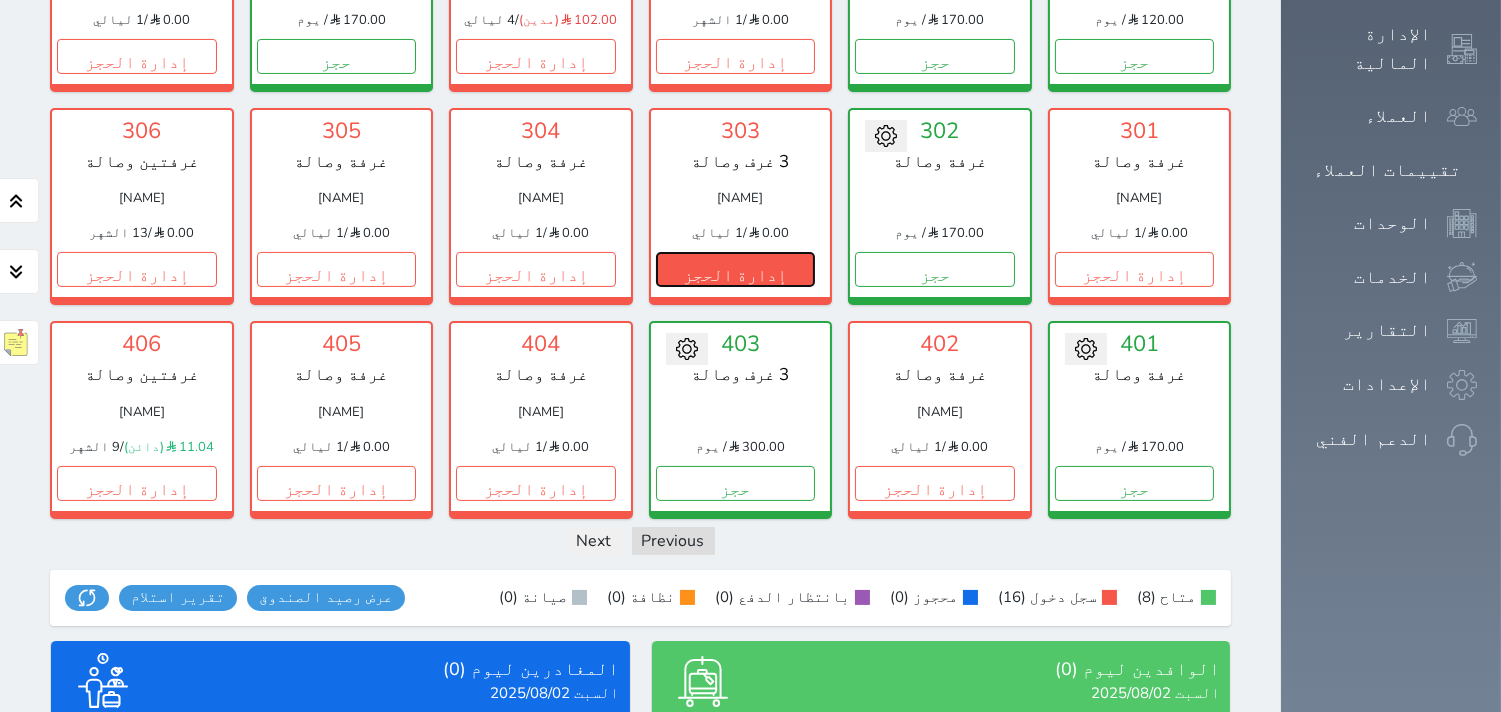 click on "إدارة الحجز" at bounding box center (736, 269) 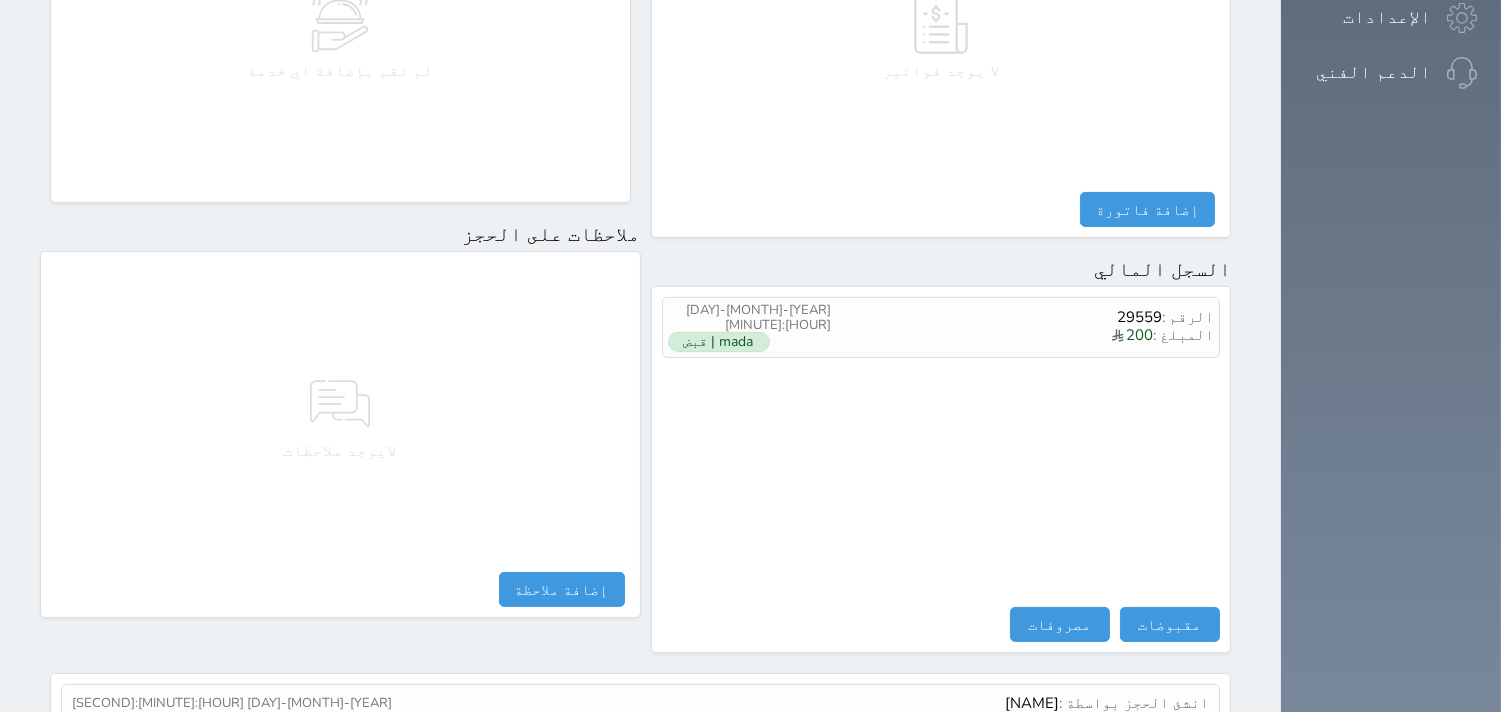 scroll, scrollTop: 1068, scrollLeft: 0, axis: vertical 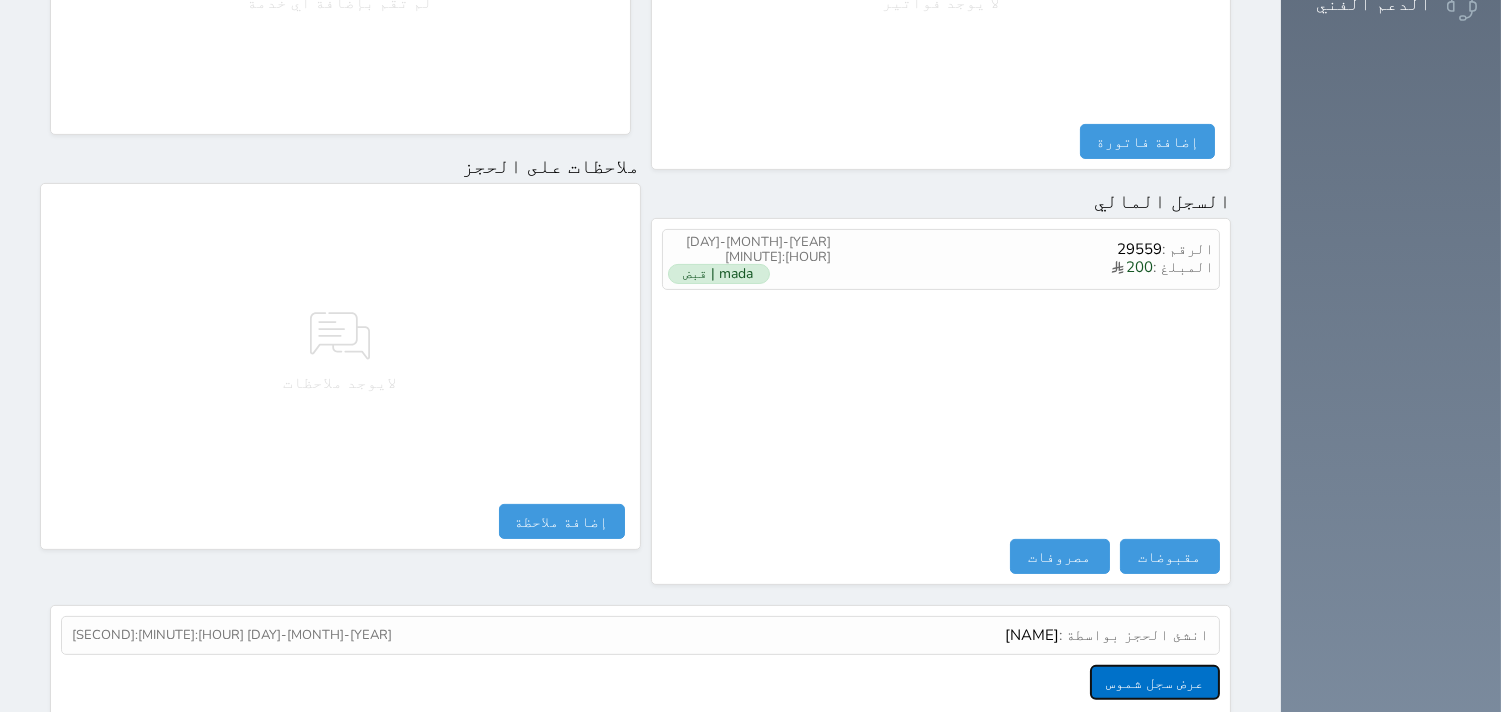 click on "عرض سجل شموس" at bounding box center (1155, 682) 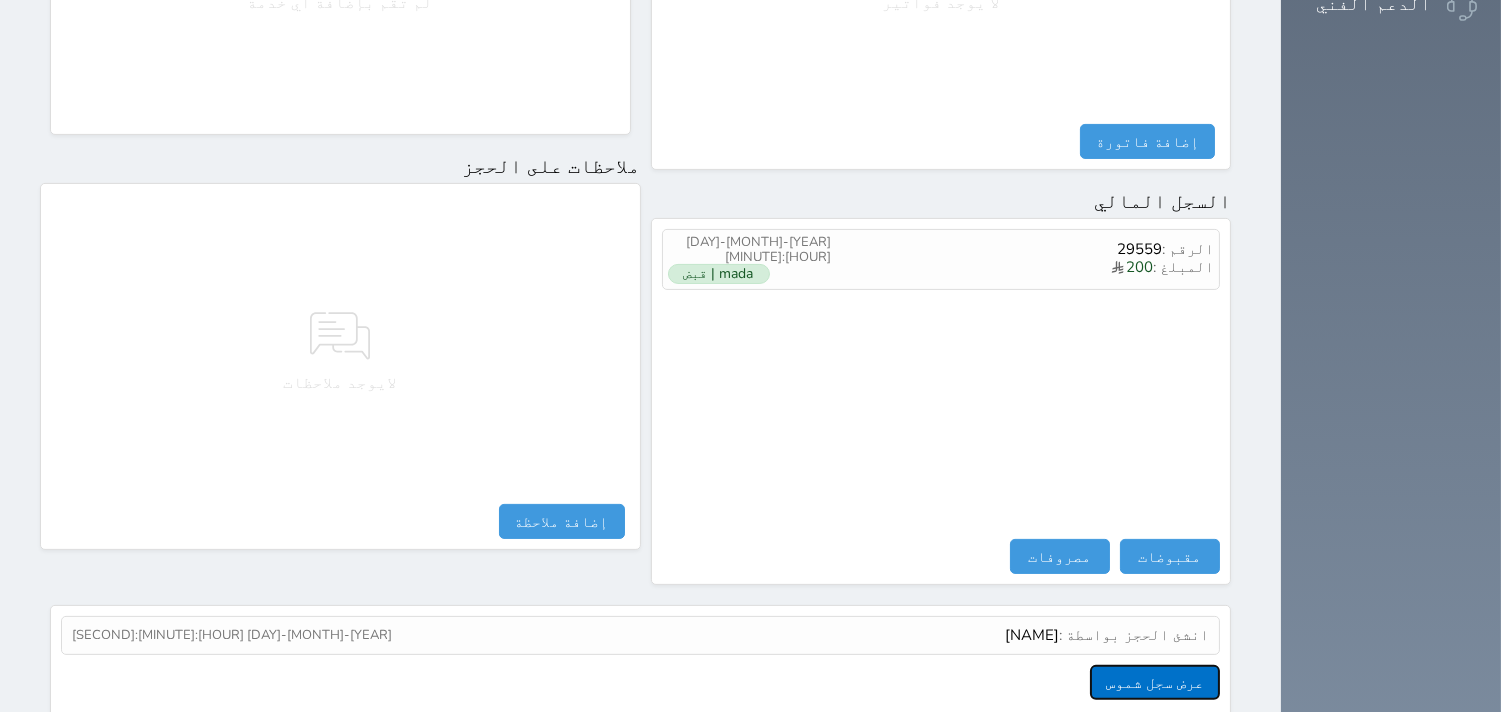 click on "عرض سجل شموس" at bounding box center (1155, 682) 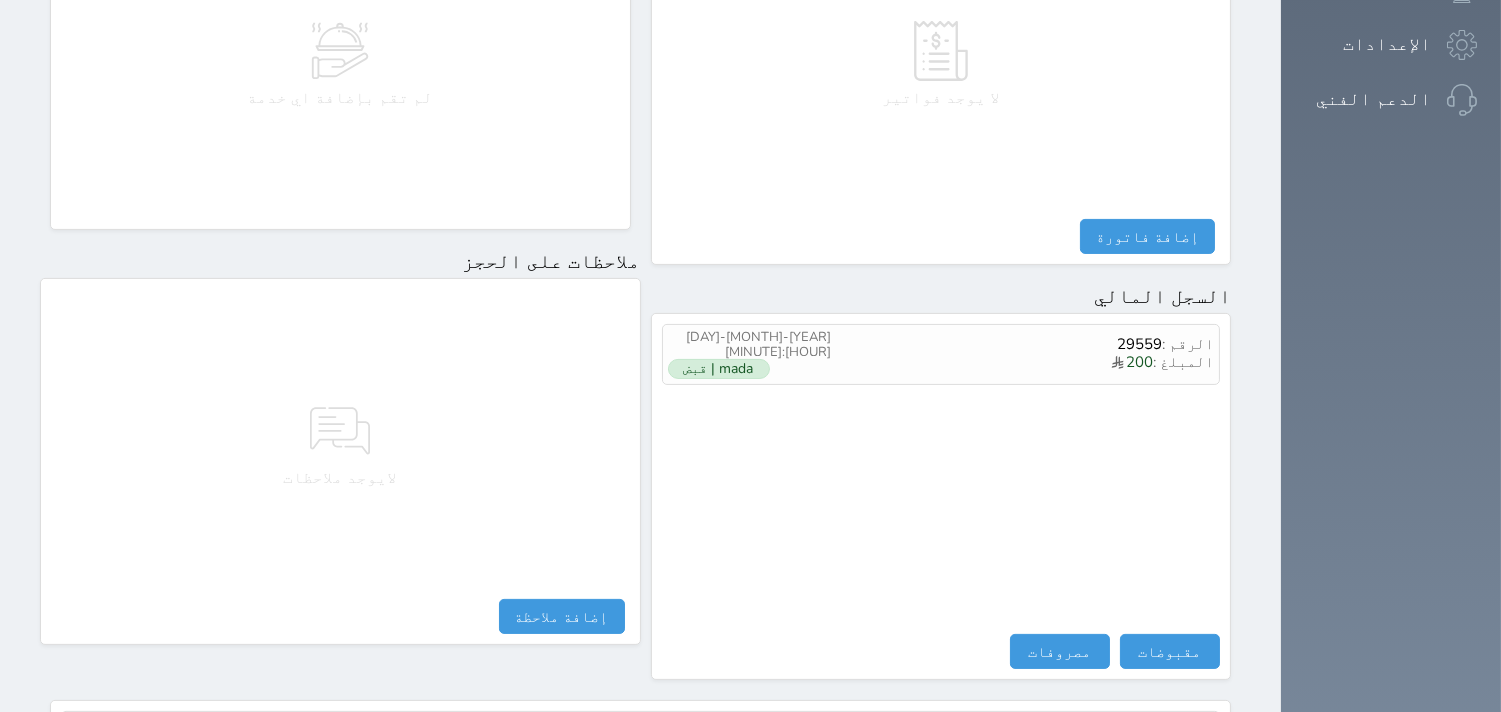 scroll, scrollTop: 1068, scrollLeft: 0, axis: vertical 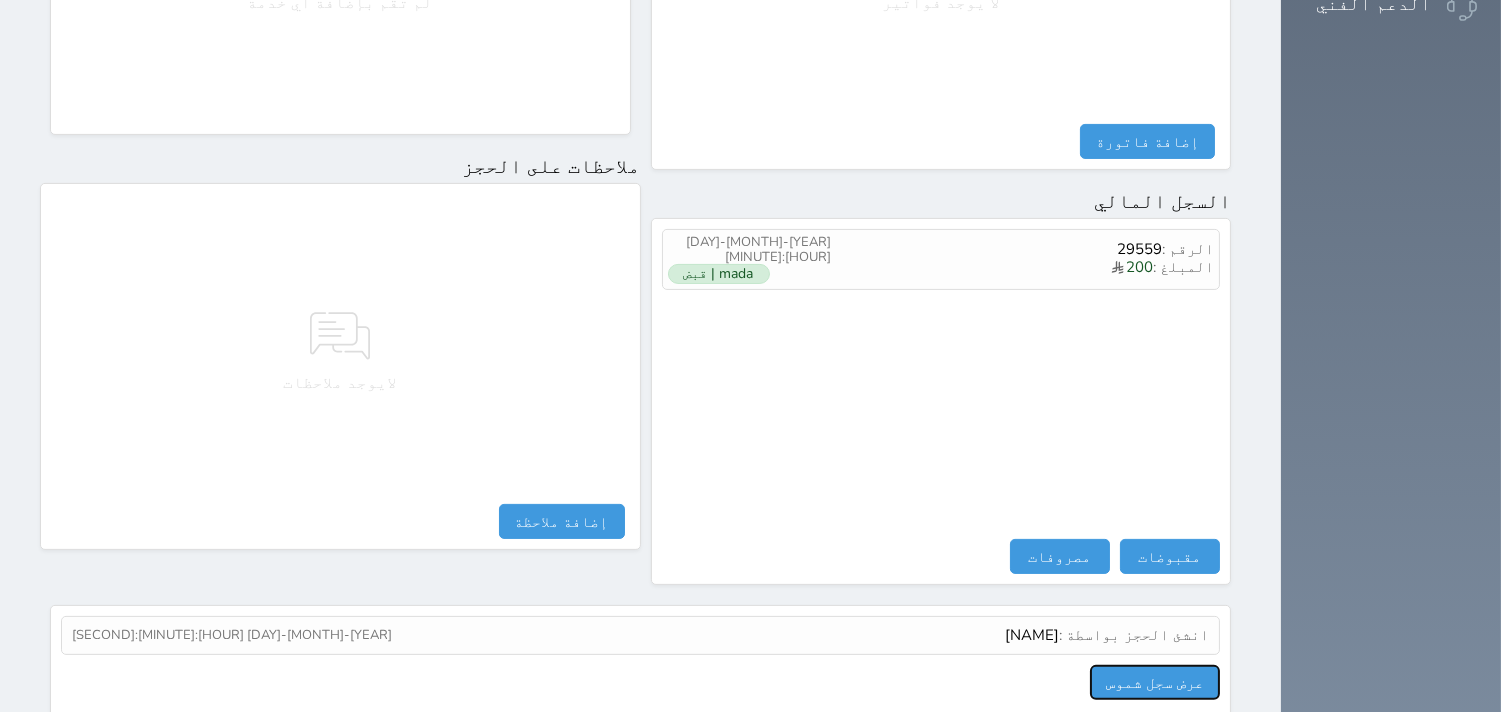 click on "عرض سجل شموس" at bounding box center [1155, 682] 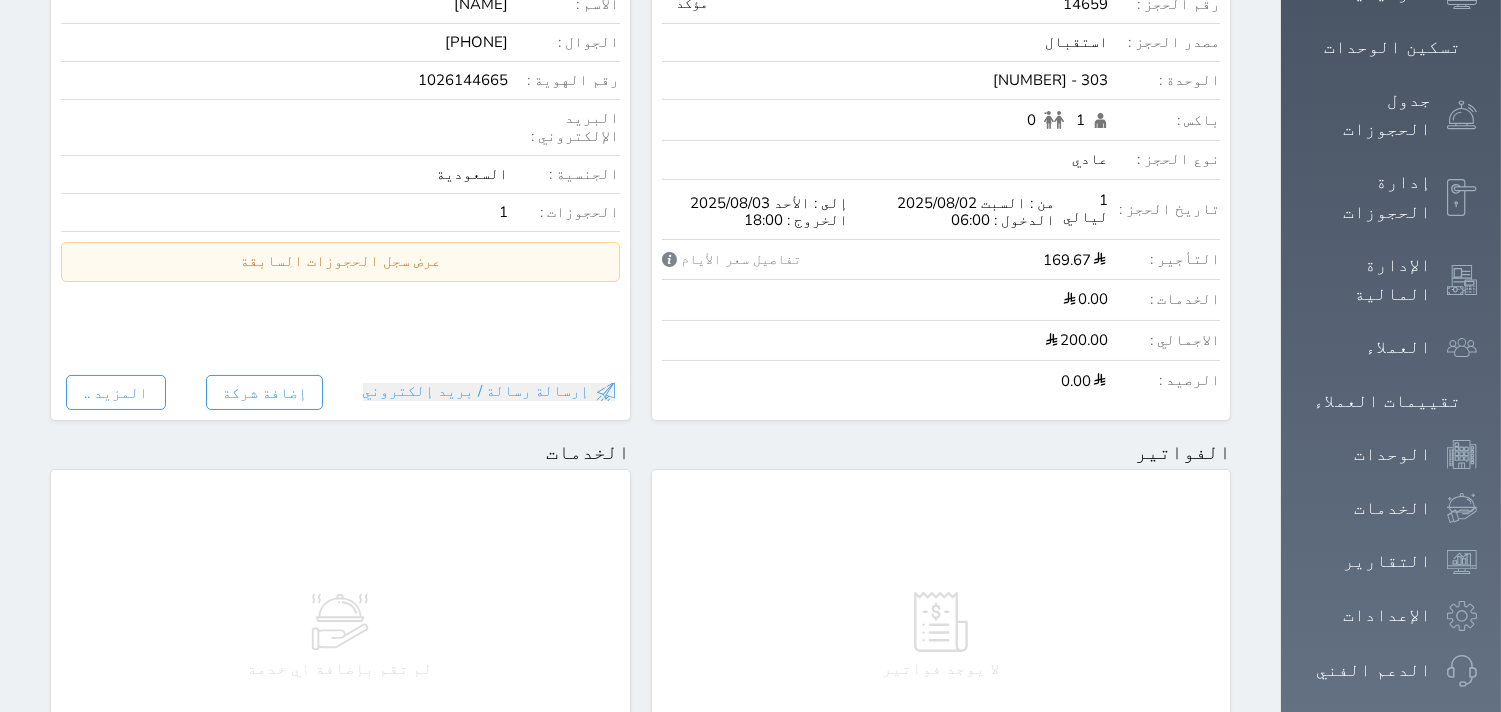 scroll, scrollTop: 0, scrollLeft: 0, axis: both 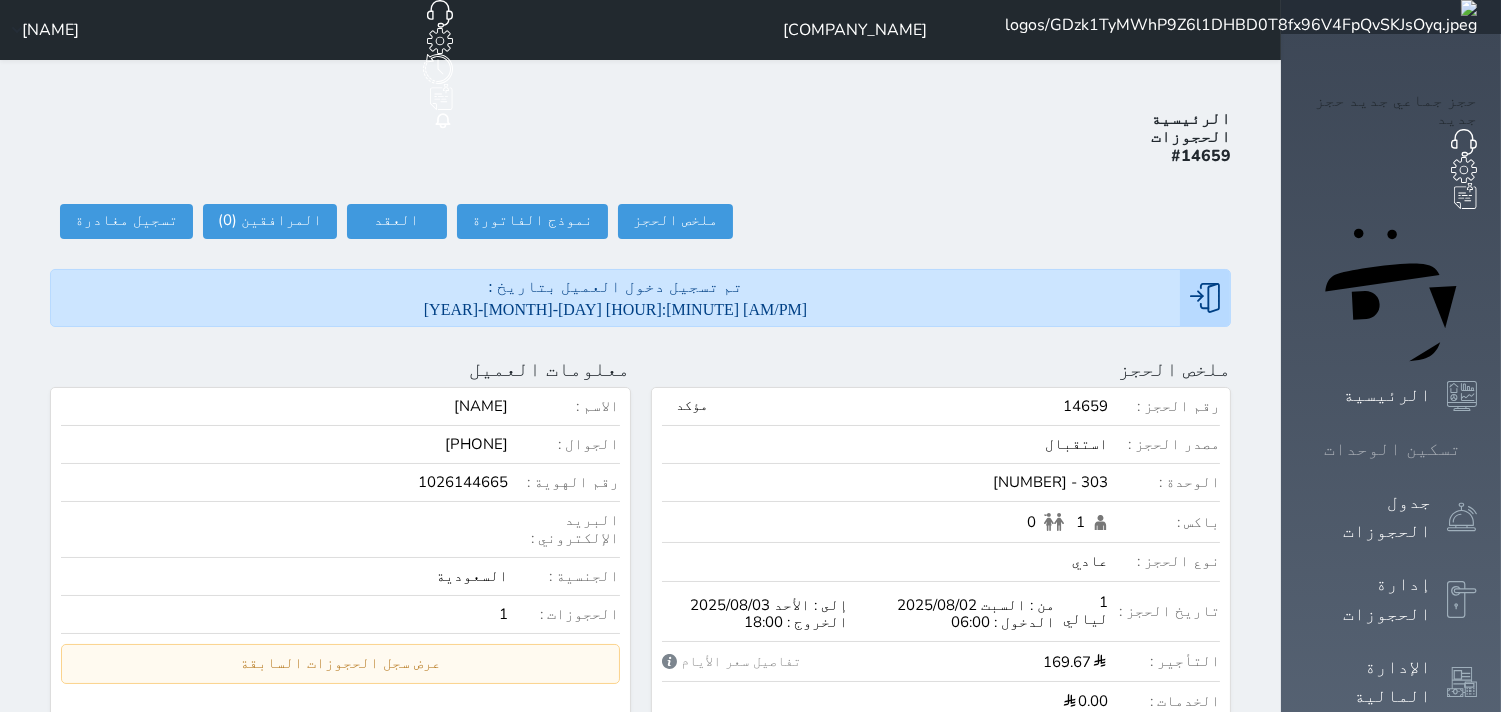 click 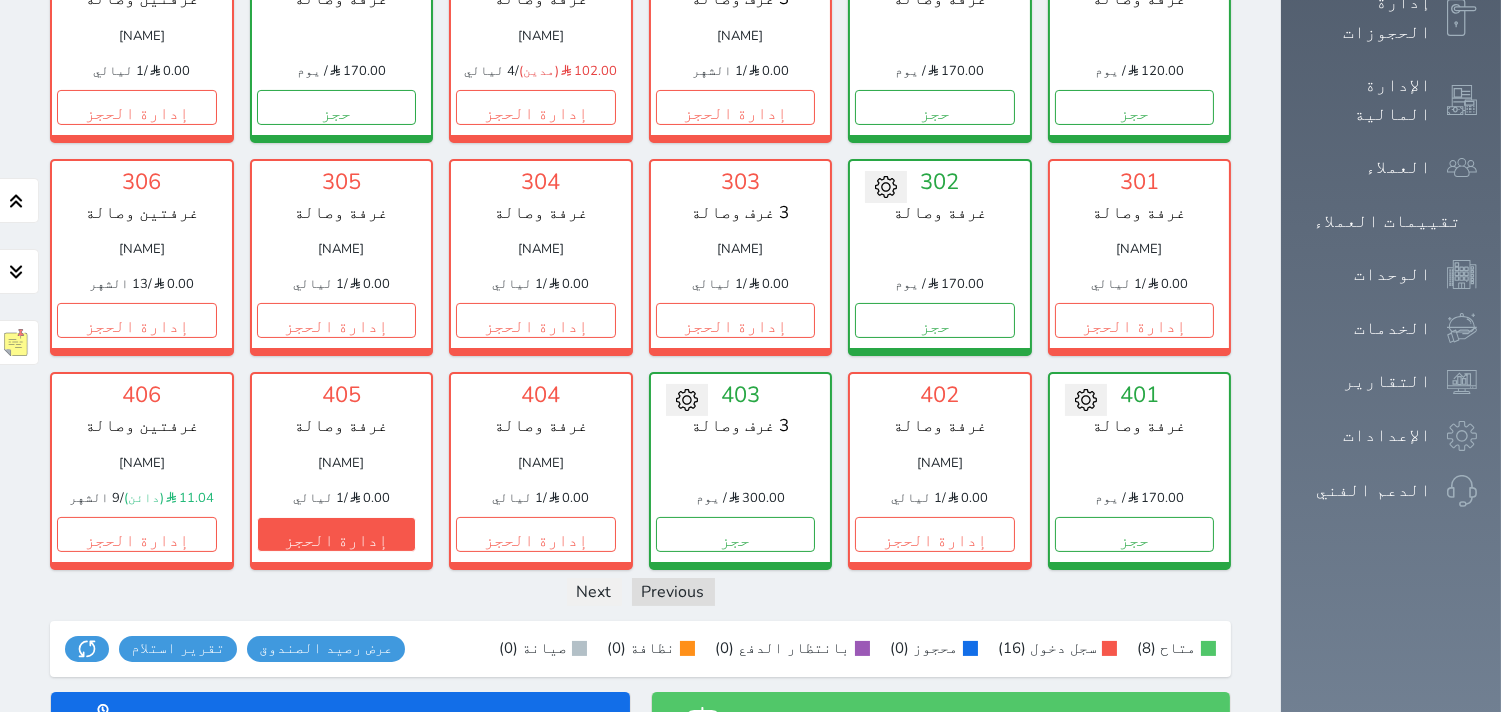 scroll, scrollTop: 666, scrollLeft: 0, axis: vertical 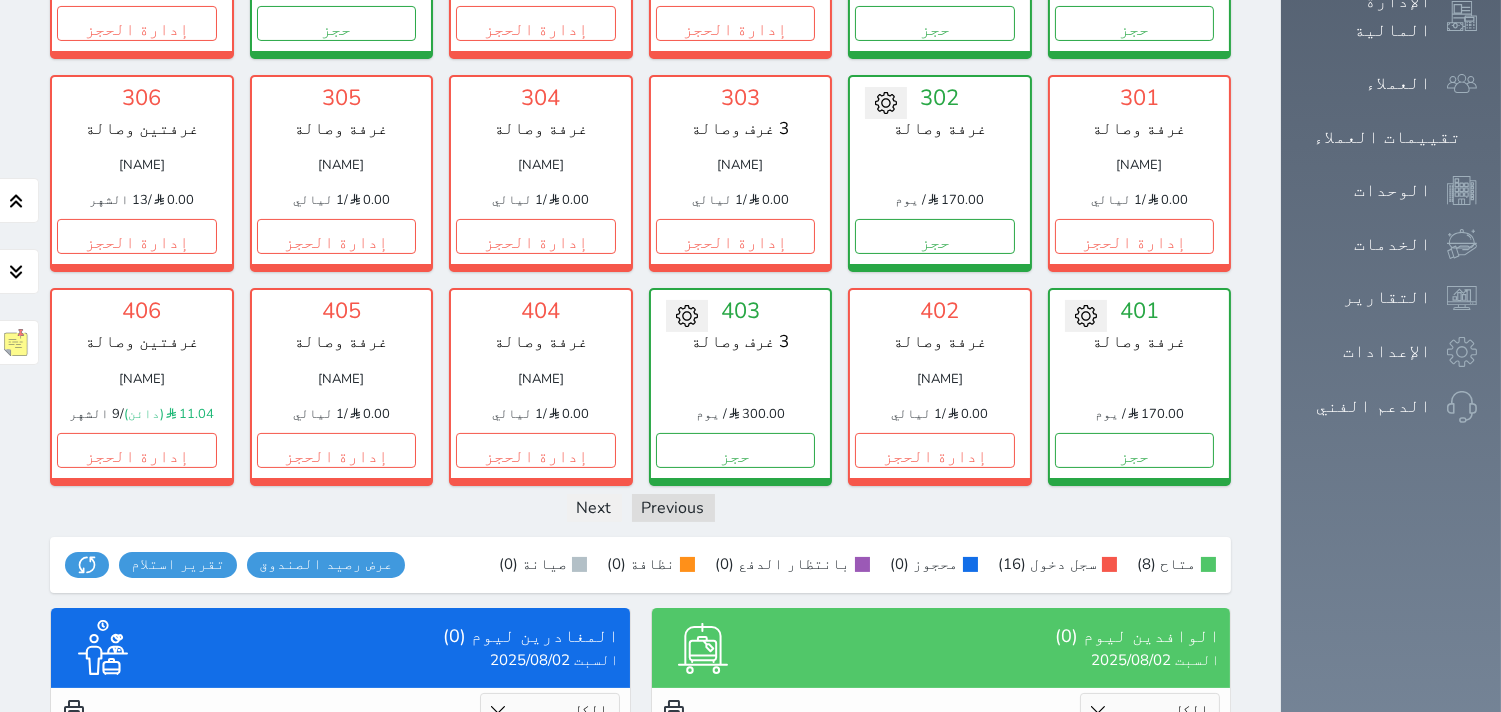 drag, startPoint x: 252, startPoint y: 515, endPoint x: 171, endPoint y: 517, distance: 81.02469 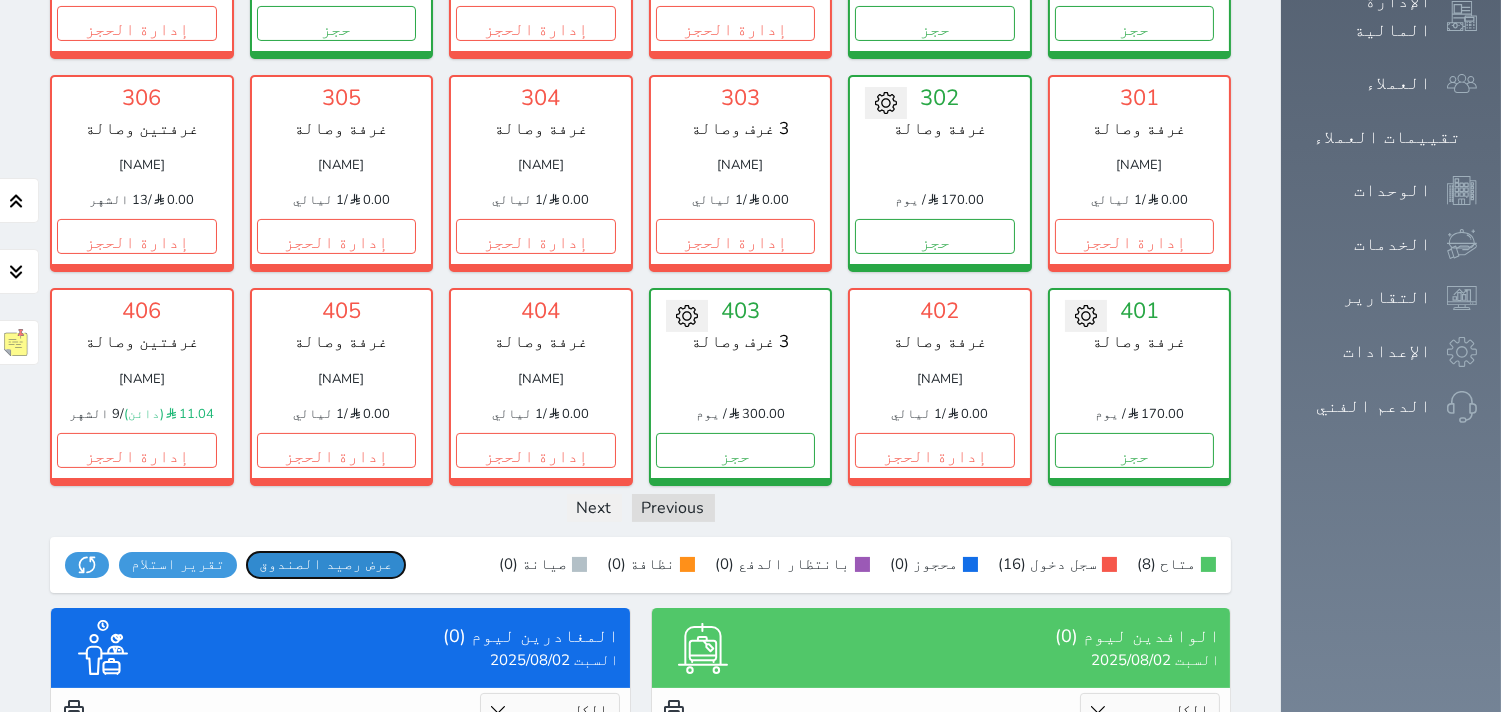 click on "عرض رصيد الصندوق" at bounding box center (326, 564) 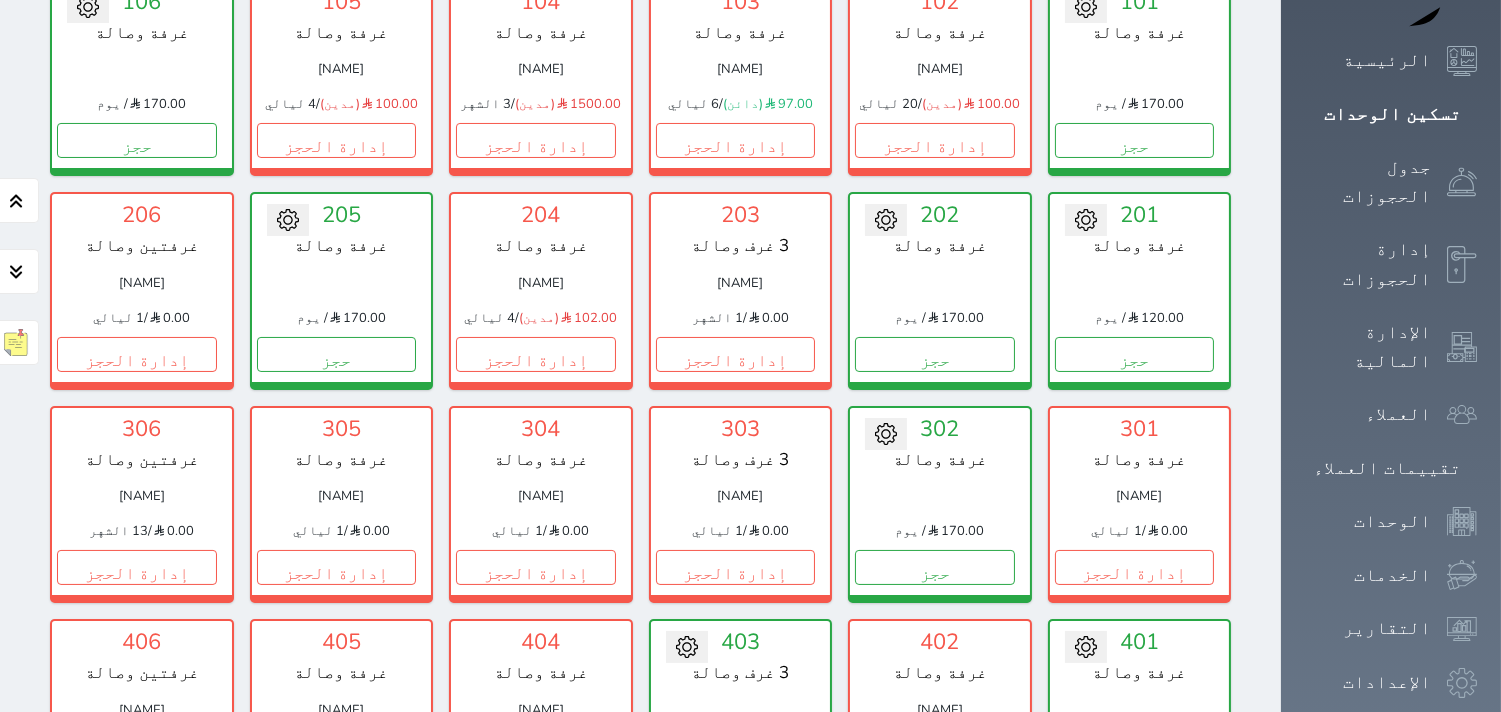 scroll, scrollTop: 333, scrollLeft: 0, axis: vertical 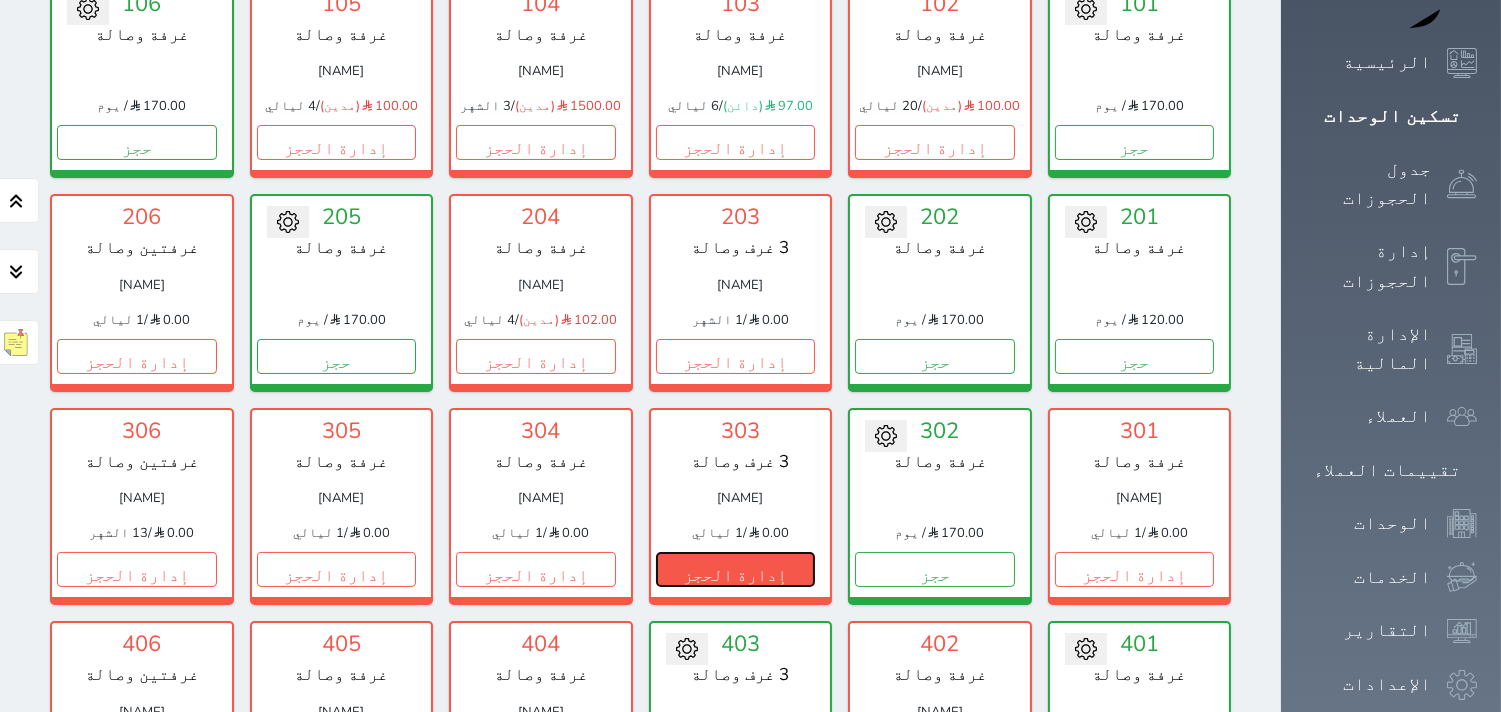click on "إدارة الحجز" at bounding box center [736, 569] 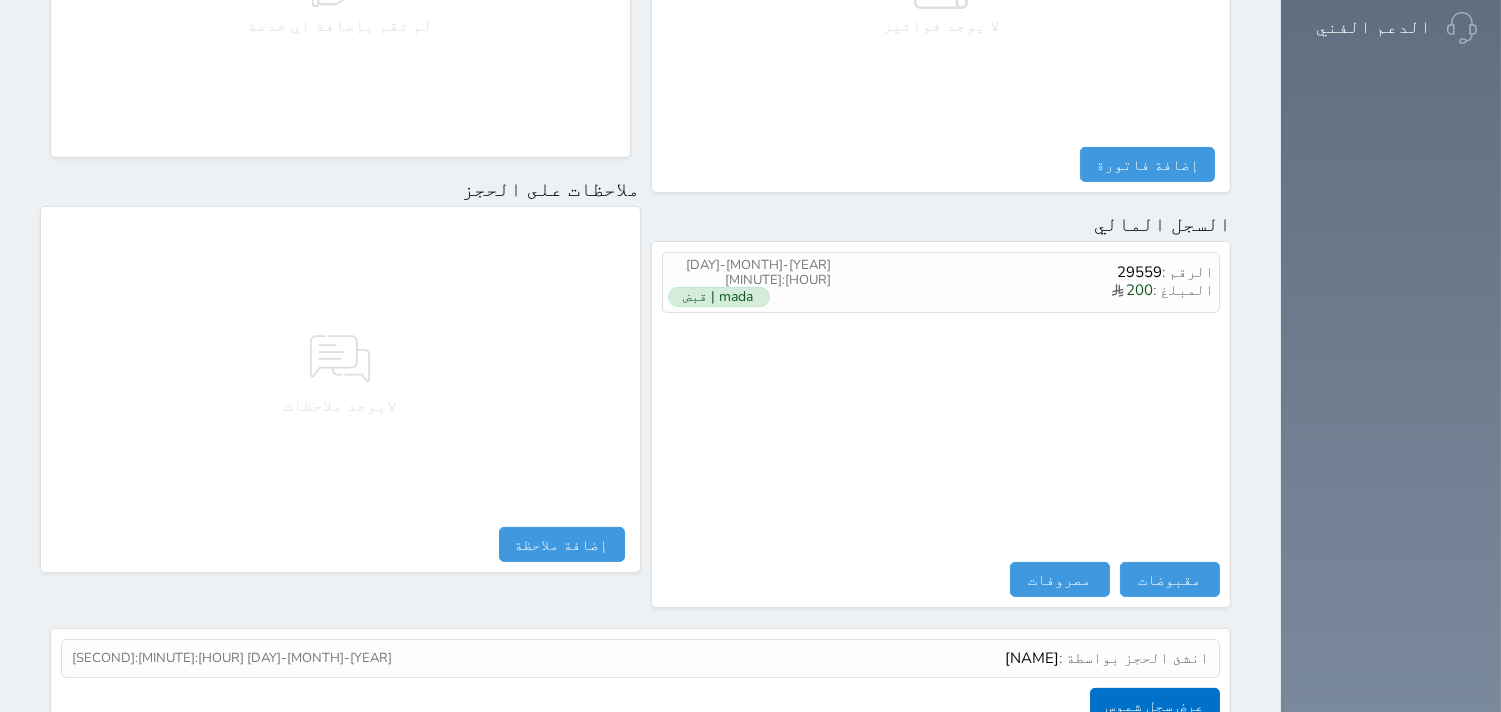 scroll, scrollTop: 1068, scrollLeft: 0, axis: vertical 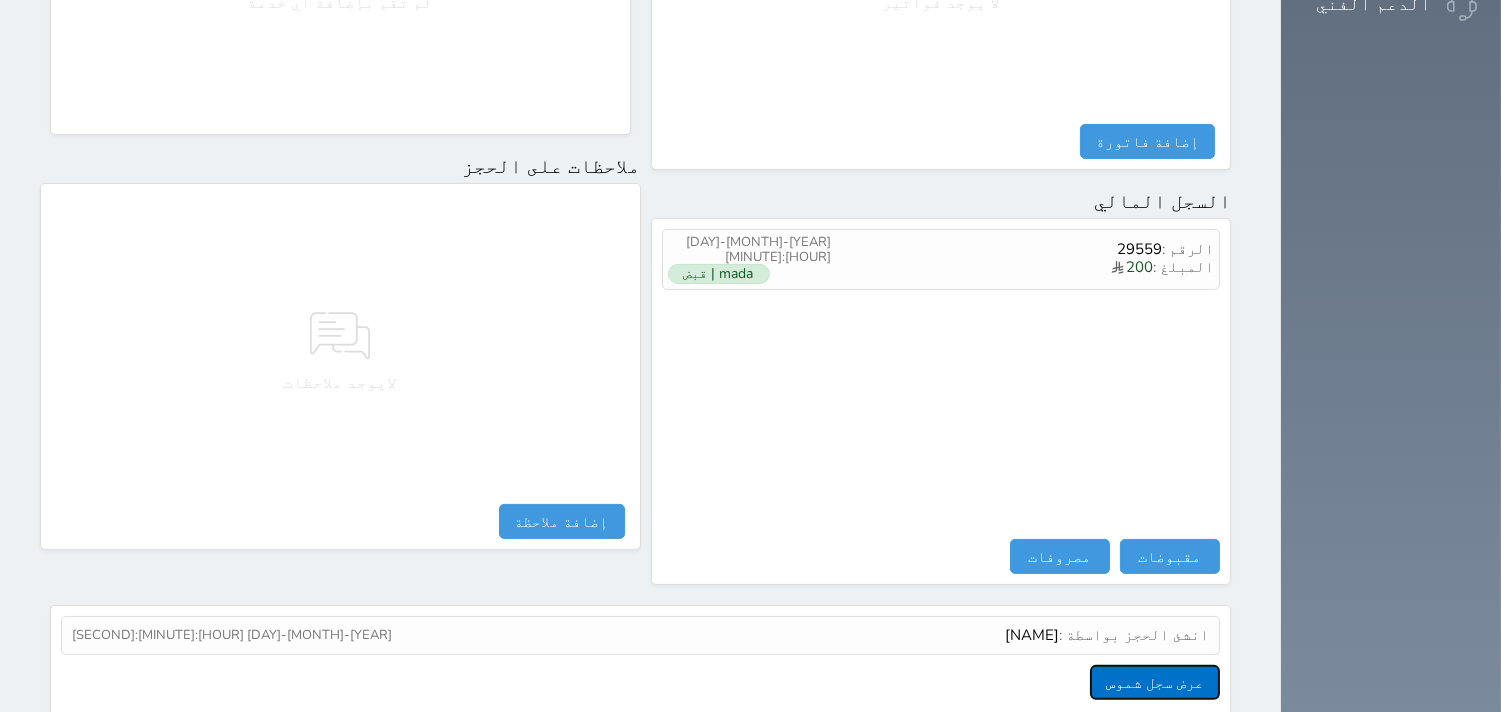 click on "عرض سجل شموس" at bounding box center [1155, 682] 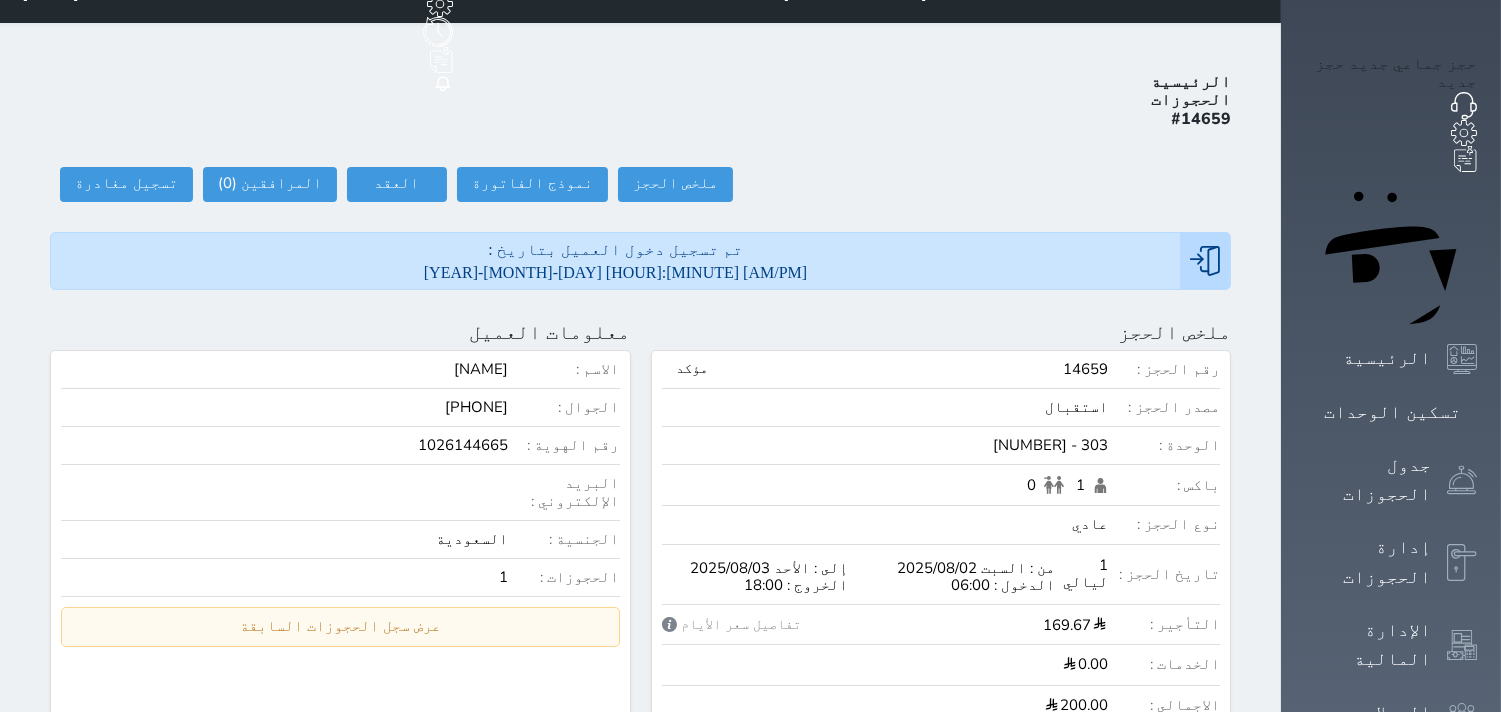 scroll, scrollTop: 0, scrollLeft: 0, axis: both 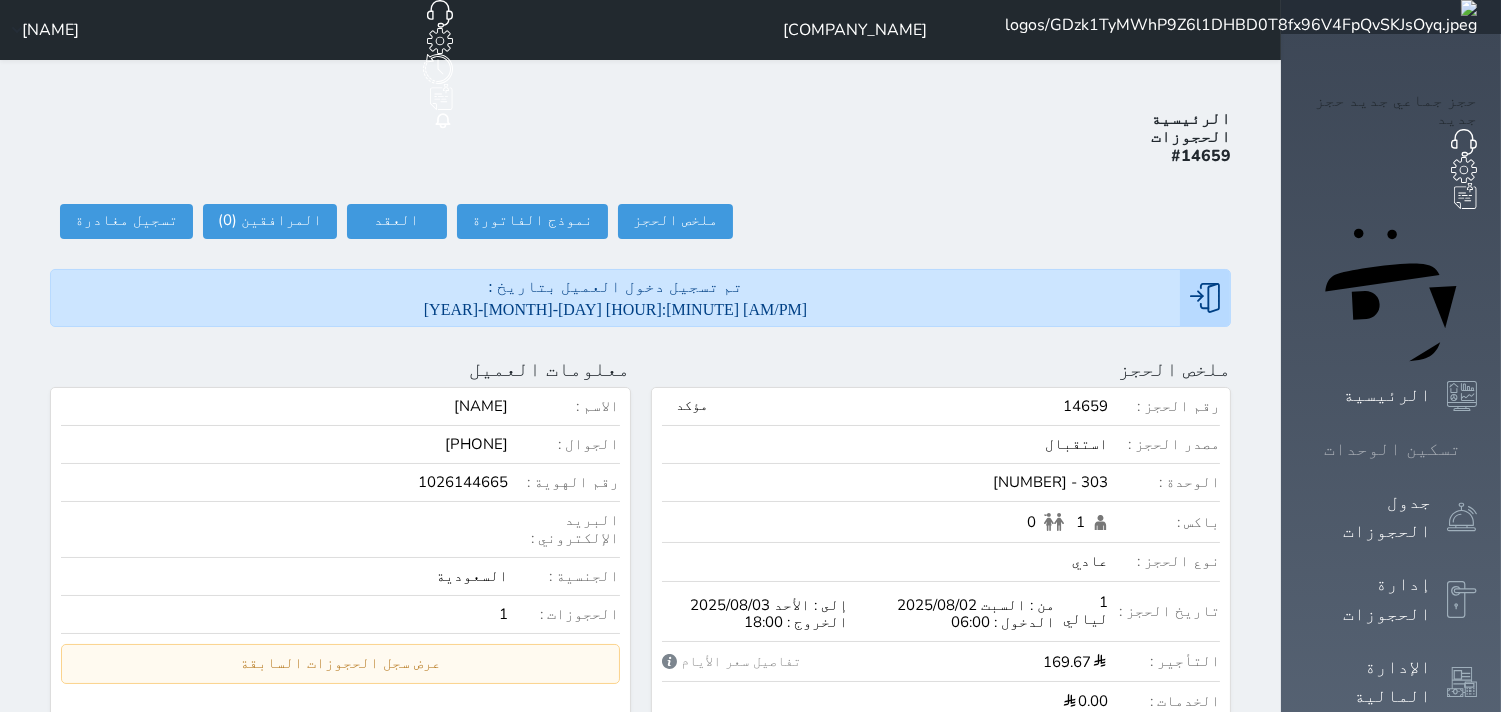 click on "تسكين الوحدات" at bounding box center [1391, 449] 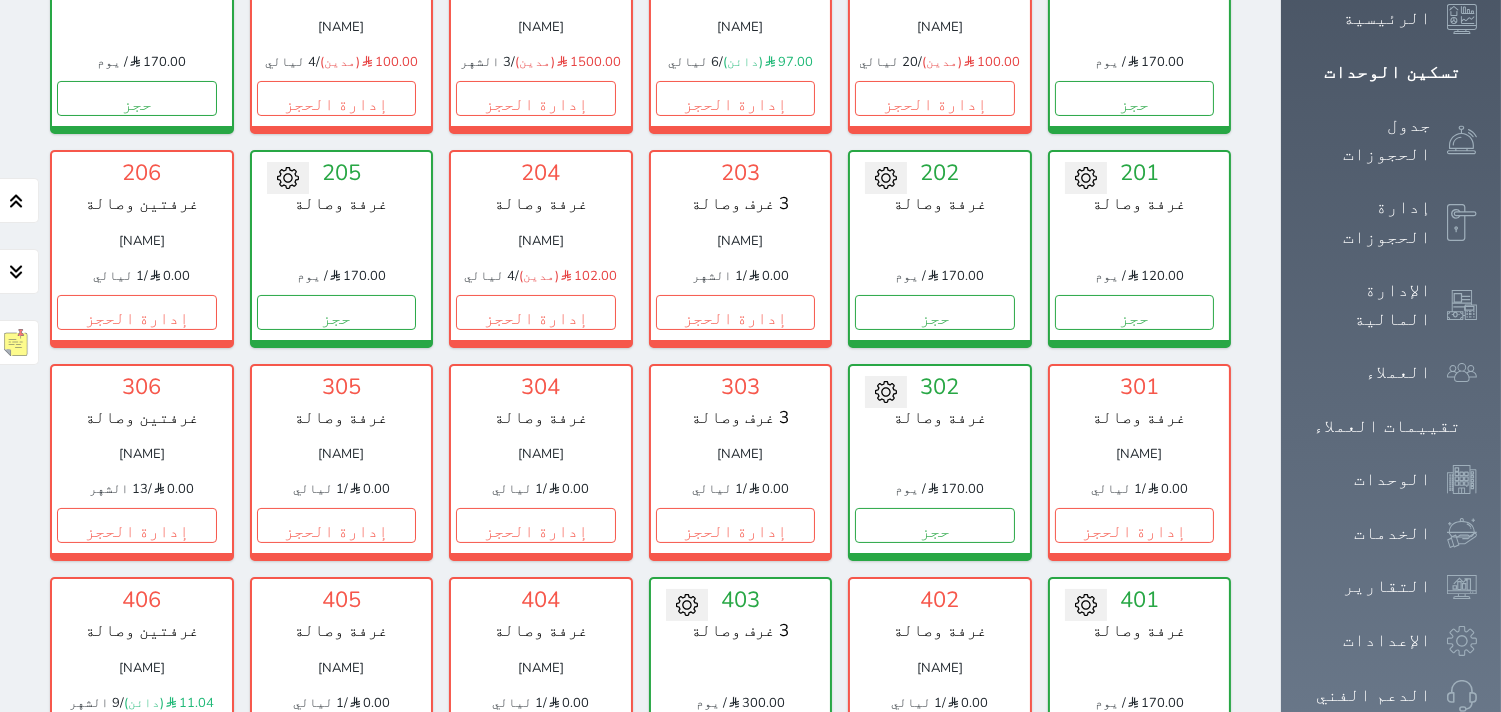 scroll, scrollTop: 411, scrollLeft: 0, axis: vertical 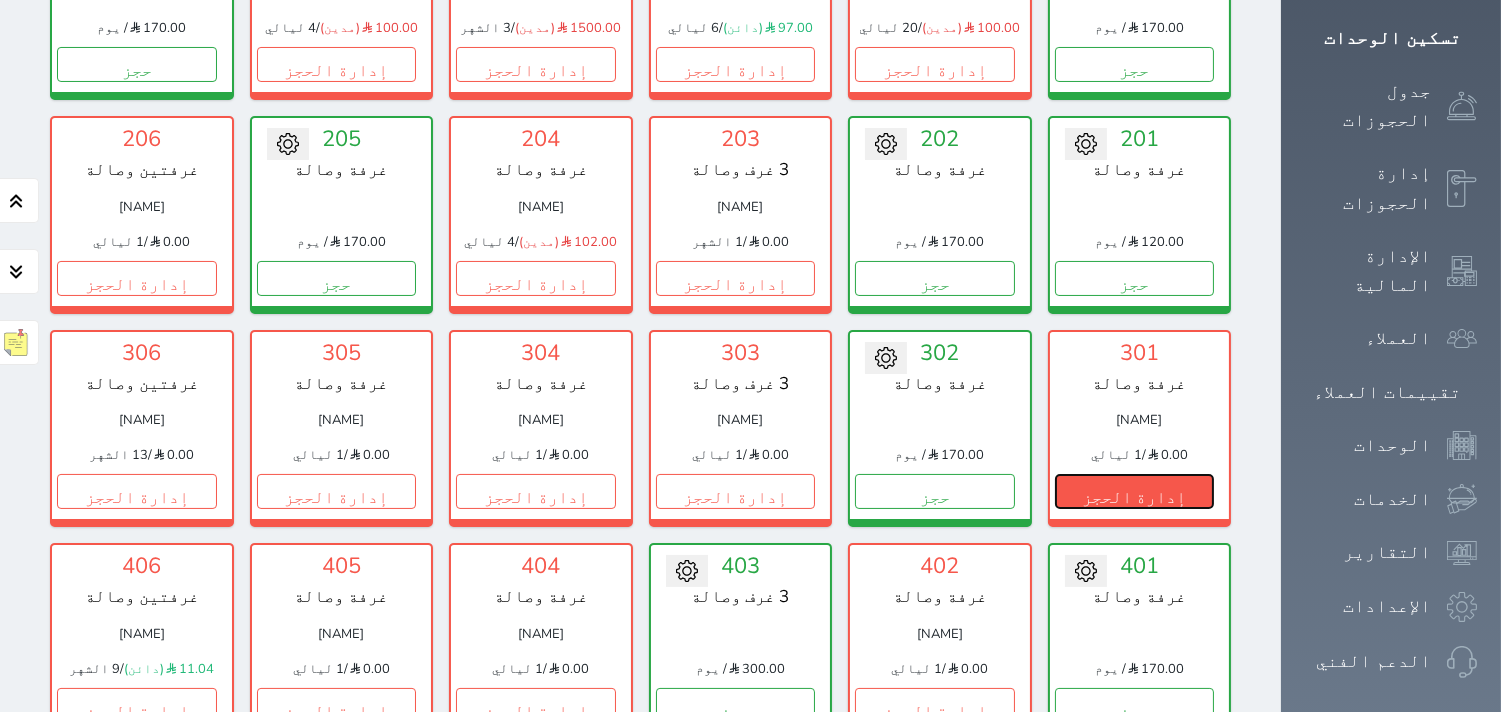 click on "إدارة الحجز" at bounding box center (1135, 491) 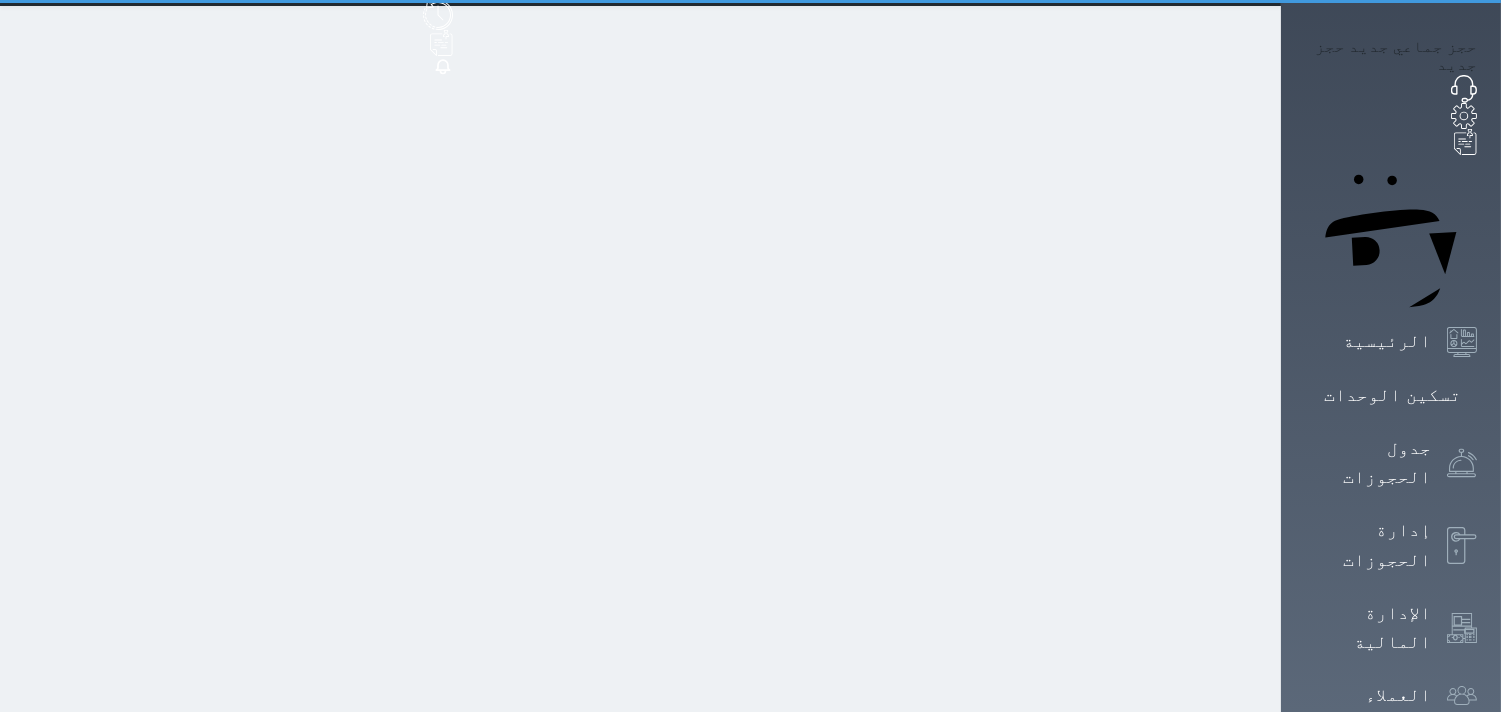 scroll, scrollTop: 0, scrollLeft: 0, axis: both 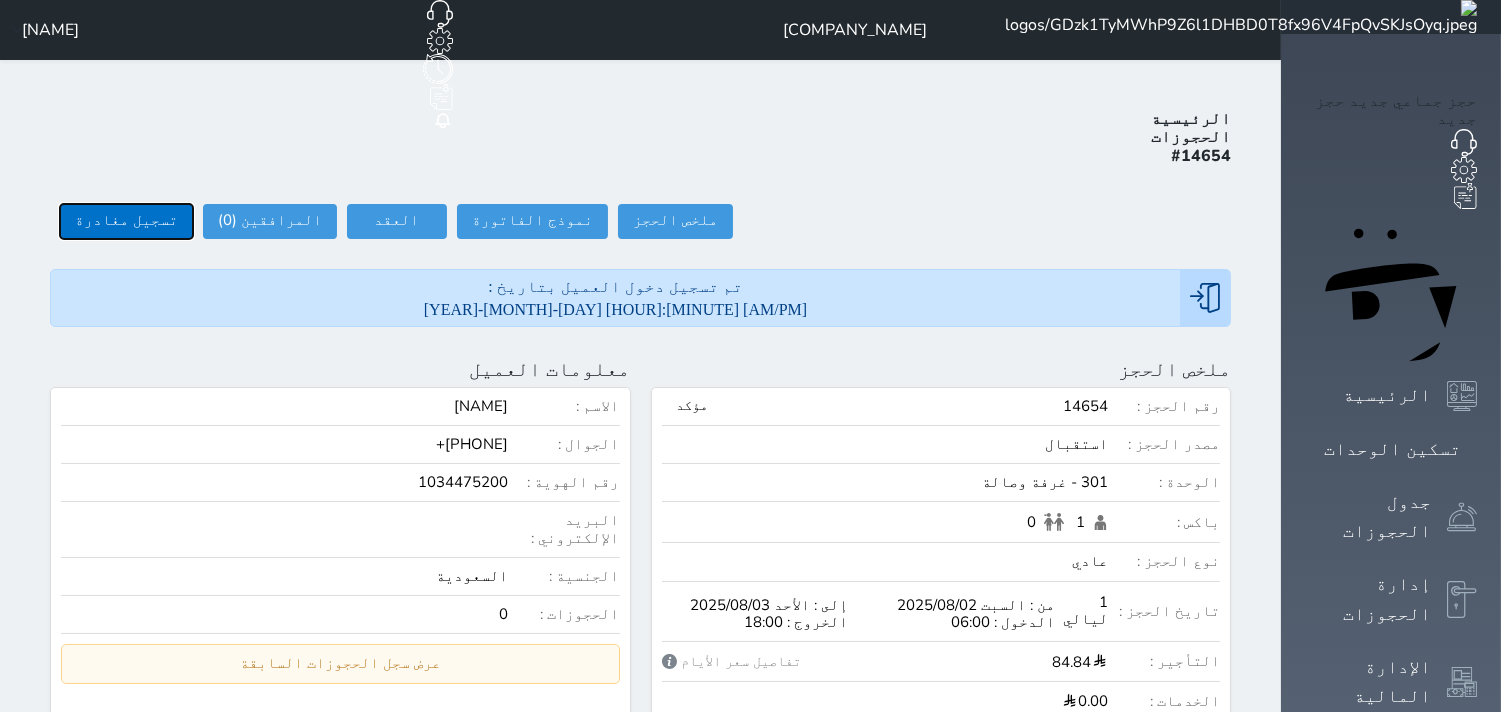 click on "تسجيل مغادرة" at bounding box center [126, 221] 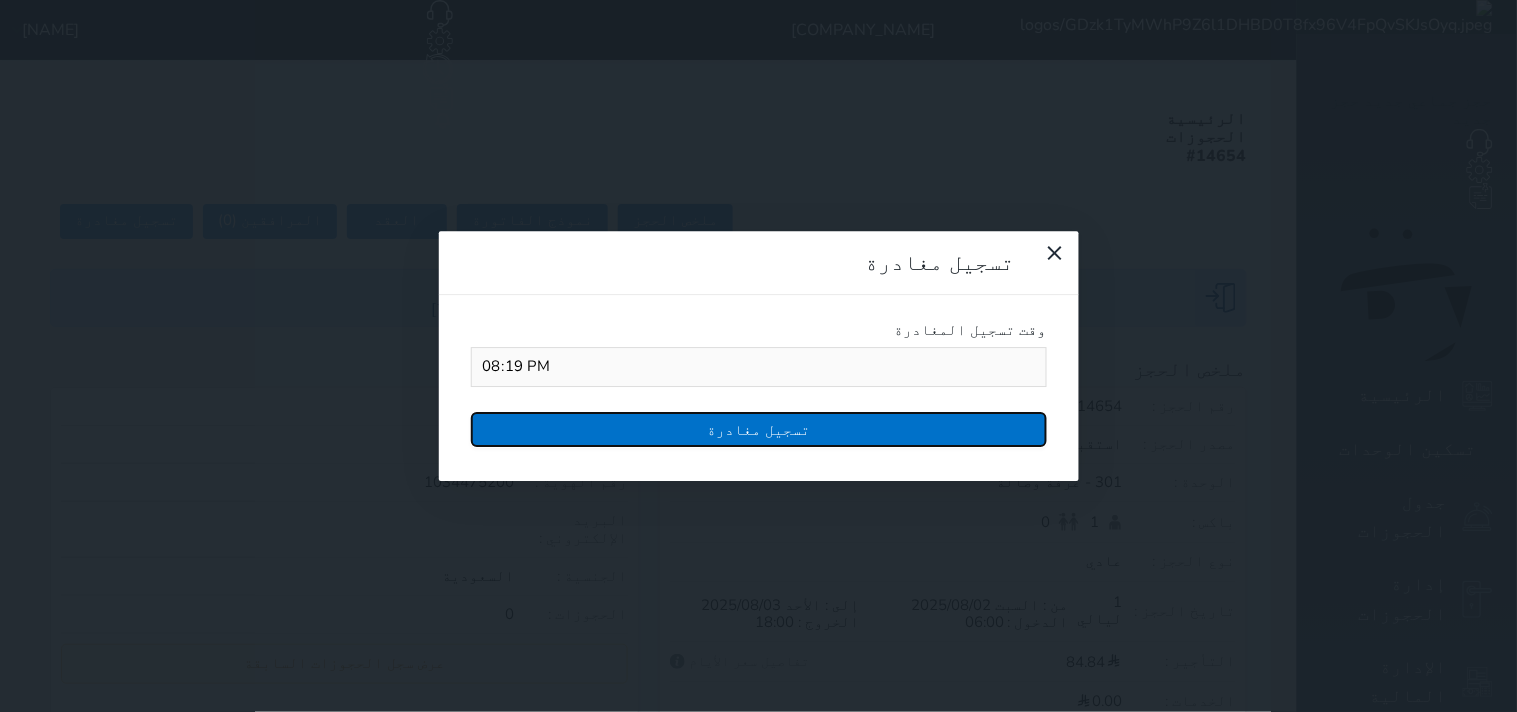 click on "تسجيل مغادرة" at bounding box center [759, 429] 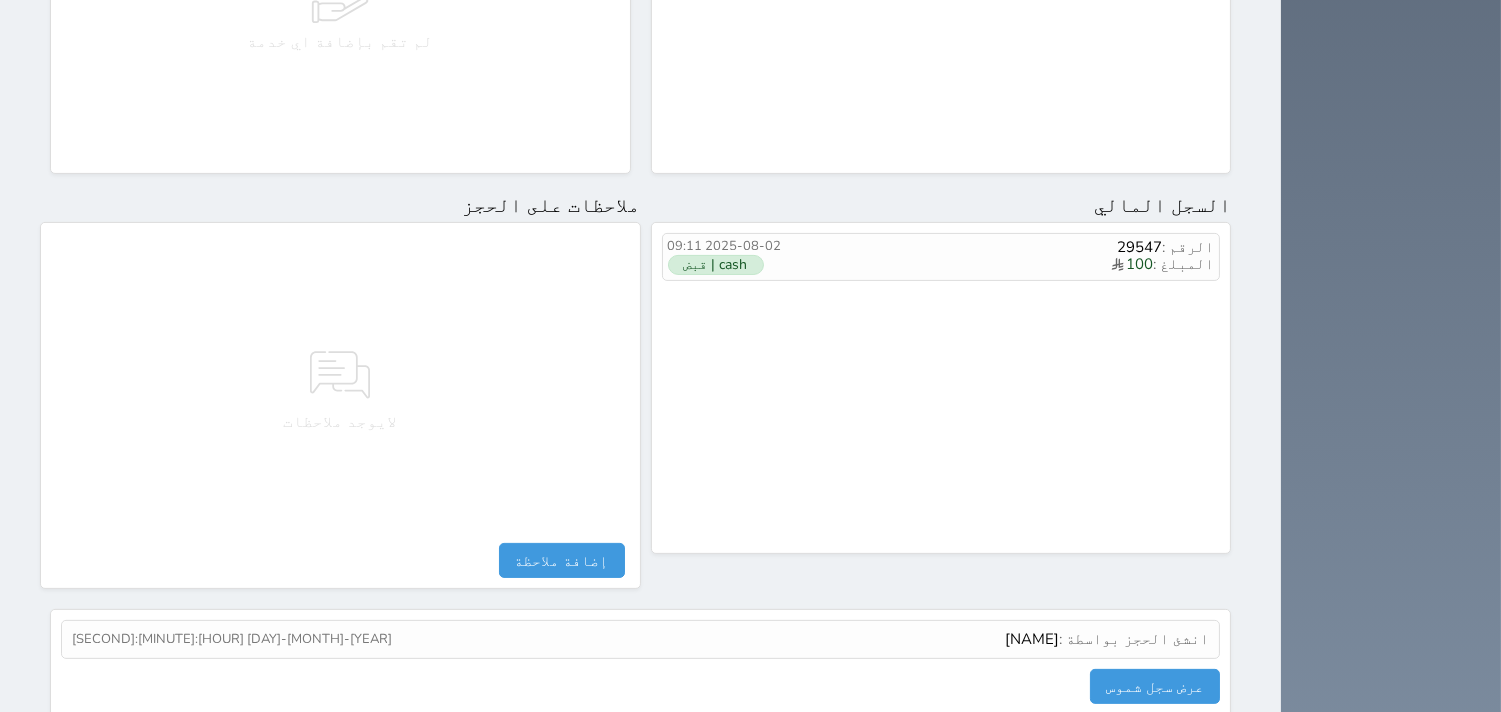 scroll, scrollTop: 1100, scrollLeft: 0, axis: vertical 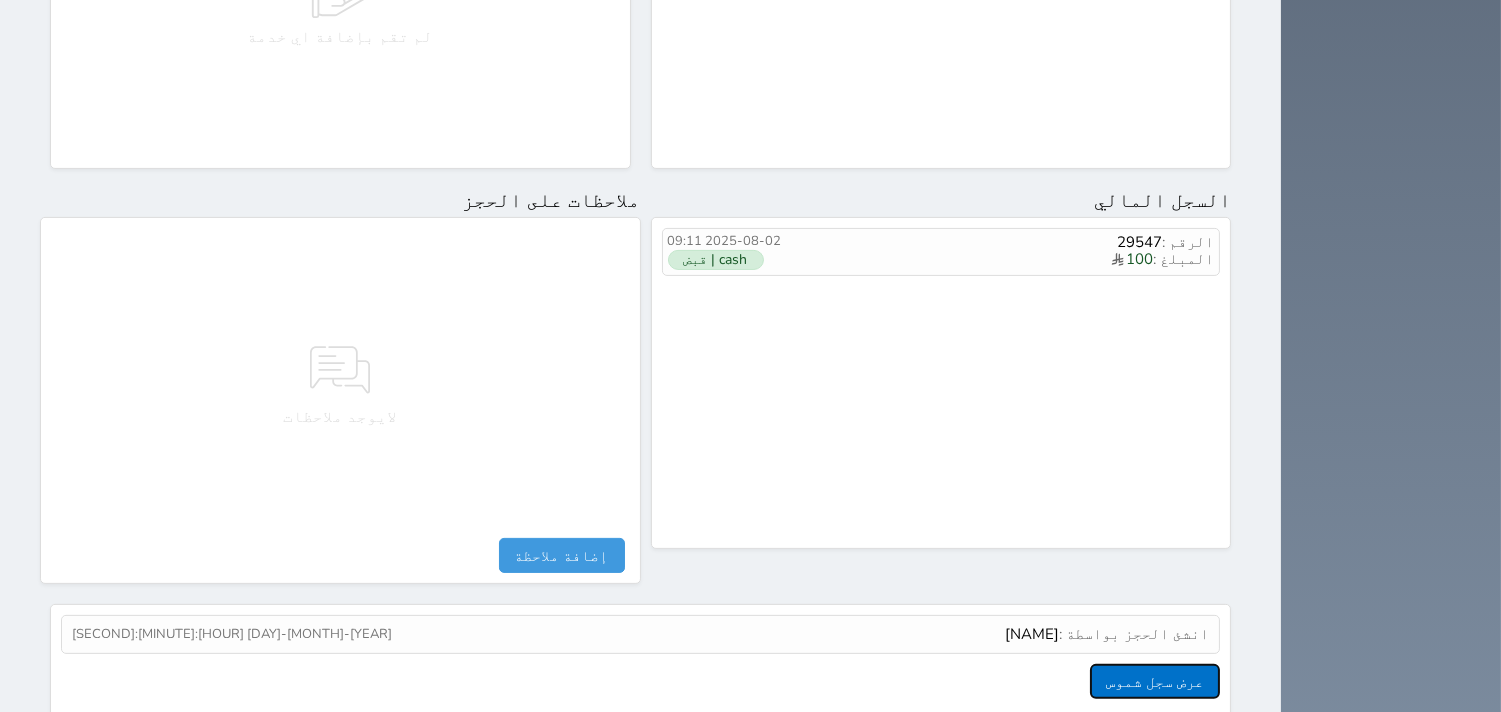 click on "عرض سجل شموس" at bounding box center [1155, 681] 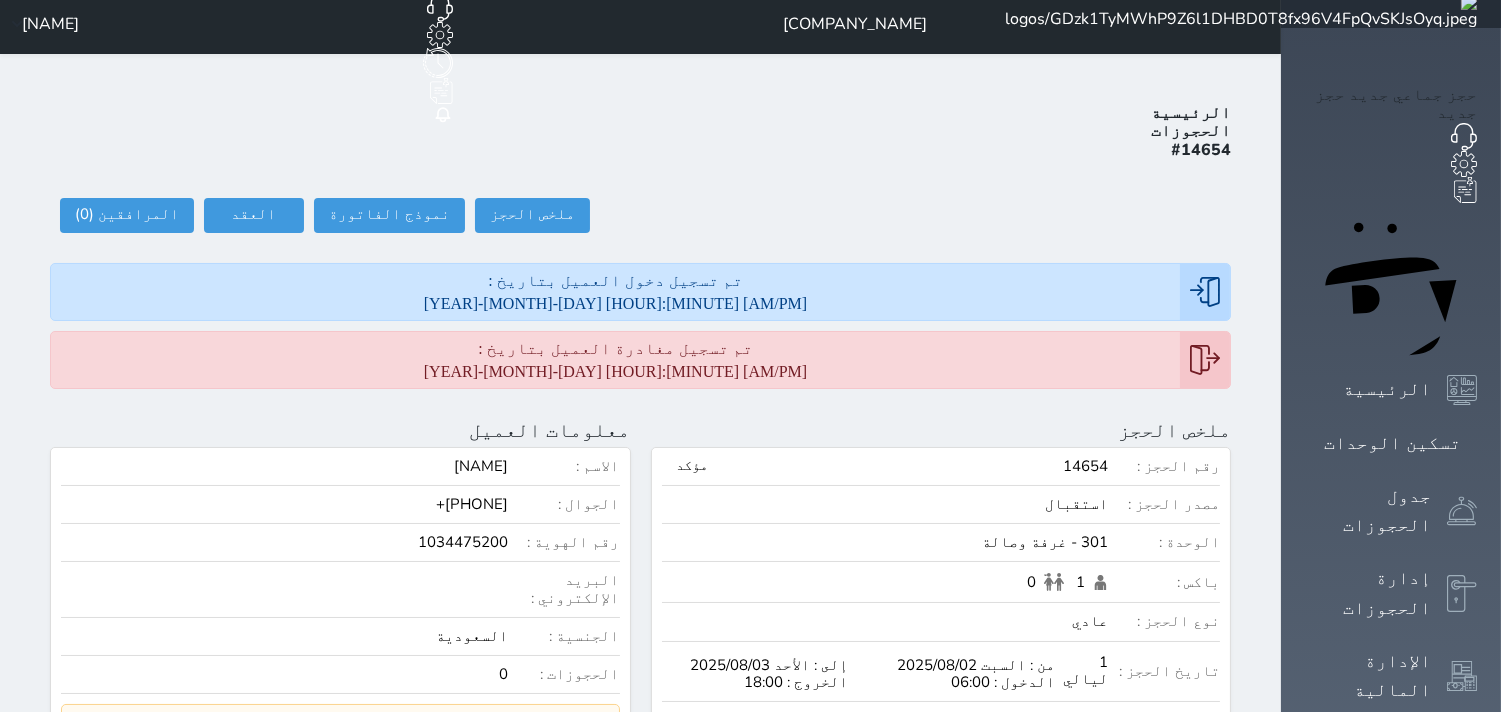 scroll, scrollTop: 0, scrollLeft: 0, axis: both 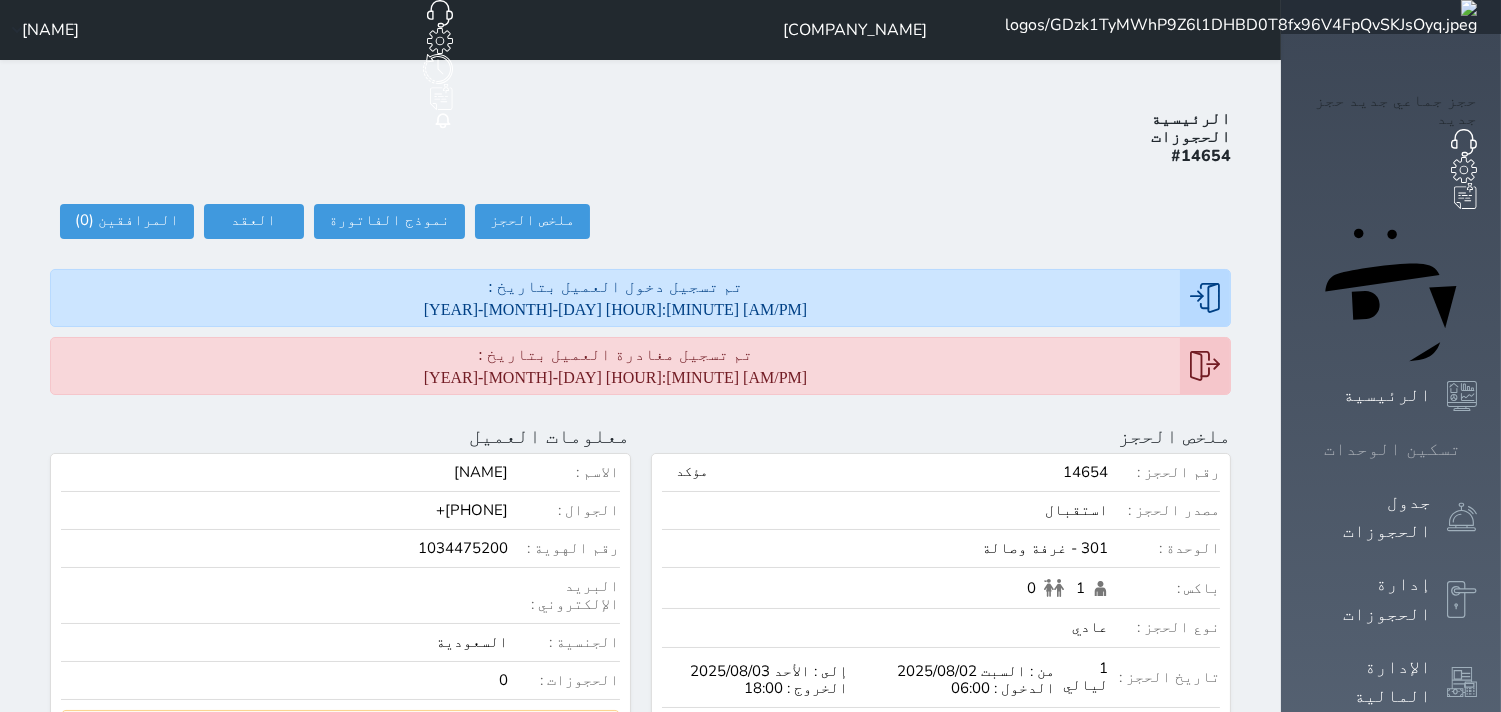 click 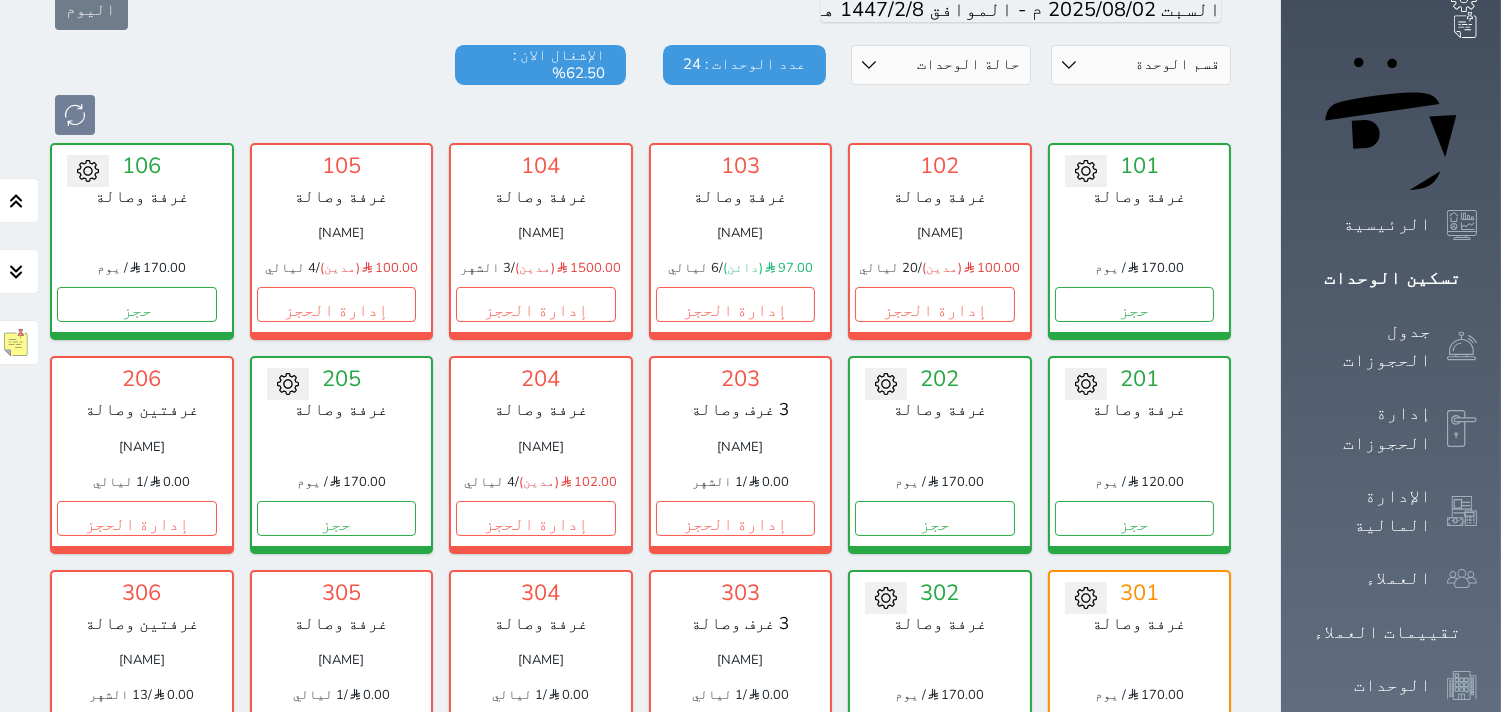 scroll, scrollTop: 300, scrollLeft: 0, axis: vertical 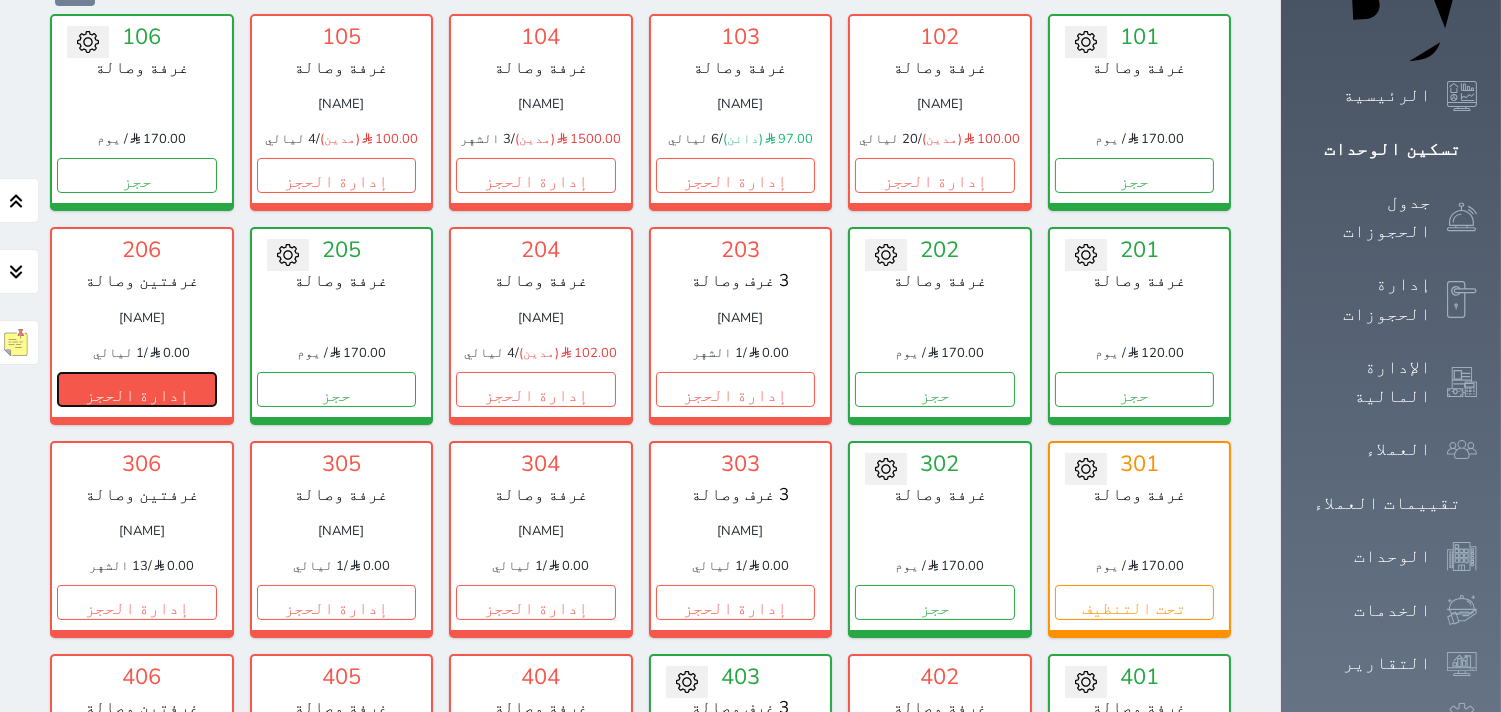 click on "إدارة الحجز" at bounding box center (137, 389) 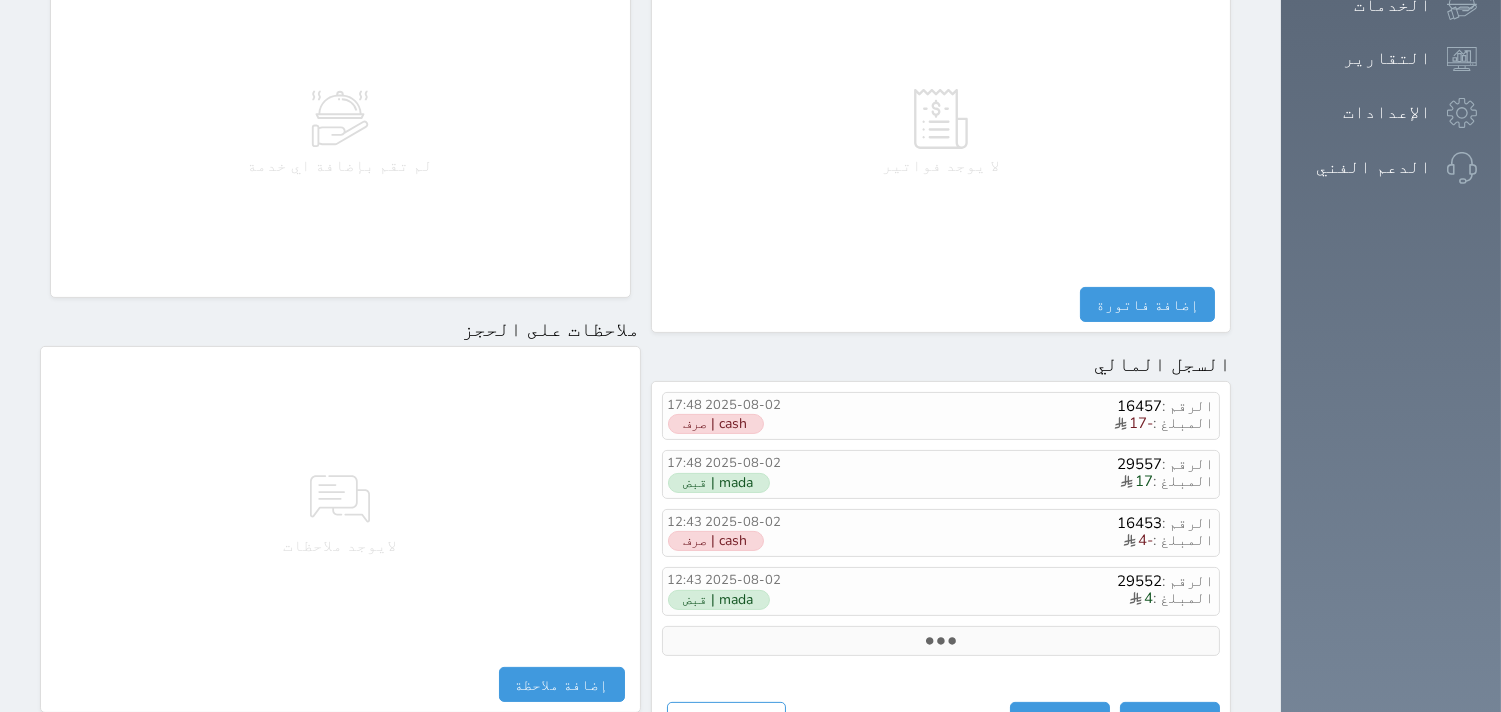scroll, scrollTop: 1068, scrollLeft: 0, axis: vertical 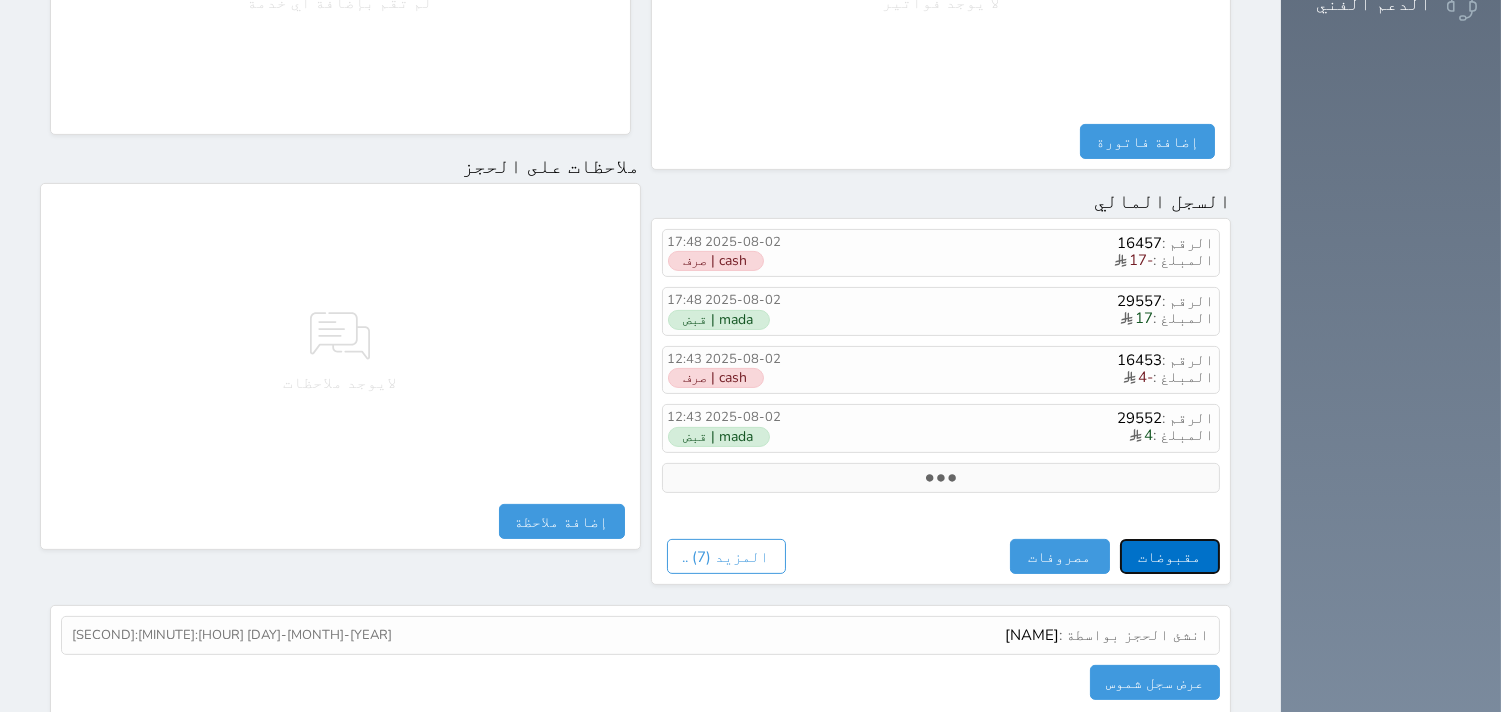 click on "مقبوضات" at bounding box center (1170, 556) 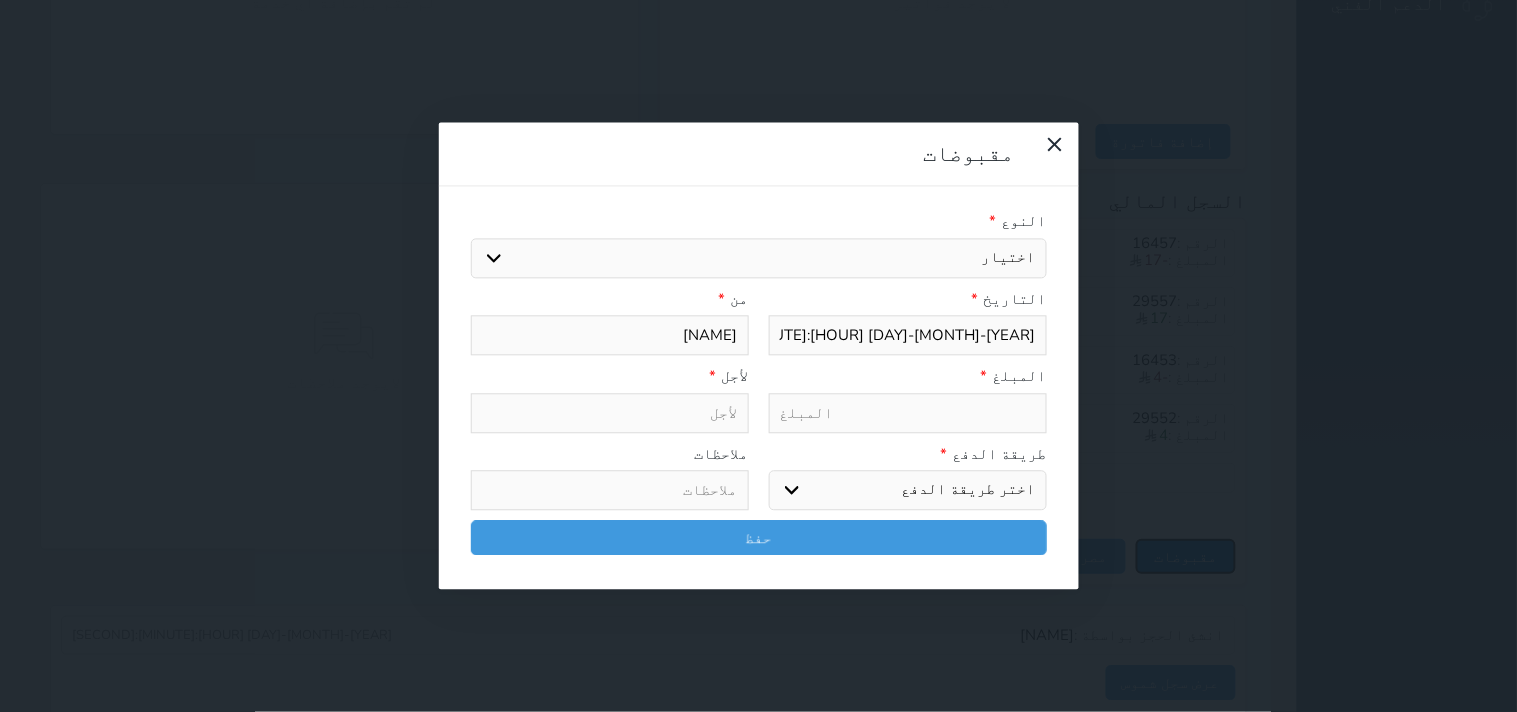 select 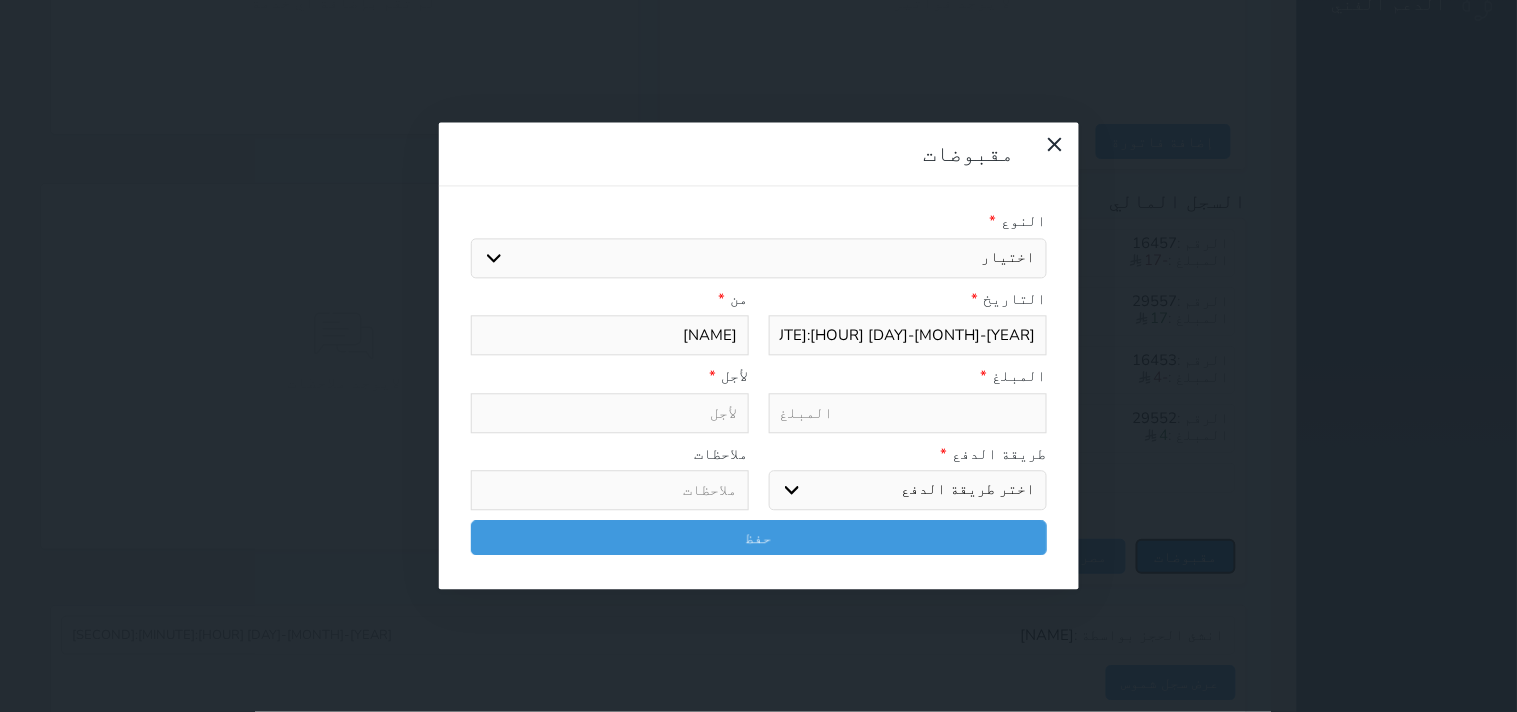 select 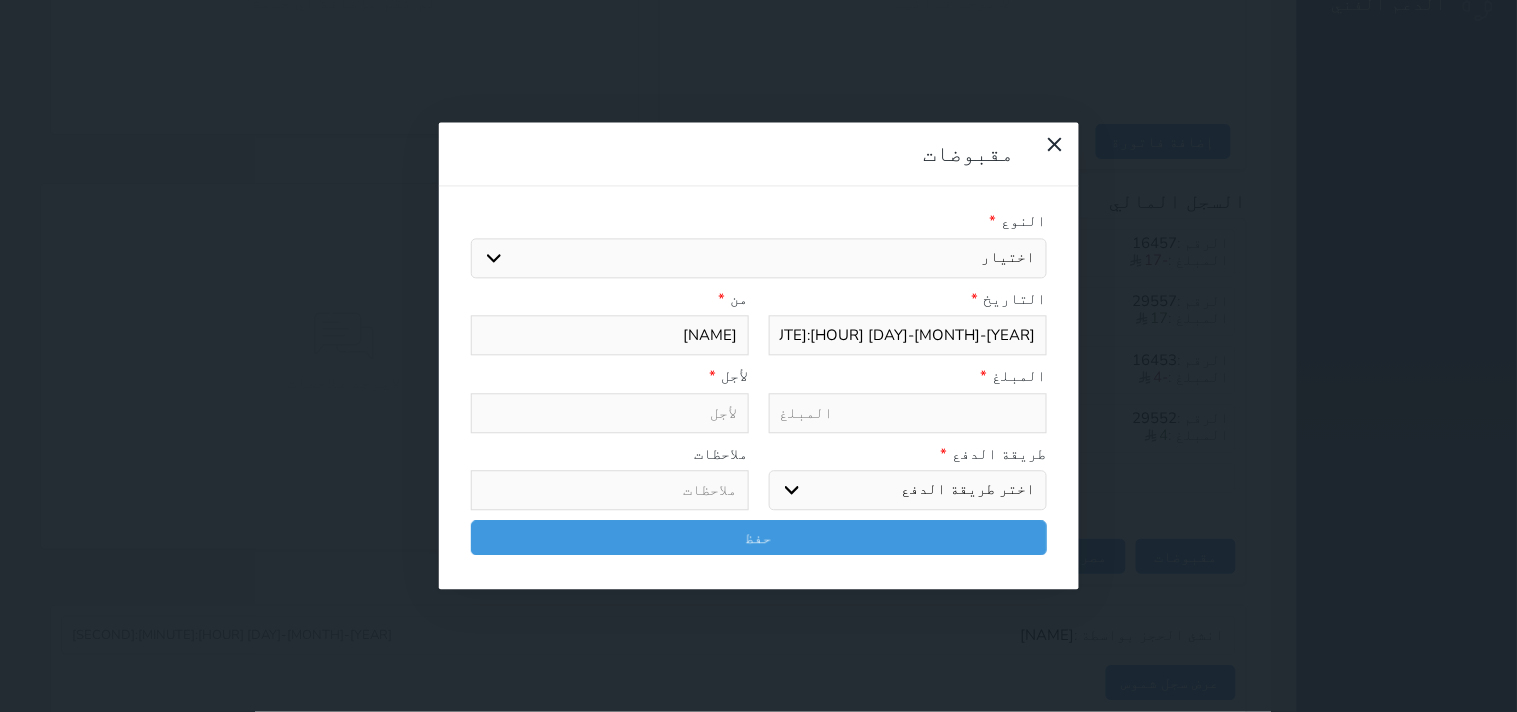 click on "اختيار   مقبوضات عامة قيمة إيجار فواتير تامين عربون لا ينطبق آخر مغسلة واي فاي - الإنترنت مواقف السيارات طعام الأغذية والمشروبات مشروبات المشروبات الباردة المشروبات الساخنة الإفطار غداء عشاء مخبز و كعك حمام سباحة الصالة الرياضية سبا و خدمات الجمال اختيار وإسقاط (خدمات النقل) ميني بار كابل - تلفزيون سرير إضافي تصفيف الشعر التسوق خدمات الجولات السياحية المنظمة خدمات الدليل السياحي الضريبه وبلدي" at bounding box center (759, 258) 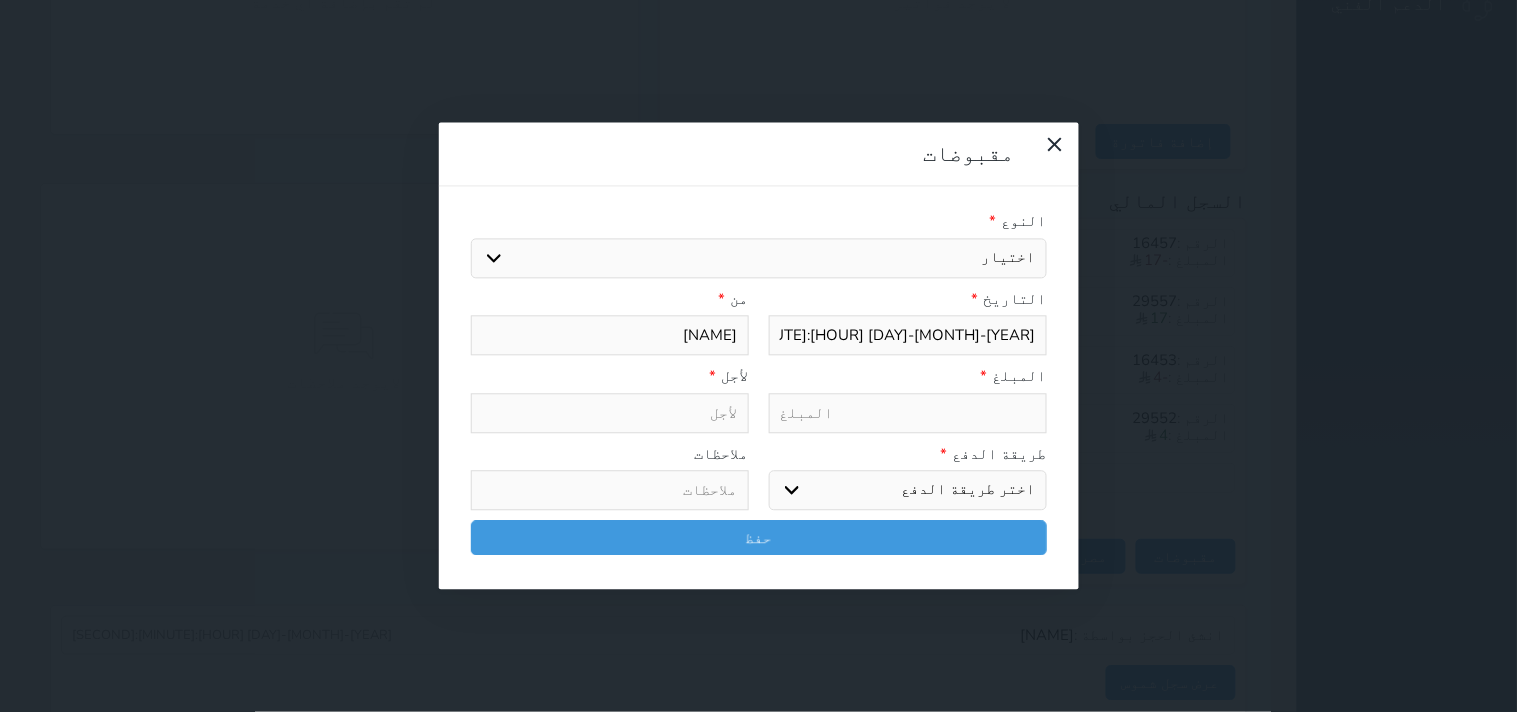 select on "28445" 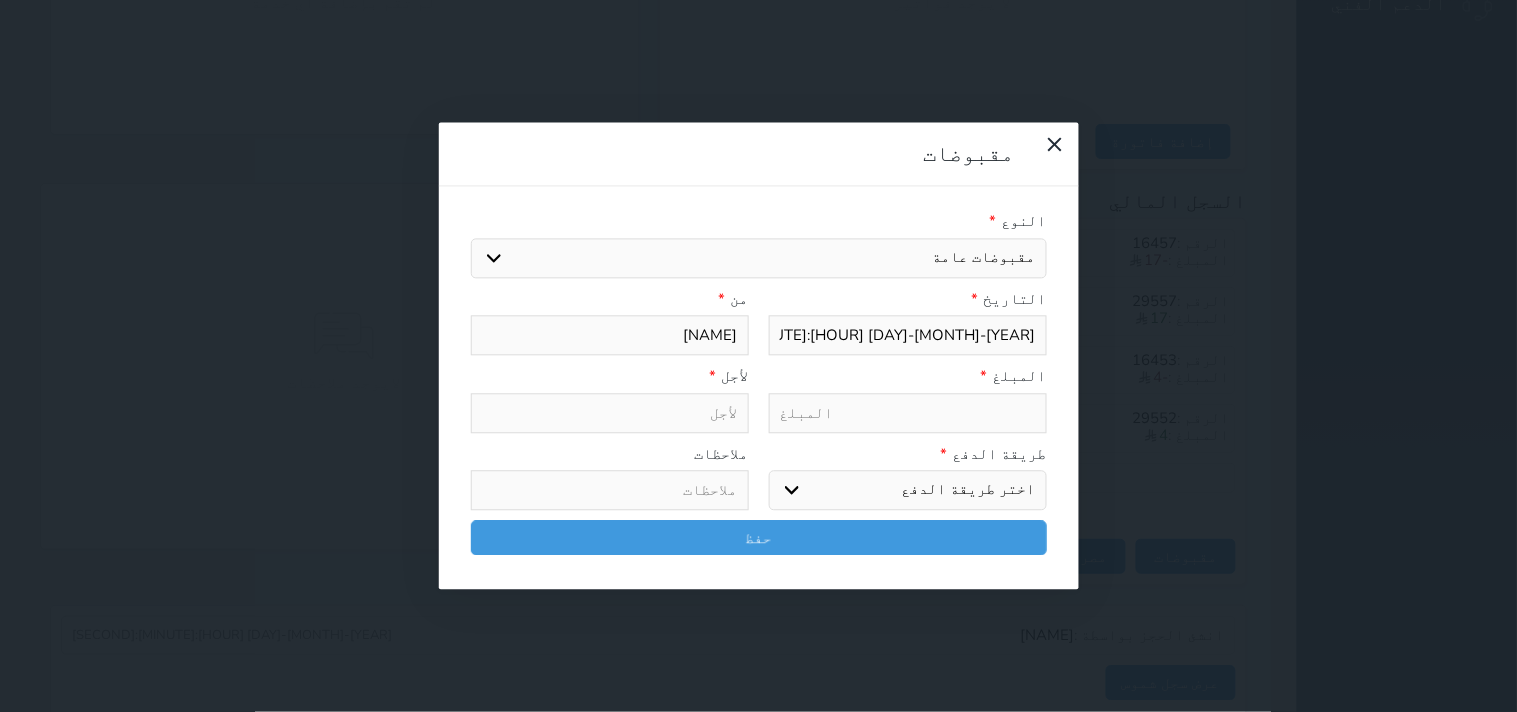 click on "اختيار   مقبوضات عامة قيمة إيجار فواتير تامين عربون لا ينطبق آخر مغسلة واي فاي - الإنترنت مواقف السيارات طعام الأغذية والمشروبات مشروبات المشروبات الباردة المشروبات الساخنة الإفطار غداء عشاء مخبز و كعك حمام سباحة الصالة الرياضية سبا و خدمات الجمال اختيار وإسقاط (خدمات النقل) ميني بار كابل - تلفزيون سرير إضافي تصفيف الشعر التسوق خدمات الجولات السياحية المنظمة خدمات الدليل السياحي الضريبه وبلدي" at bounding box center [759, 258] 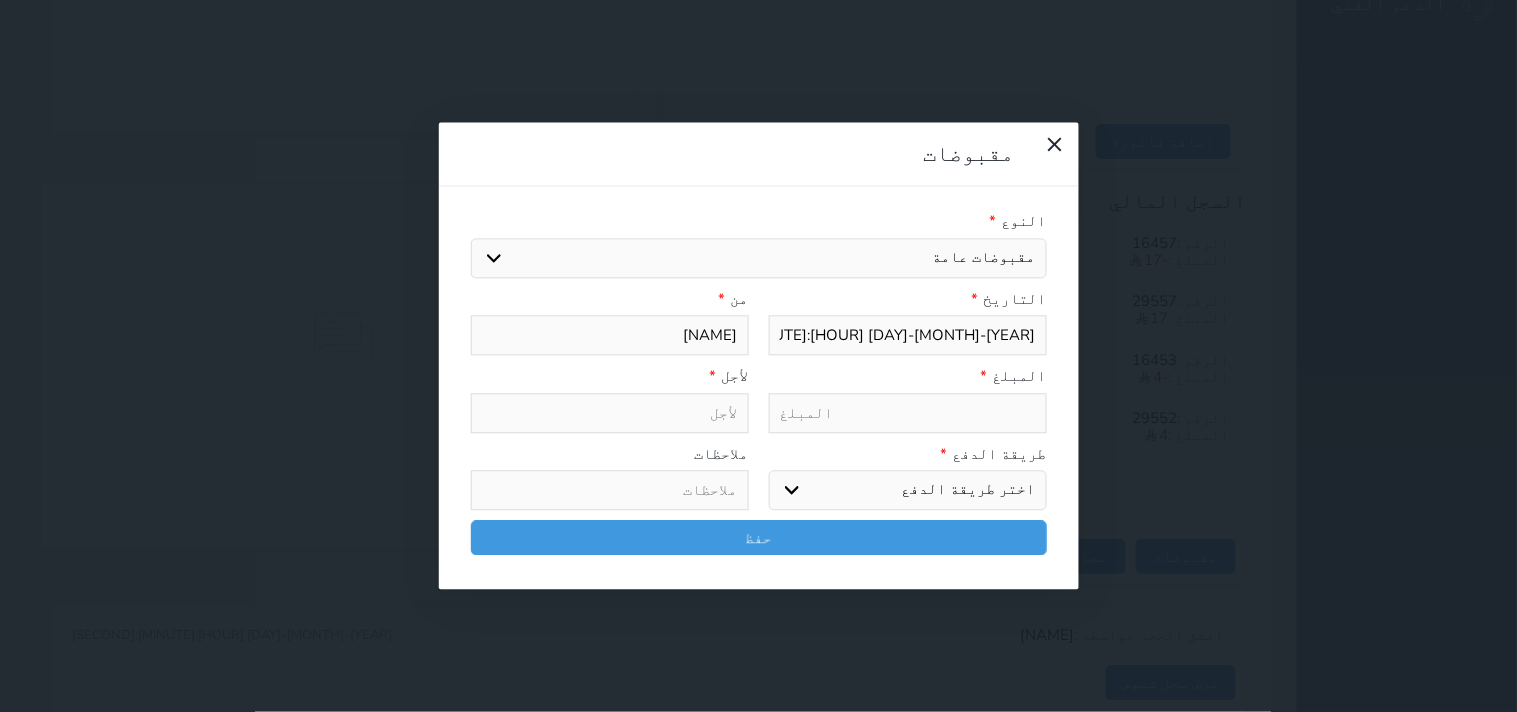 select 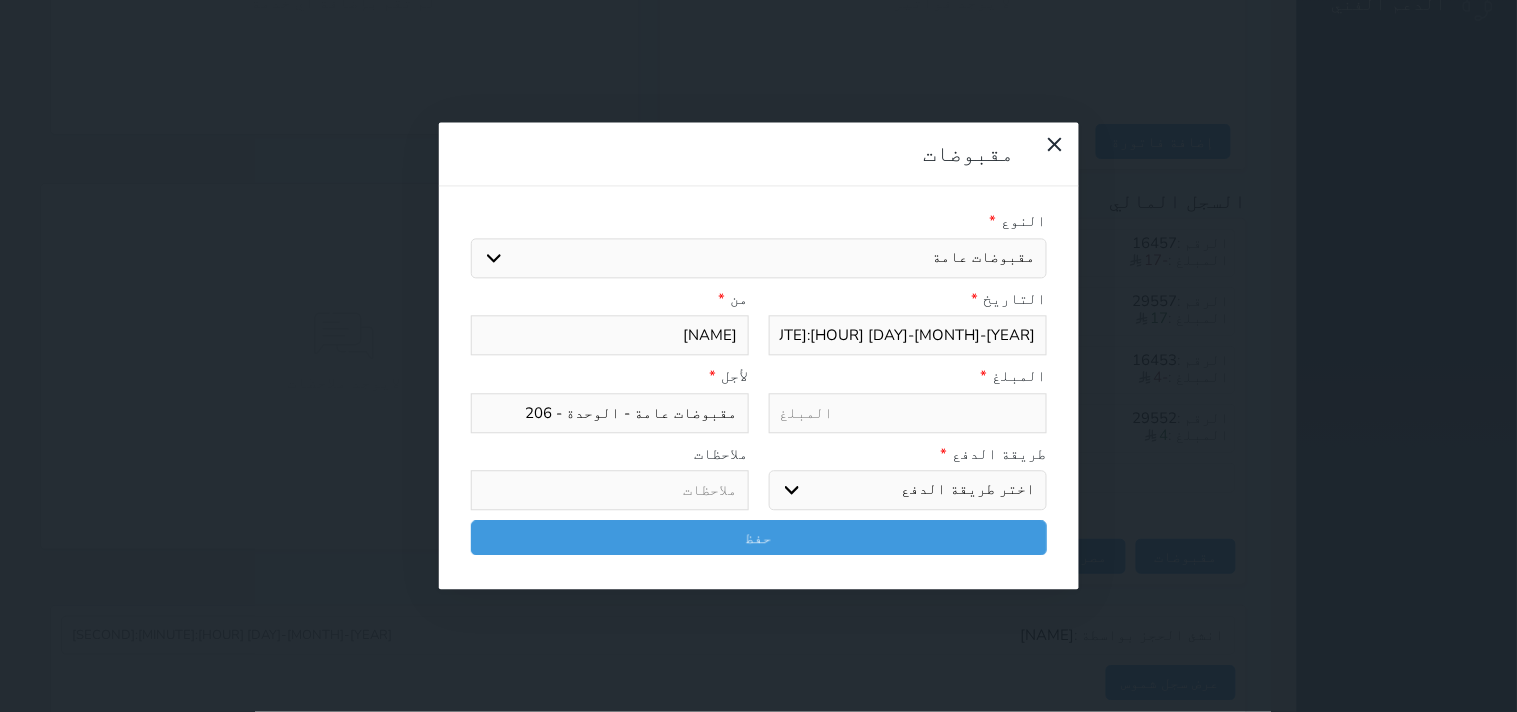 drag, startPoint x: 1053, startPoint y: 274, endPoint x: 1046, endPoint y: 283, distance: 11.401754 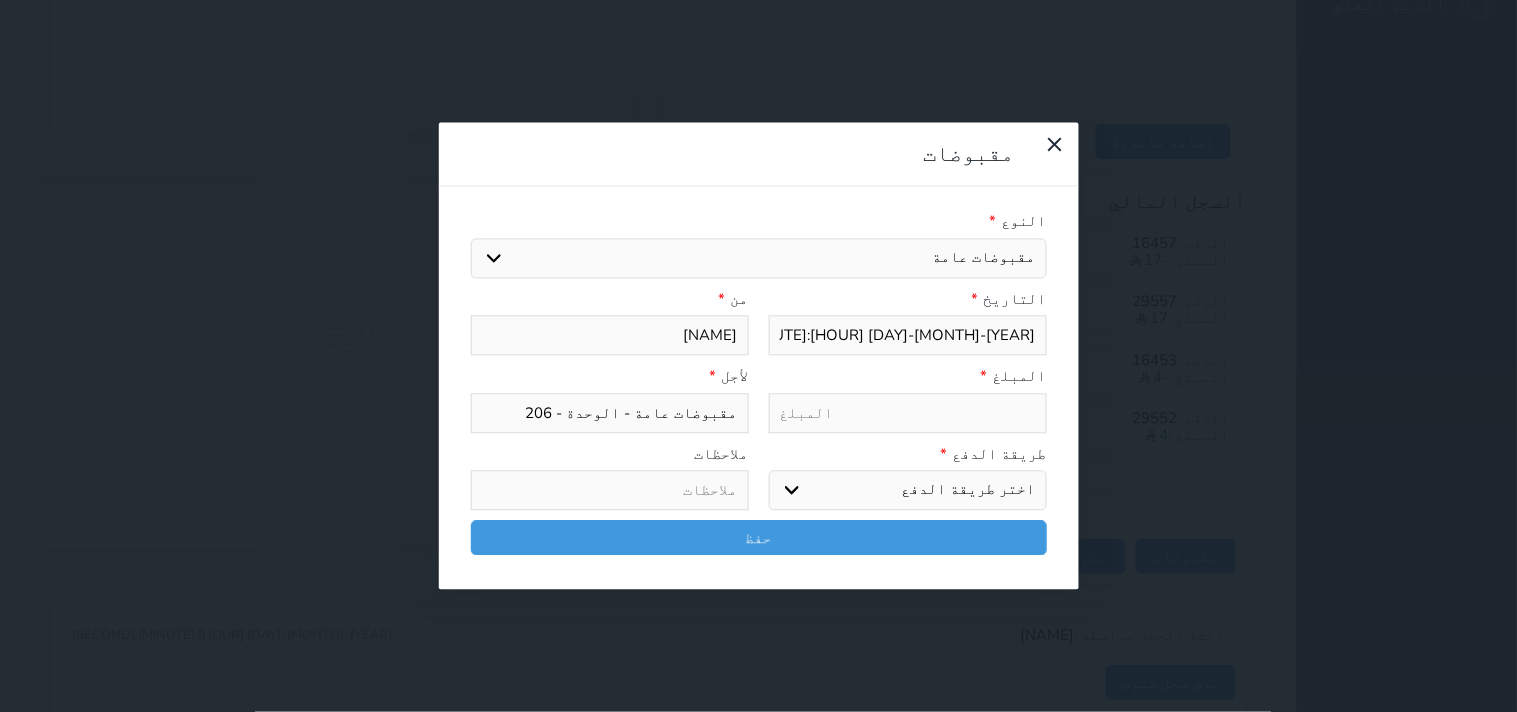 type on "4" 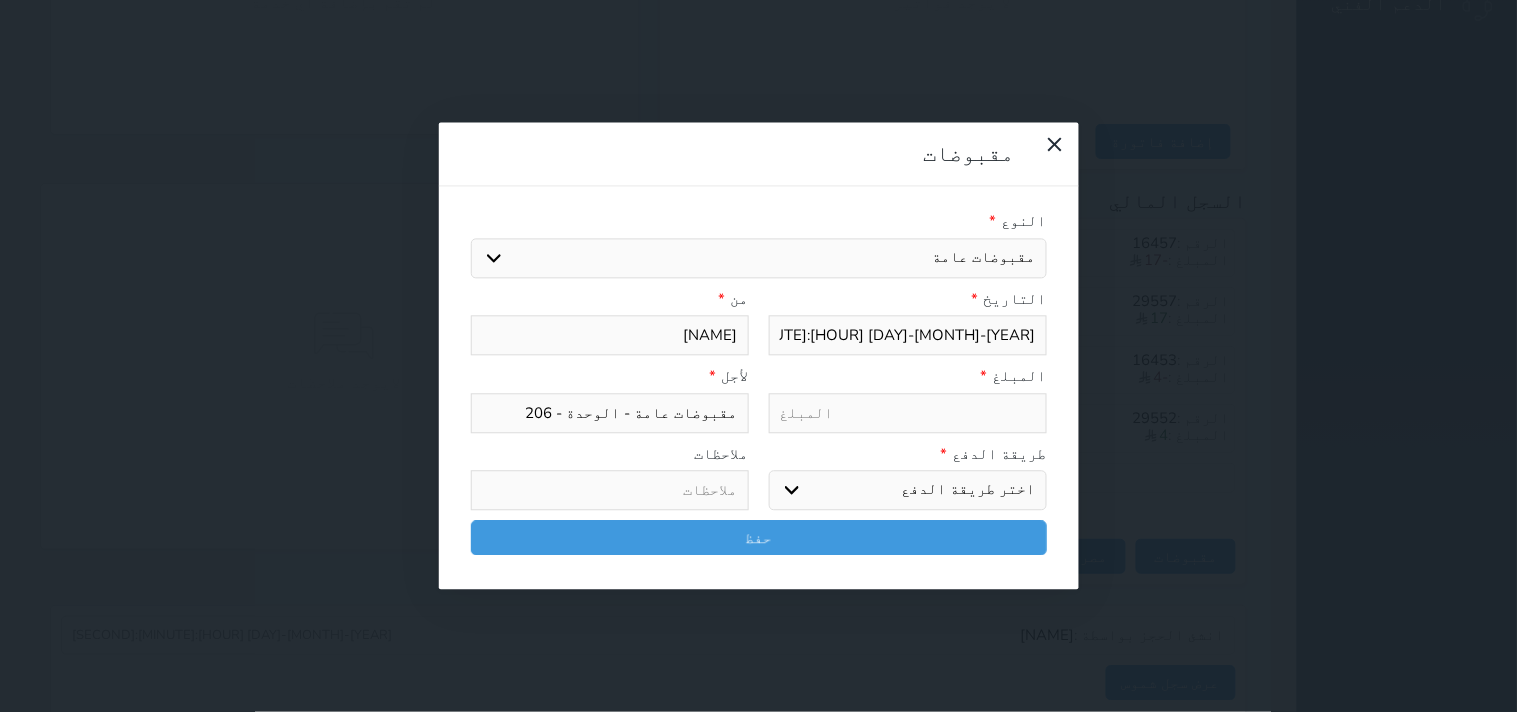 select 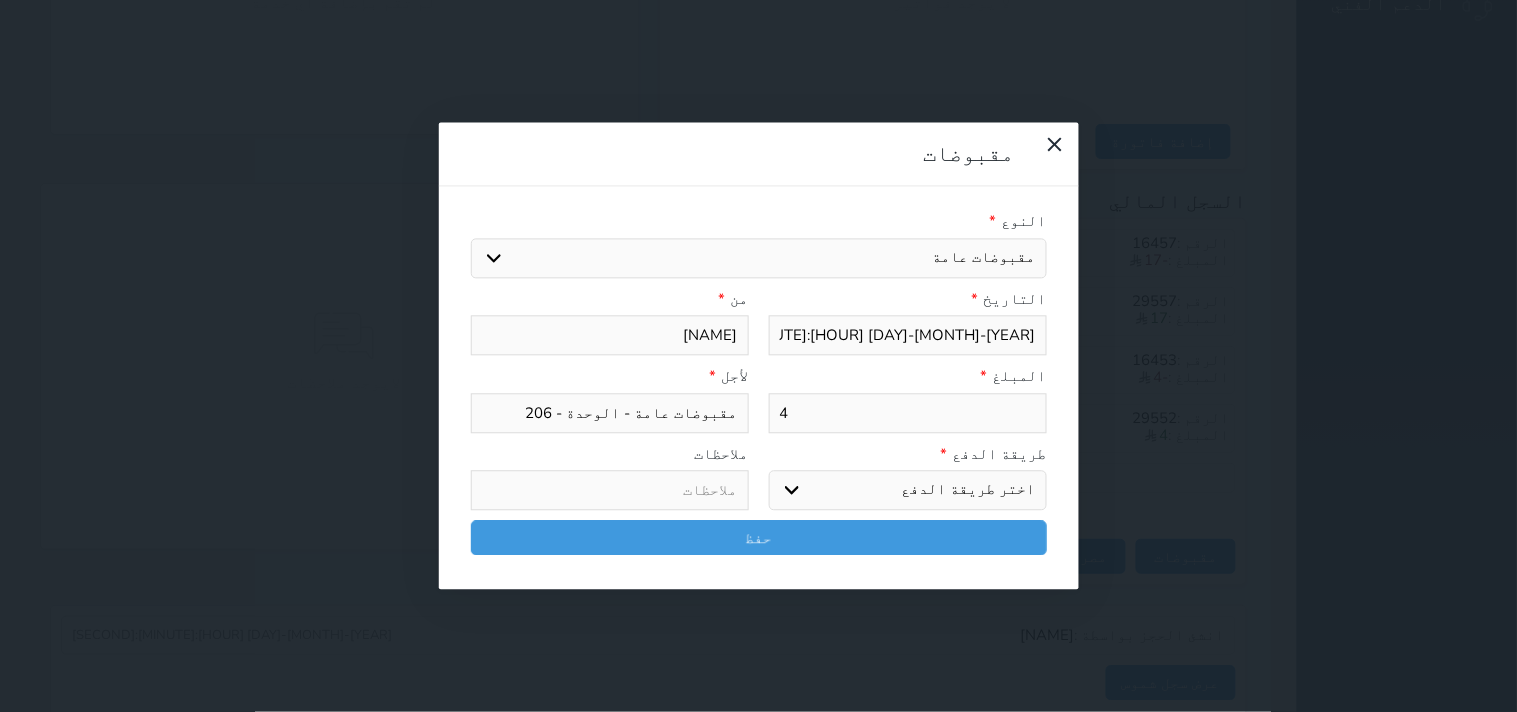 type on "4" 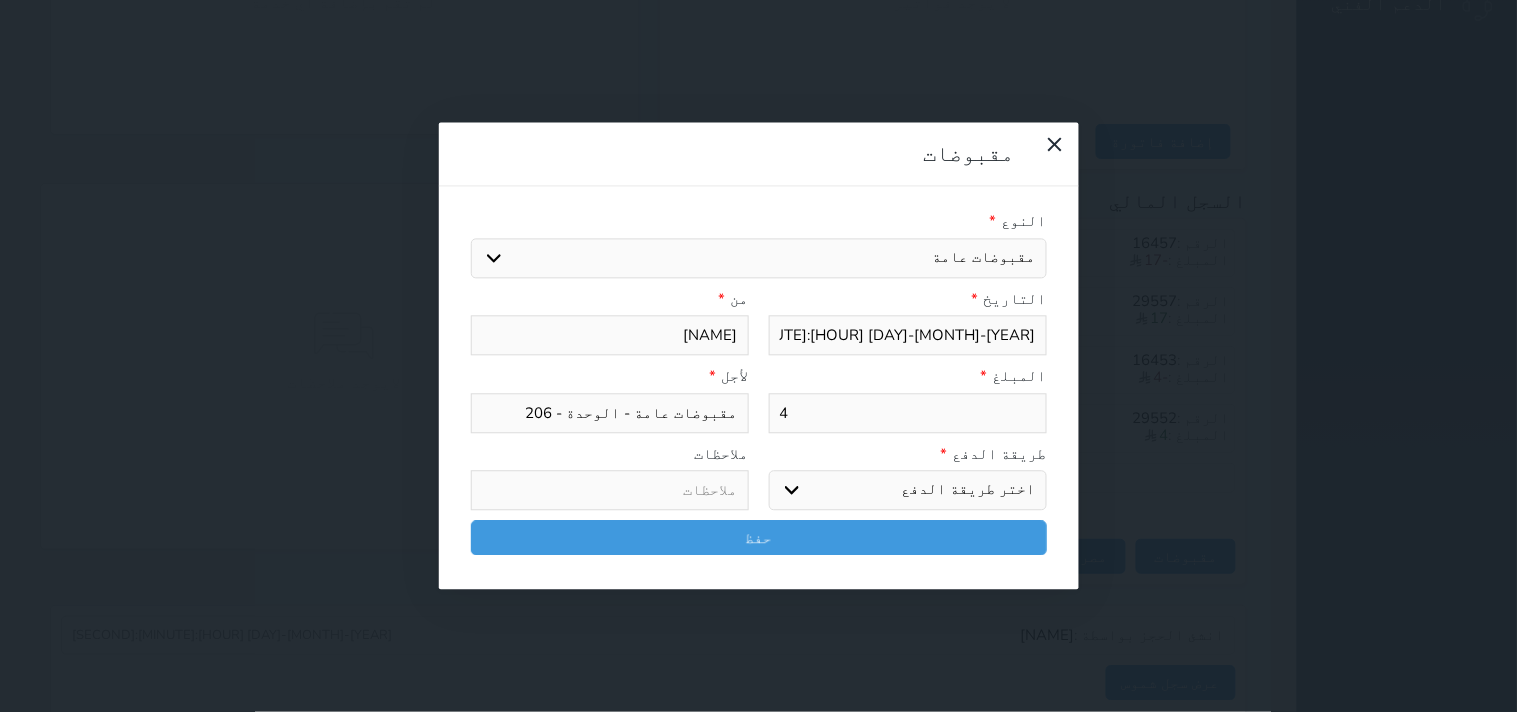 select on "mada" 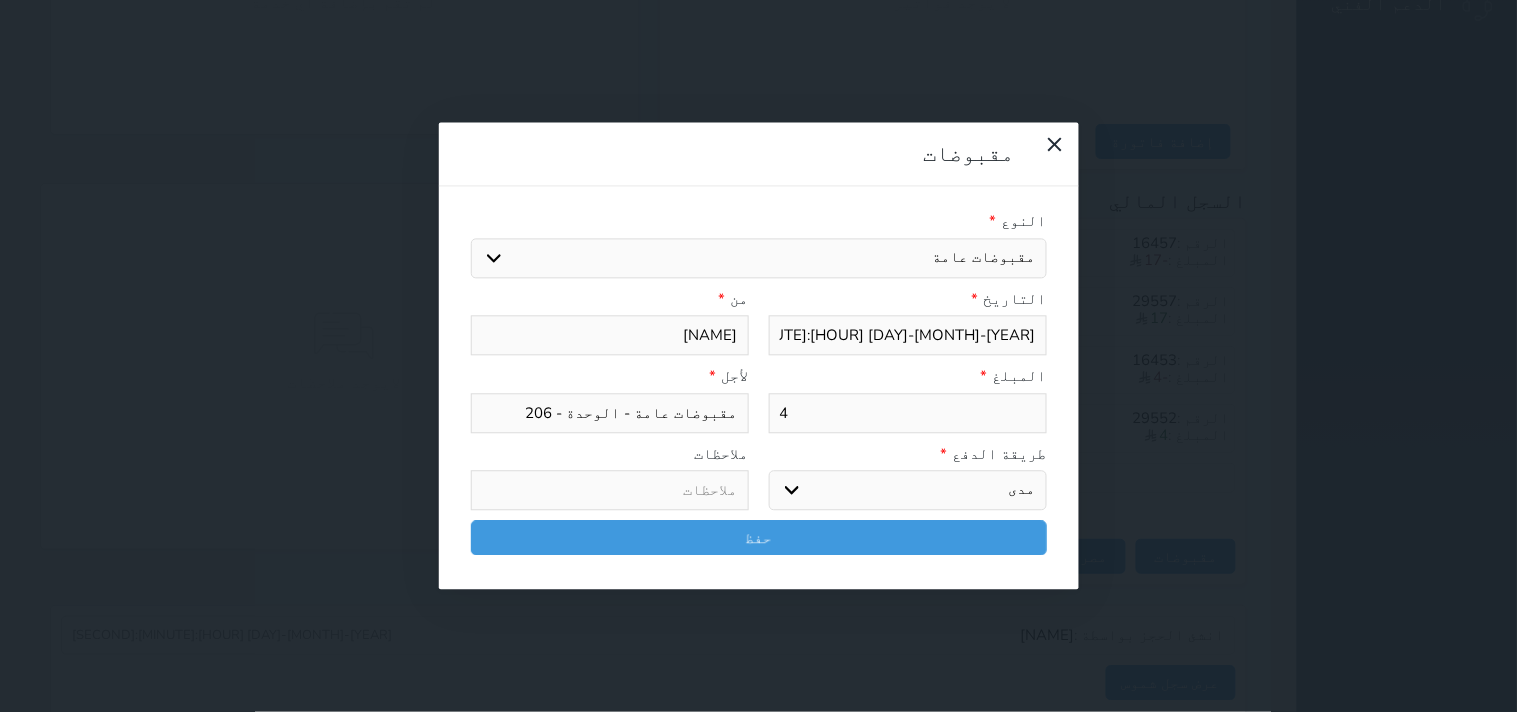 click on "اختر طريقة الدفع   دفع نقدى   تحويل بنكى   مدى   بطاقة ائتمان   آجل" at bounding box center [908, 491] 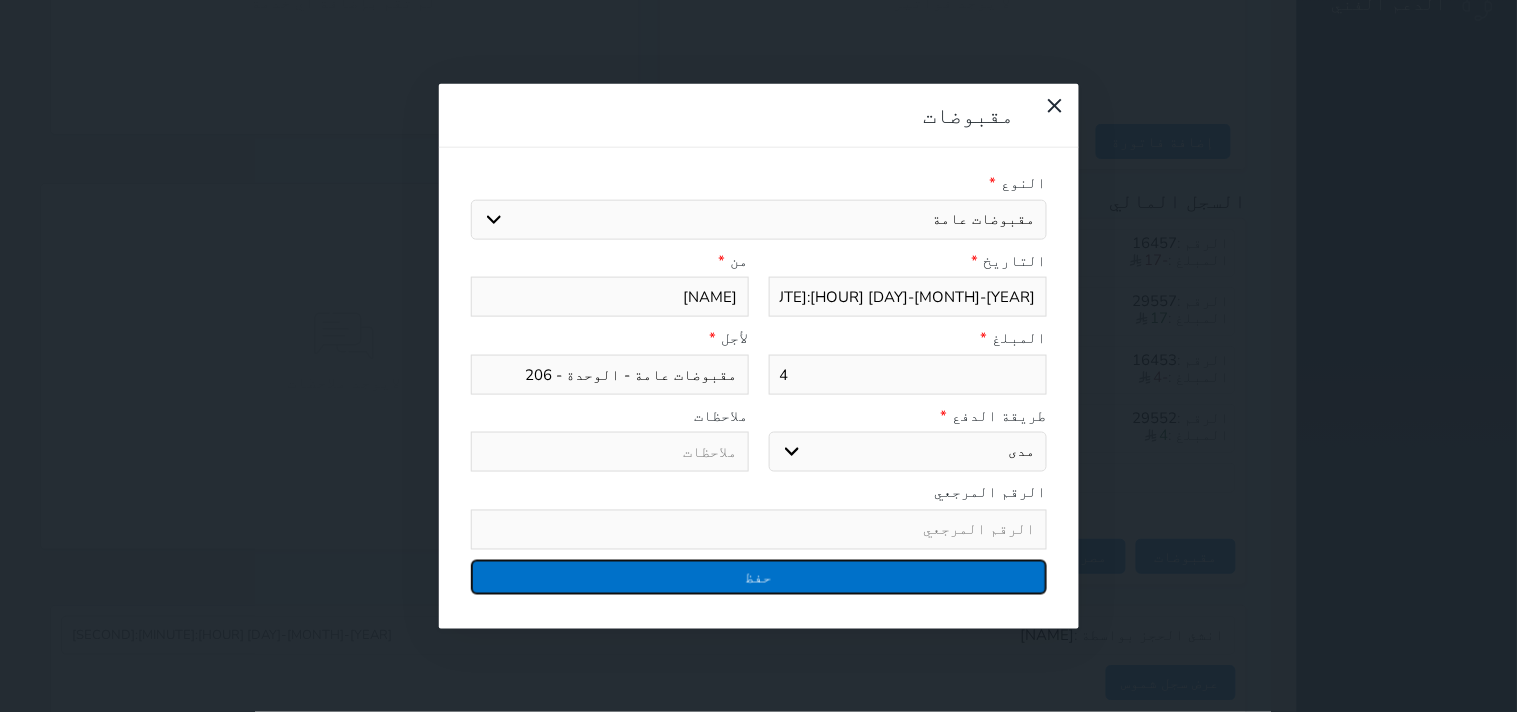 click on "حفظ" at bounding box center (759, 576) 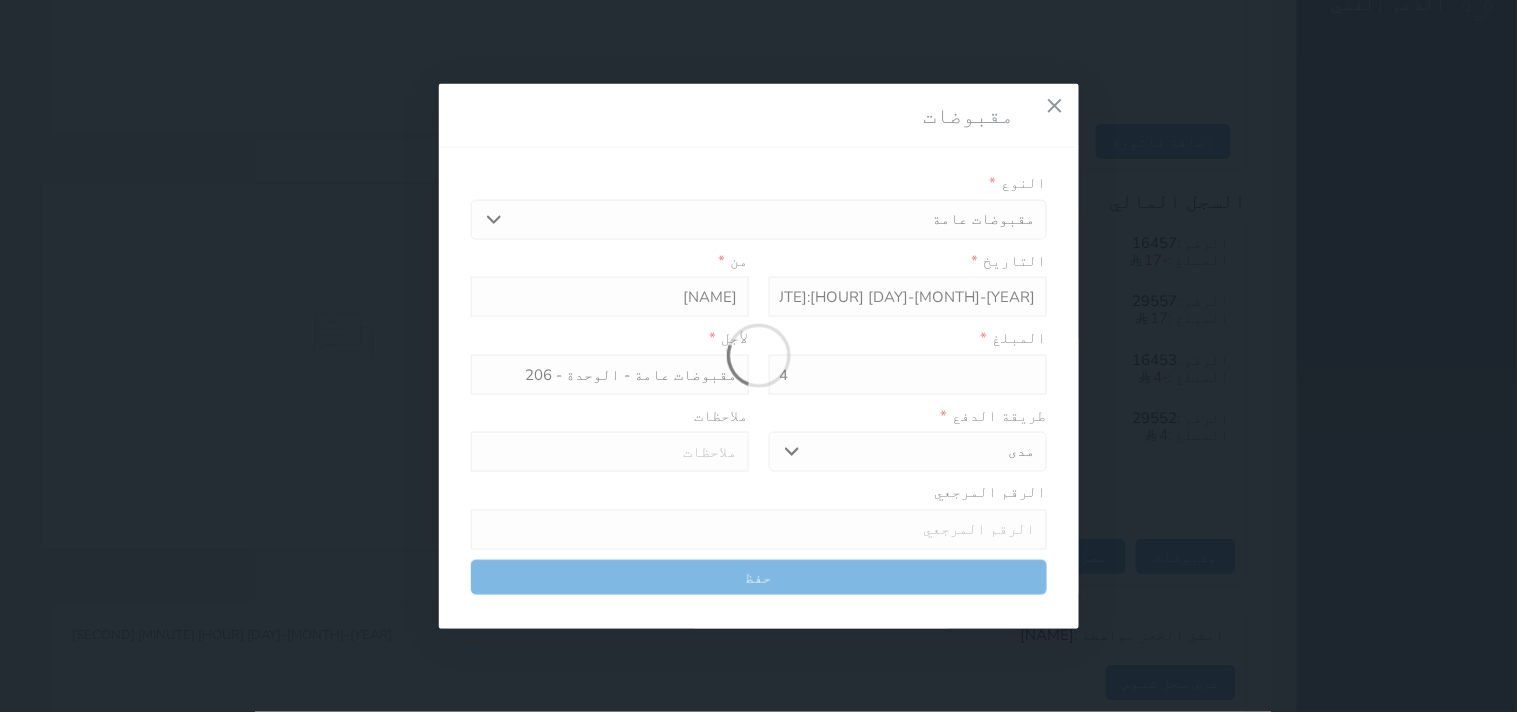 select 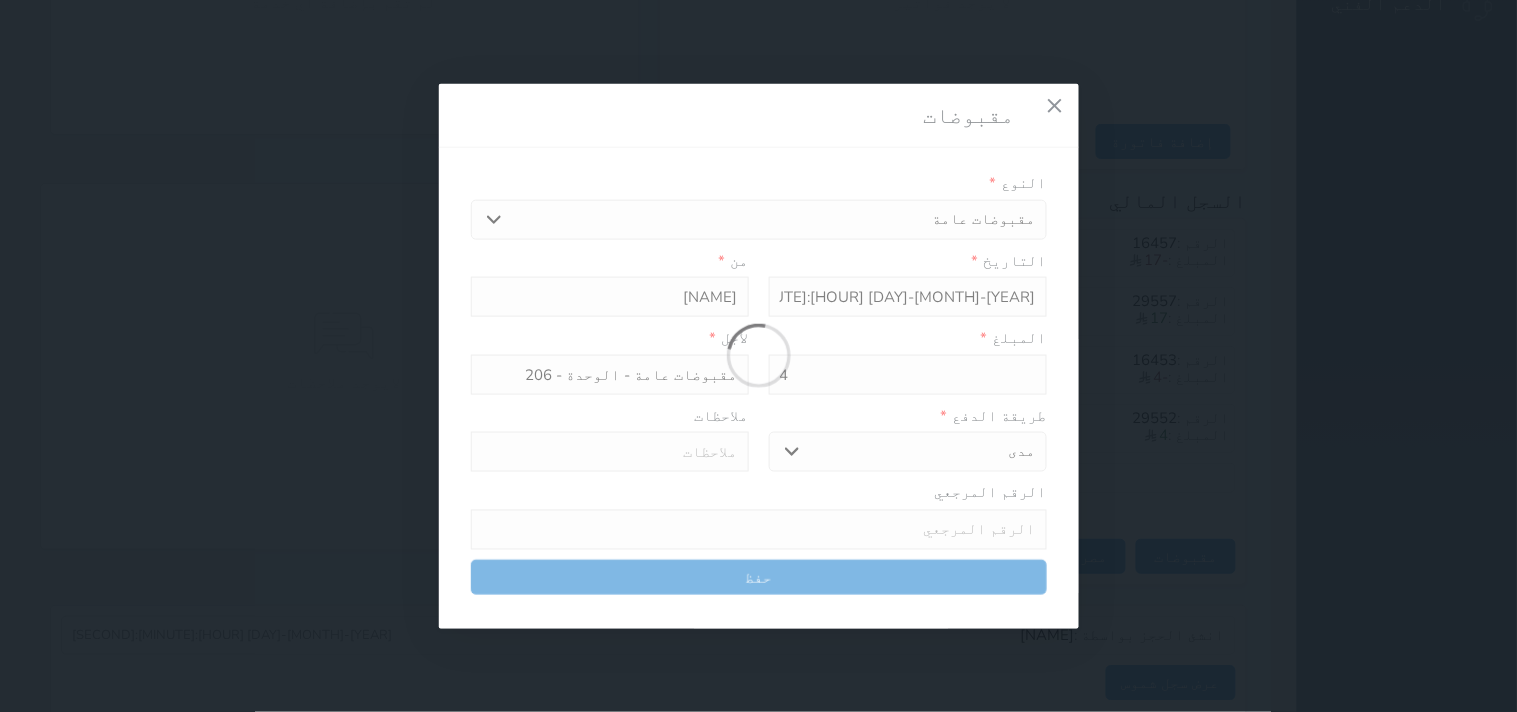 type 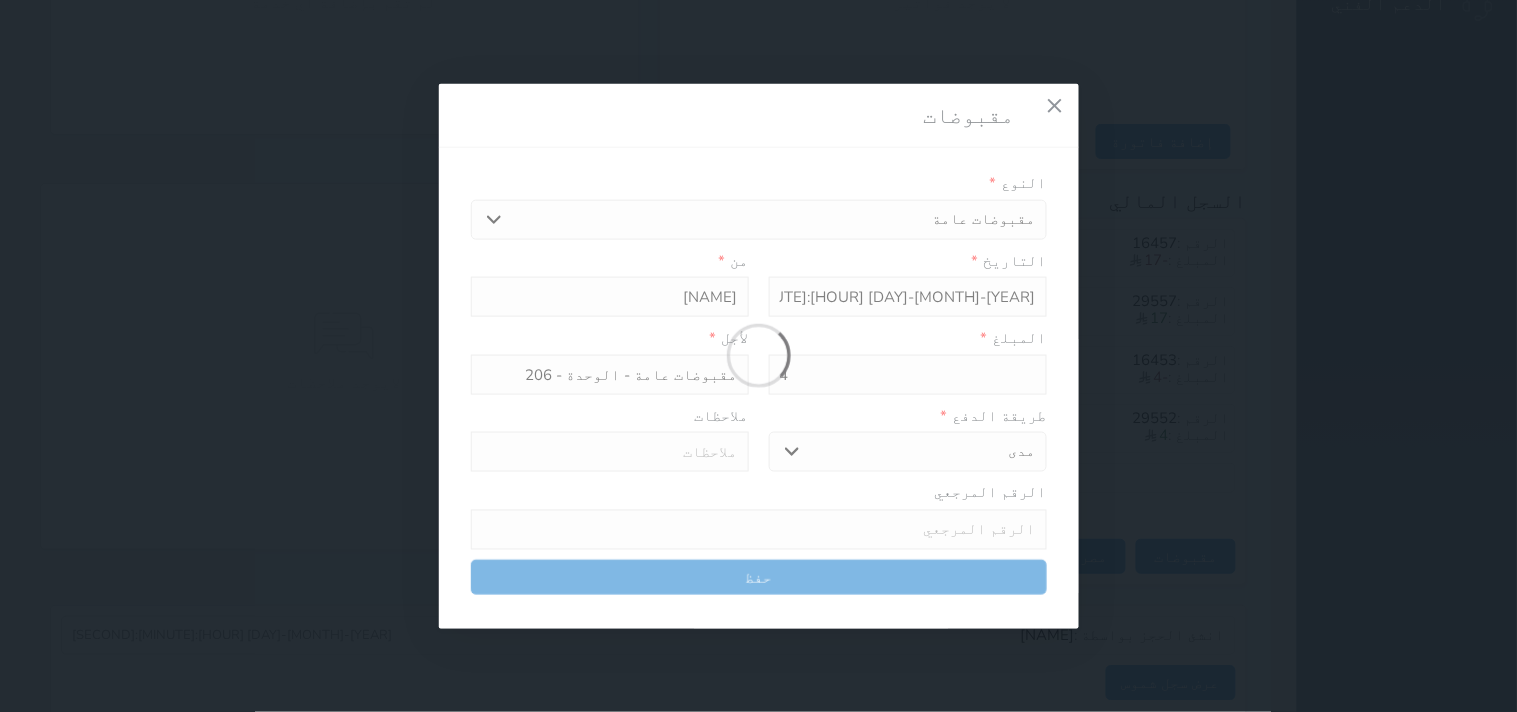 type on "0" 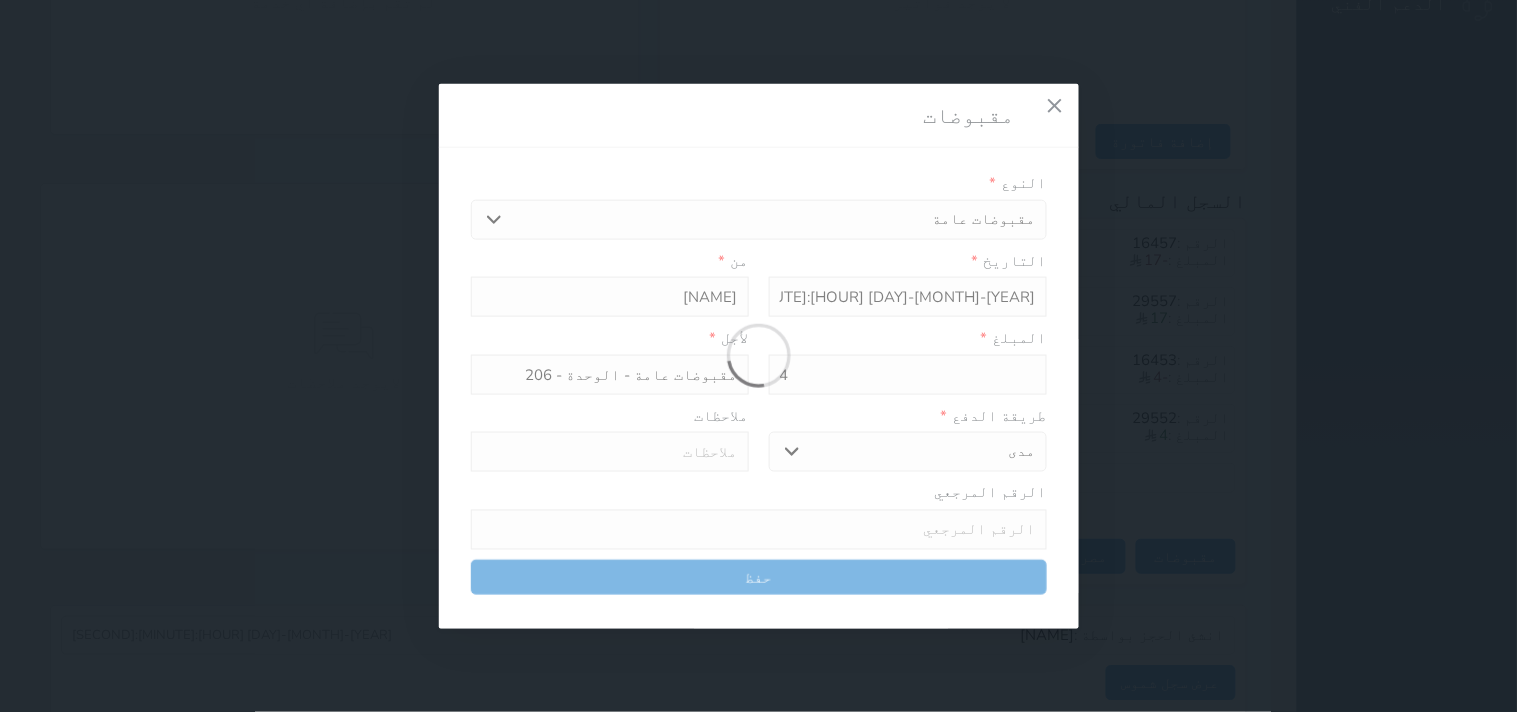 select 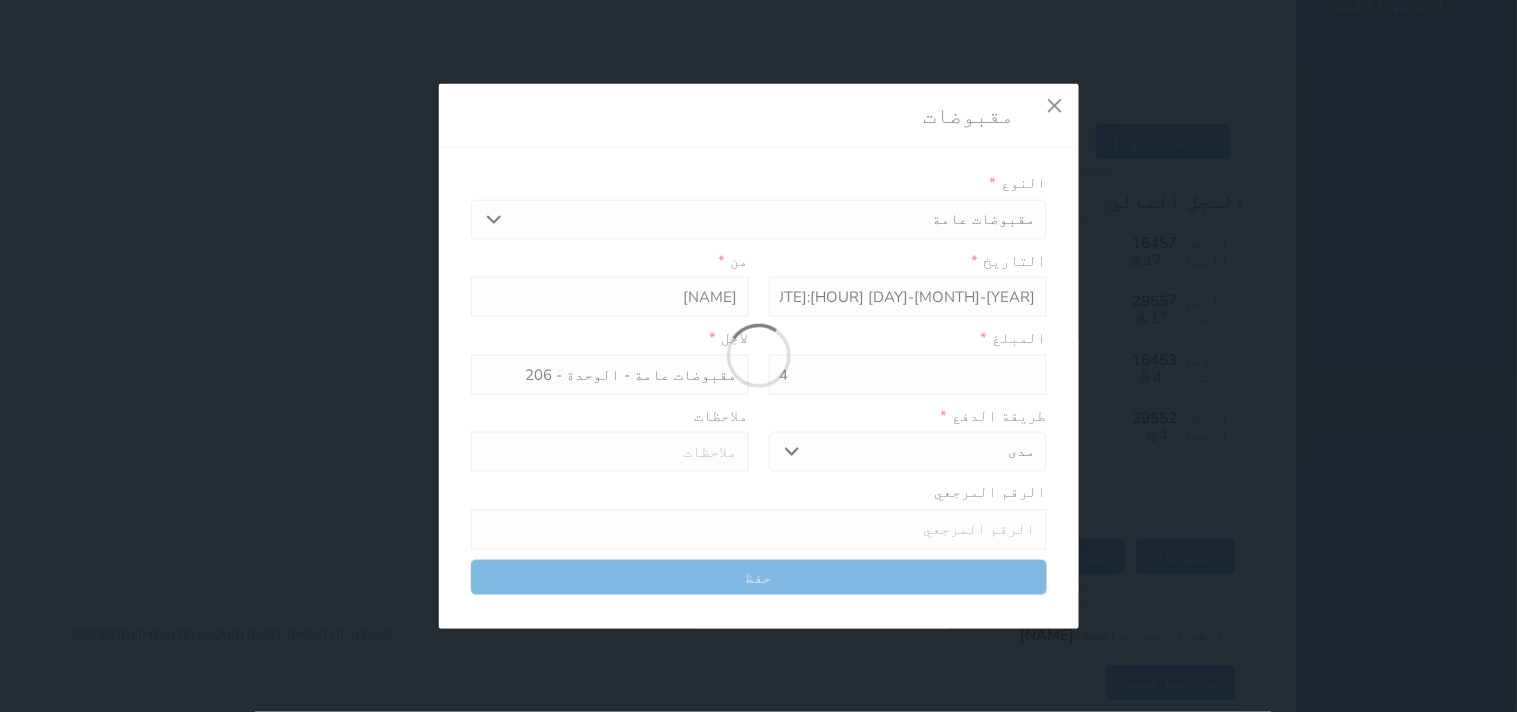 type on "0" 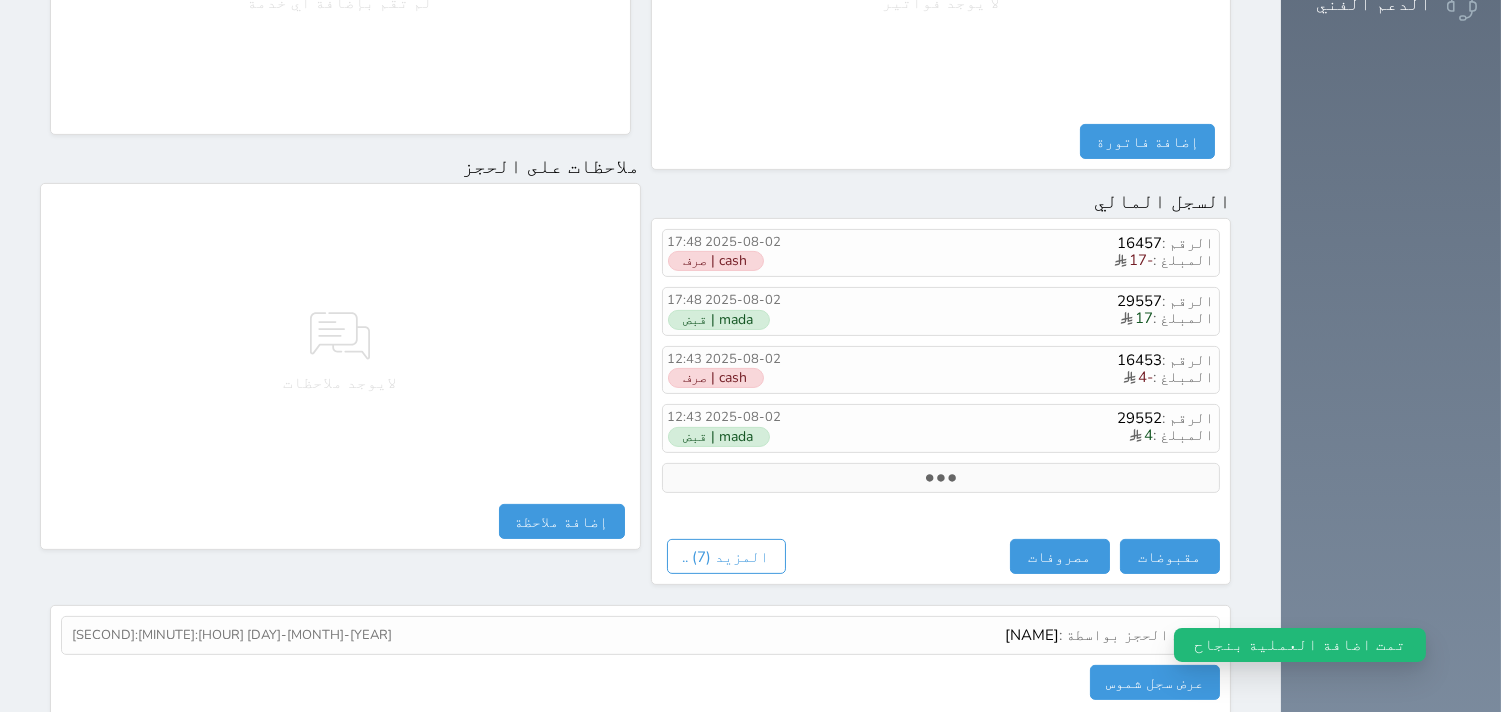 select 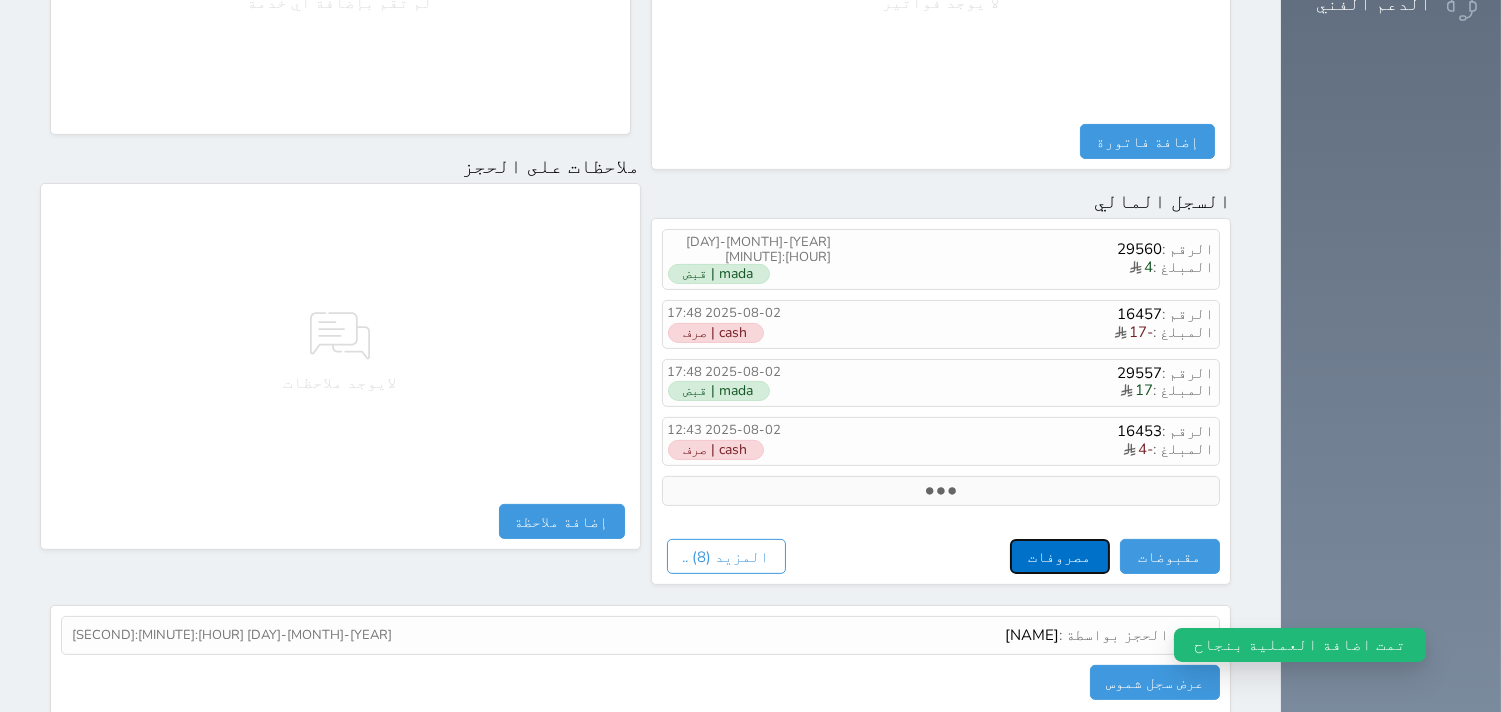 click on "مصروفات" at bounding box center [1060, 556] 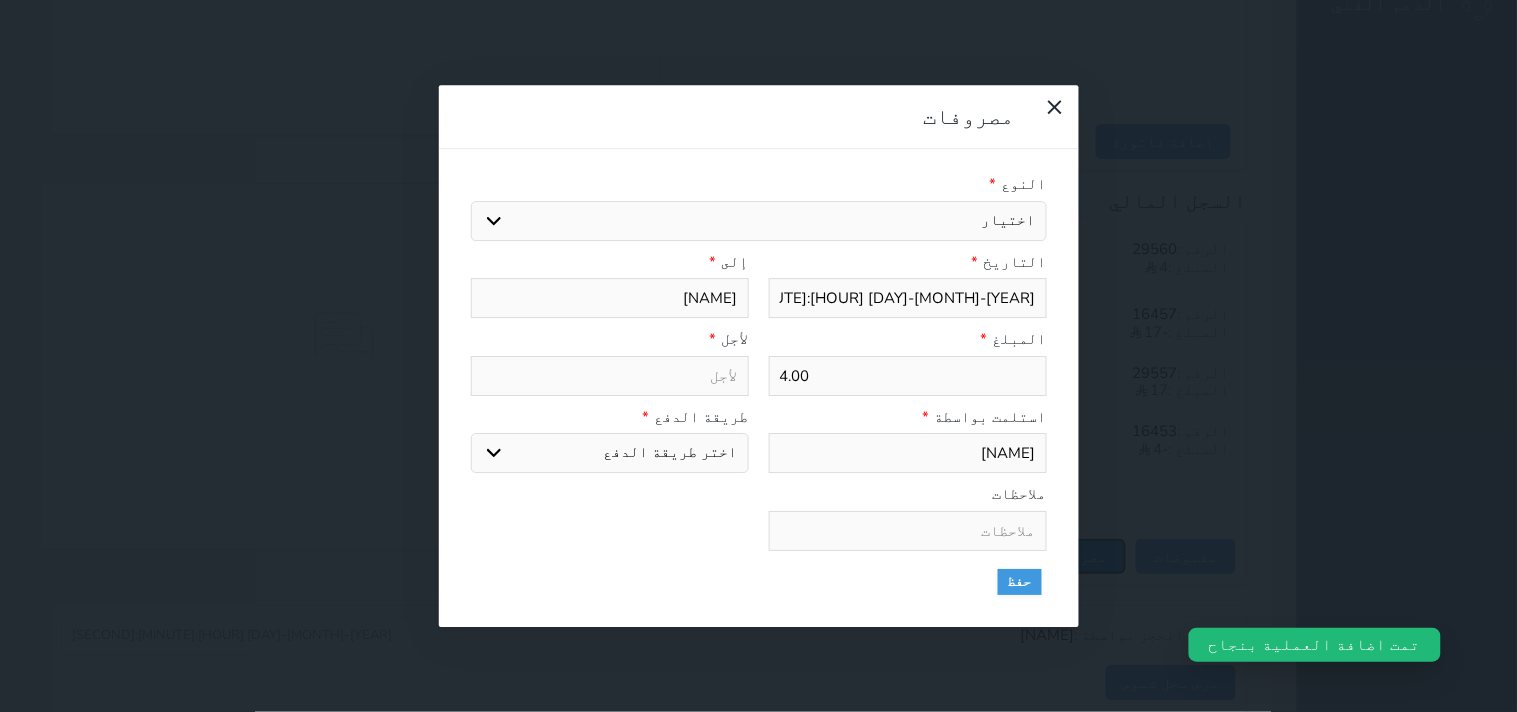 select 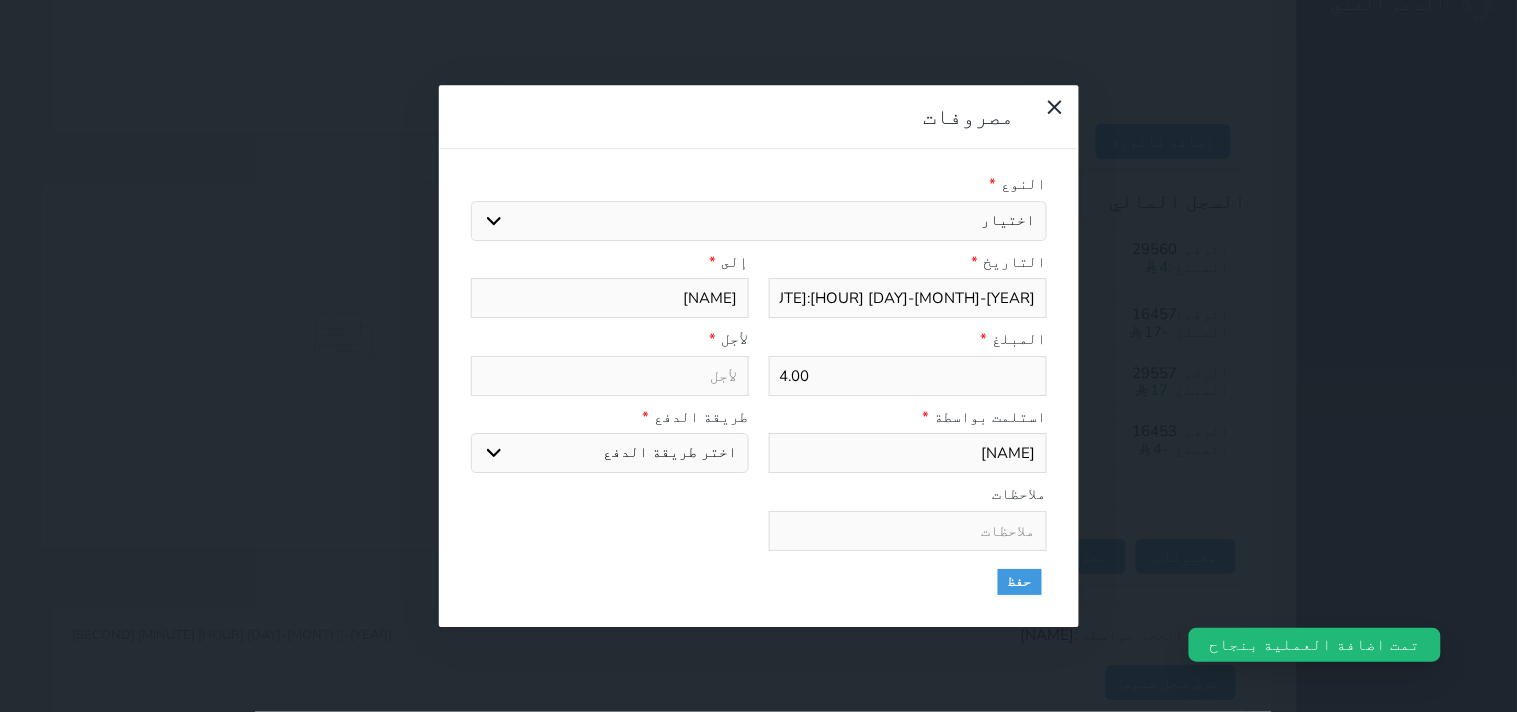 click on "اختيار   مرتجع إيجار رواتب صيانة مصروفات عامة استرجاع تامين استرجاع العربون الضريبه وبلدي" at bounding box center (759, 221) 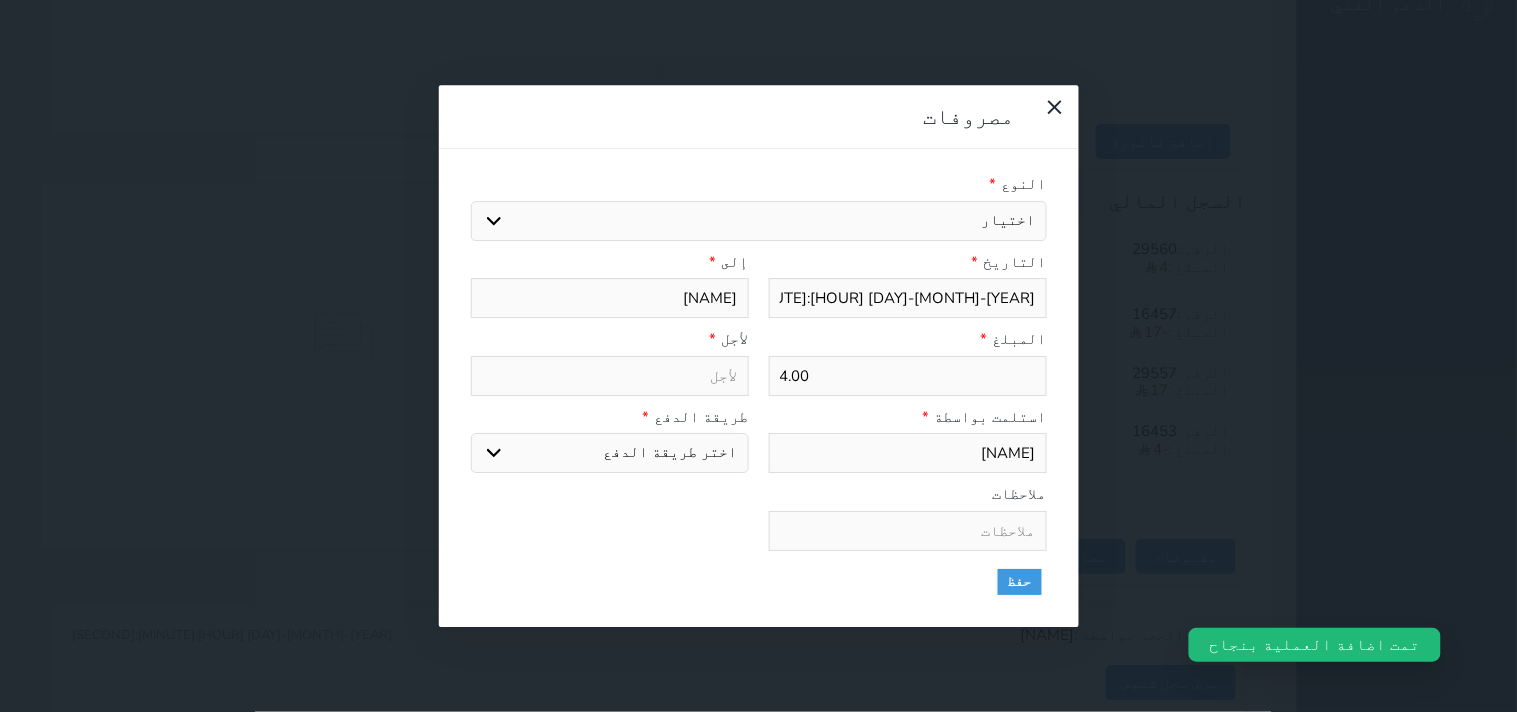 select on "28441" 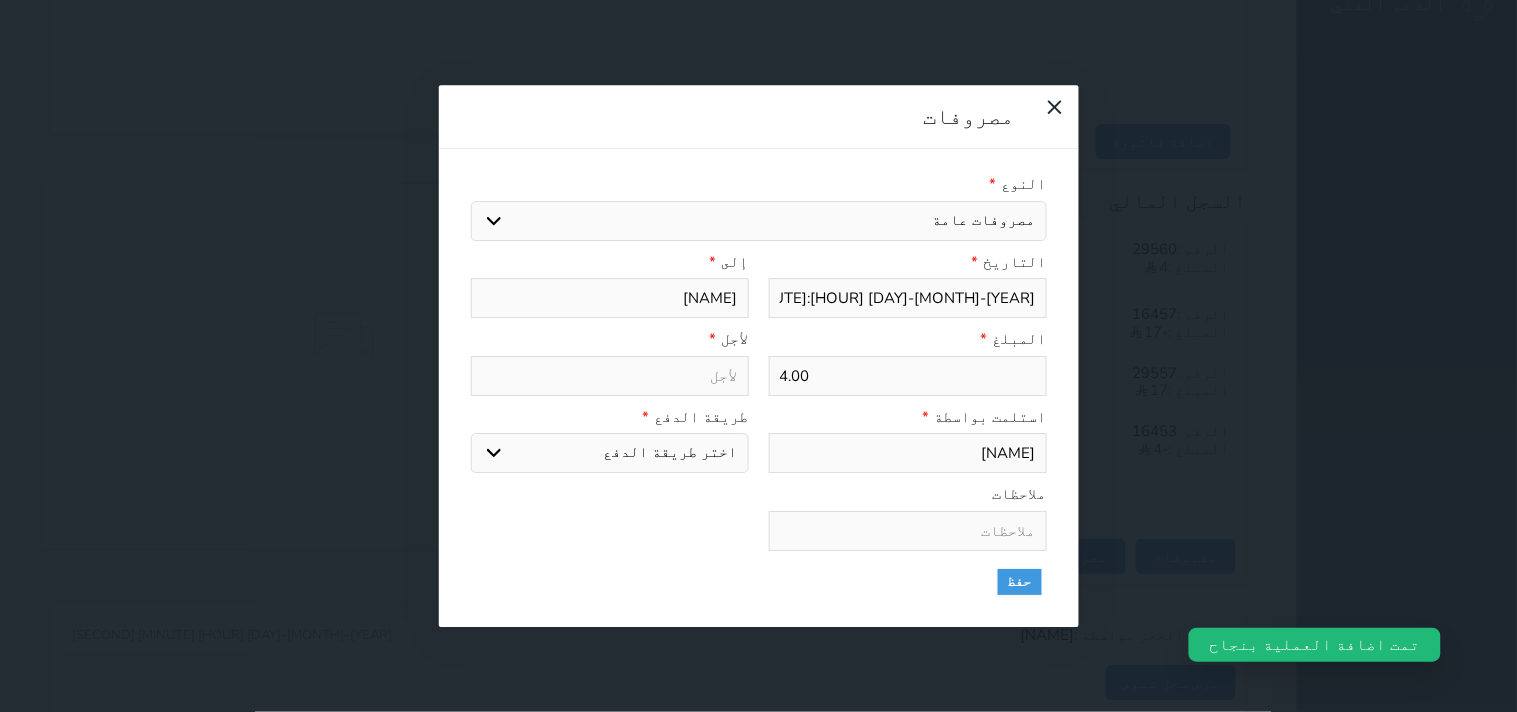 click on "اختيار   مرتجع إيجار رواتب صيانة مصروفات عامة استرجاع تامين استرجاع العربون الضريبه وبلدي" at bounding box center (759, 221) 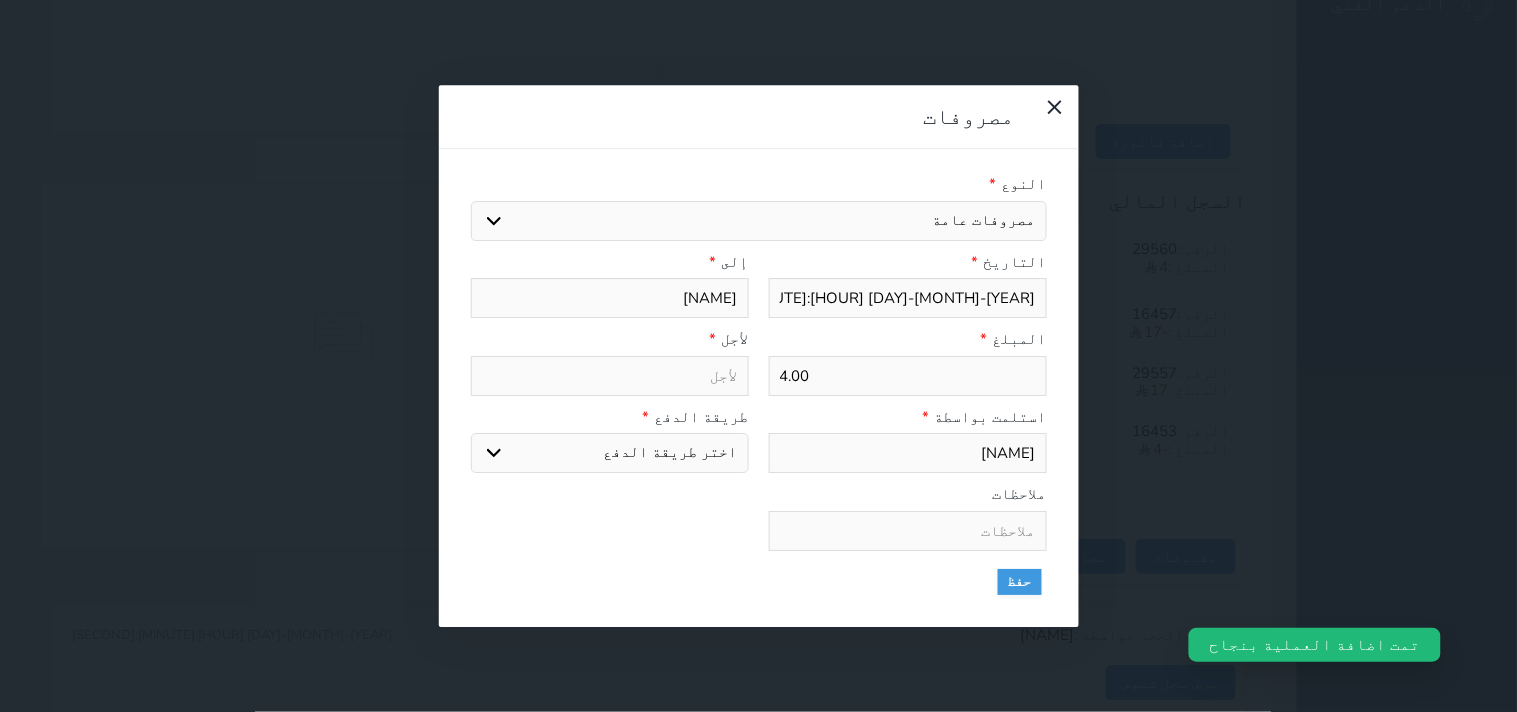 type on "مصروفات عامة - الوحدة - 206" 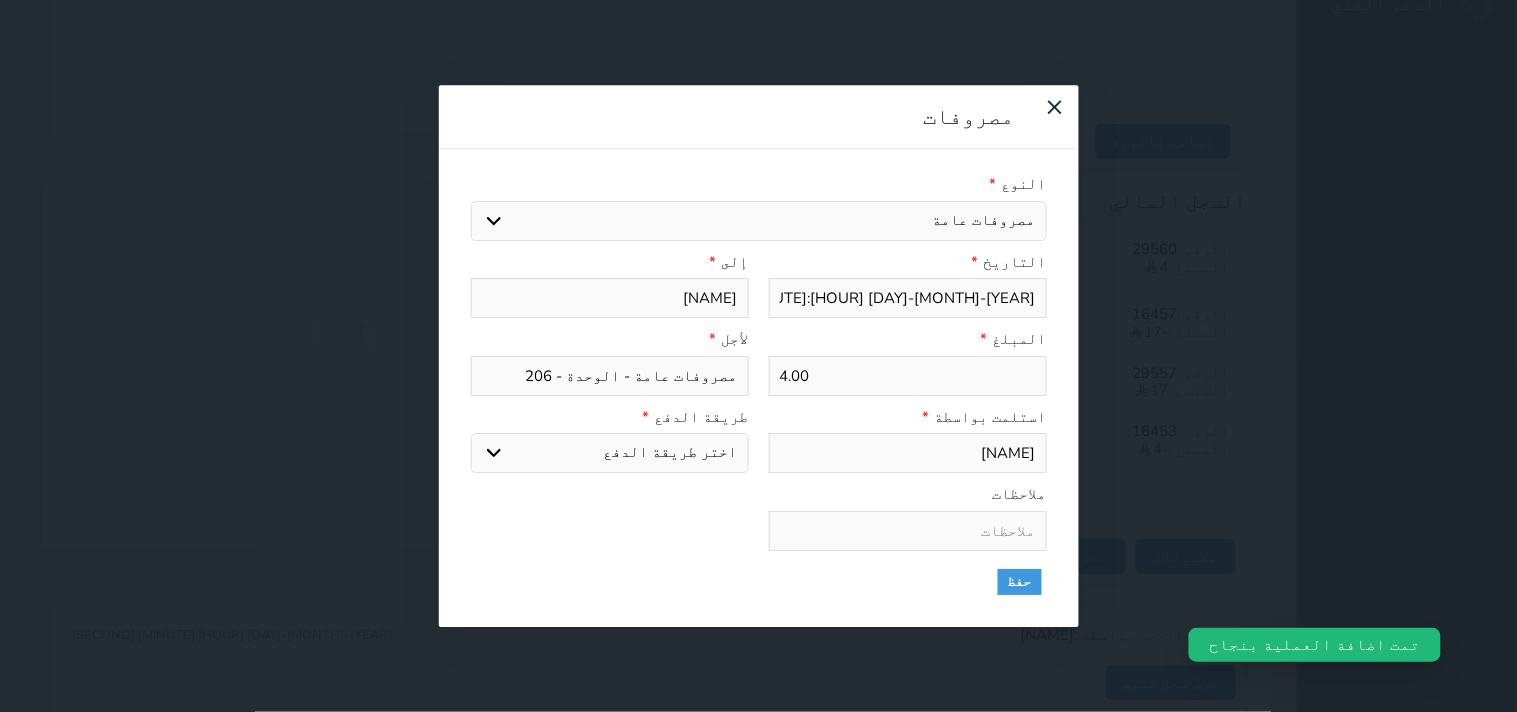click on "اختر طريقة الدفع   دفع نقدى   تحويل بنكى   مدى   بطاقة ائتمان" at bounding box center (610, 453) 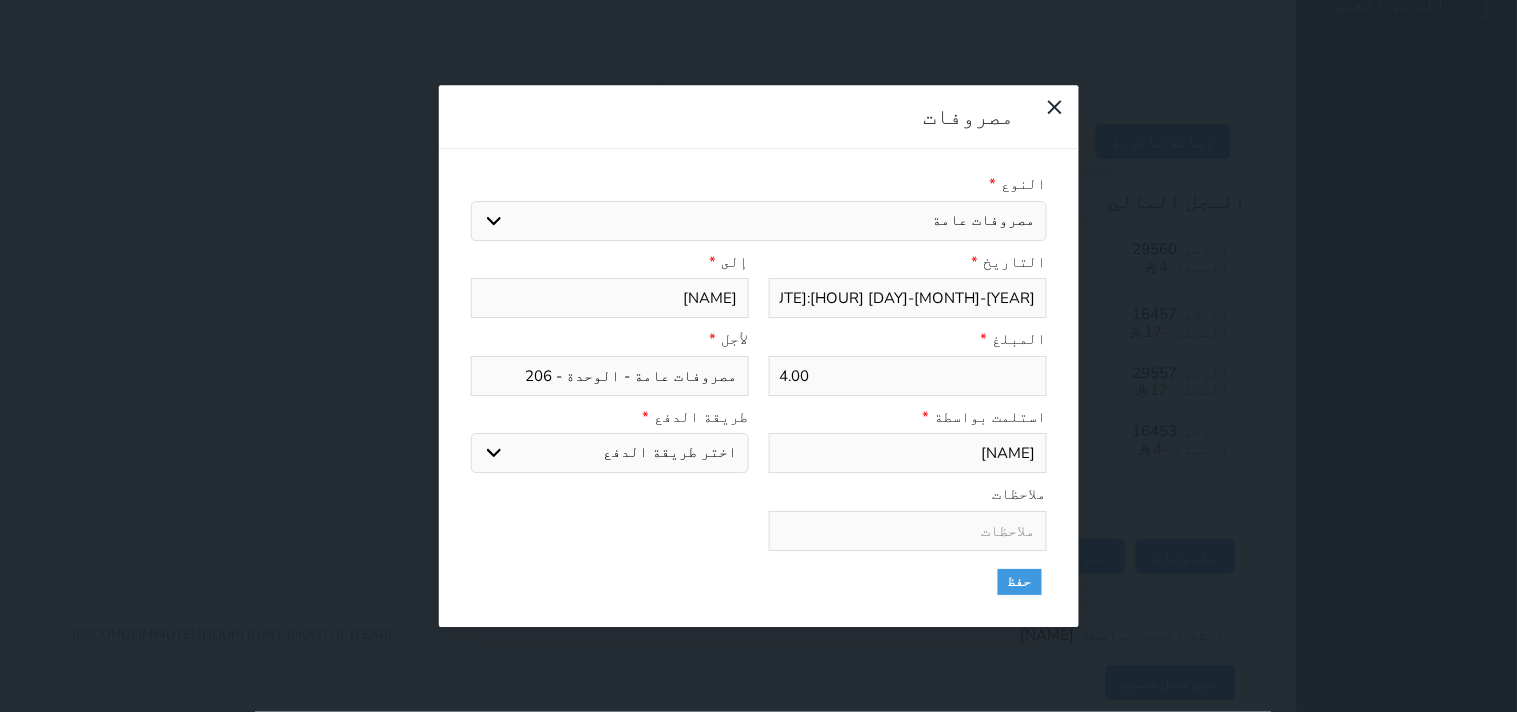 select on "cash" 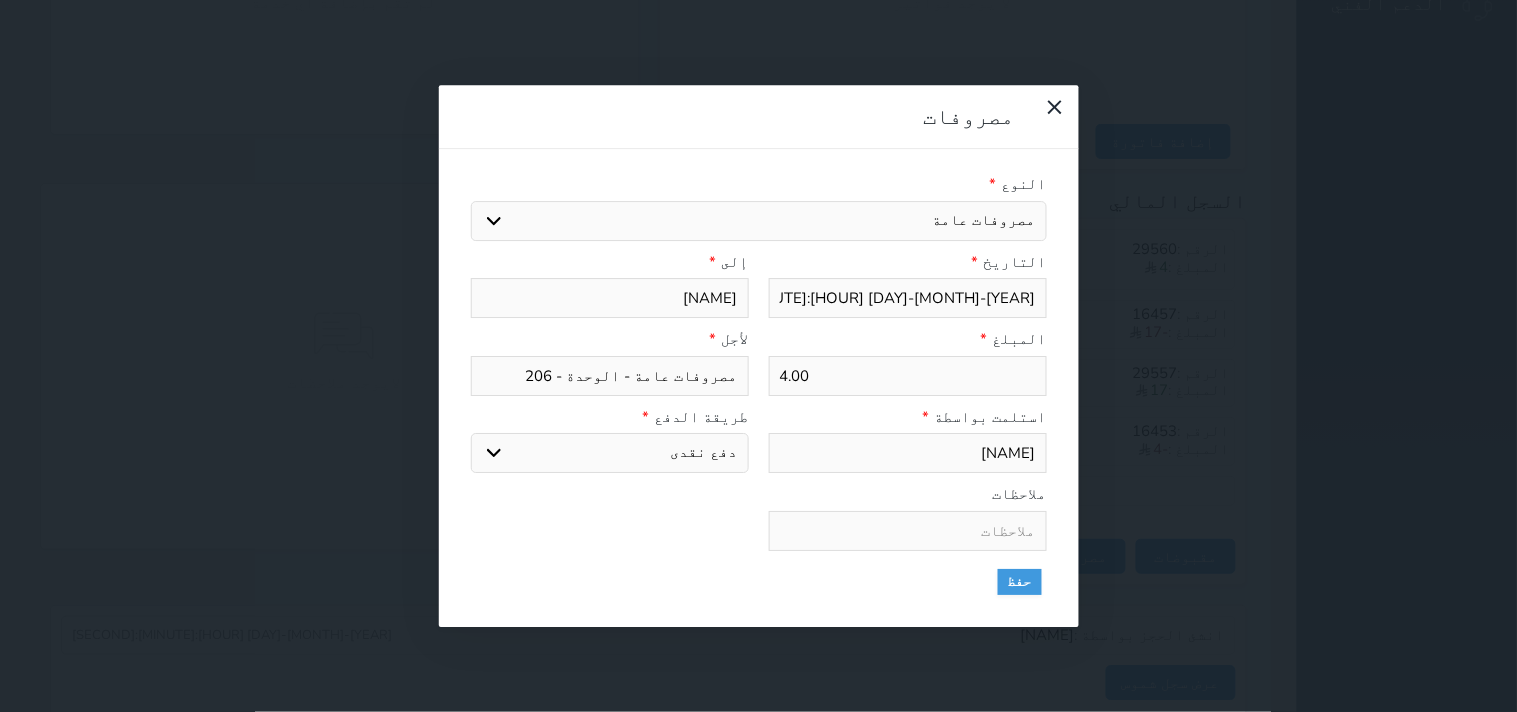 click on "اختر طريقة الدفع   دفع نقدى   تحويل بنكى   مدى   بطاقة ائتمان" at bounding box center (610, 453) 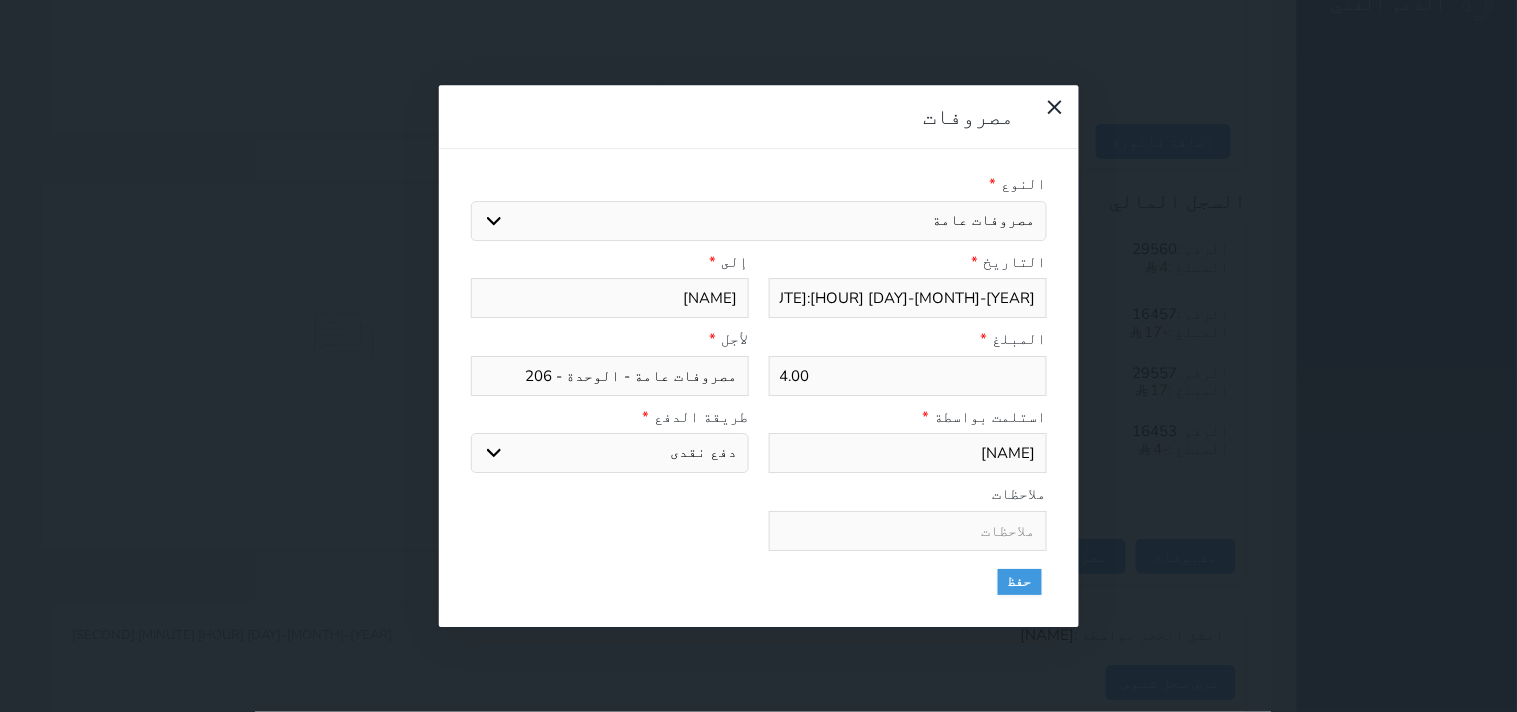 click on "مصروفات عامة - الوحدة - 206" at bounding box center (610, 376) 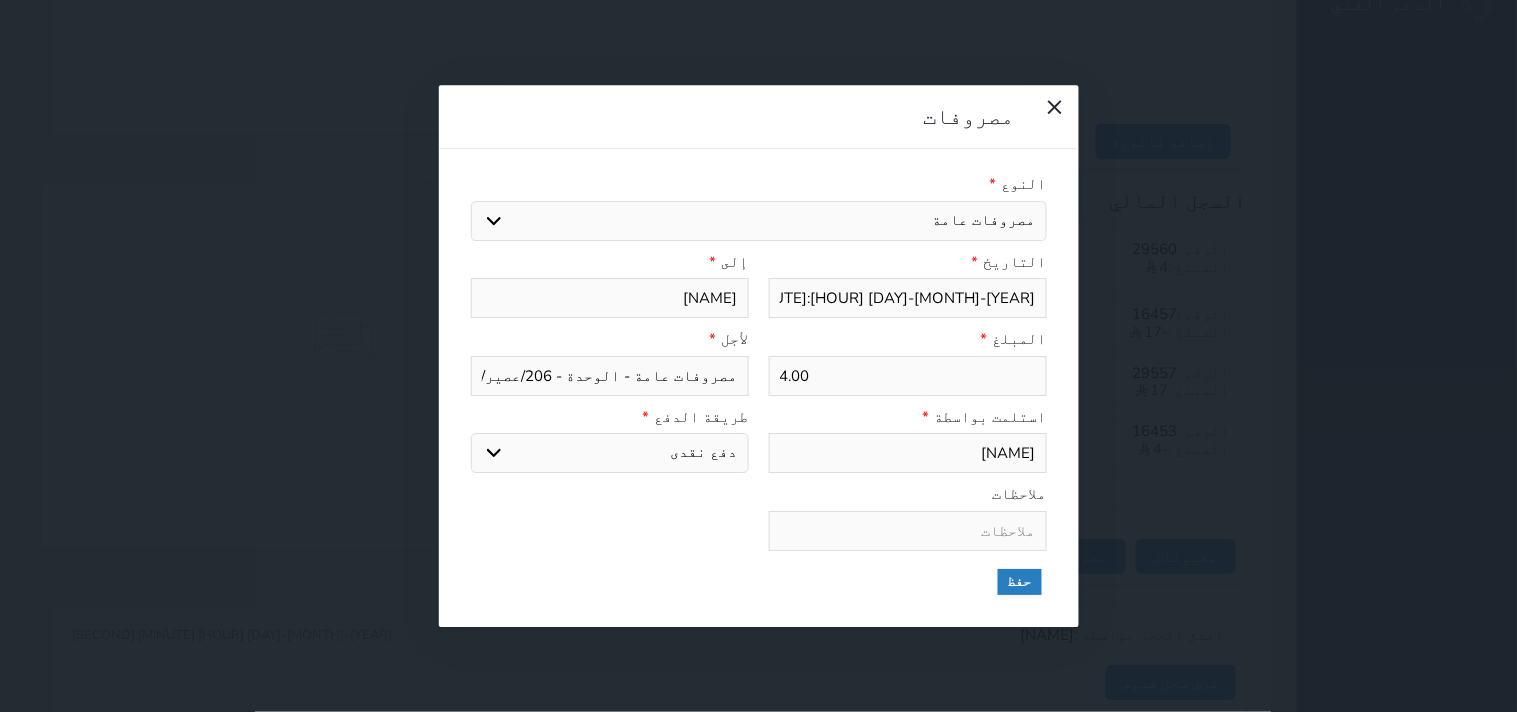 type on "مصروفات عامة - الوحدة - 206/عصير/بسكوت" 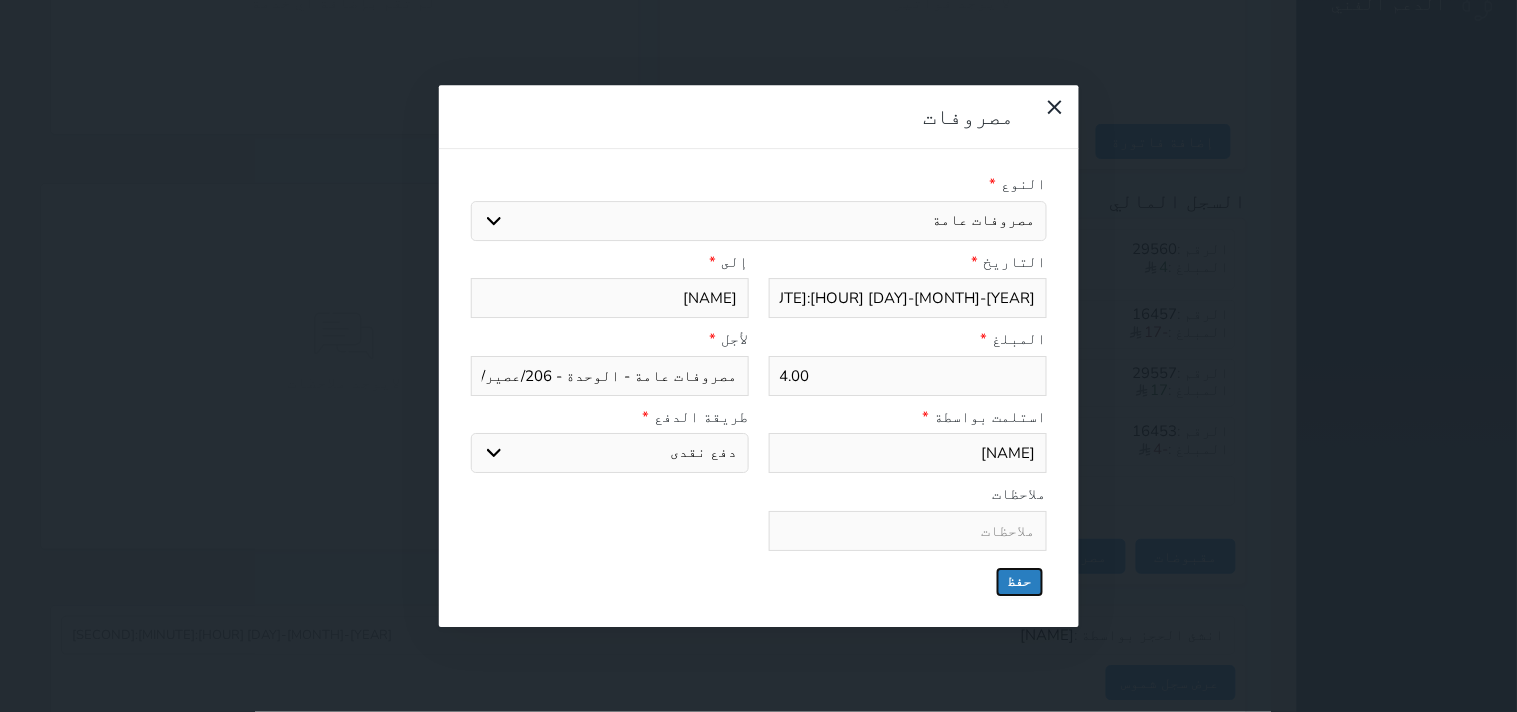 click on "حفظ" at bounding box center (1020, 582) 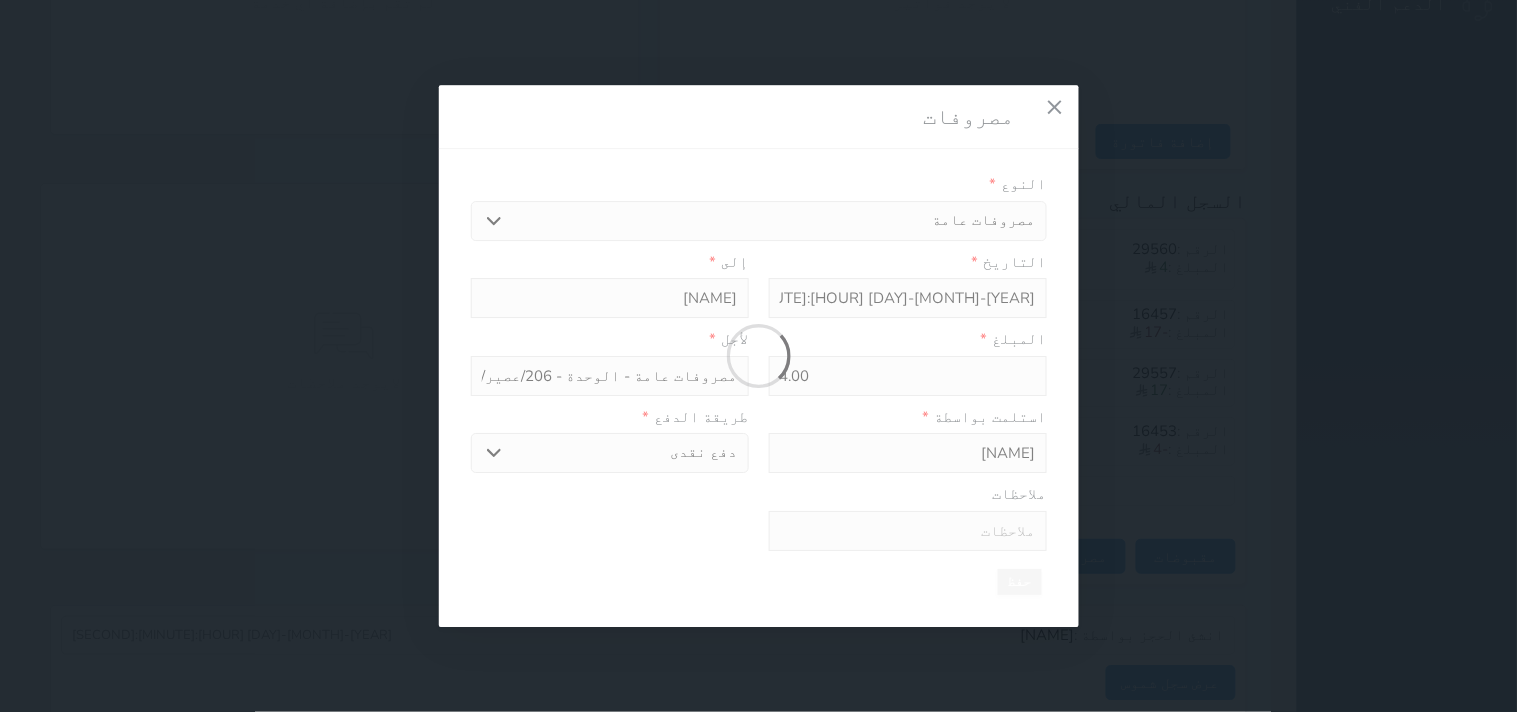 select 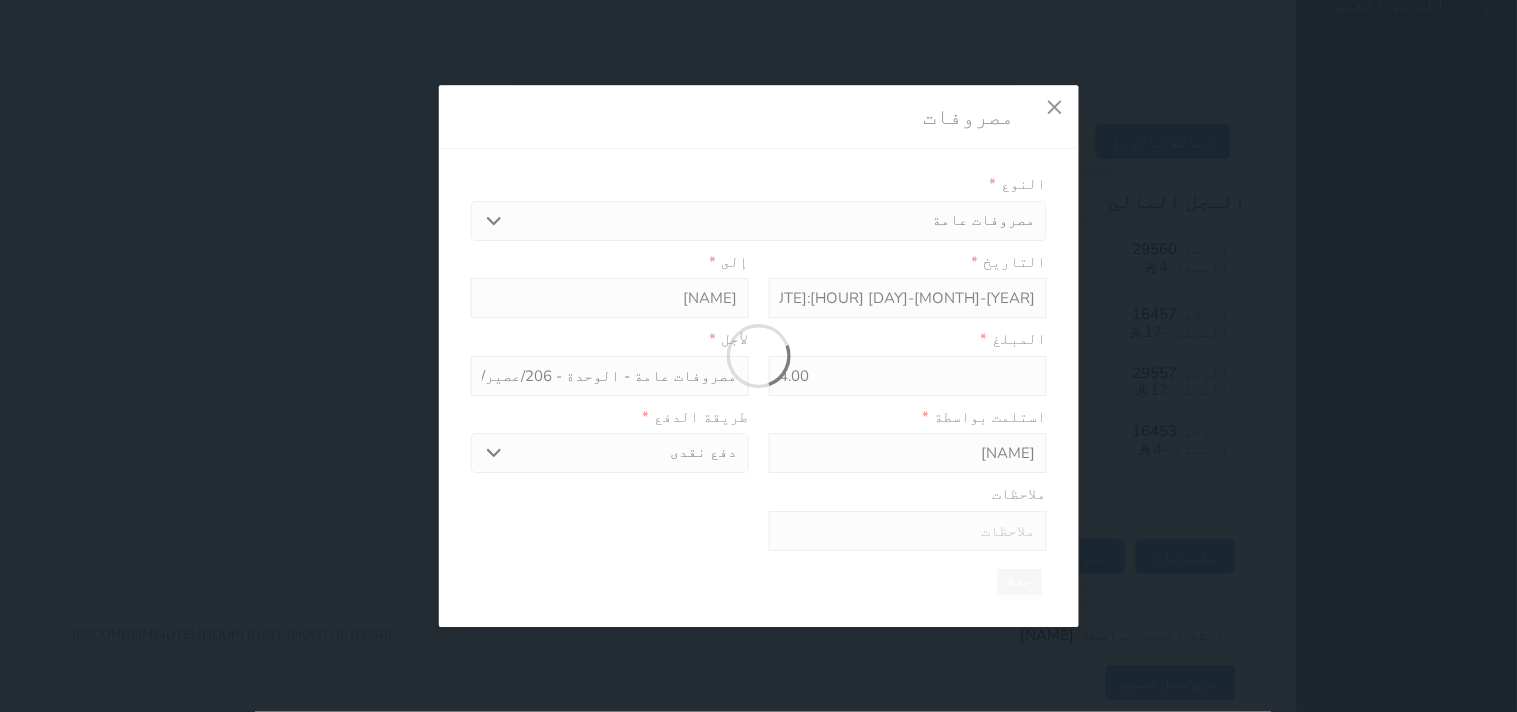 type 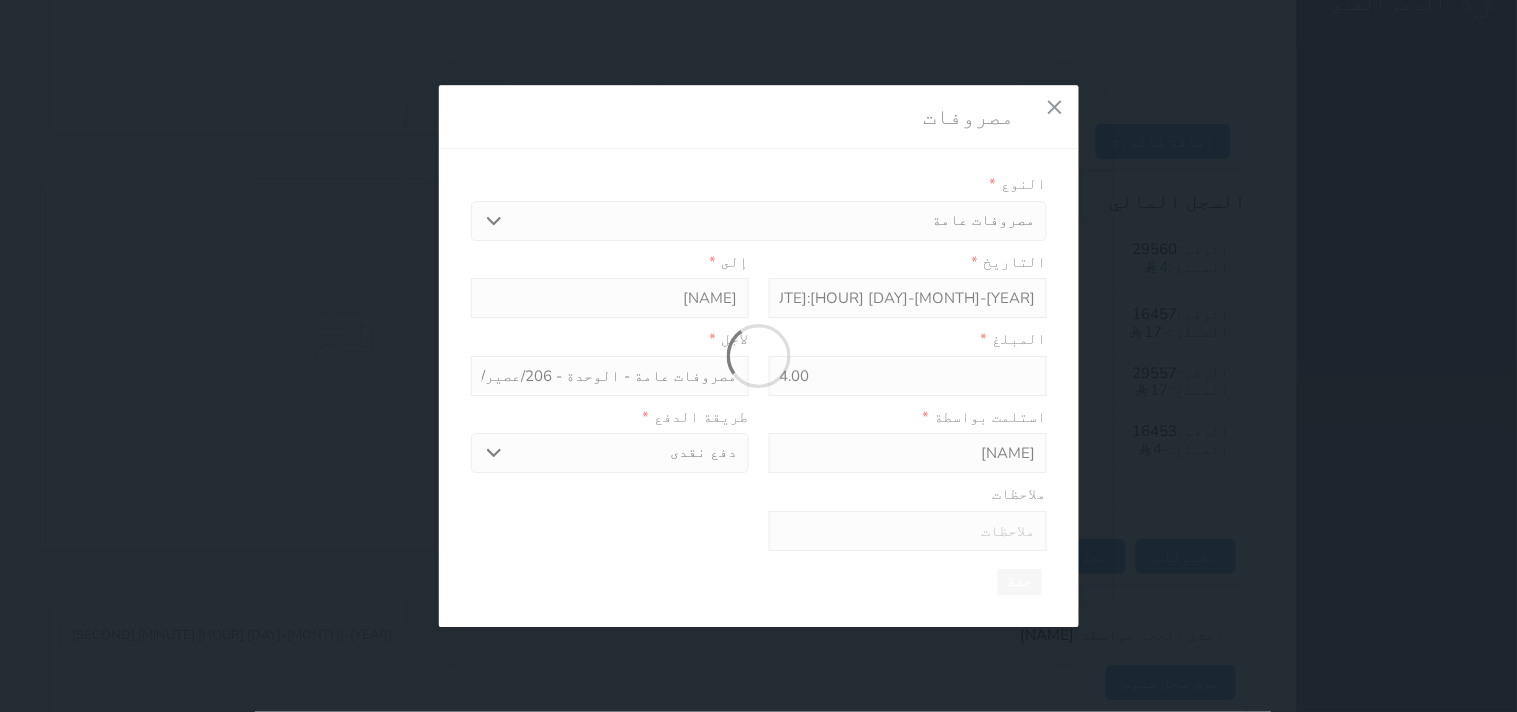 type on "0" 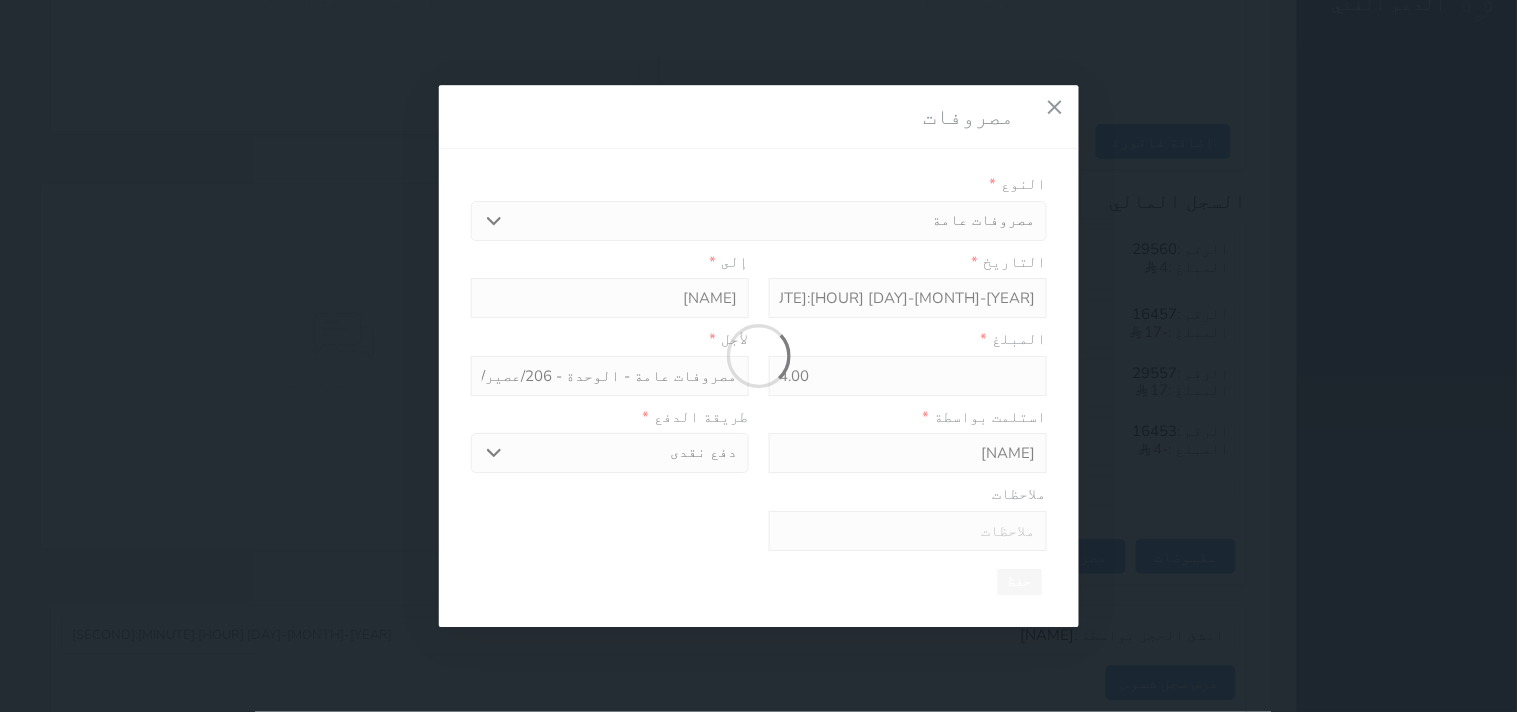 select 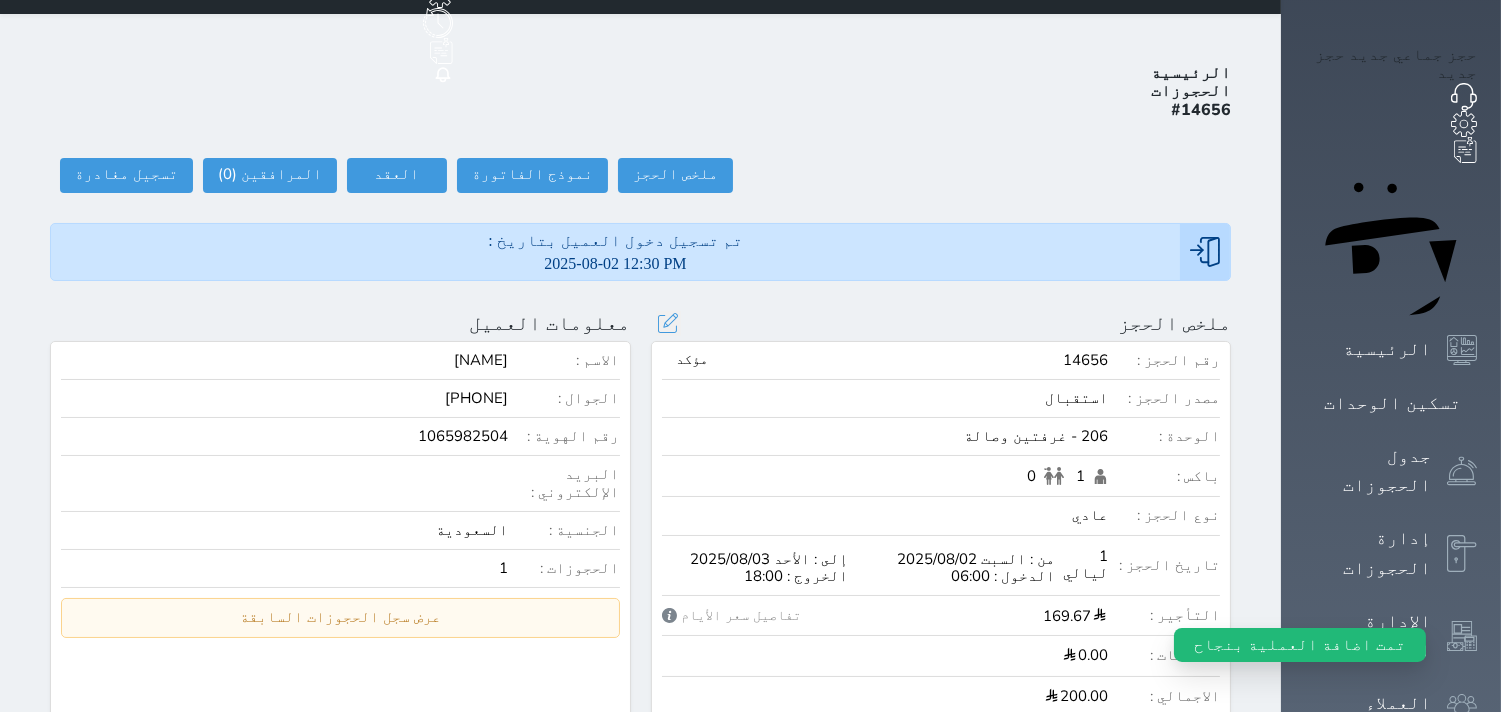 scroll, scrollTop: 0, scrollLeft: 0, axis: both 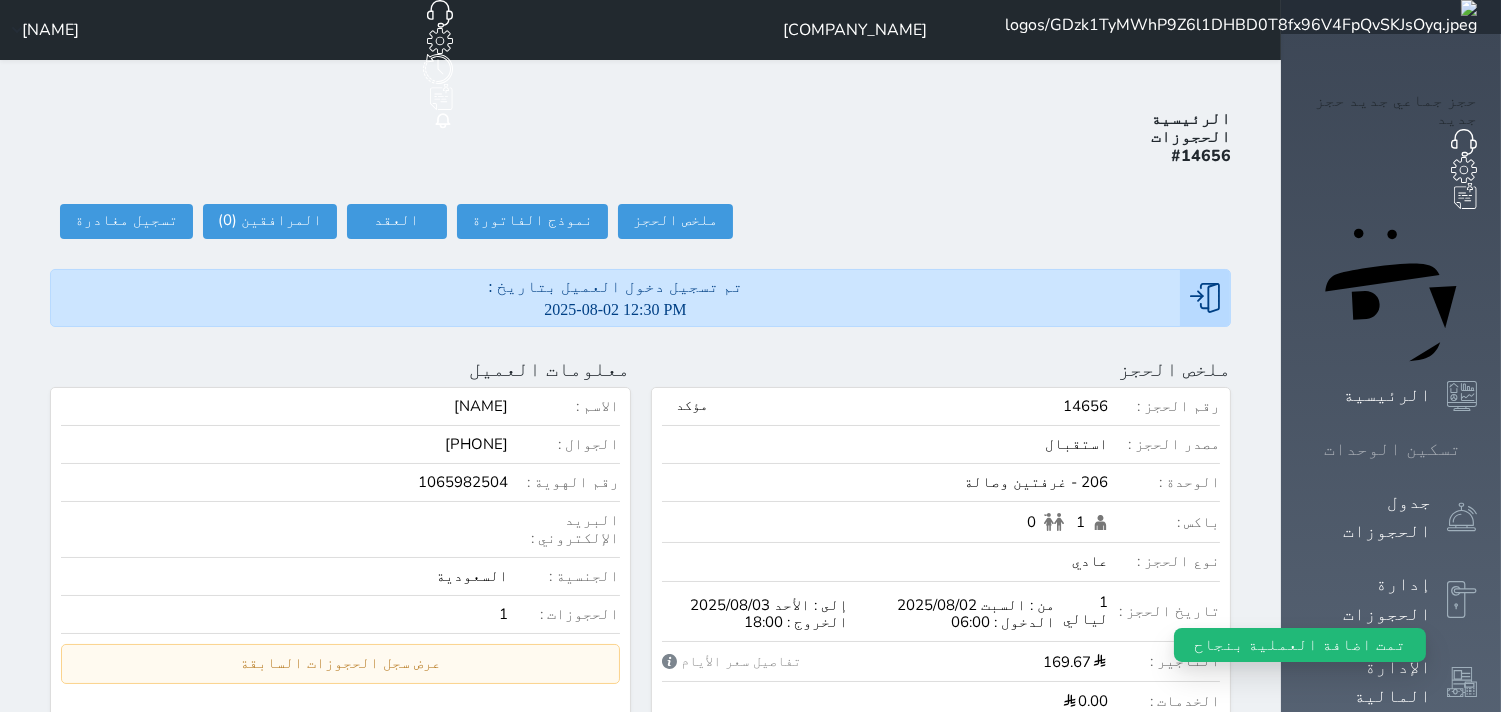 click at bounding box center [1477, 449] 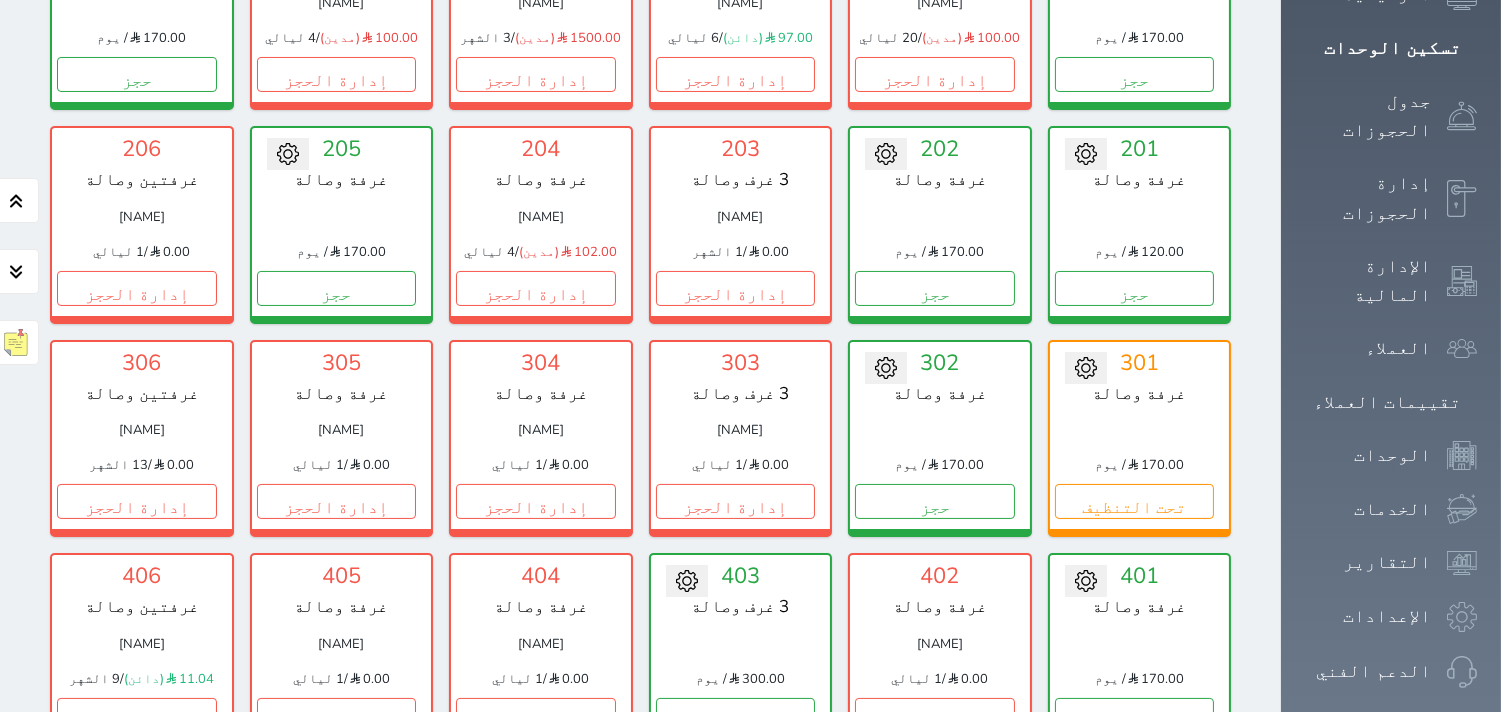 scroll, scrollTop: 400, scrollLeft: 0, axis: vertical 